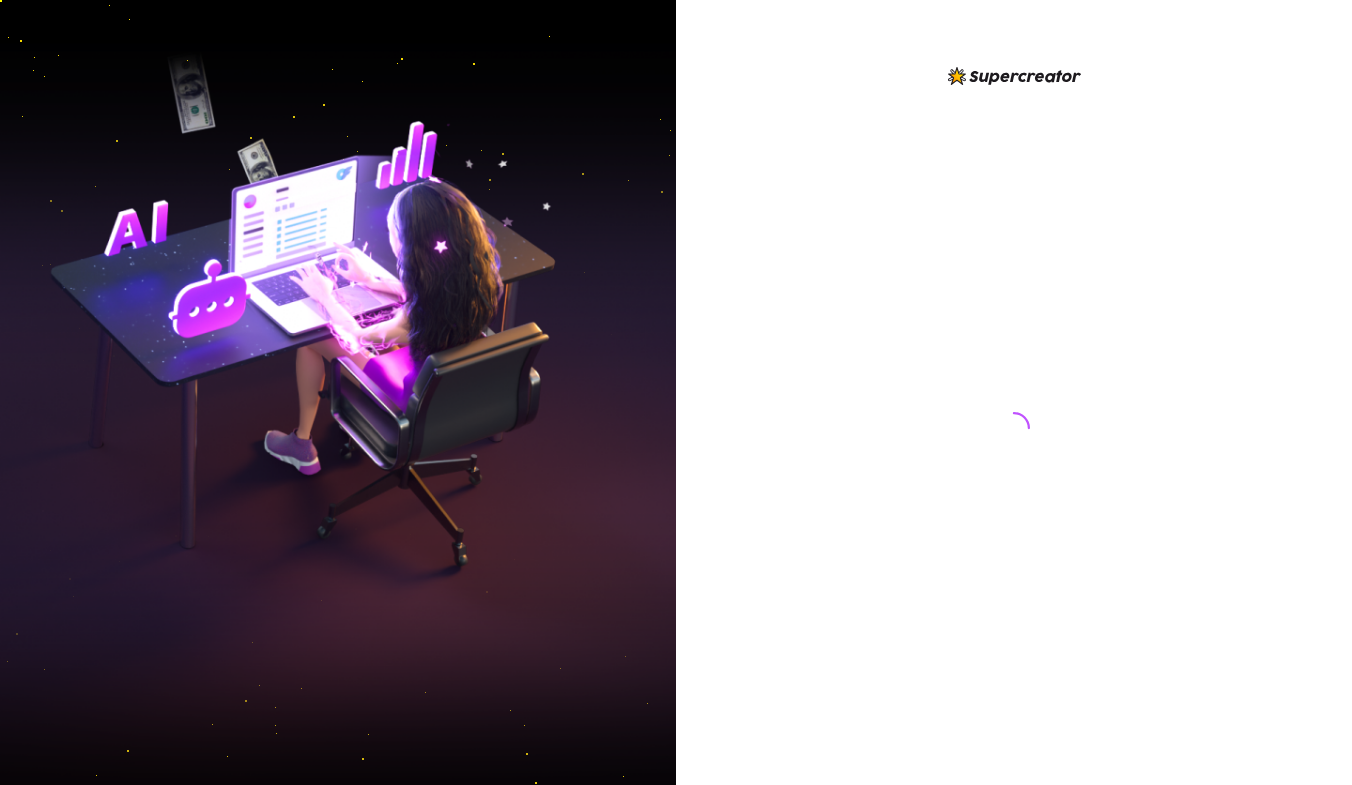 scroll, scrollTop: 0, scrollLeft: 0, axis: both 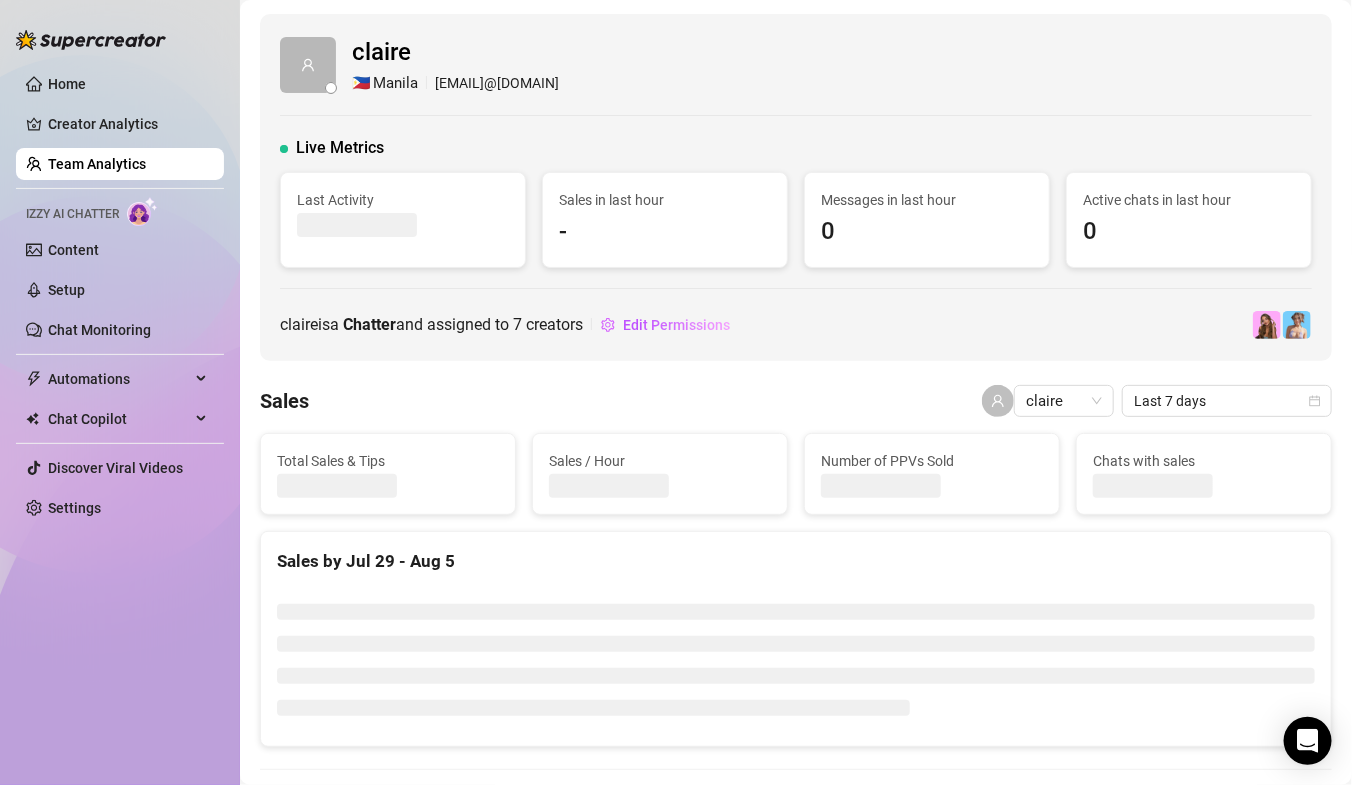 click on "Team Analytics" at bounding box center [97, 164] 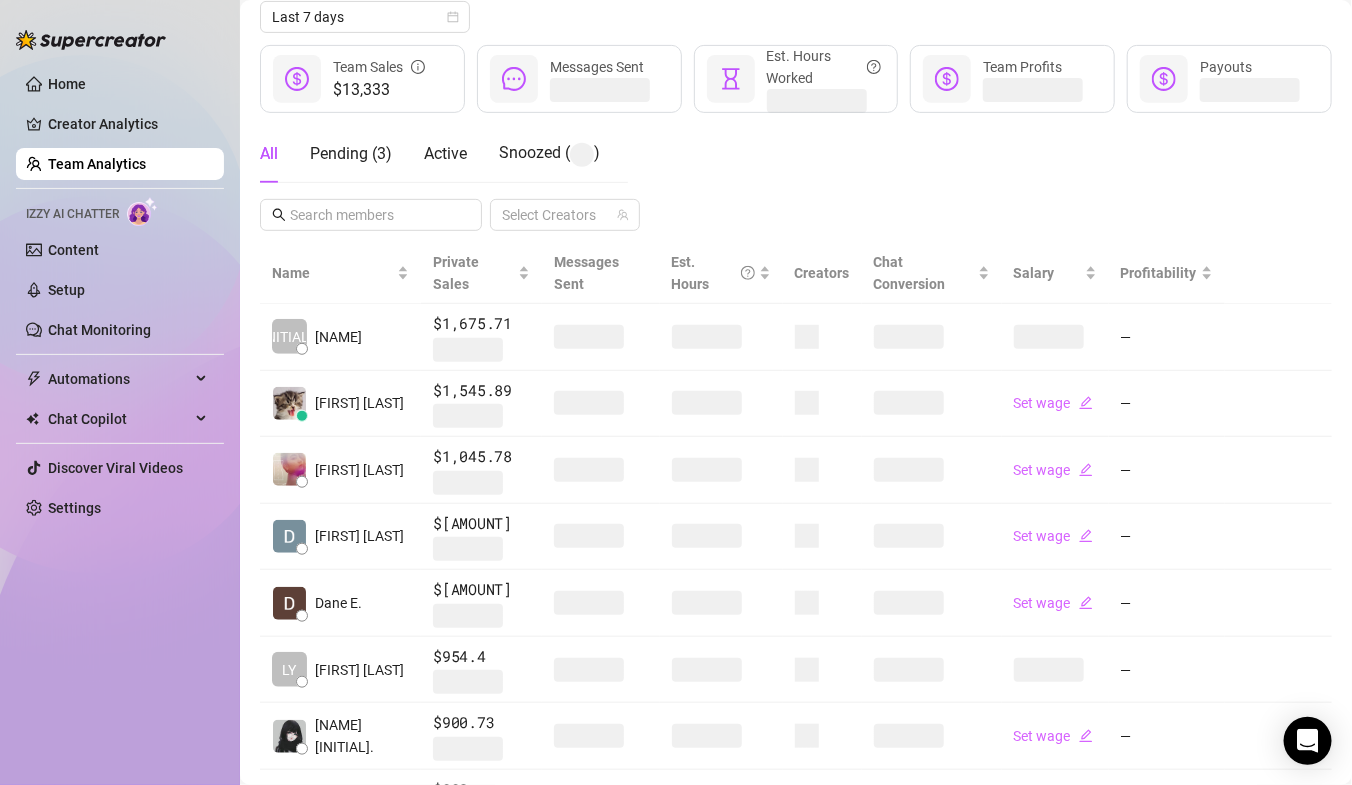 scroll, scrollTop: 0, scrollLeft: 0, axis: both 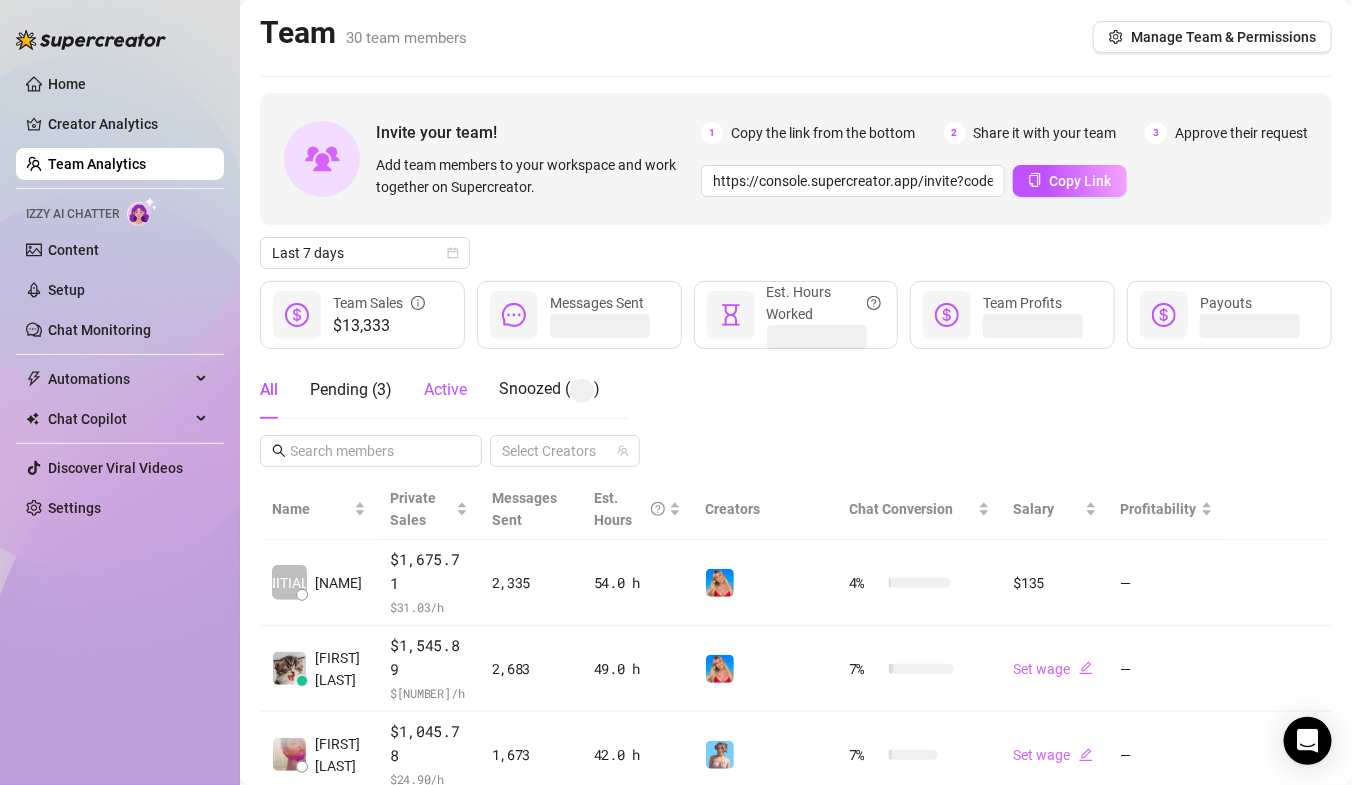 click on "Active" at bounding box center [445, 389] 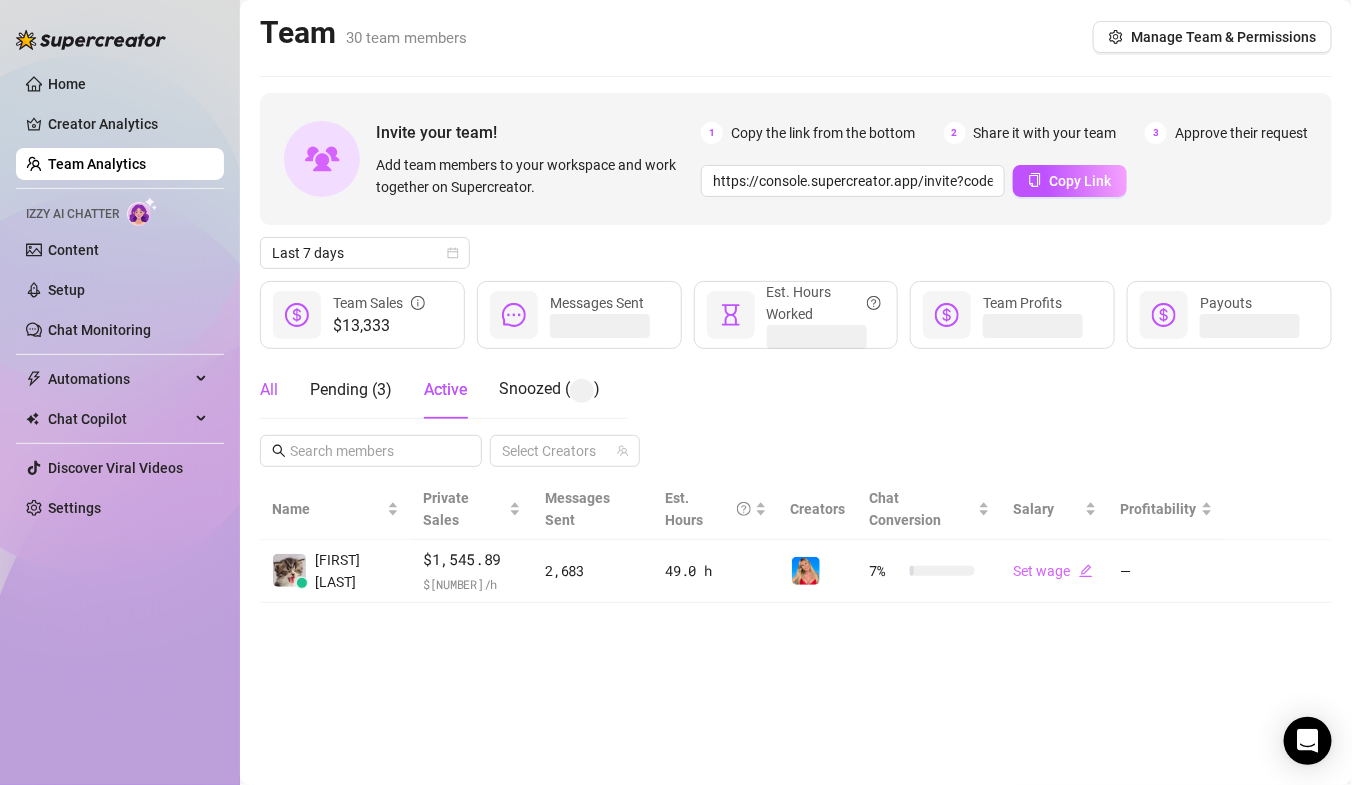 click on "All" at bounding box center [269, 390] 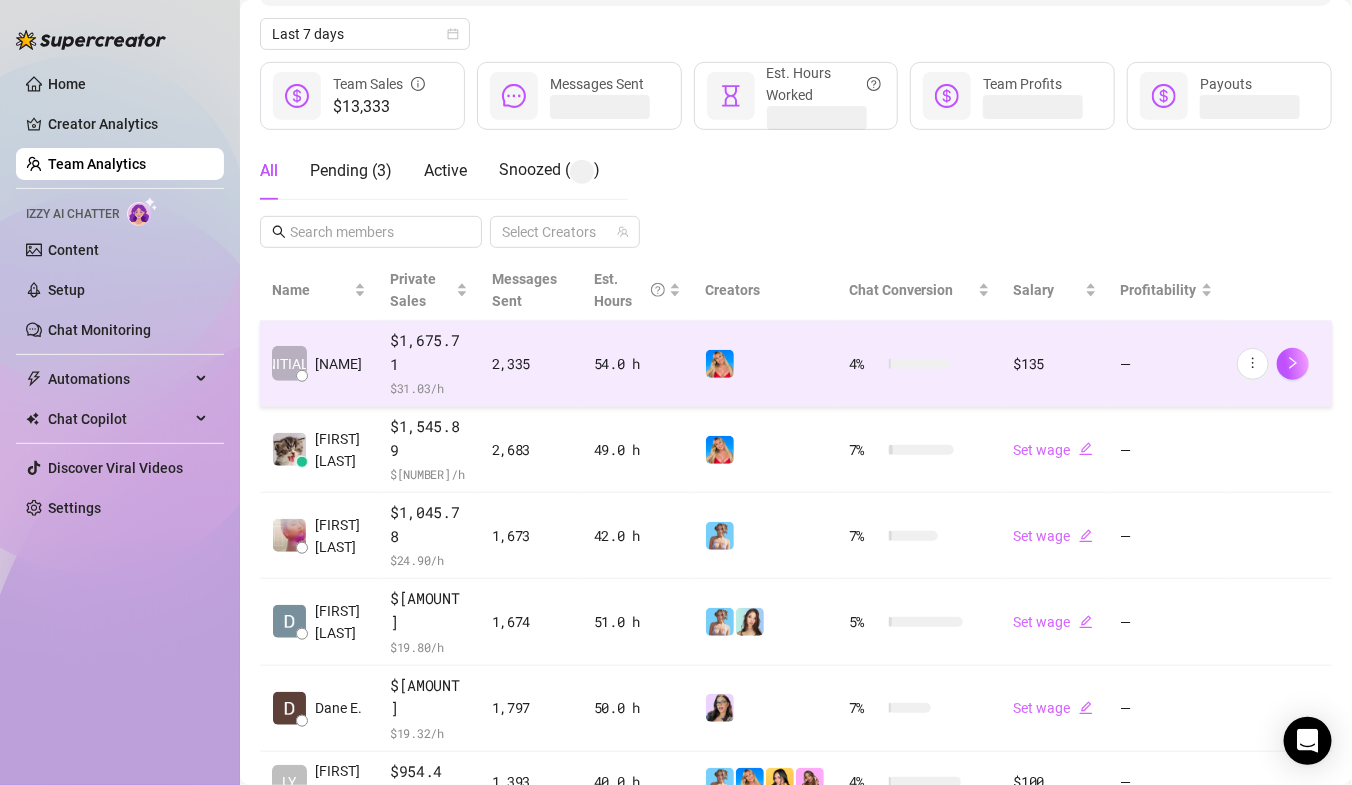 scroll, scrollTop: 452, scrollLeft: 0, axis: vertical 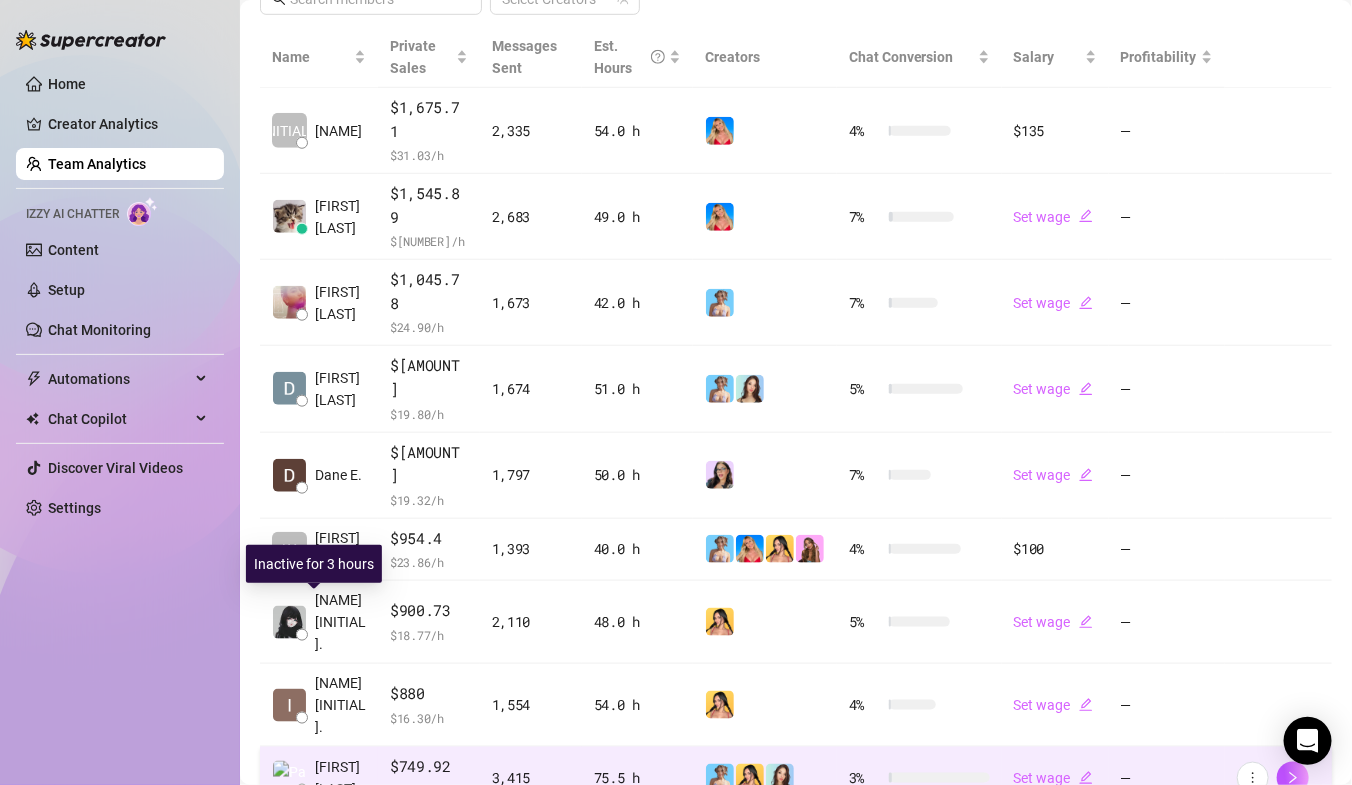 click on "[FIRST] [LAST]" at bounding box center [340, 778] 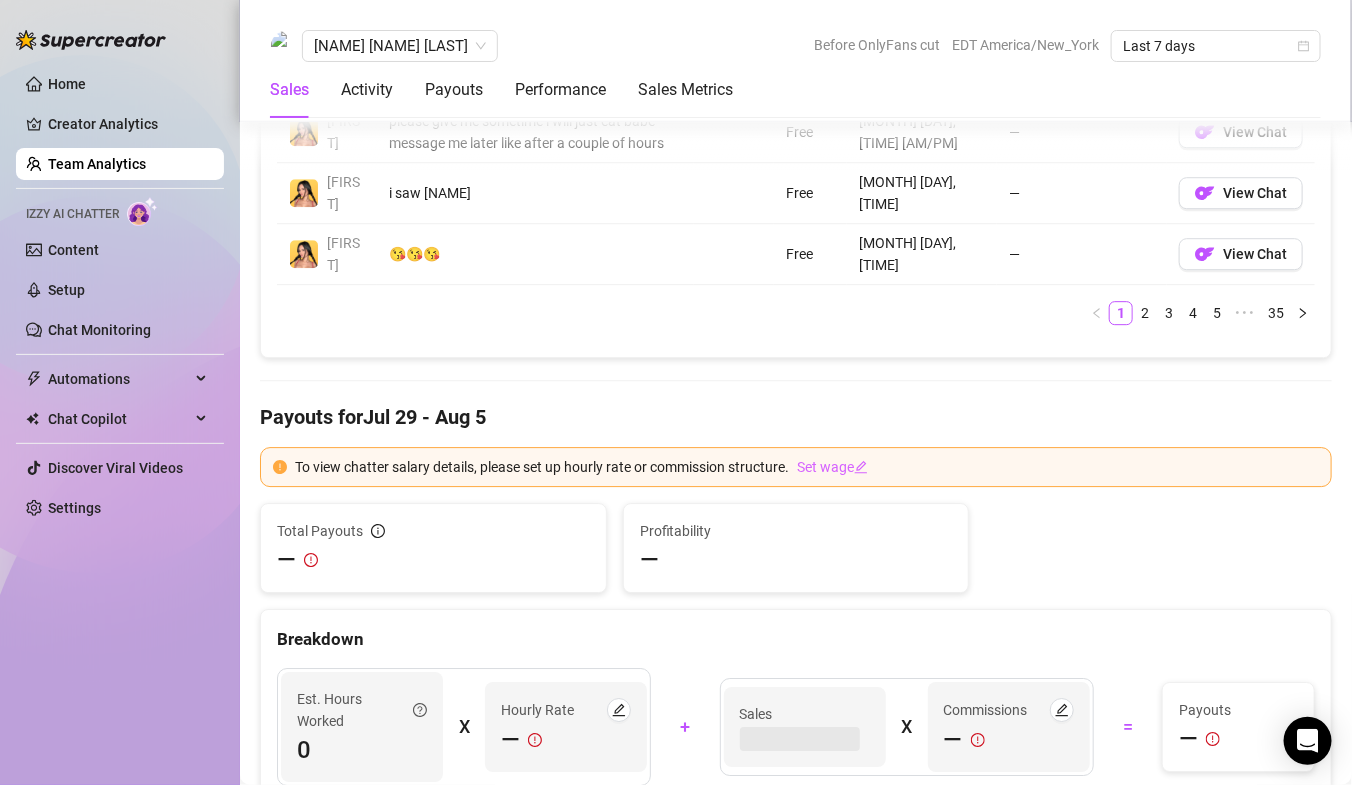 scroll, scrollTop: 1784, scrollLeft: 0, axis: vertical 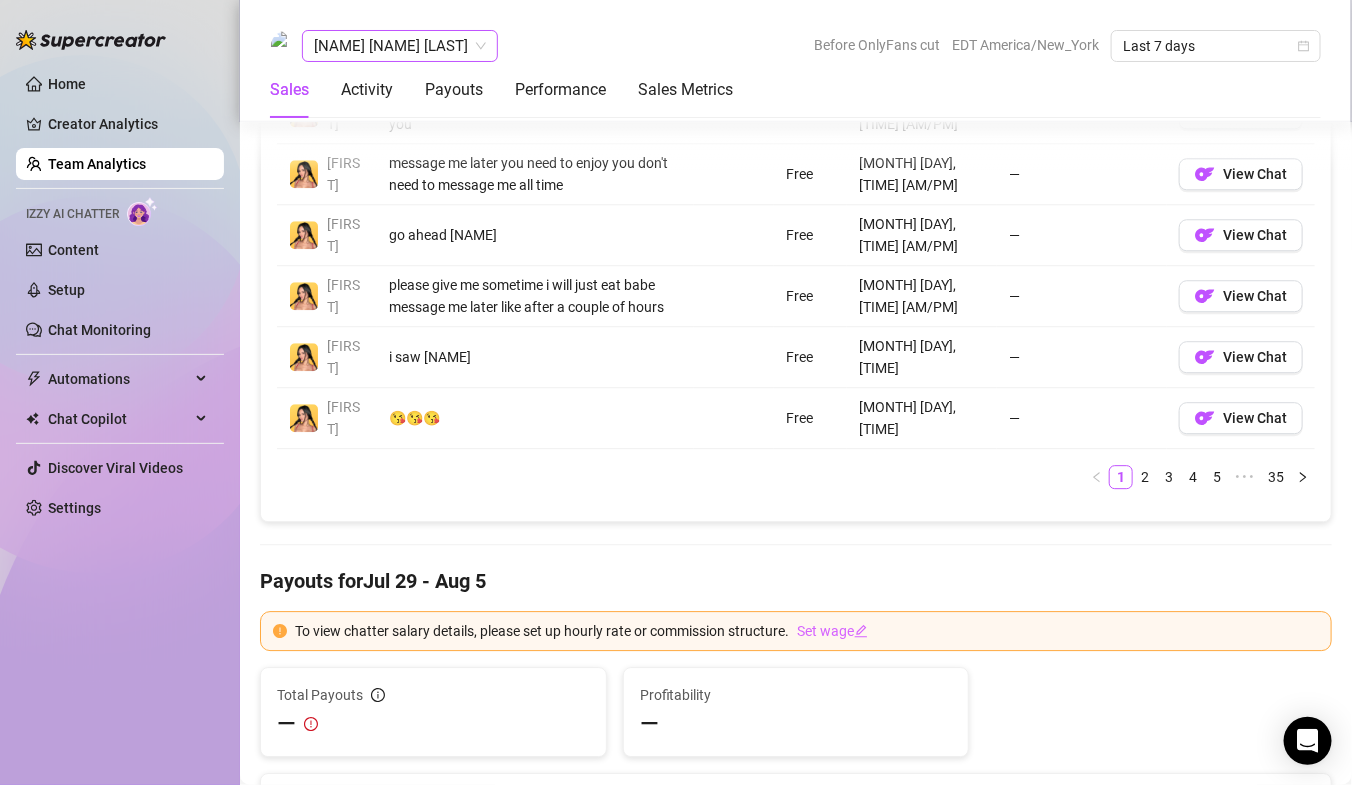 click on "[NAME] [NAME] [LAST]" at bounding box center [400, 46] 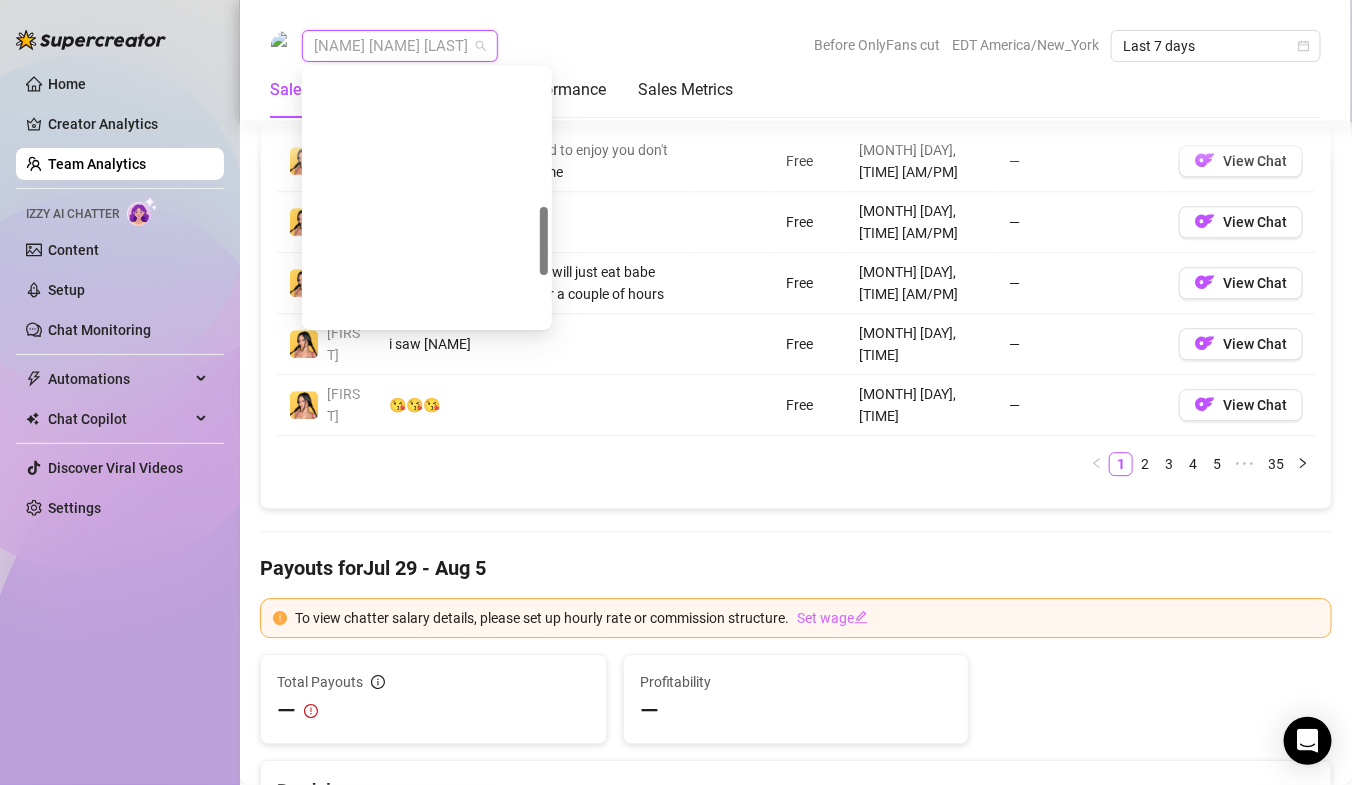 scroll, scrollTop: 1771, scrollLeft: 0, axis: vertical 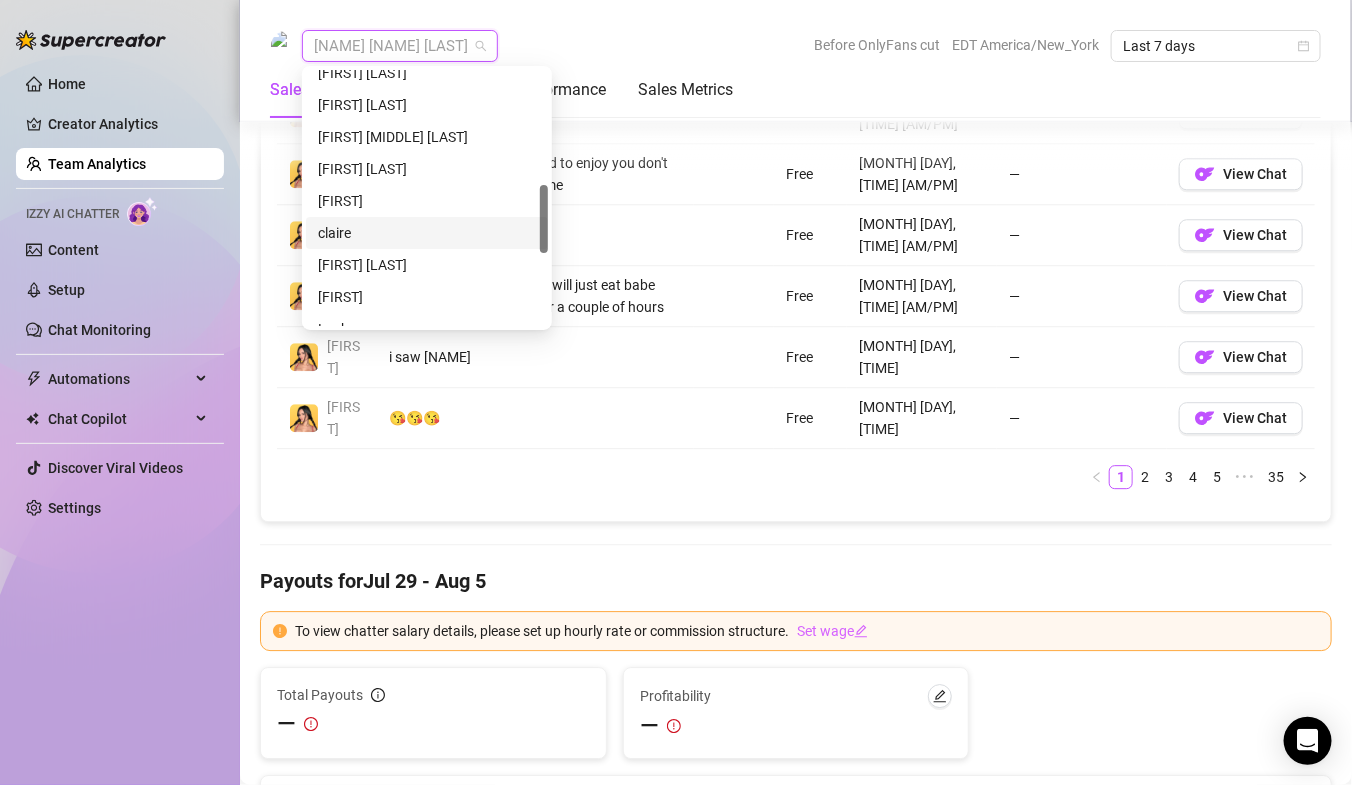 click on "claire" at bounding box center [427, 233] 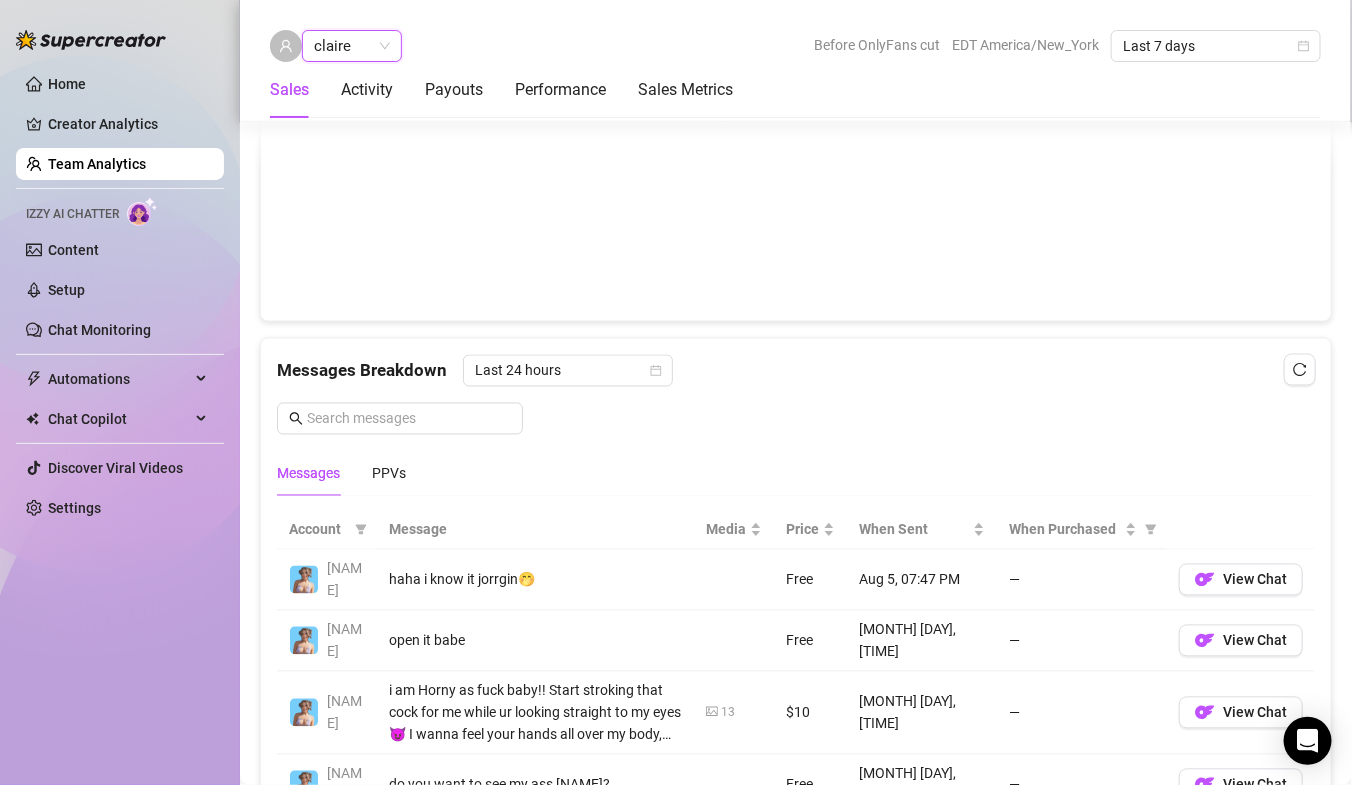 scroll, scrollTop: 1085, scrollLeft: 0, axis: vertical 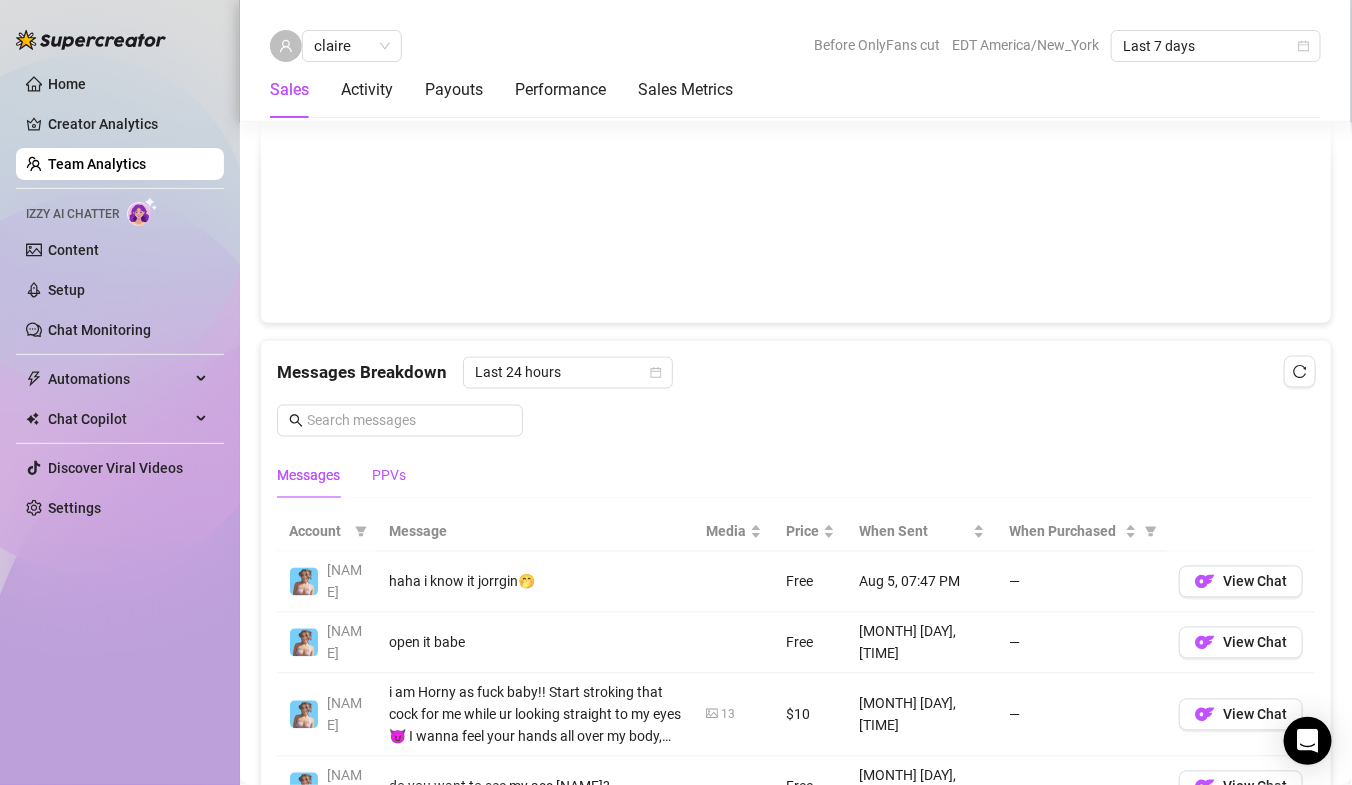 click on "PPVs" at bounding box center [389, 476] 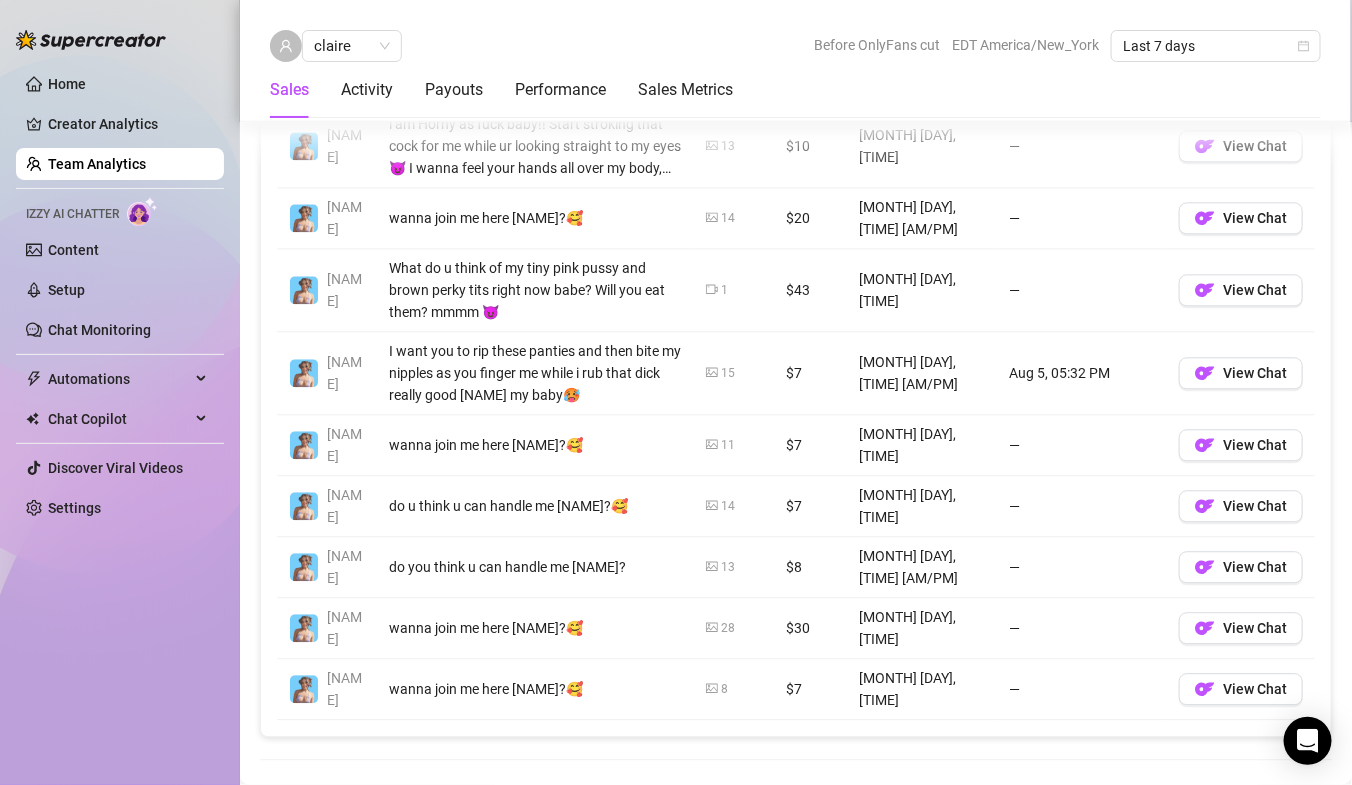 scroll, scrollTop: 1534, scrollLeft: 0, axis: vertical 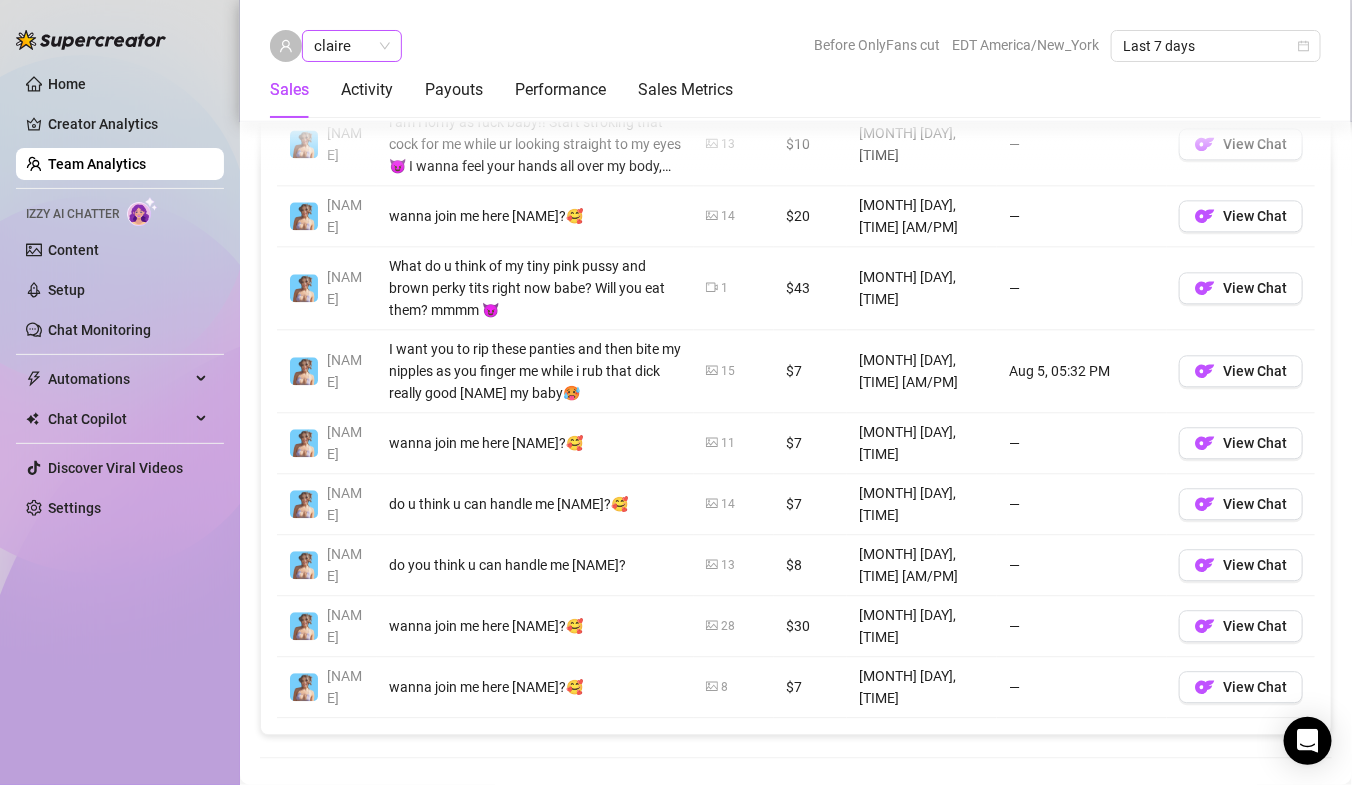 click on "claire" at bounding box center [352, 46] 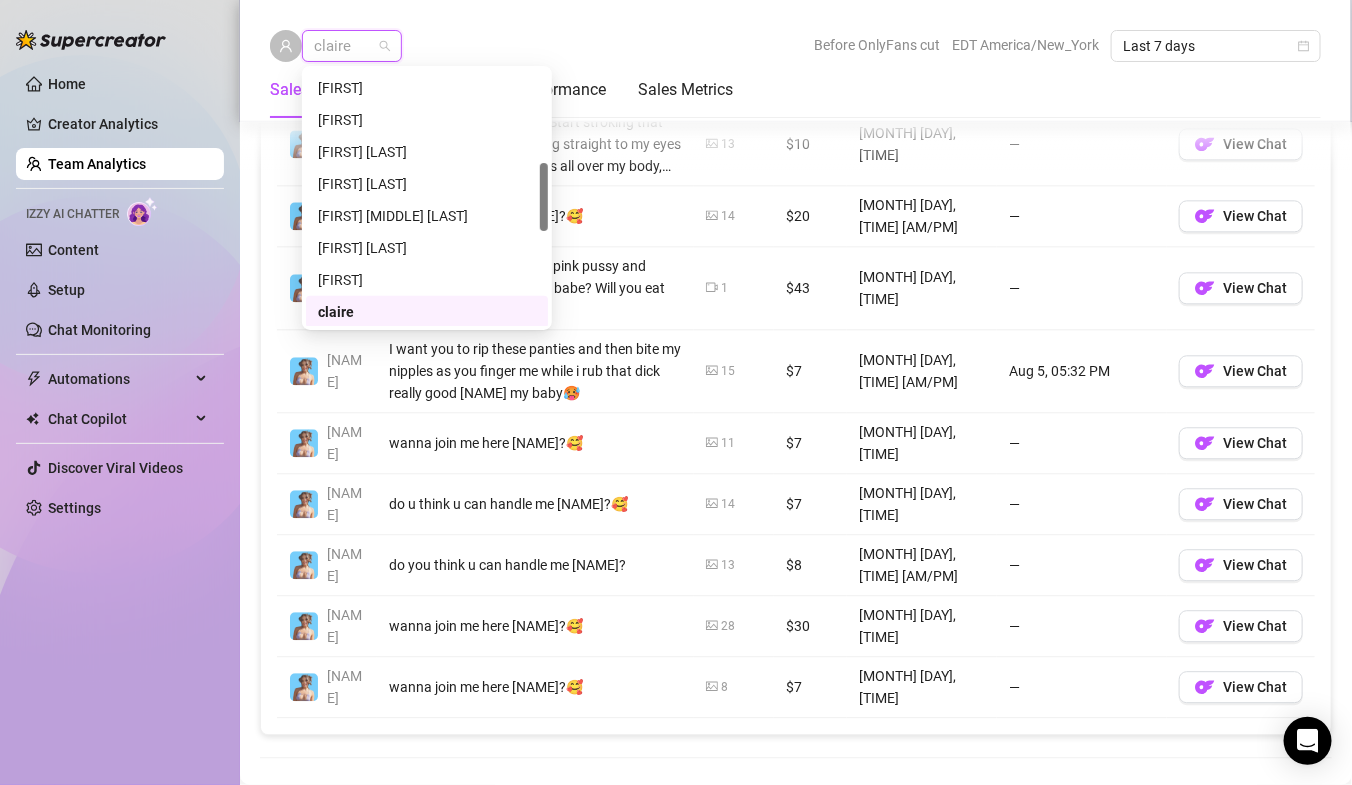 scroll, scrollTop: 347, scrollLeft: 0, axis: vertical 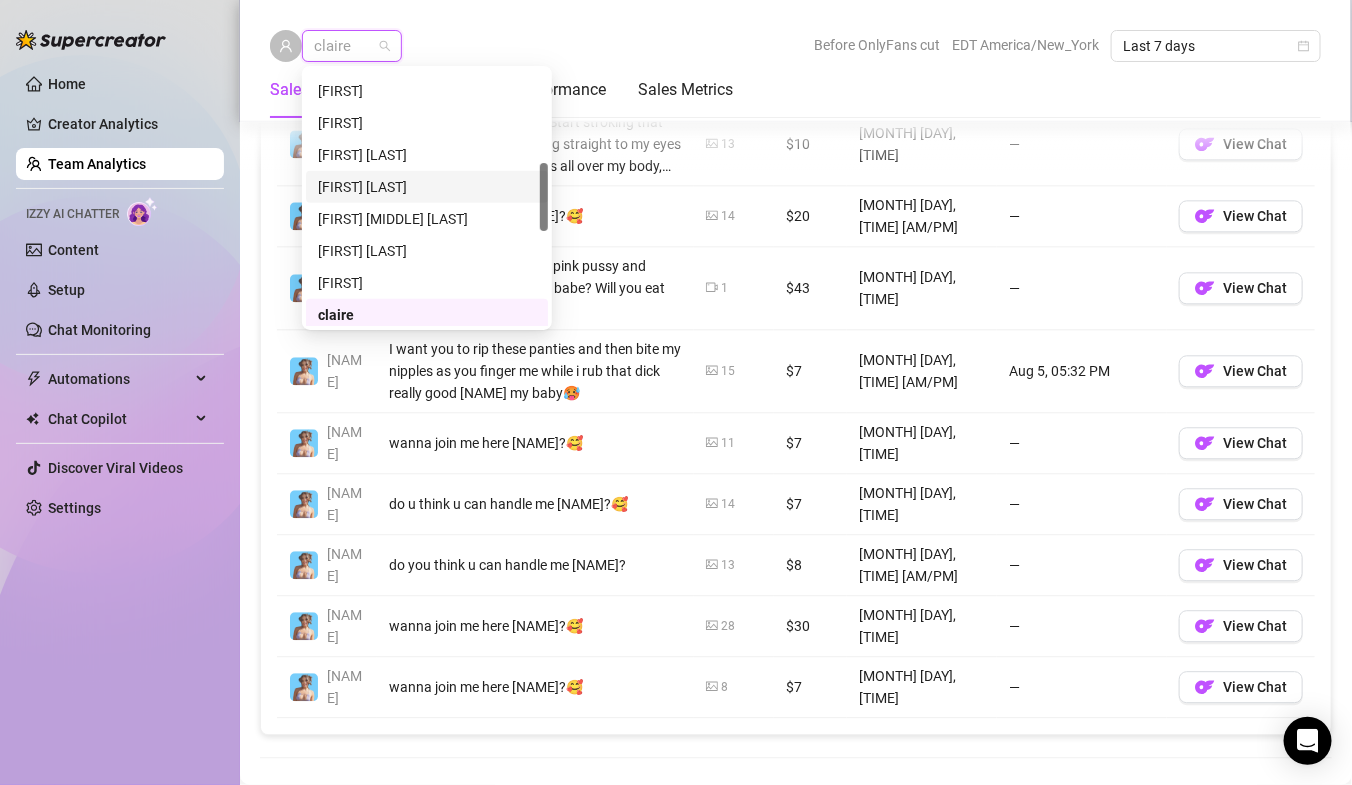 click on "[FIRST] [LAST]" at bounding box center (427, 187) 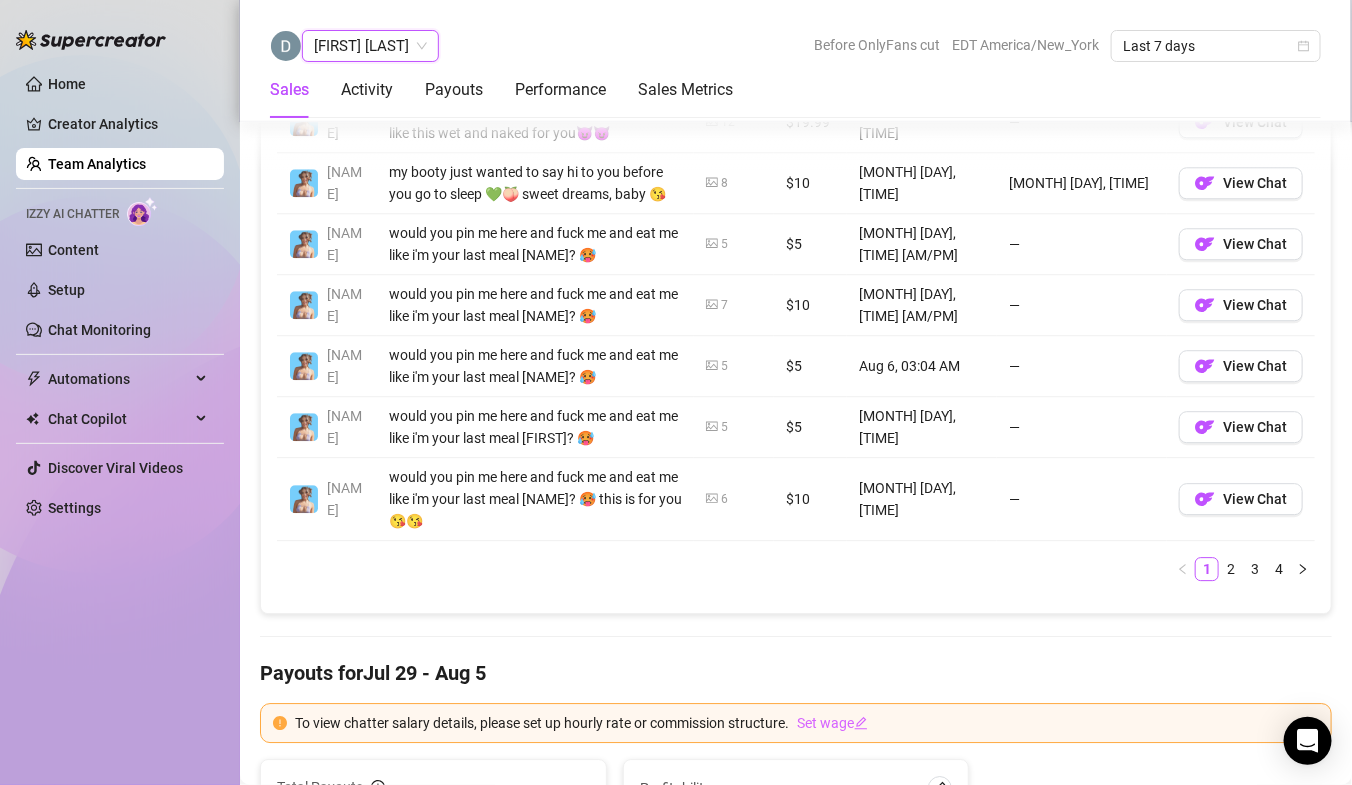 scroll, scrollTop: 1837, scrollLeft: 0, axis: vertical 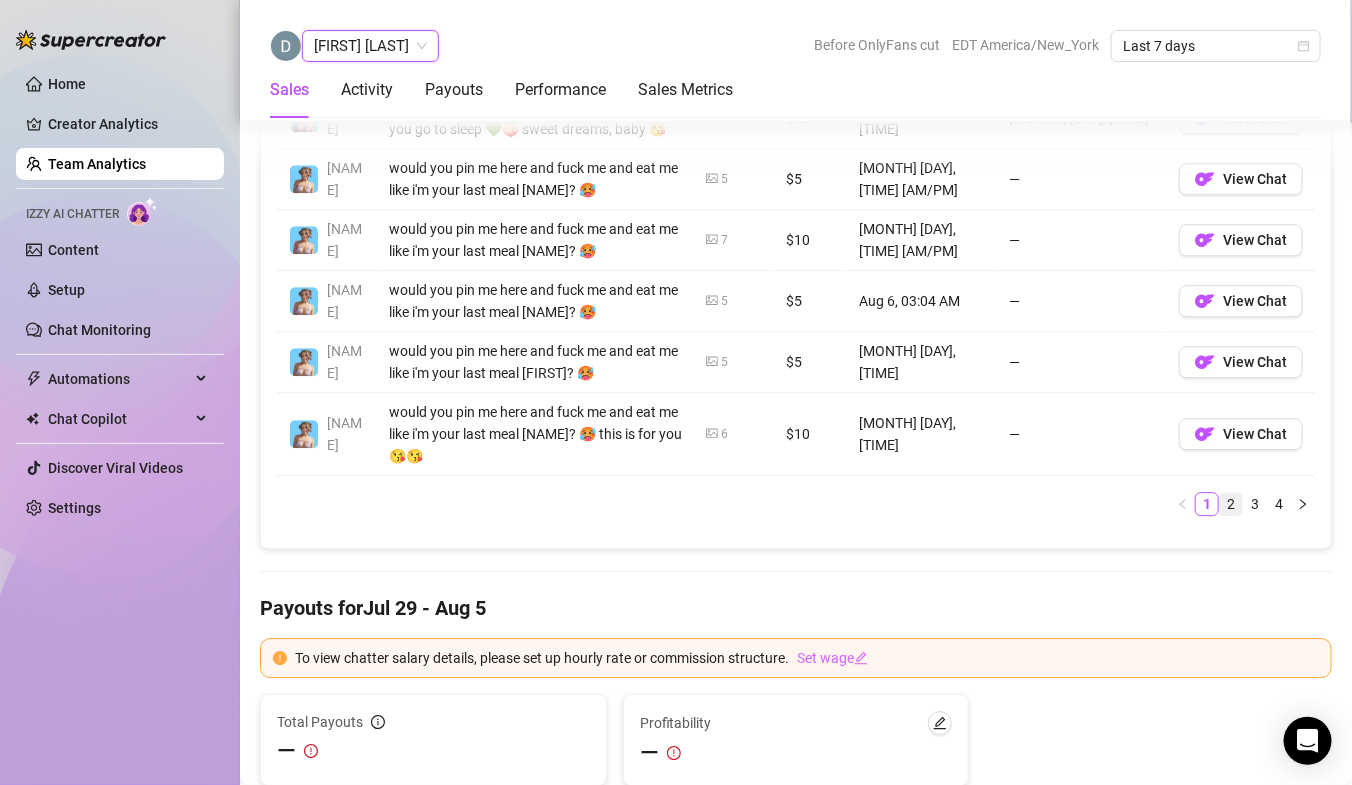 click on "2" at bounding box center [1231, 504] 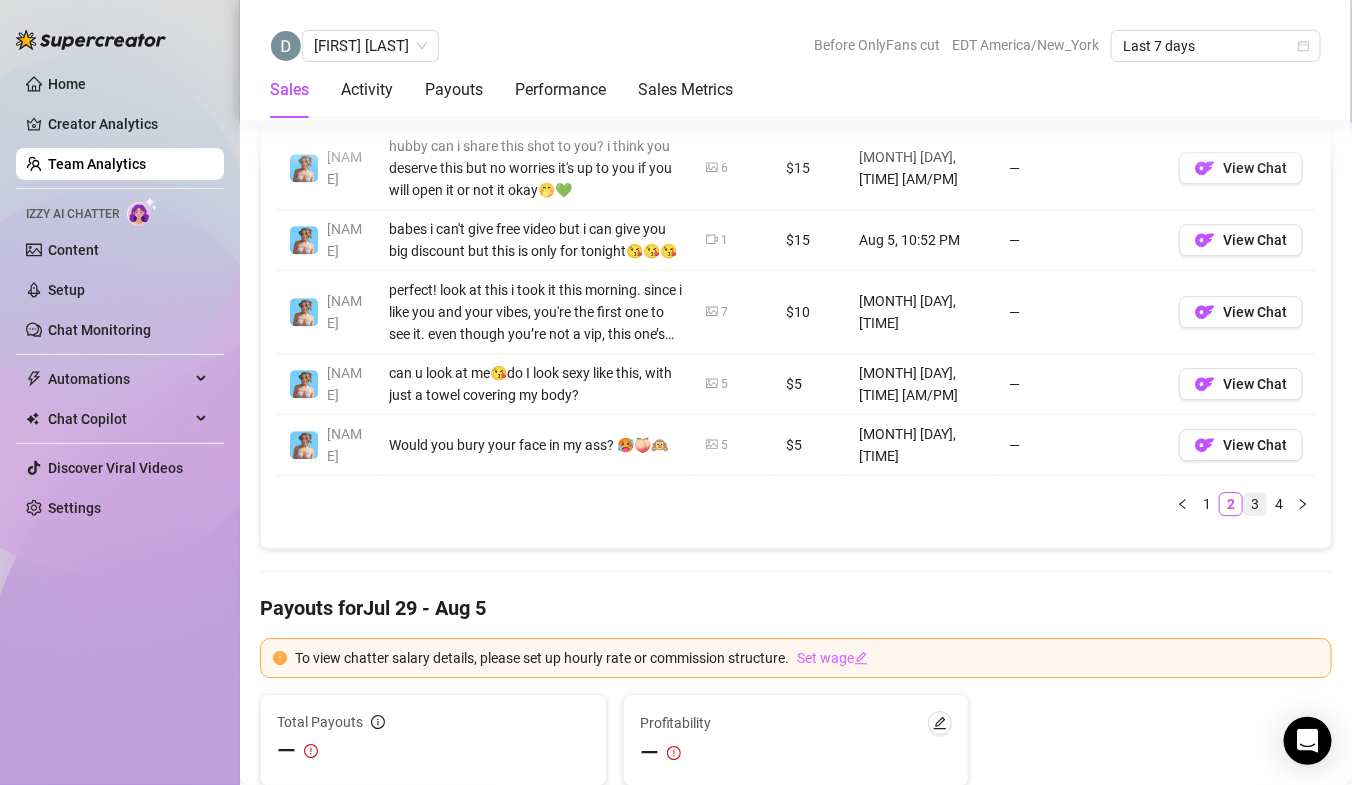 click on "3" at bounding box center (1255, 504) 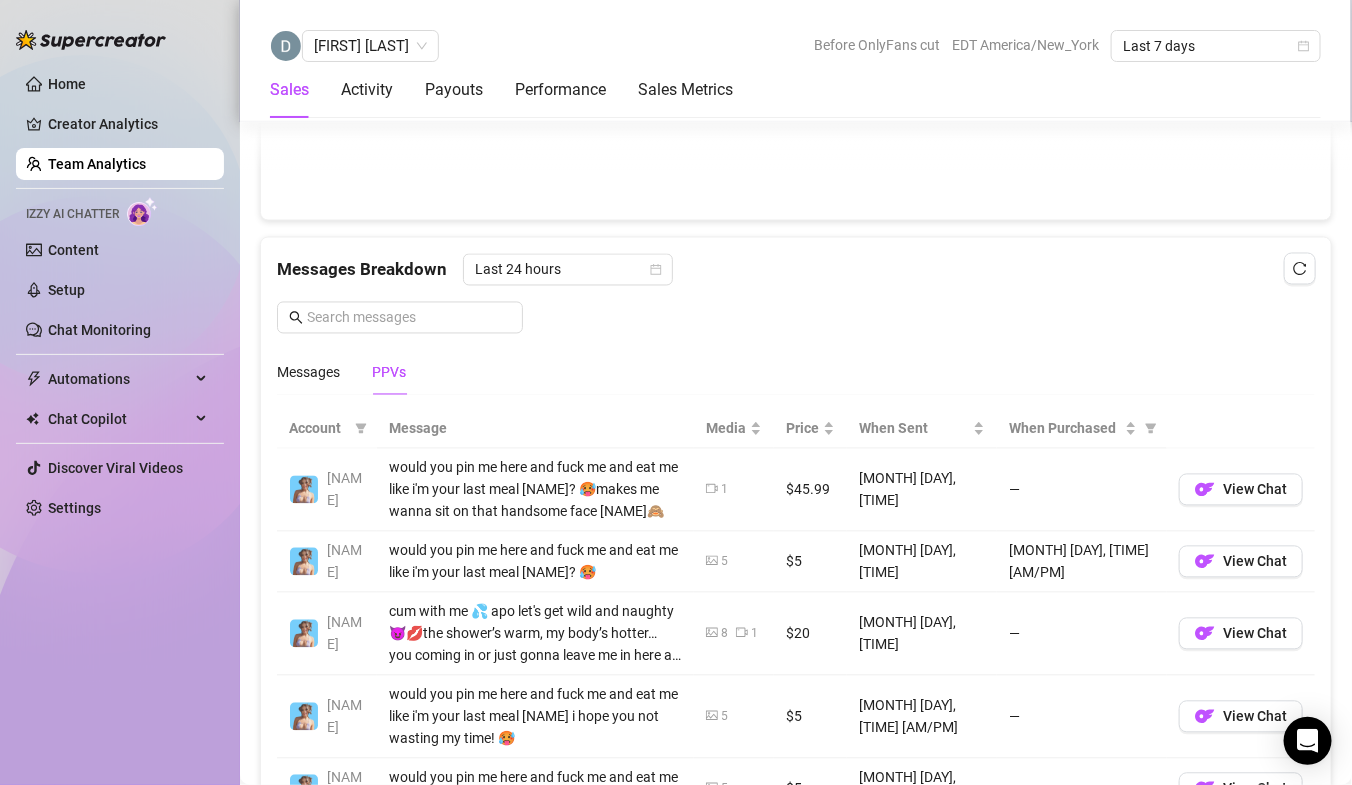 scroll, scrollTop: 782, scrollLeft: 0, axis: vertical 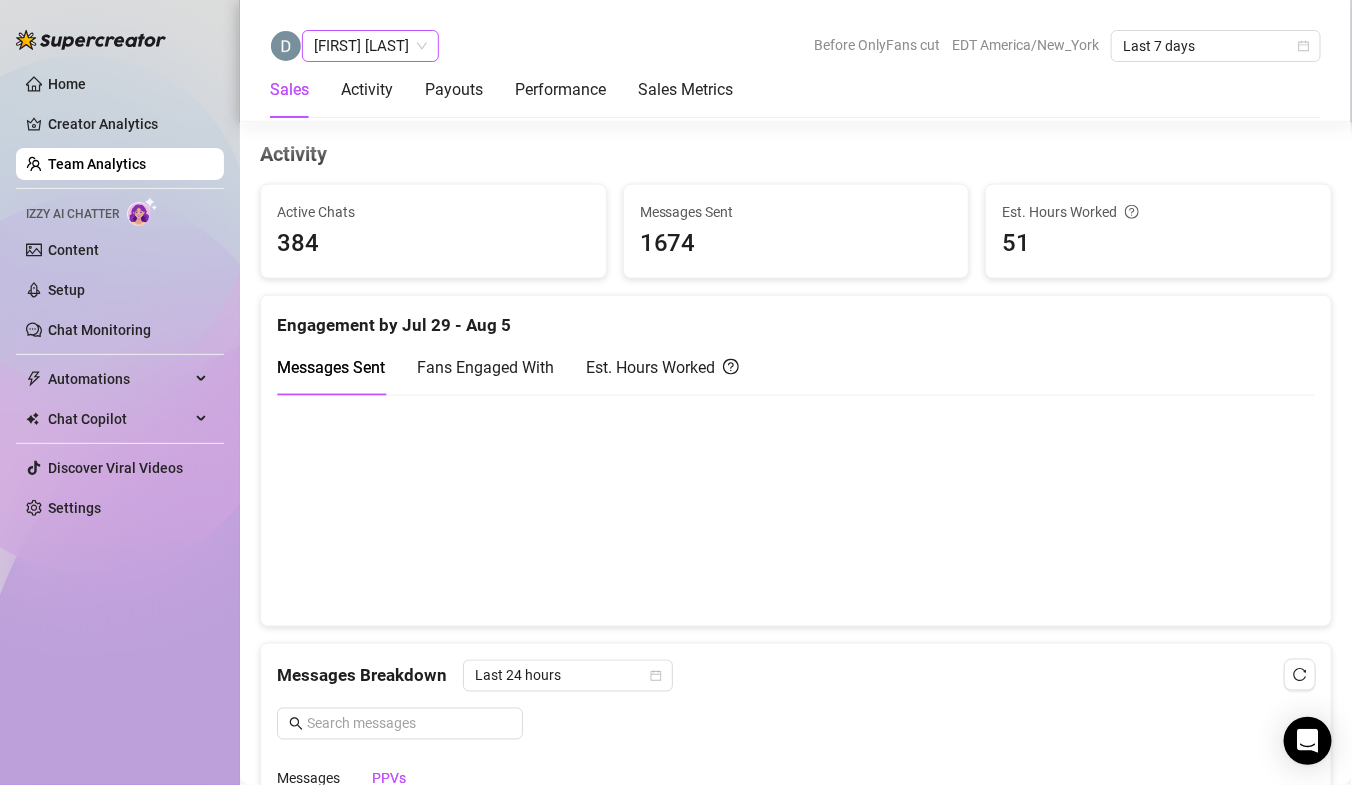 click on "[FIRST] [LAST]" at bounding box center (370, 46) 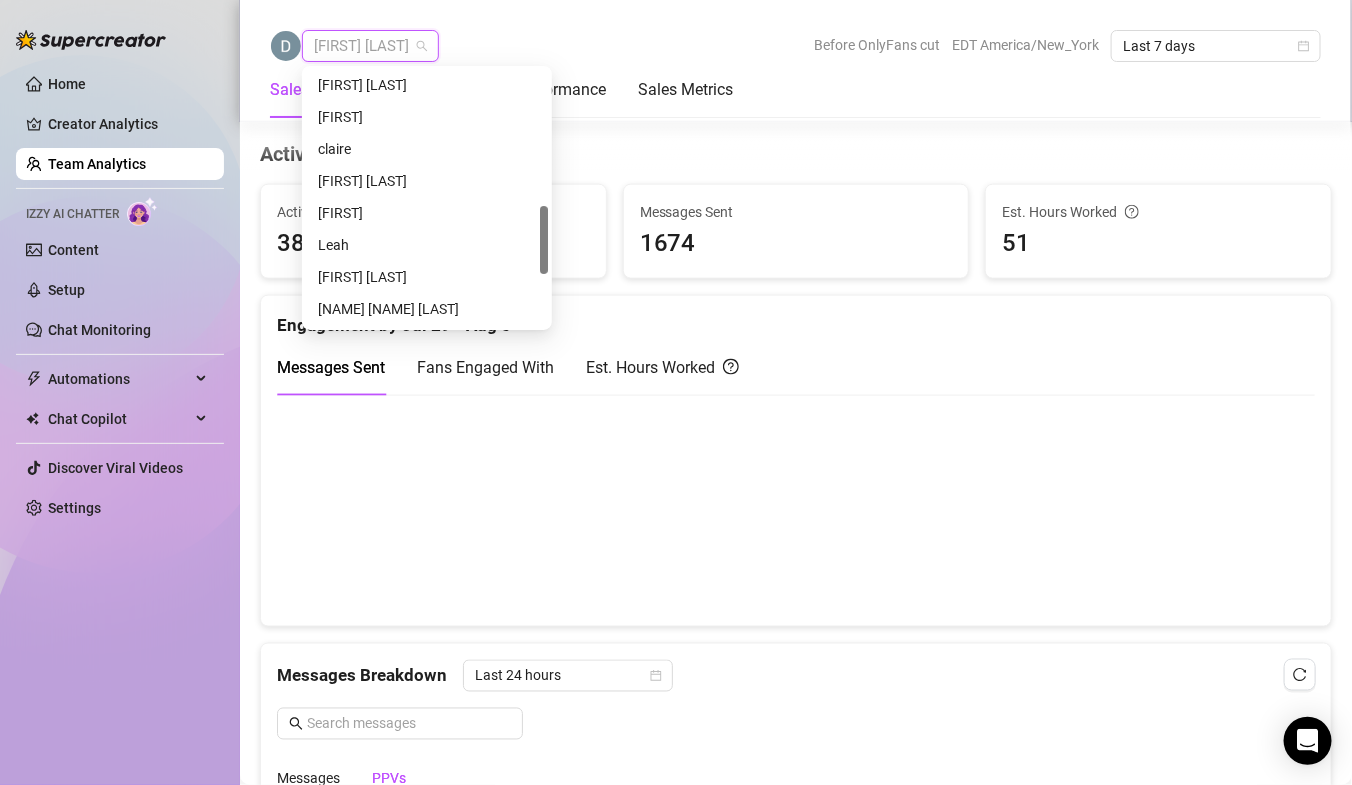 scroll, scrollTop: 703, scrollLeft: 0, axis: vertical 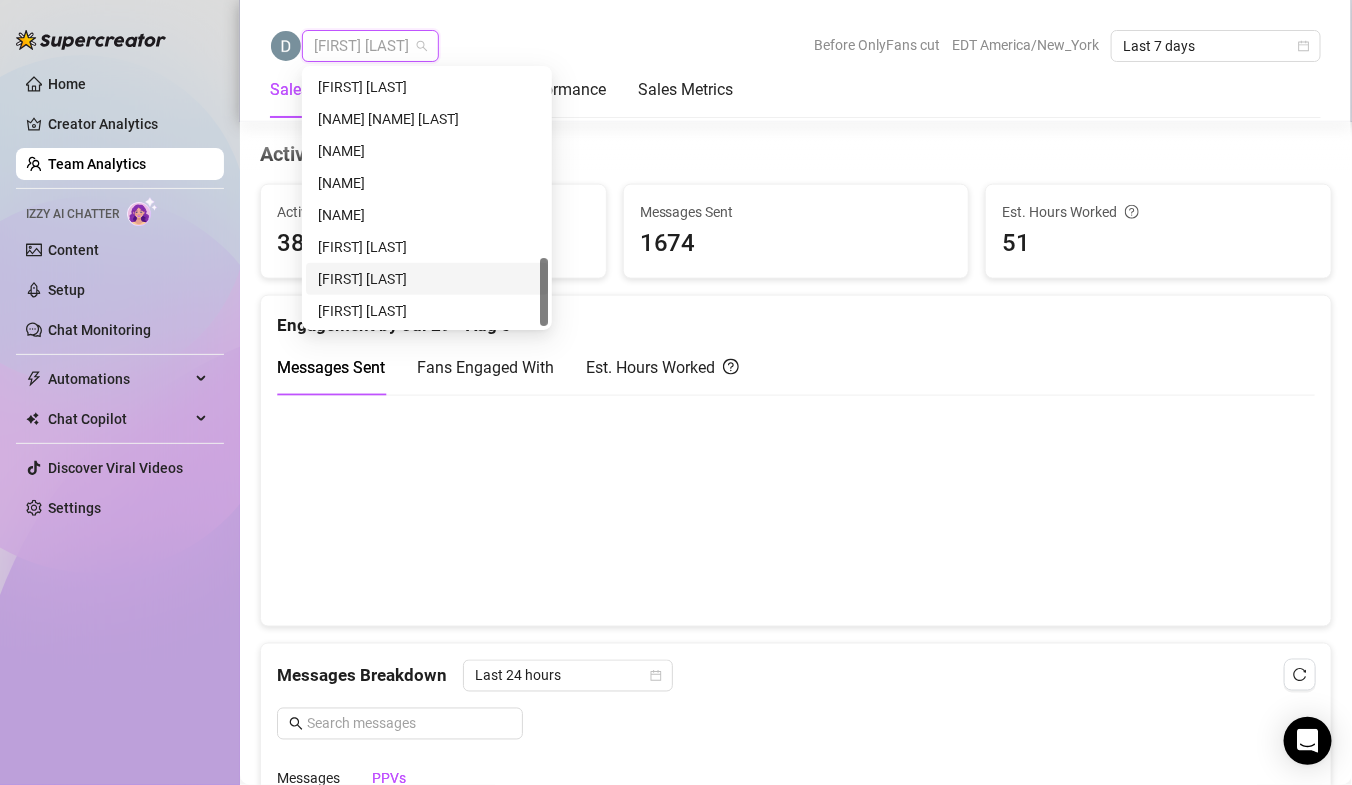 click on "Active Chats 384 Messages Sent 1674 Est. Hours Worked 51 Engagement by [MONTH] [DAY] - [MONTH] [DAY] Messages Sent Fans Engaged With Est. Hours Worked Messages Breakdown Last 24 hours Messages PPVs Account Message Media Price When Sent When Purchased [NAME] would you pin me here and fuck me and eat me like i'm your last meal [NAME]? 🥵makes me wanna sit on that handsome face [NAME]🙈 1 $45.99 [MONTH] [DAY], [TIME] — View Chat [NAME] would you pin me here and fuck me and eat me like i'm your last meal [NAME]? 🥵 5 $5 [MONTH] [DAY], [TIME] [MONTH] [DAY], [TIME] View Chat [NAME] cum with me 💦 apo let's get wild and naughty 😈💋the shower’s warm, my body’s hotter… you coming in or just gonna leave me in here all alone? 💦💋 8 1 $20 [MONTH] [DAY], [TIME] — View Chat [NAME] would you pin me here and fuck me and eat me like i'm your last meal [NAME] i hope you not wasting my time! 🥵 5 $5 [MONTH] [DAY], [TIME] — View Chat [NAME] would you pin me here and fuck me and eat me like i'm your last meal [NAME]? 🥵 5 $5 [MONTH] [DAY], [TIME] —" at bounding box center (796, 894) 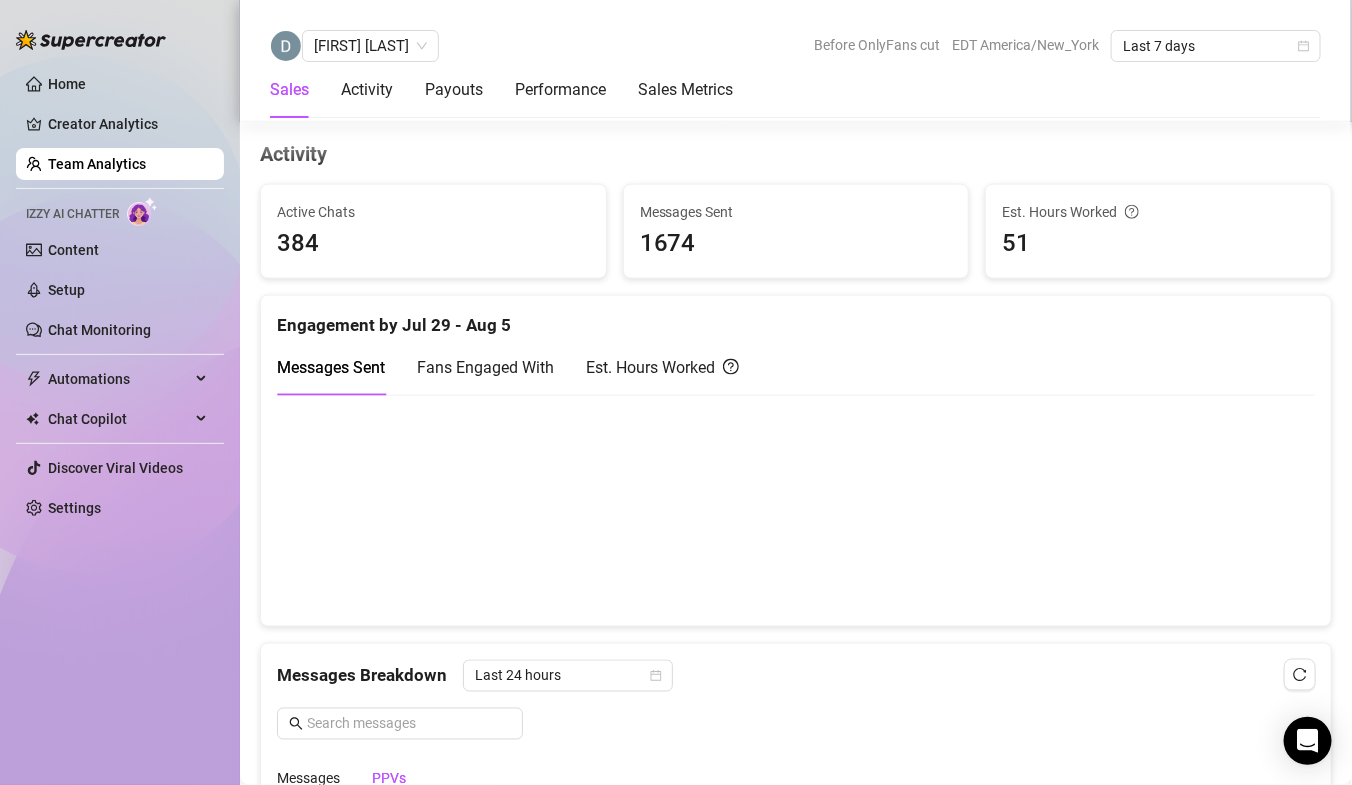 click on "[NAME] Before OnlyFans cut EDT America/New_York Last 7 days Sales Activity Payouts Performance Sales Metrics" at bounding box center (795, 61) 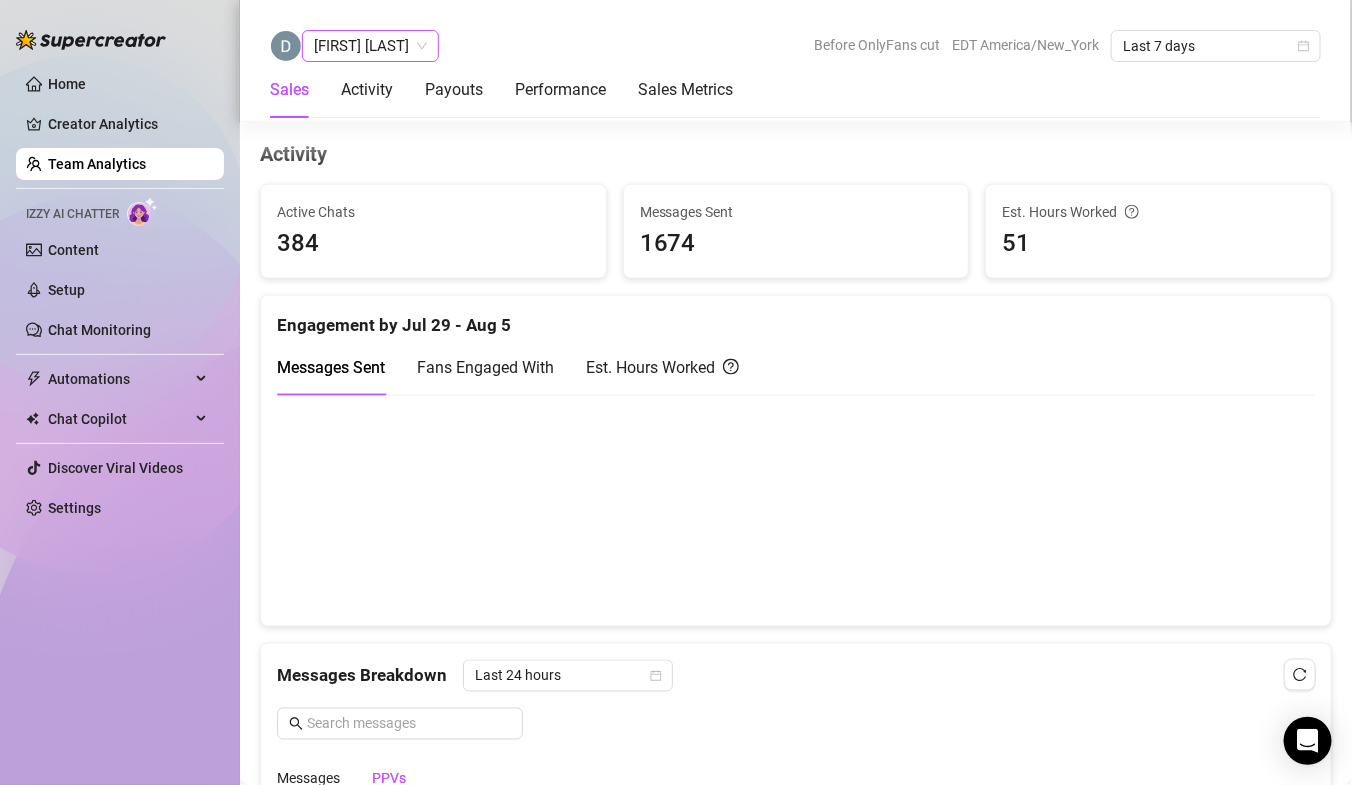 click on "[FIRST] [LAST]" at bounding box center [370, 46] 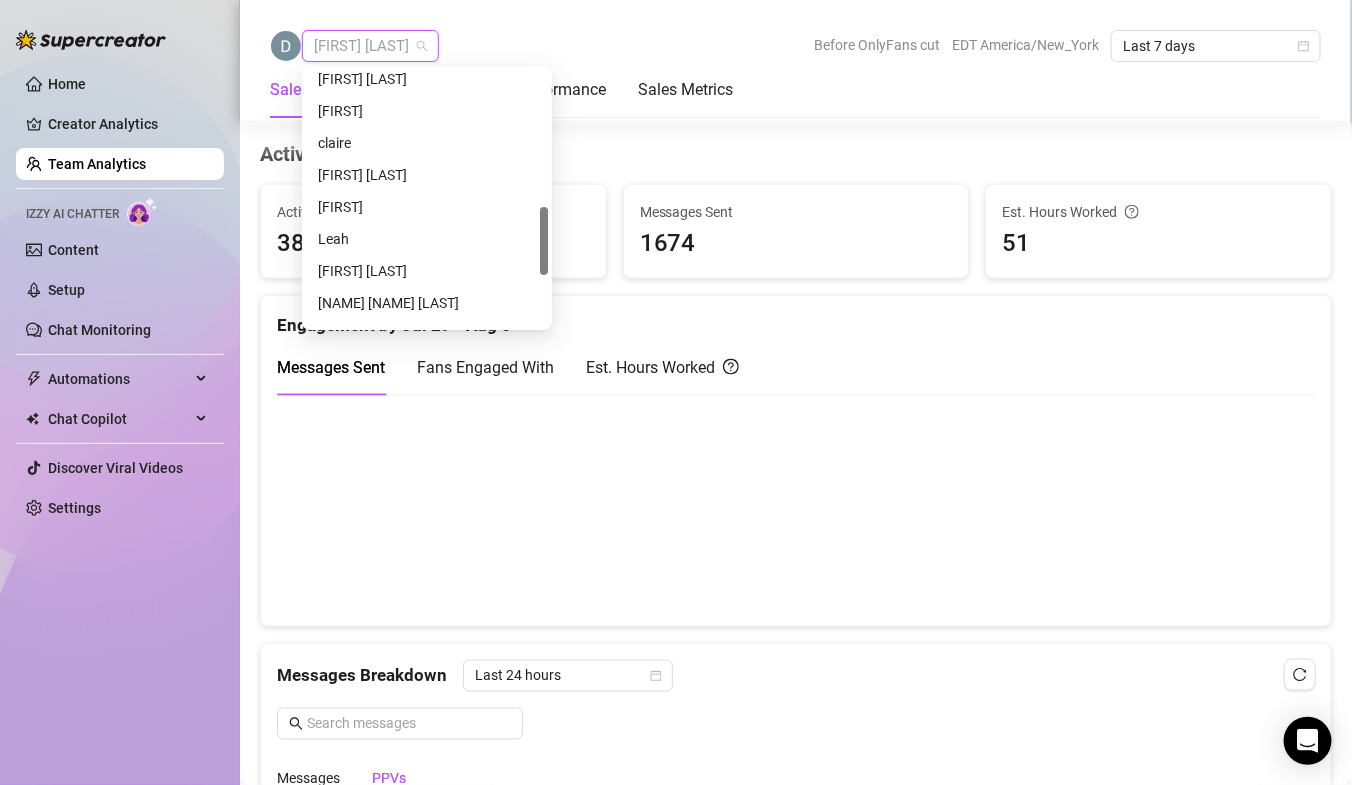 scroll, scrollTop: 540, scrollLeft: 0, axis: vertical 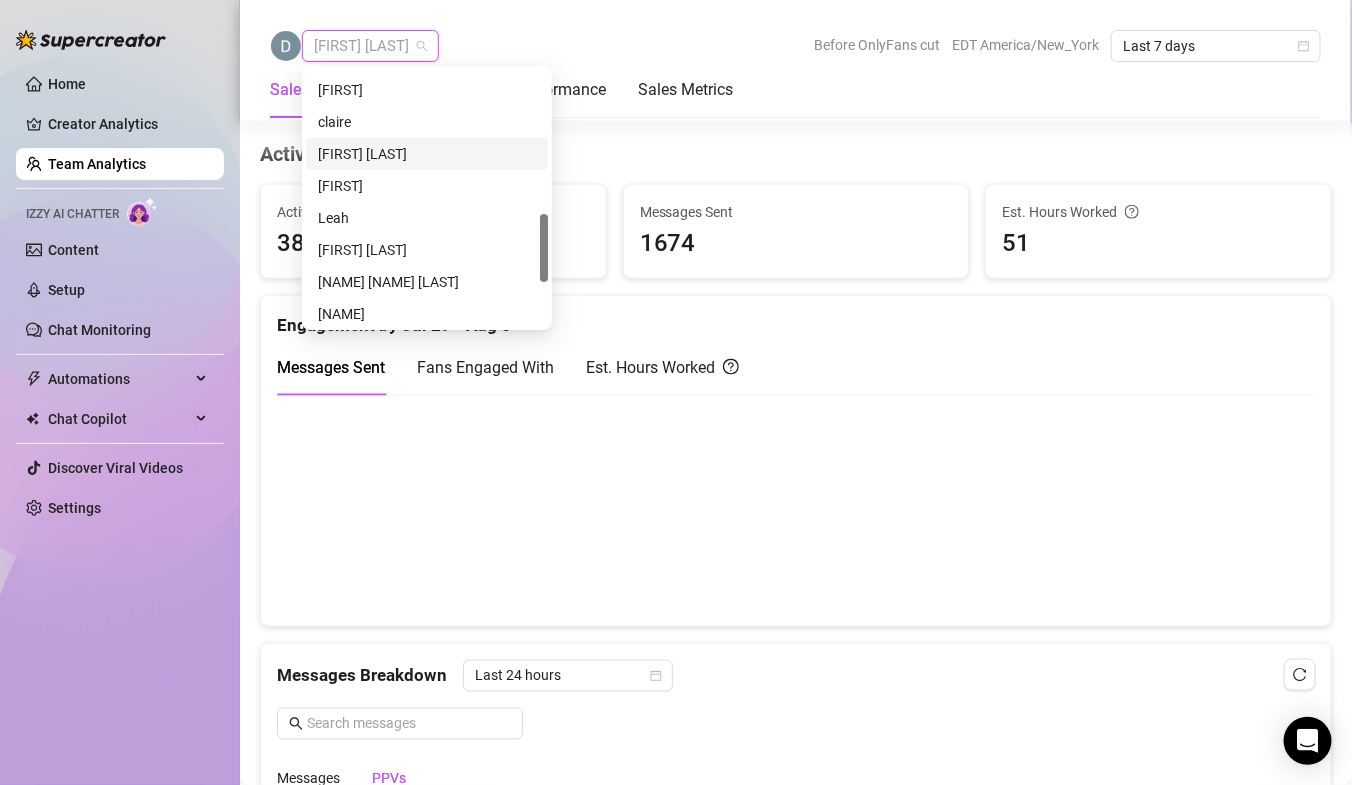 click on "[FIRST] [LAST]" at bounding box center [427, 154] 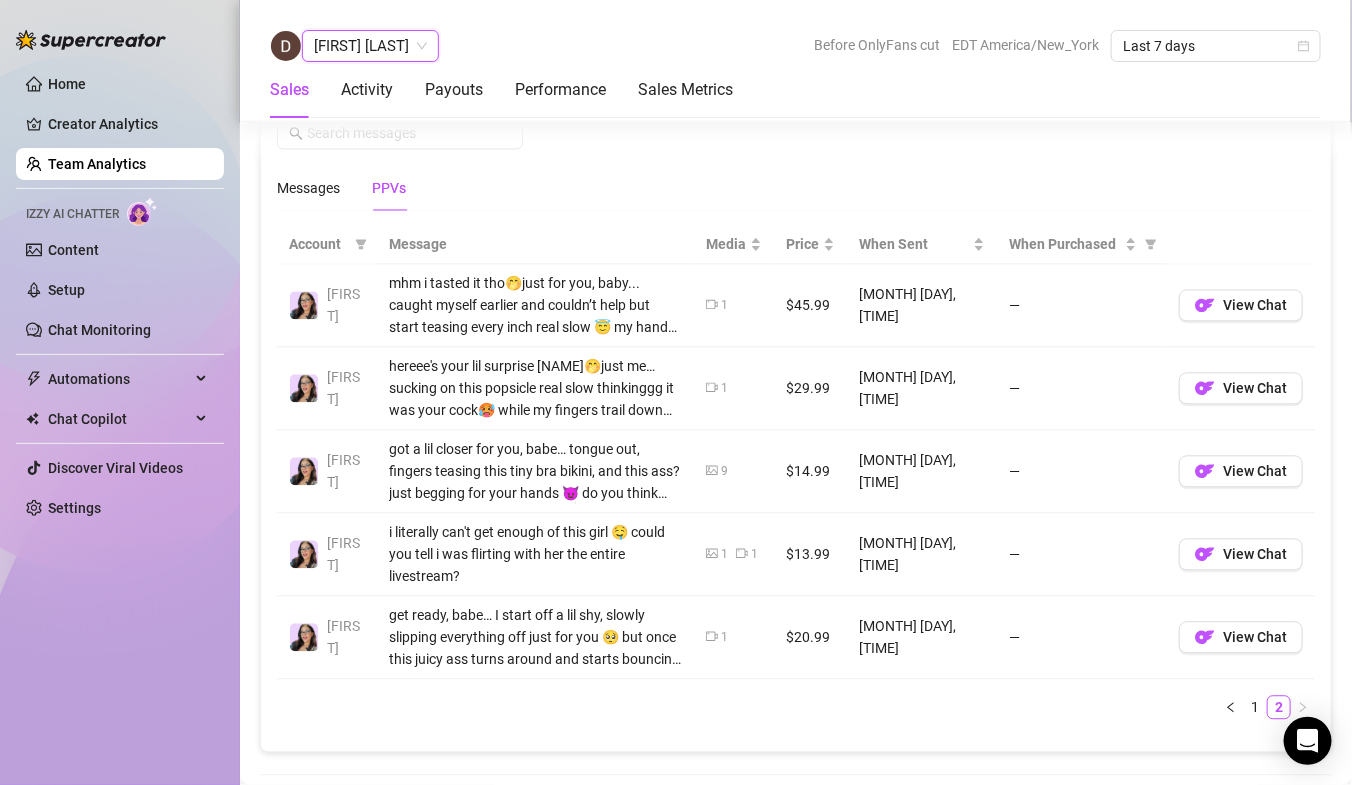 scroll, scrollTop: 1398, scrollLeft: 0, axis: vertical 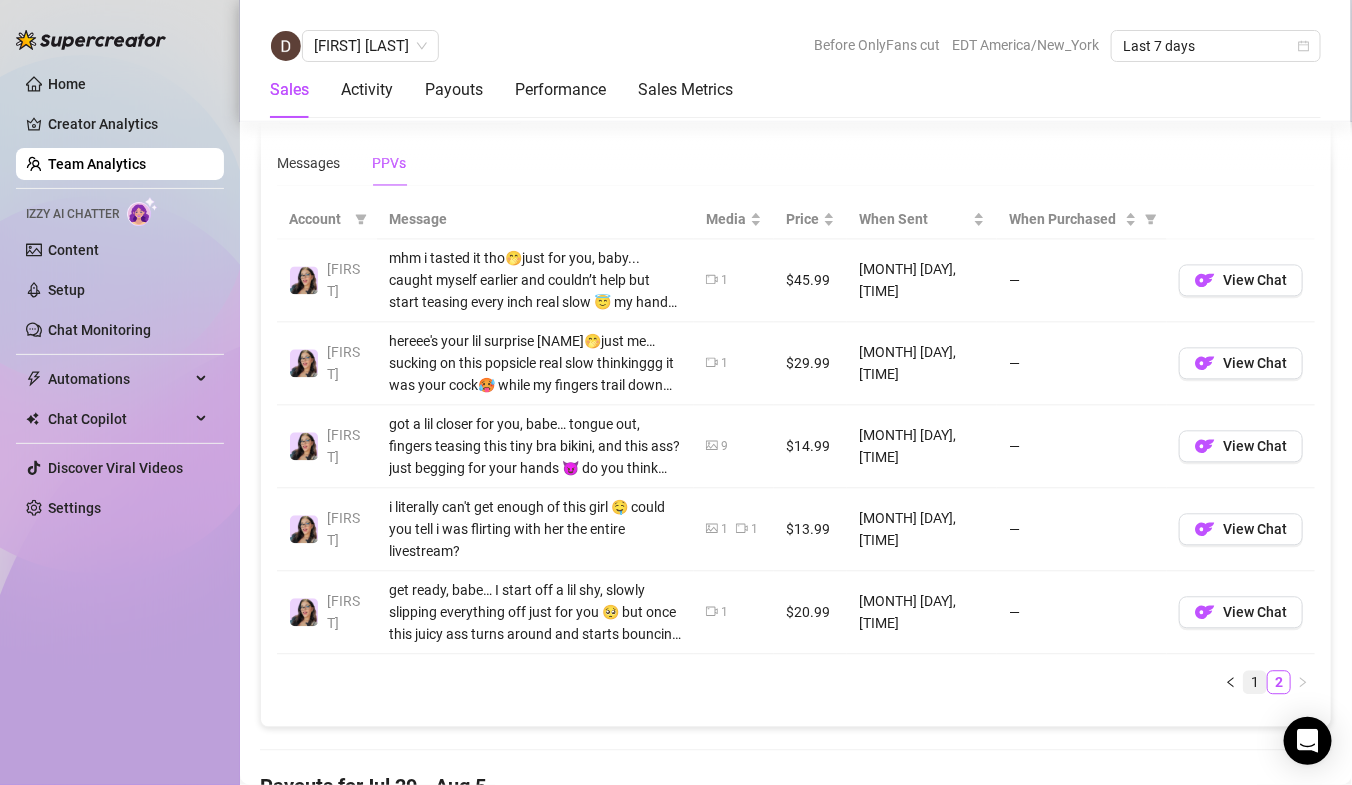 click on "1" at bounding box center [1255, 682] 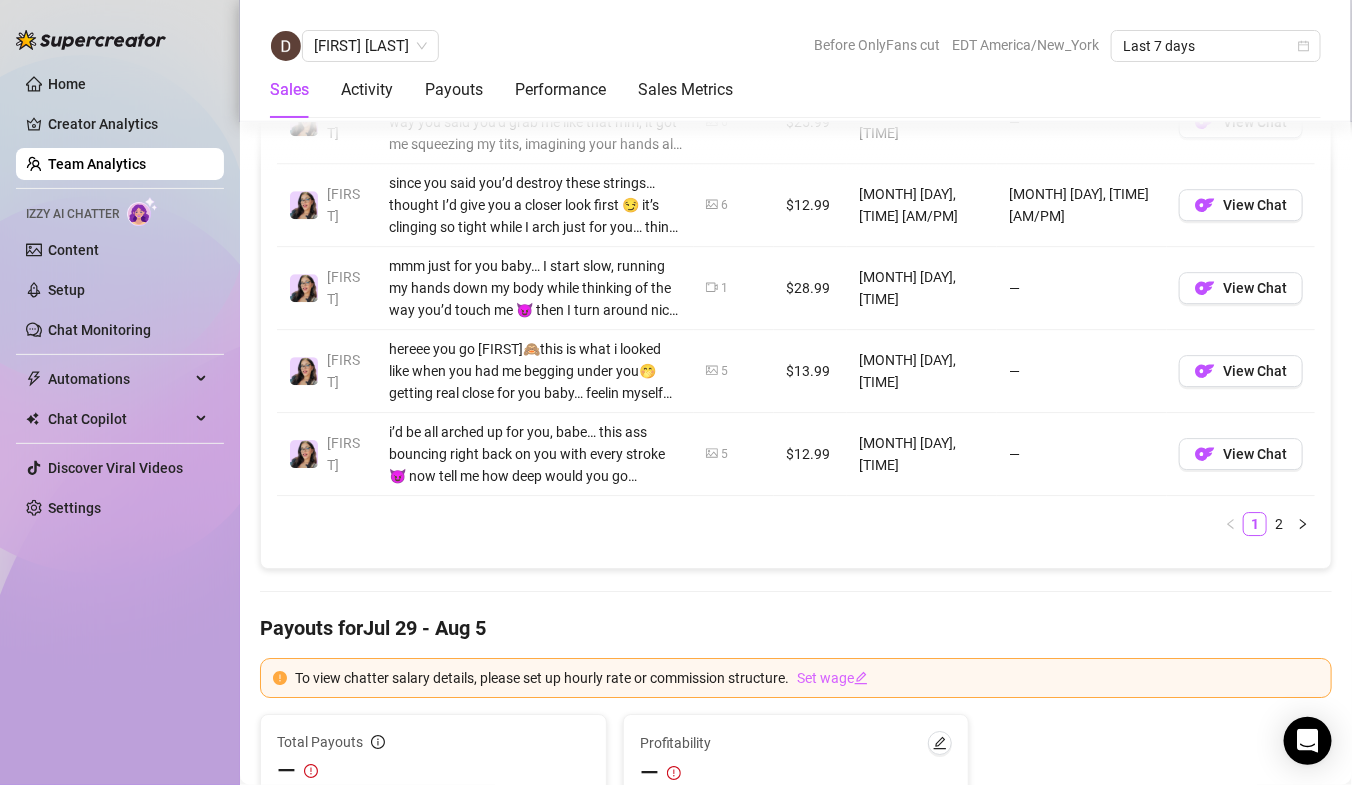 scroll, scrollTop: 1932, scrollLeft: 0, axis: vertical 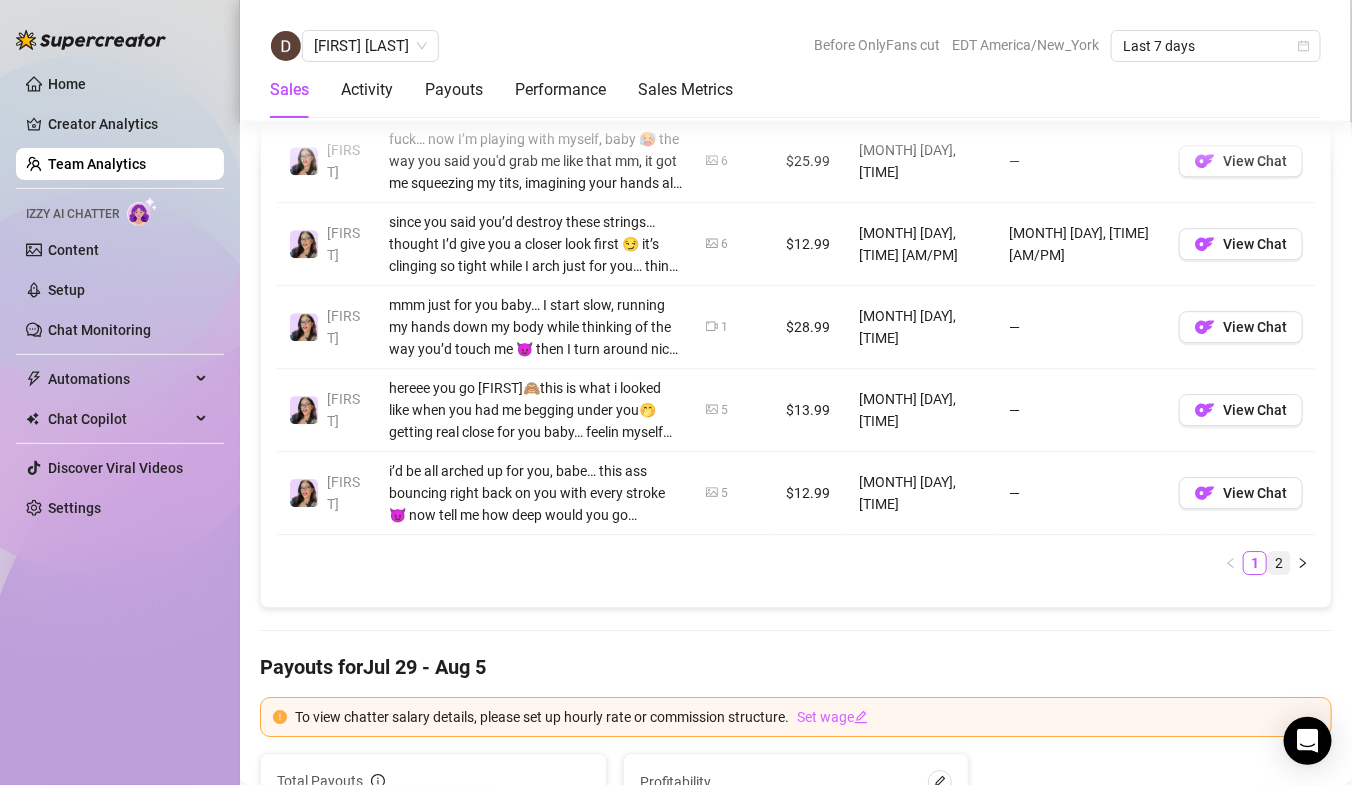 click on "2" at bounding box center (1279, 563) 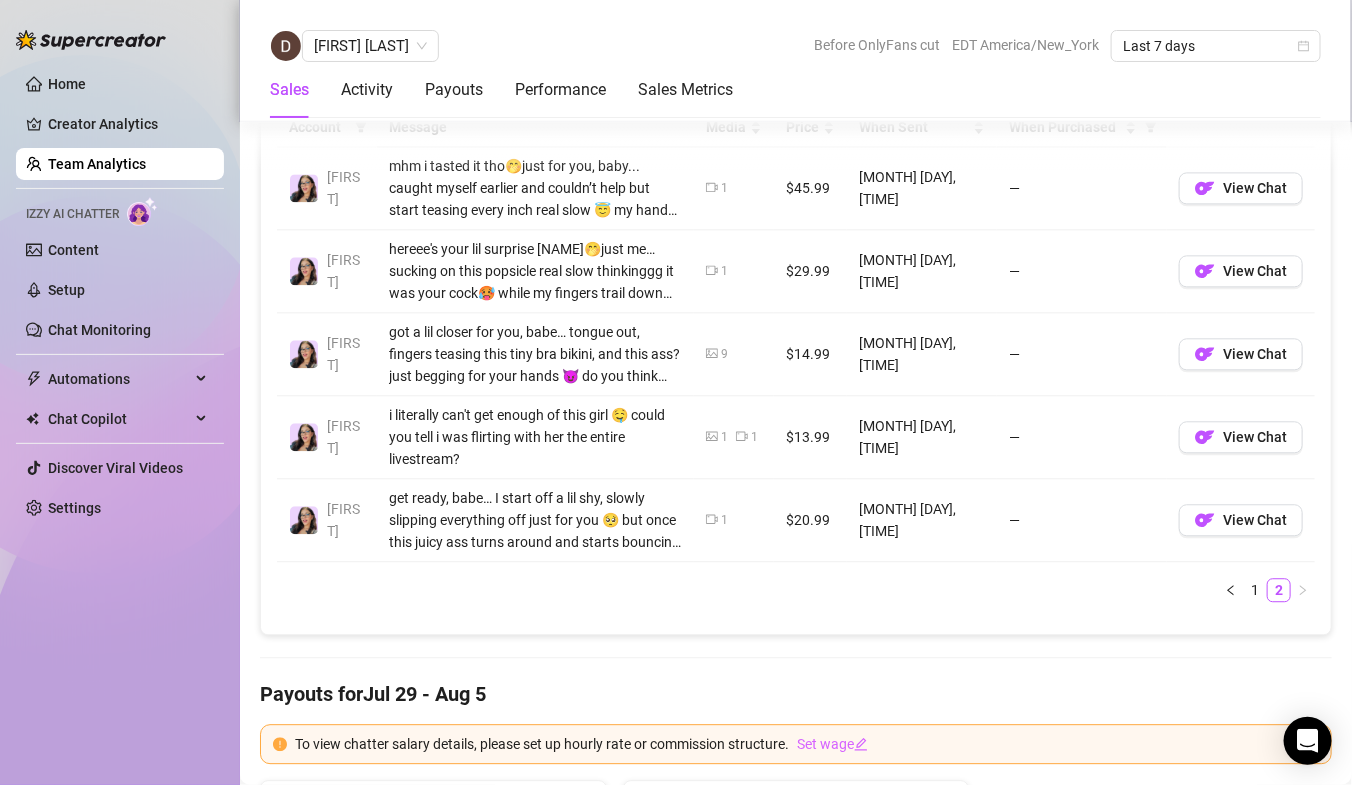 scroll, scrollTop: 1363, scrollLeft: 0, axis: vertical 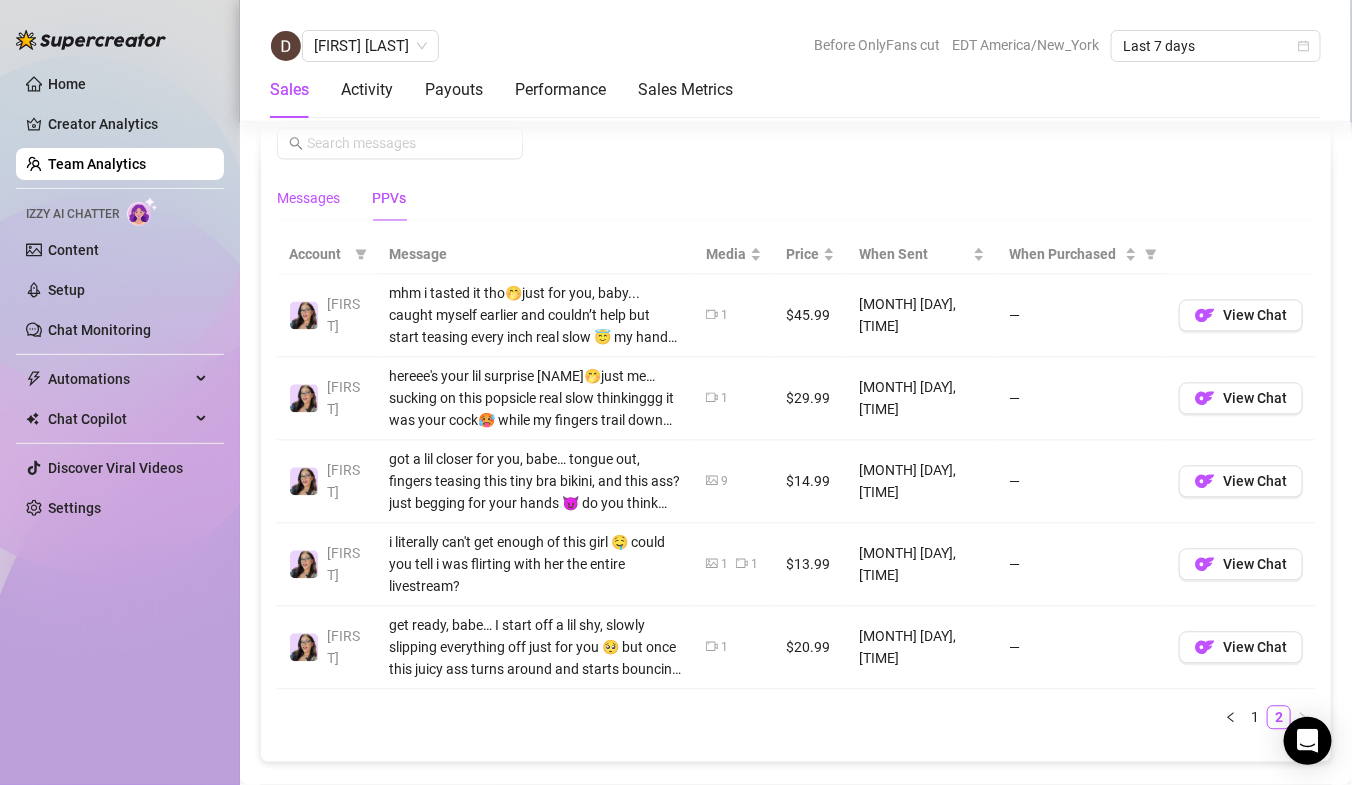 click on "Messages" at bounding box center (308, 198) 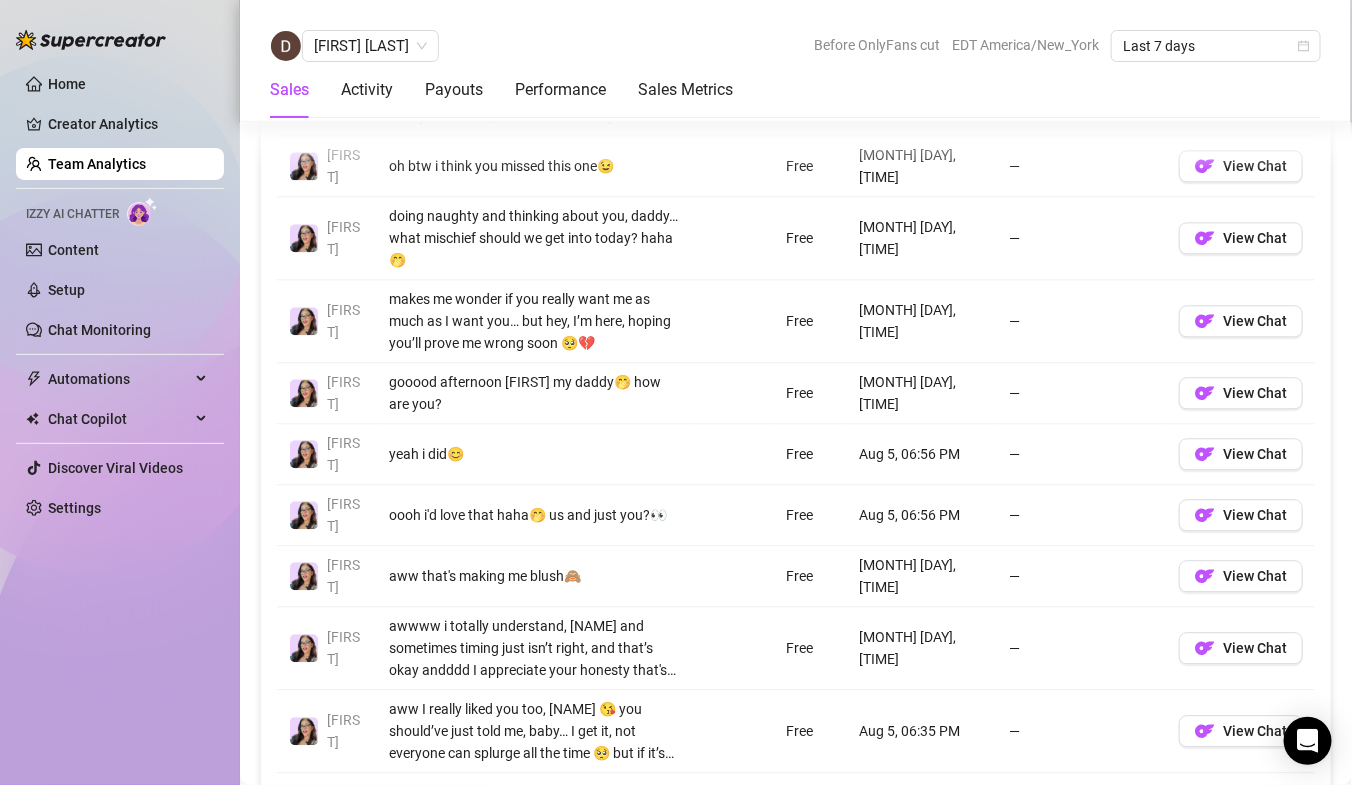 scroll, scrollTop: 1695, scrollLeft: 0, axis: vertical 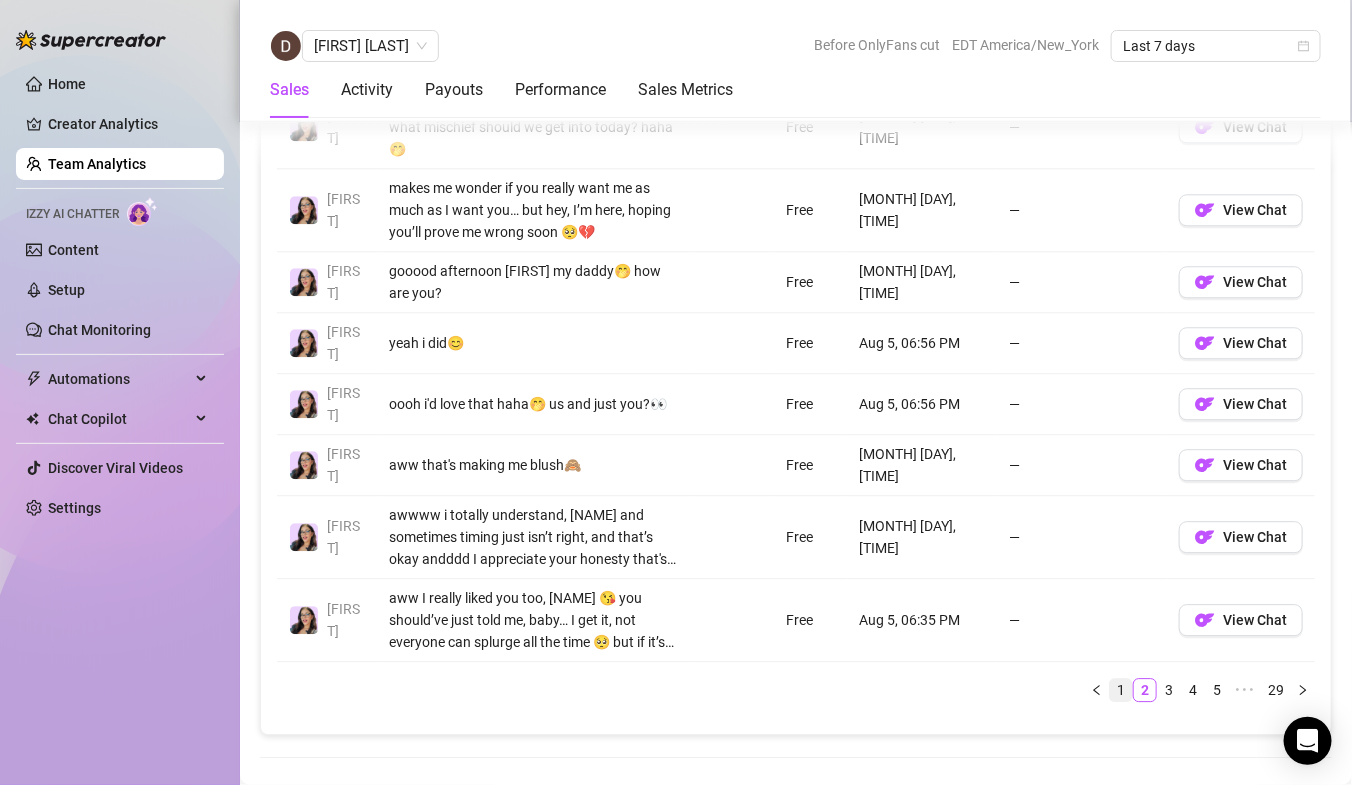 click on "1" at bounding box center [1121, 690] 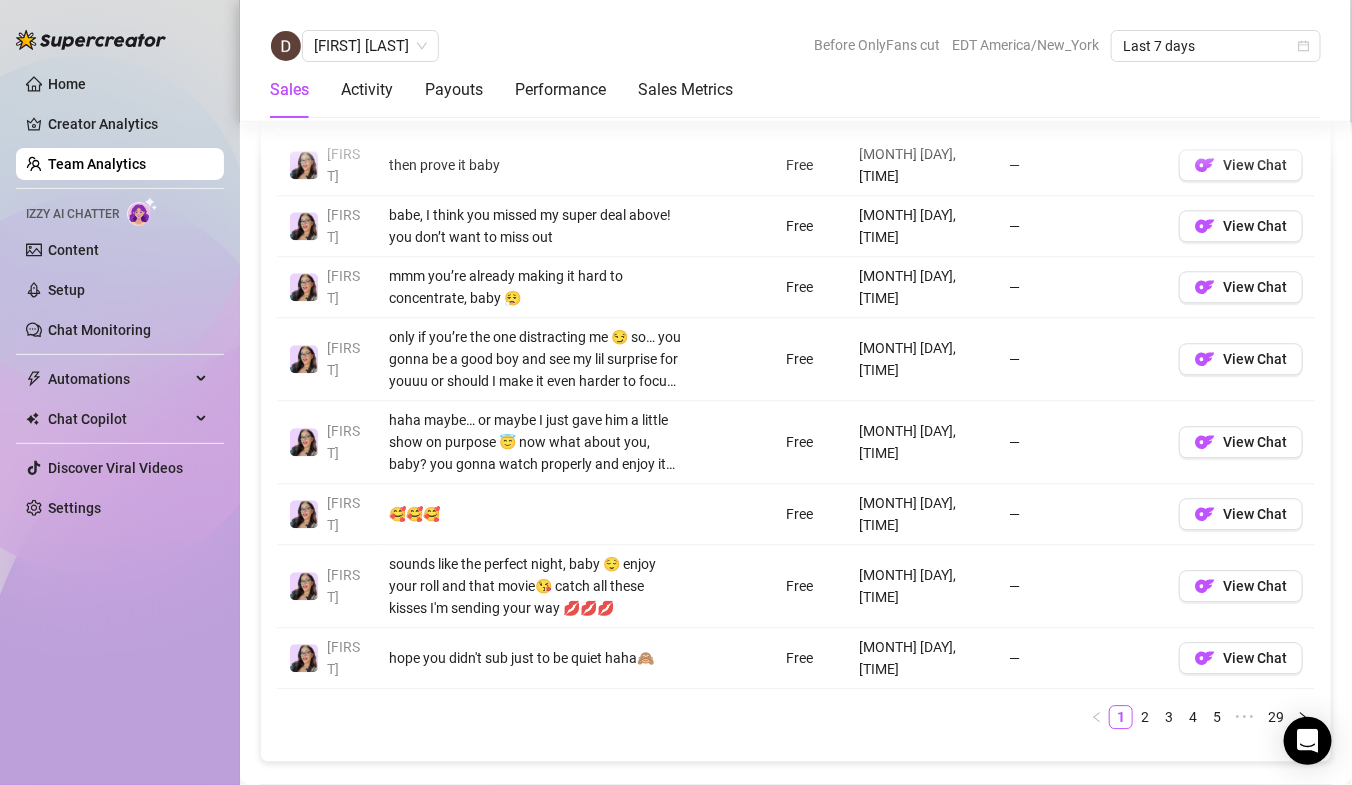 scroll, scrollTop: 1649, scrollLeft: 0, axis: vertical 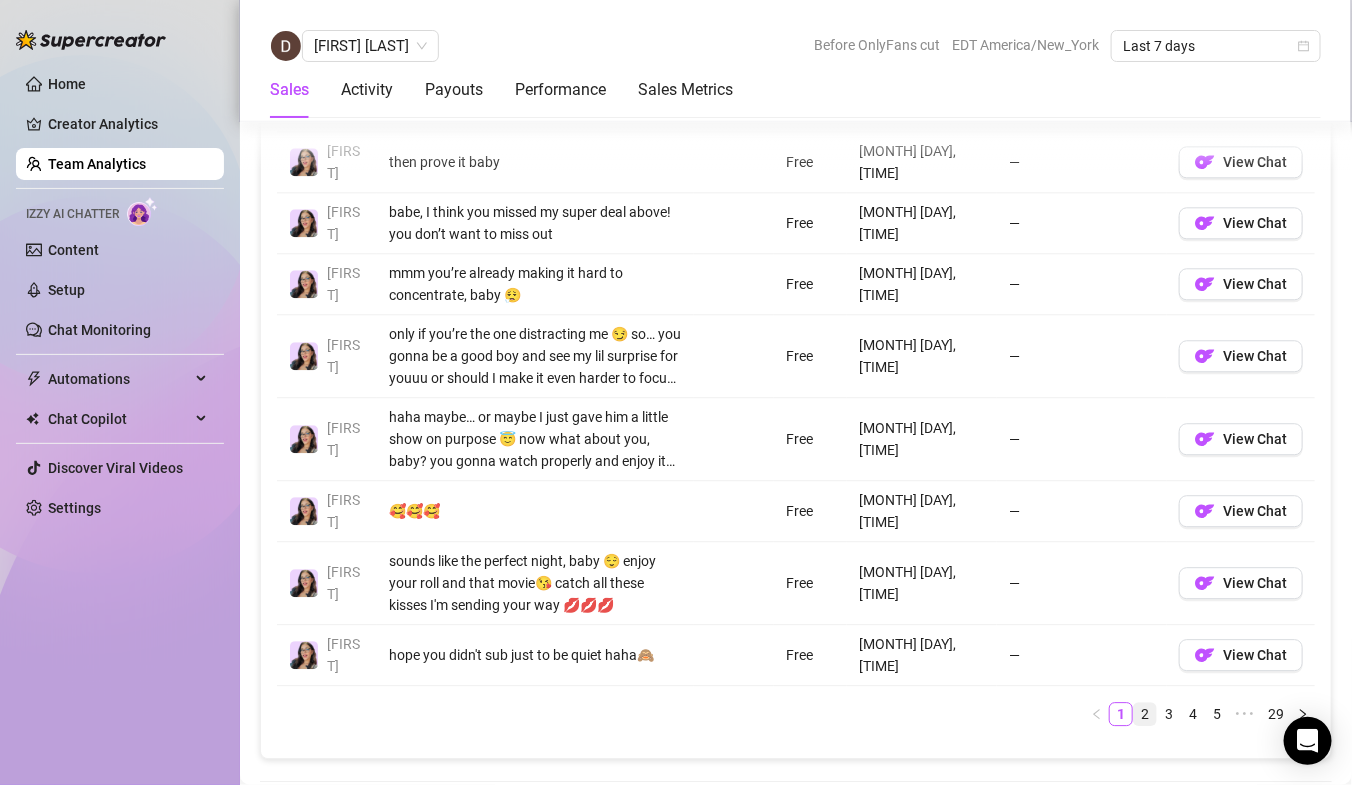 click on "2" at bounding box center (1145, 714) 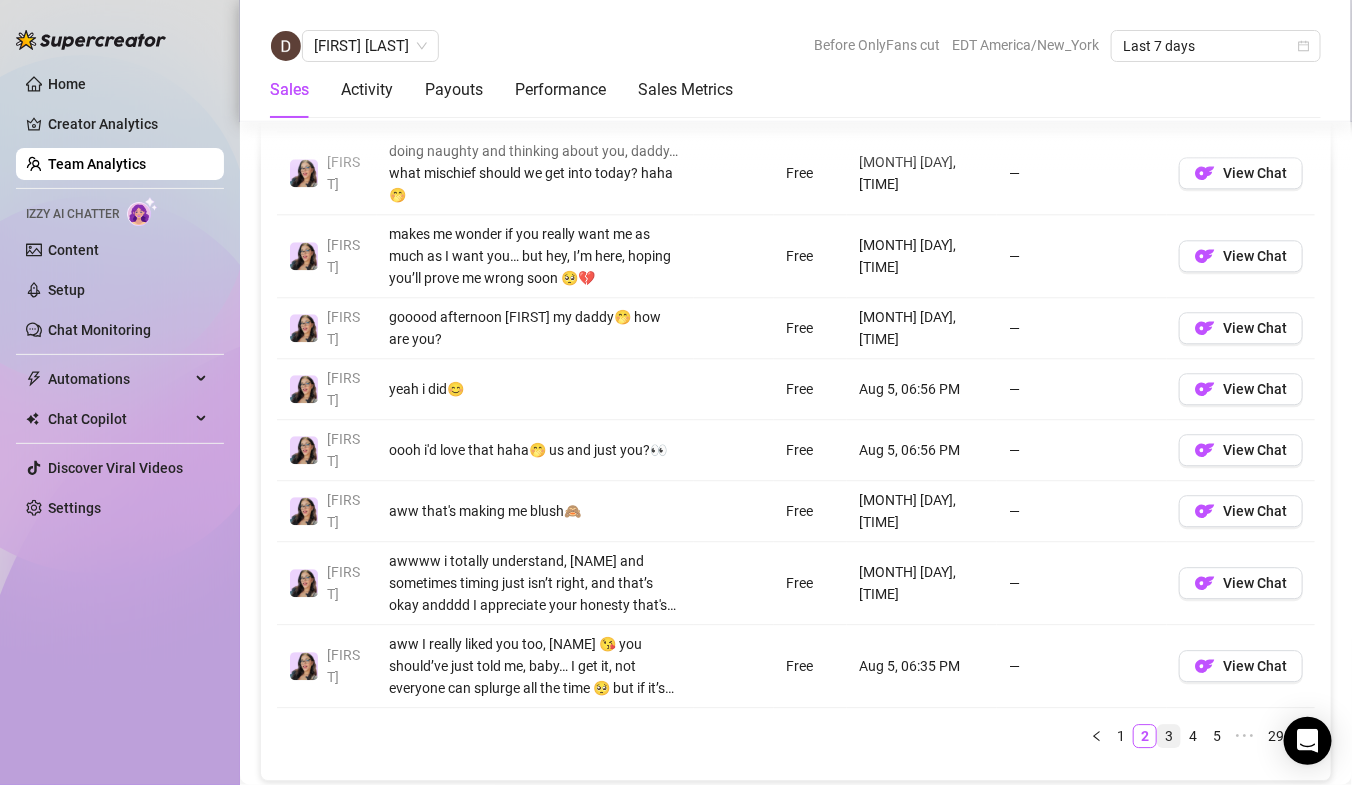 click on "3" at bounding box center (1169, 736) 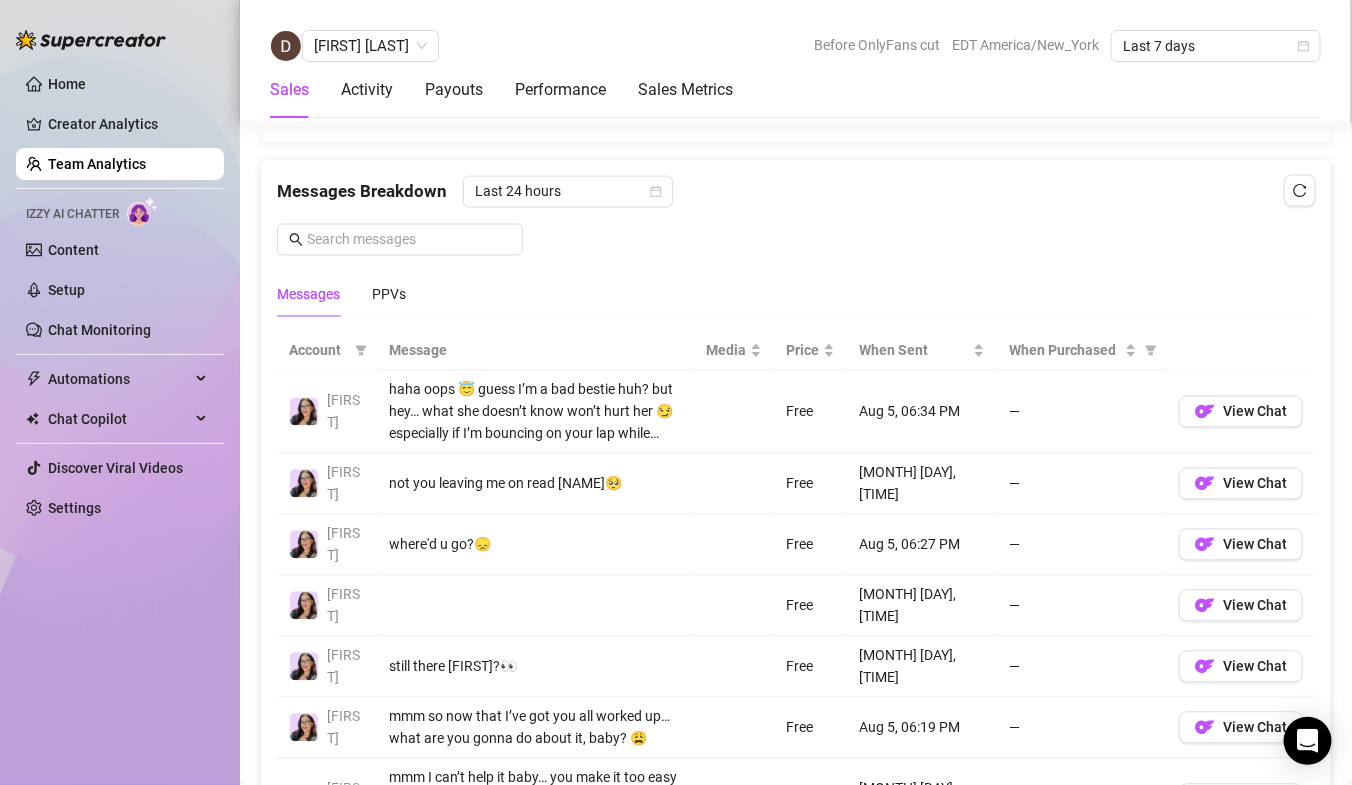 scroll, scrollTop: 1276, scrollLeft: 0, axis: vertical 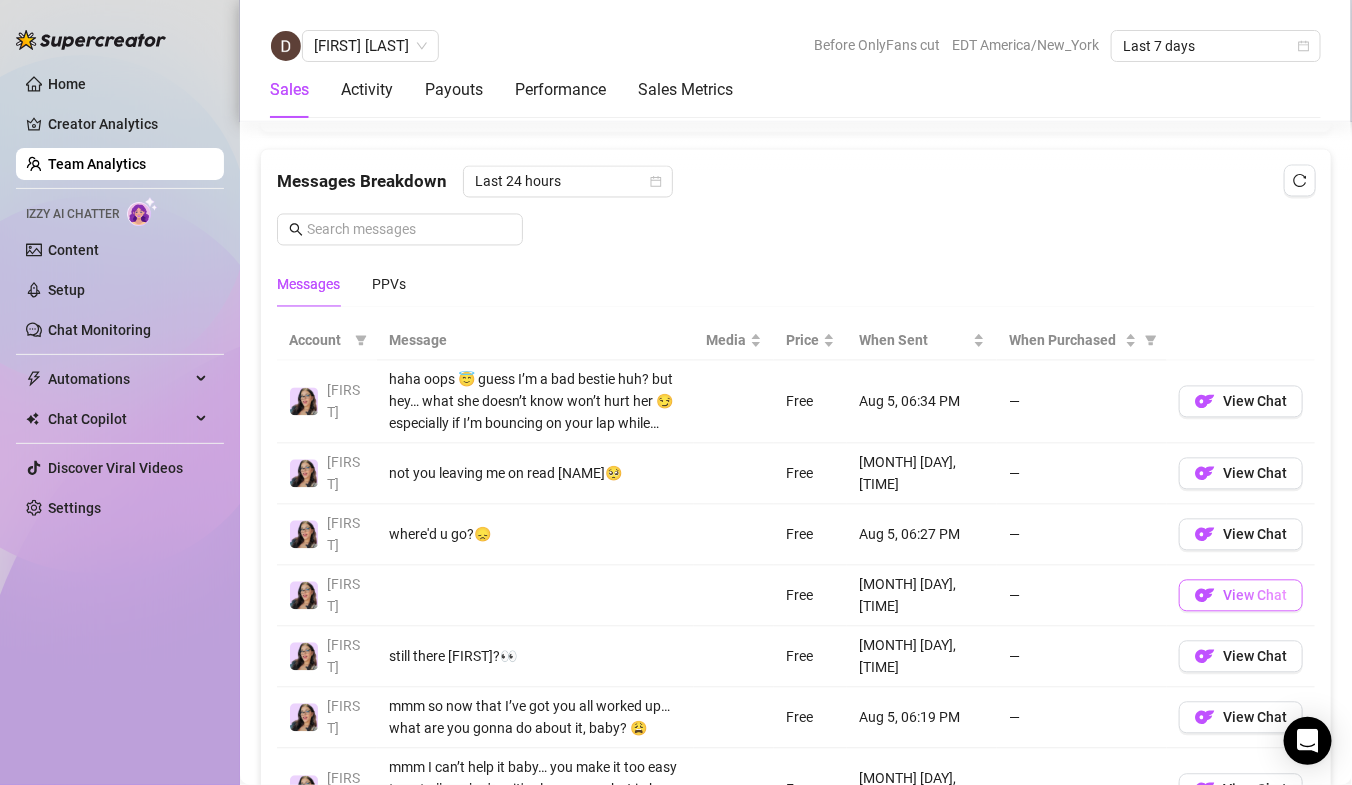 click on "View Chat" at bounding box center [1241, 596] 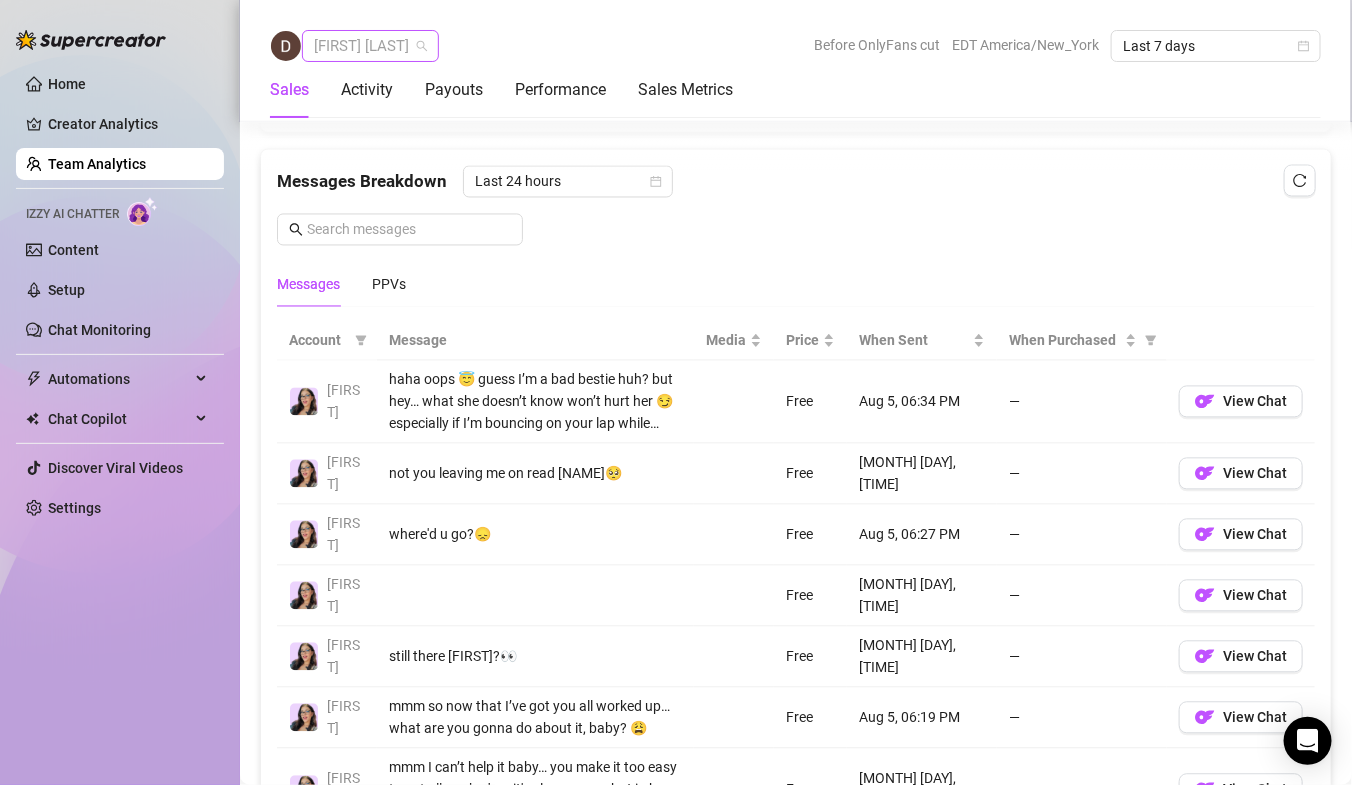 click on "[FIRST] [LAST]" at bounding box center [370, 46] 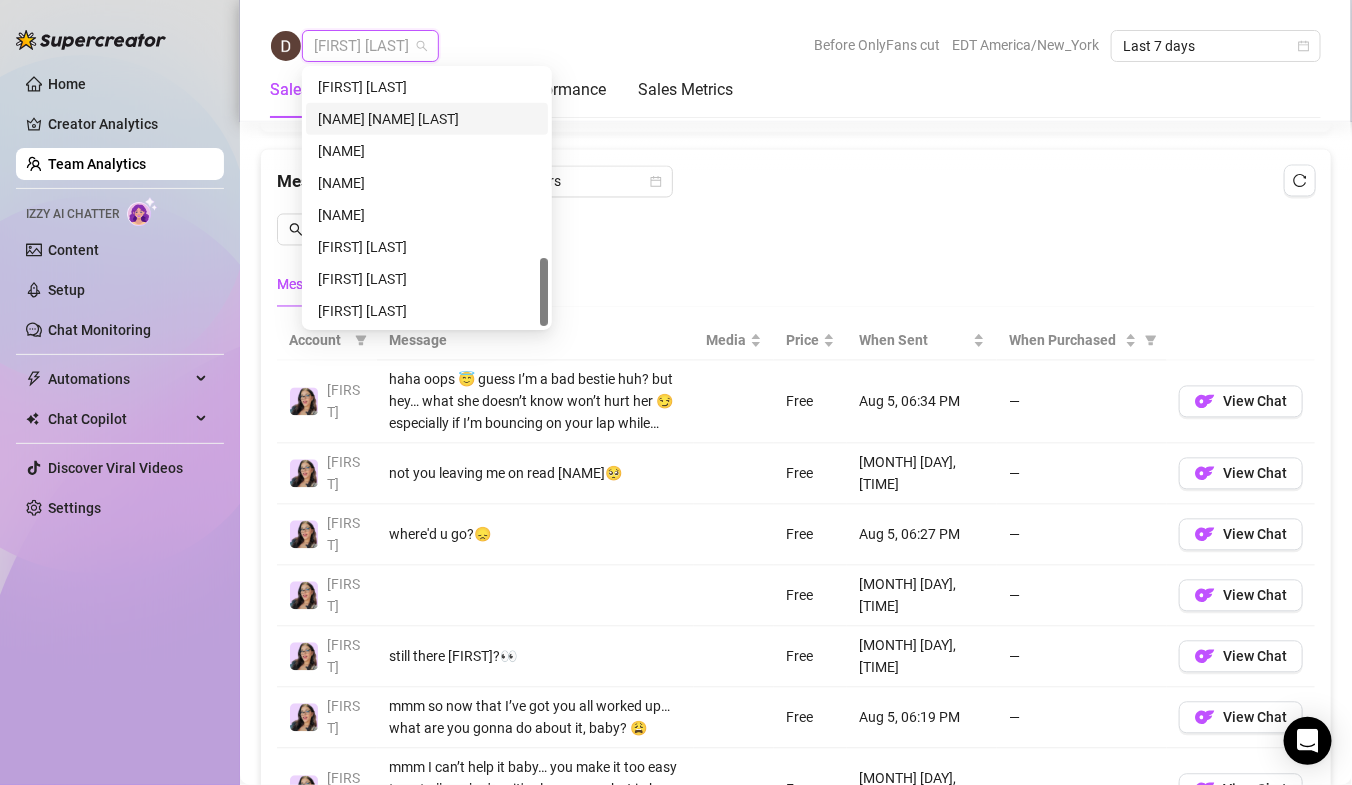 scroll, scrollTop: 703, scrollLeft: 0, axis: vertical 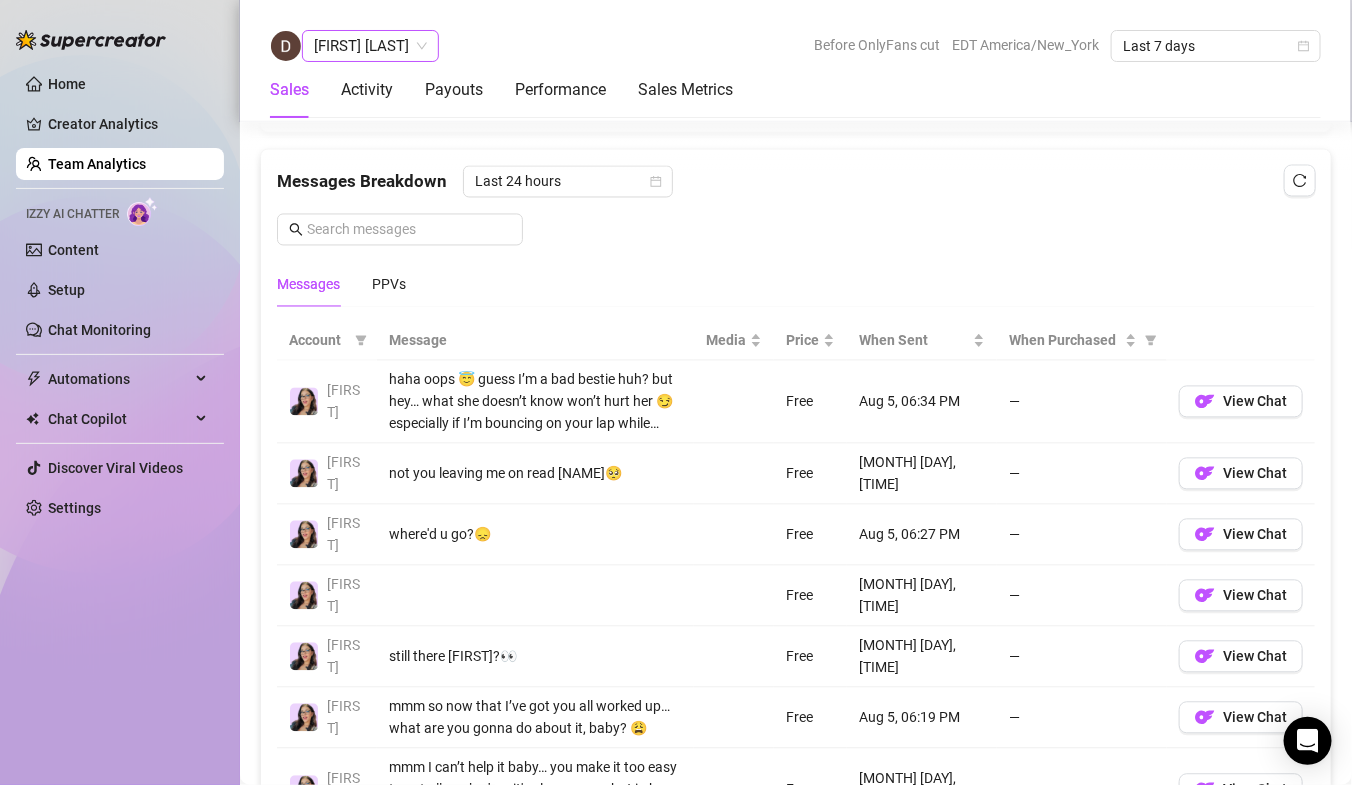 click on "[FIRST] [LAST]" at bounding box center [370, 46] 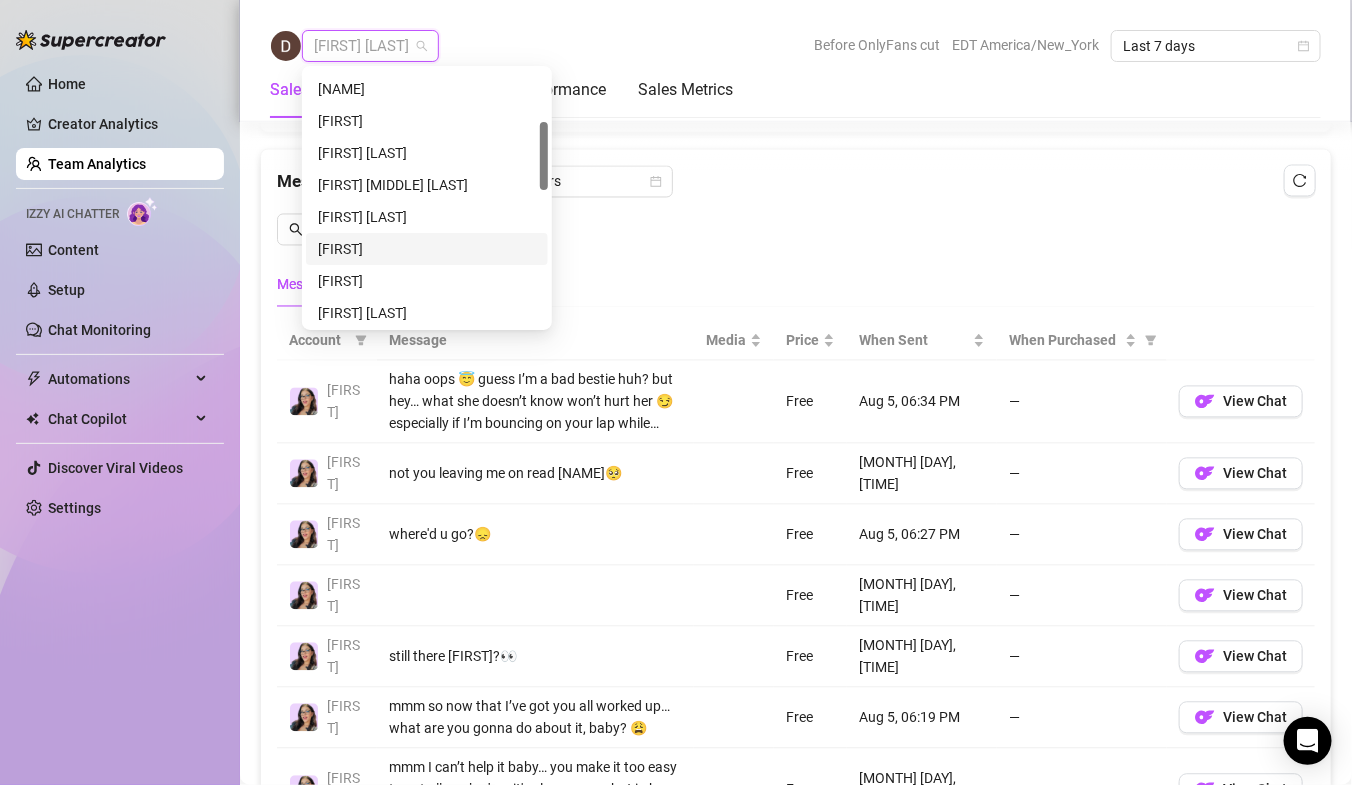 scroll, scrollTop: 207, scrollLeft: 0, axis: vertical 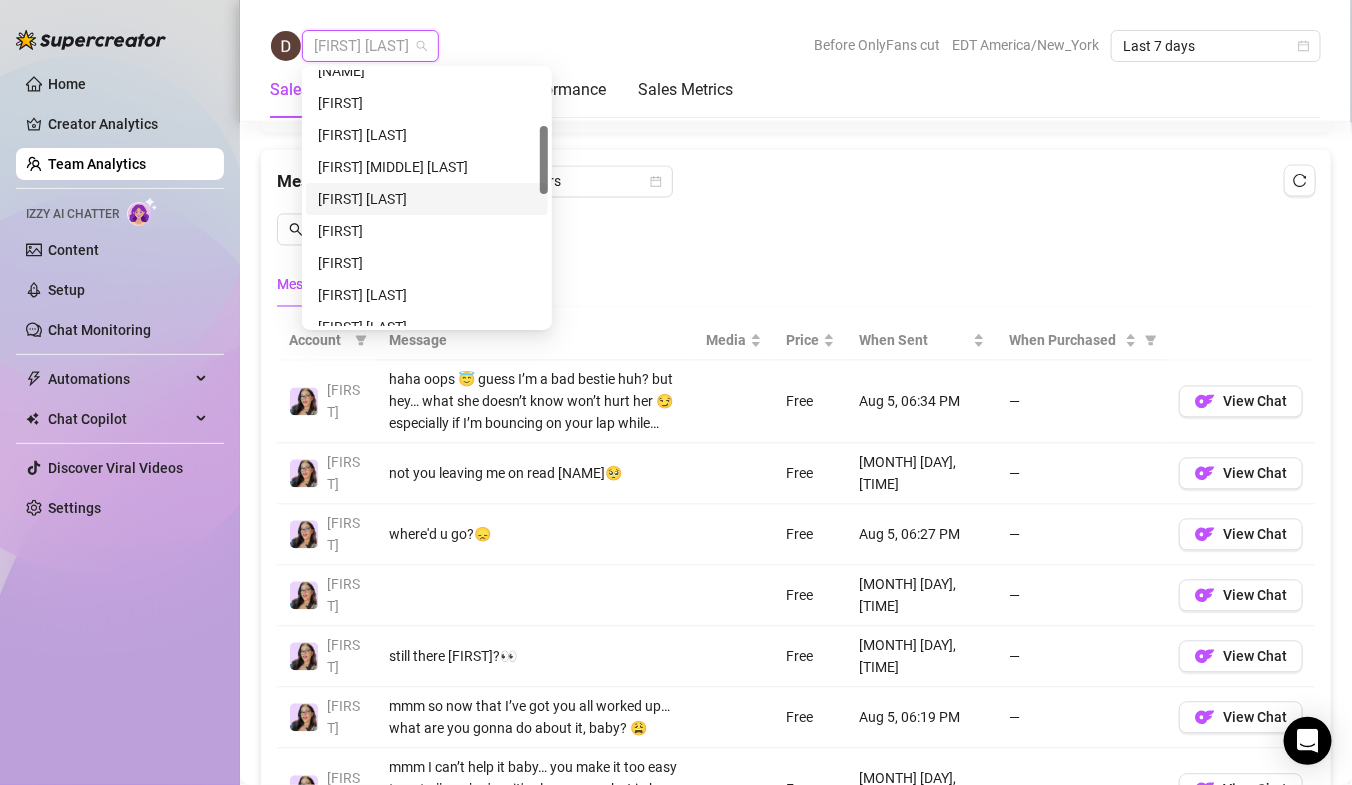 click on "[FIRST] [LAST]" at bounding box center (427, 199) 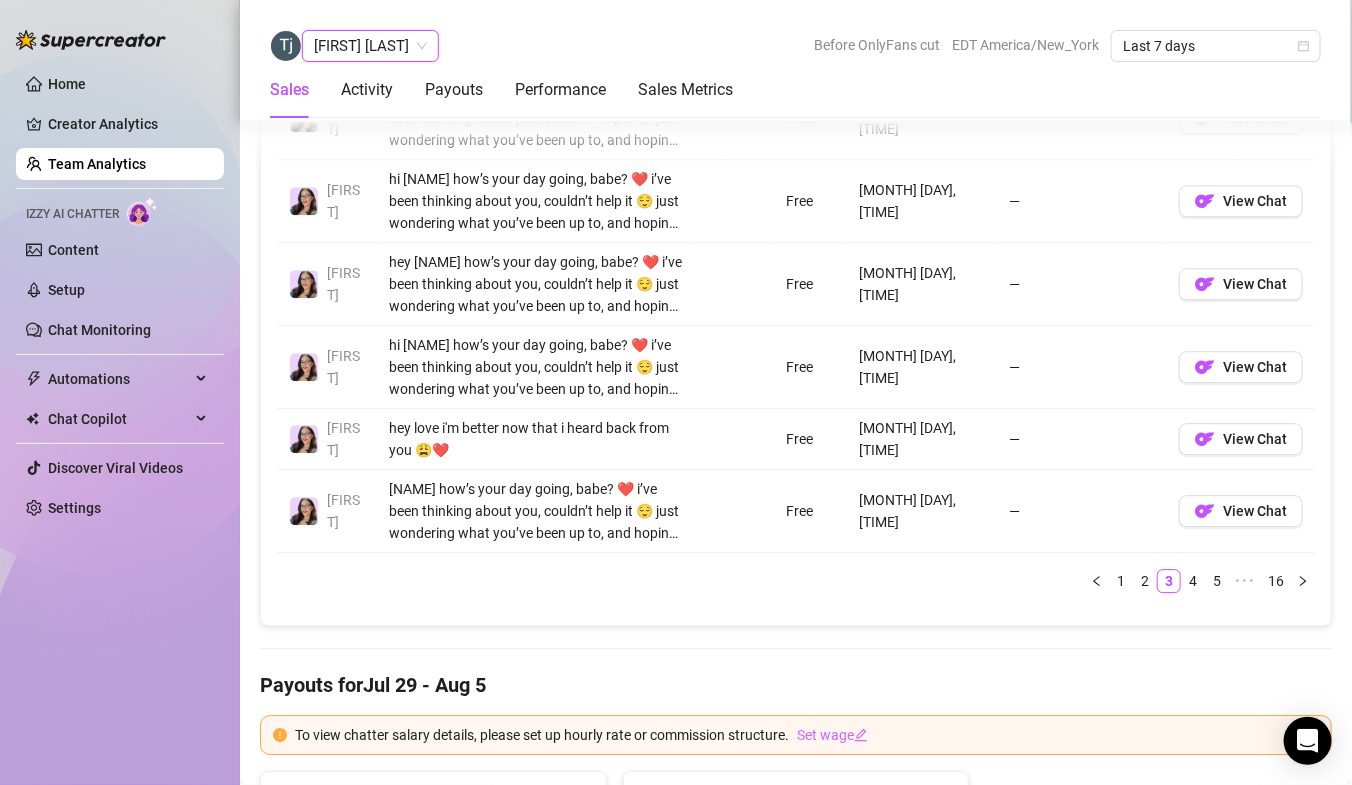 scroll, scrollTop: 1779, scrollLeft: 0, axis: vertical 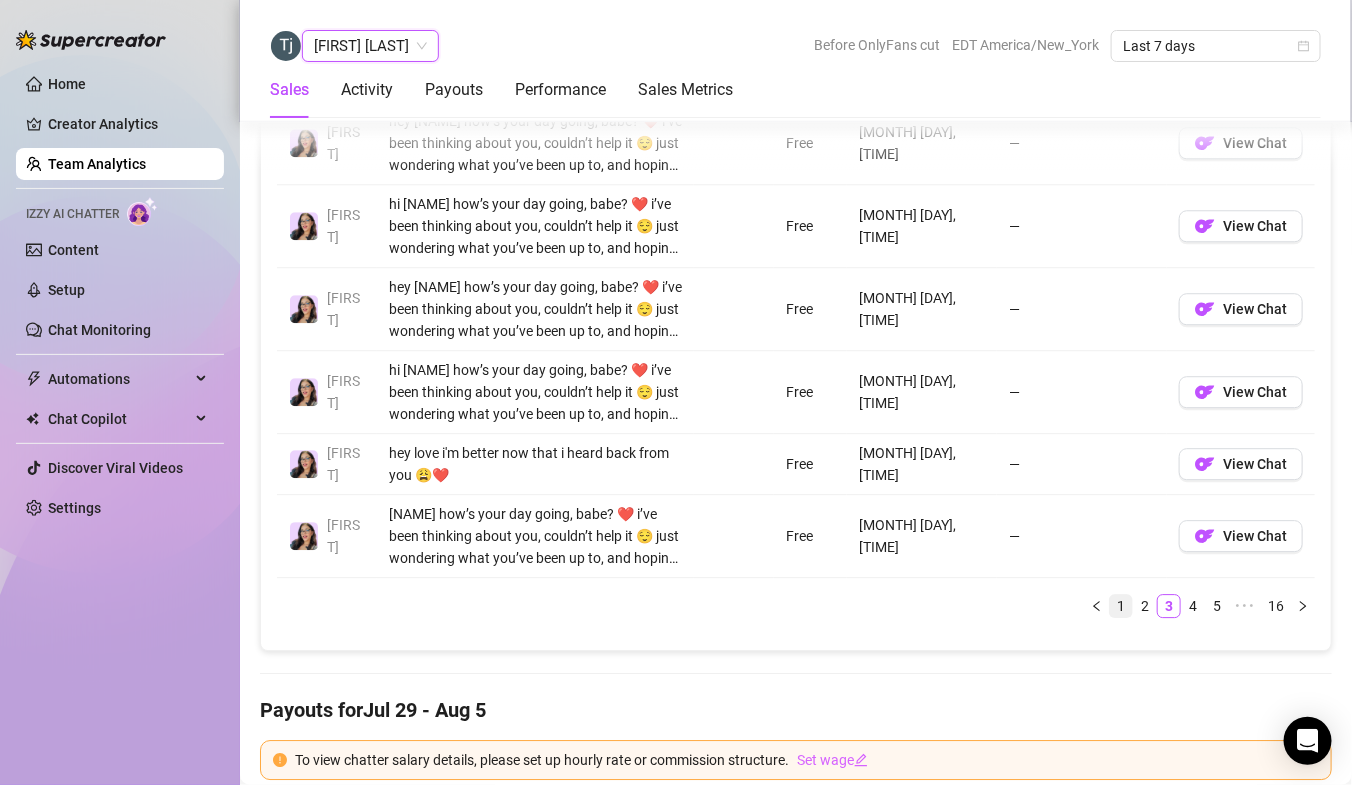 click on "1" at bounding box center (1121, 606) 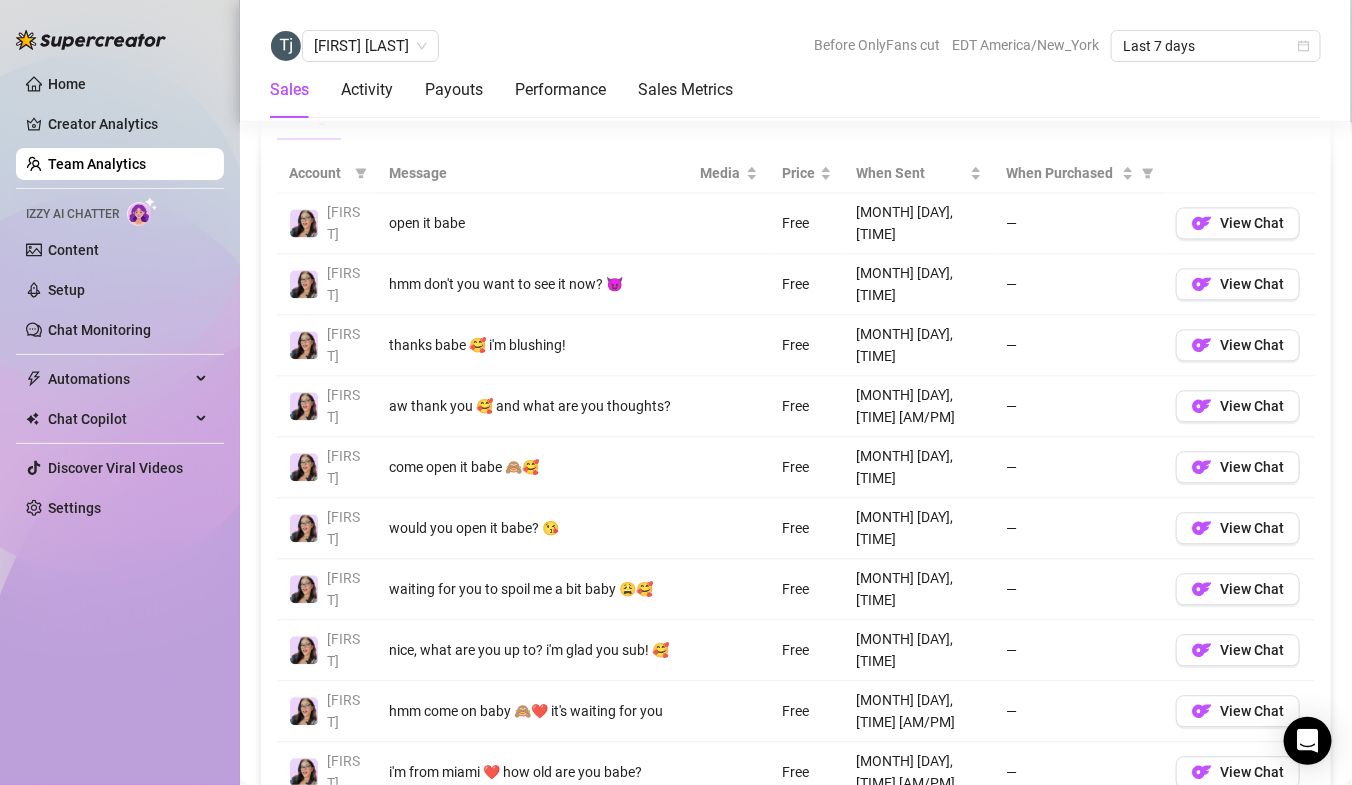 scroll, scrollTop: 1446, scrollLeft: 0, axis: vertical 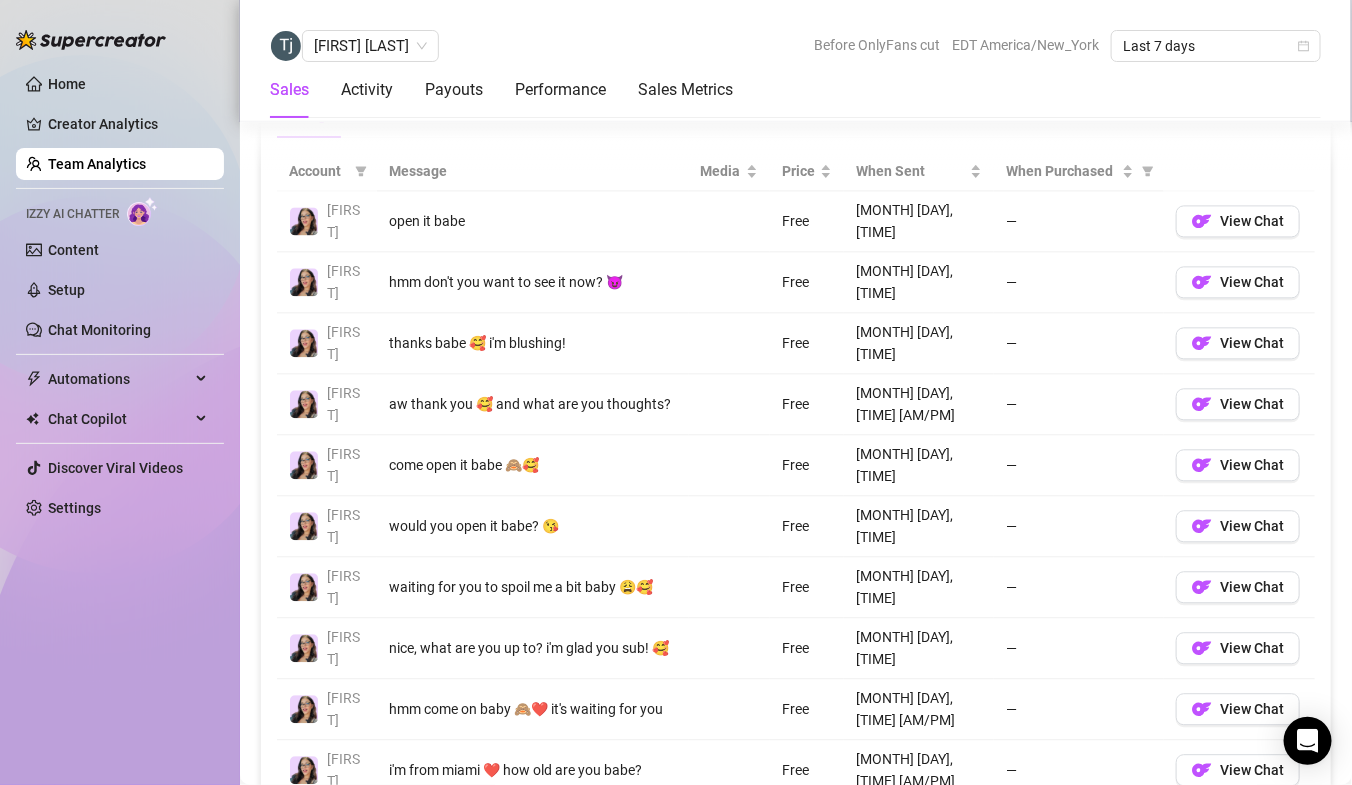click on "2" at bounding box center [1145, 829] 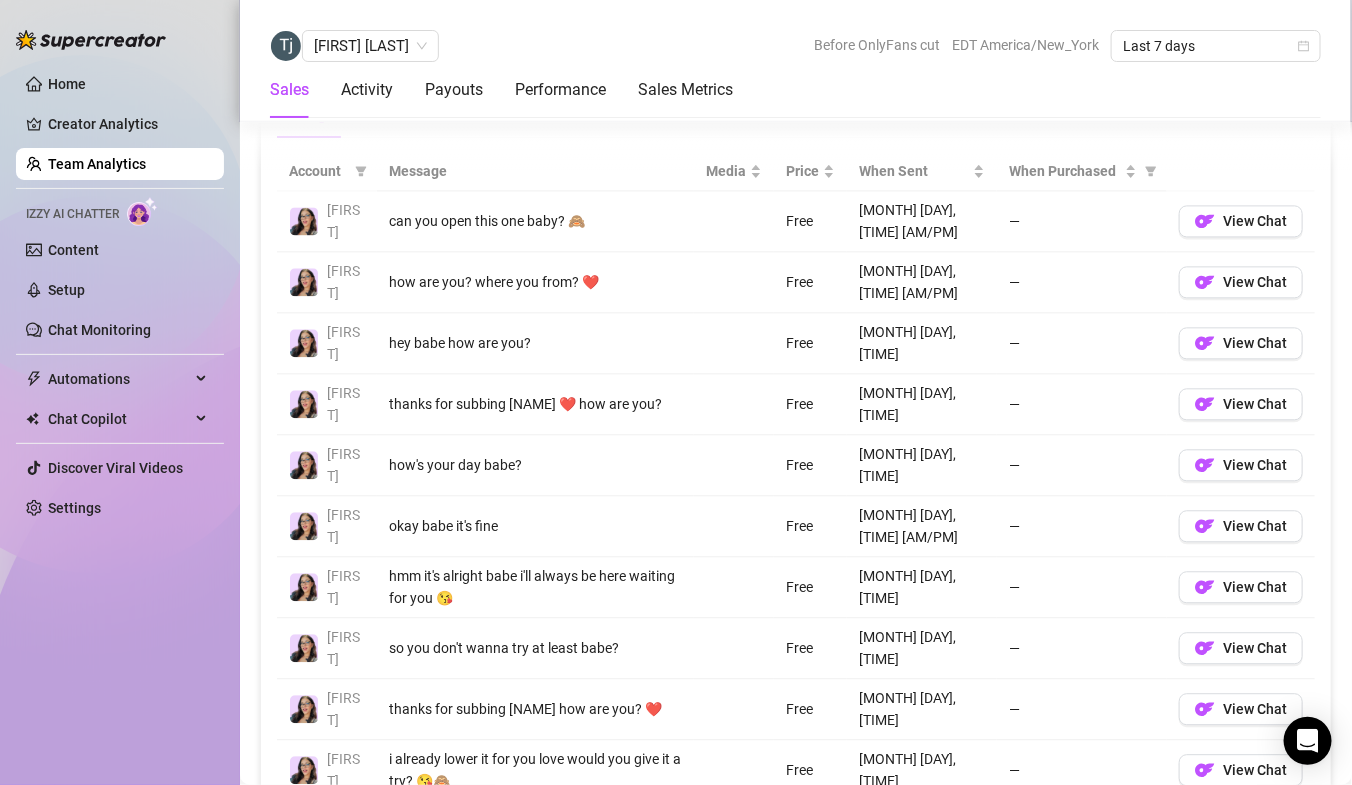 click on "3" at bounding box center (1169, 829) 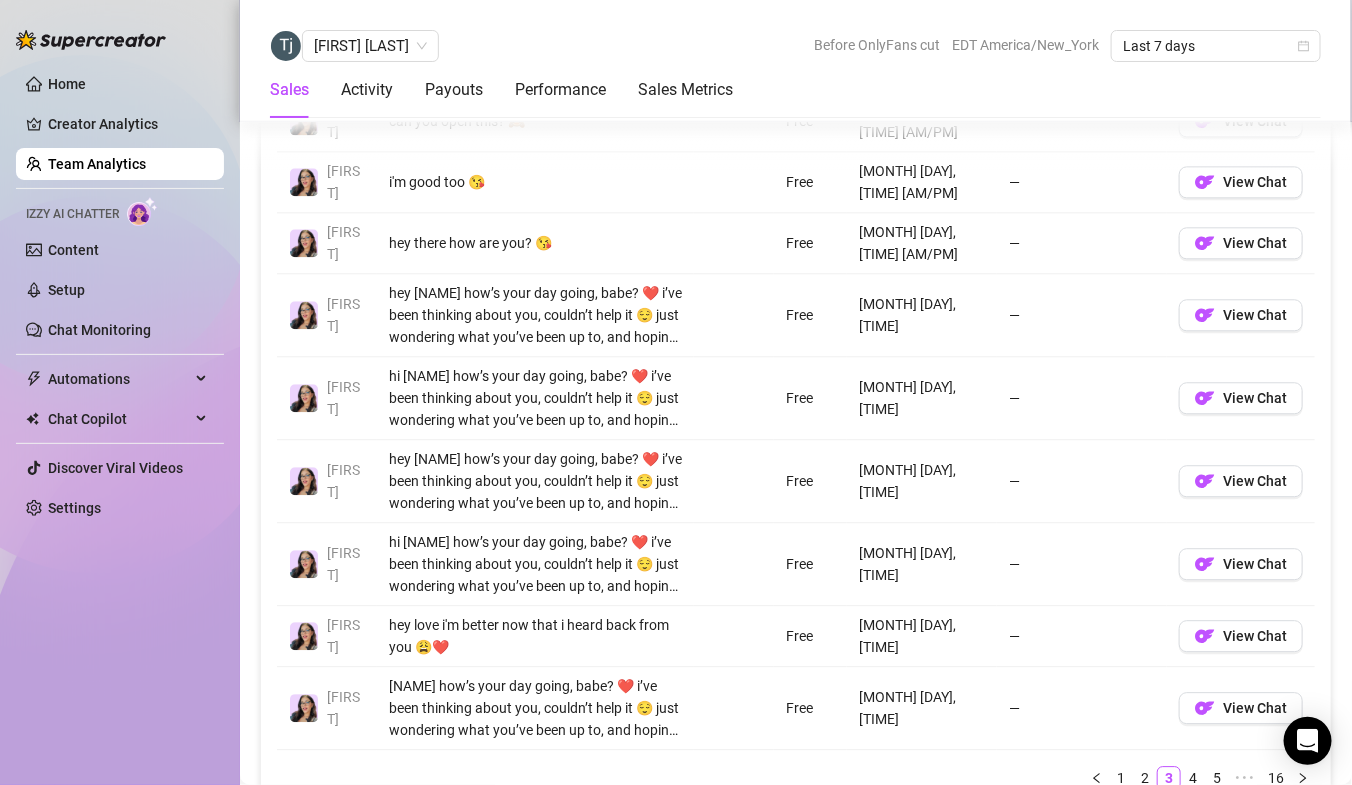 scroll, scrollTop: 1608, scrollLeft: 0, axis: vertical 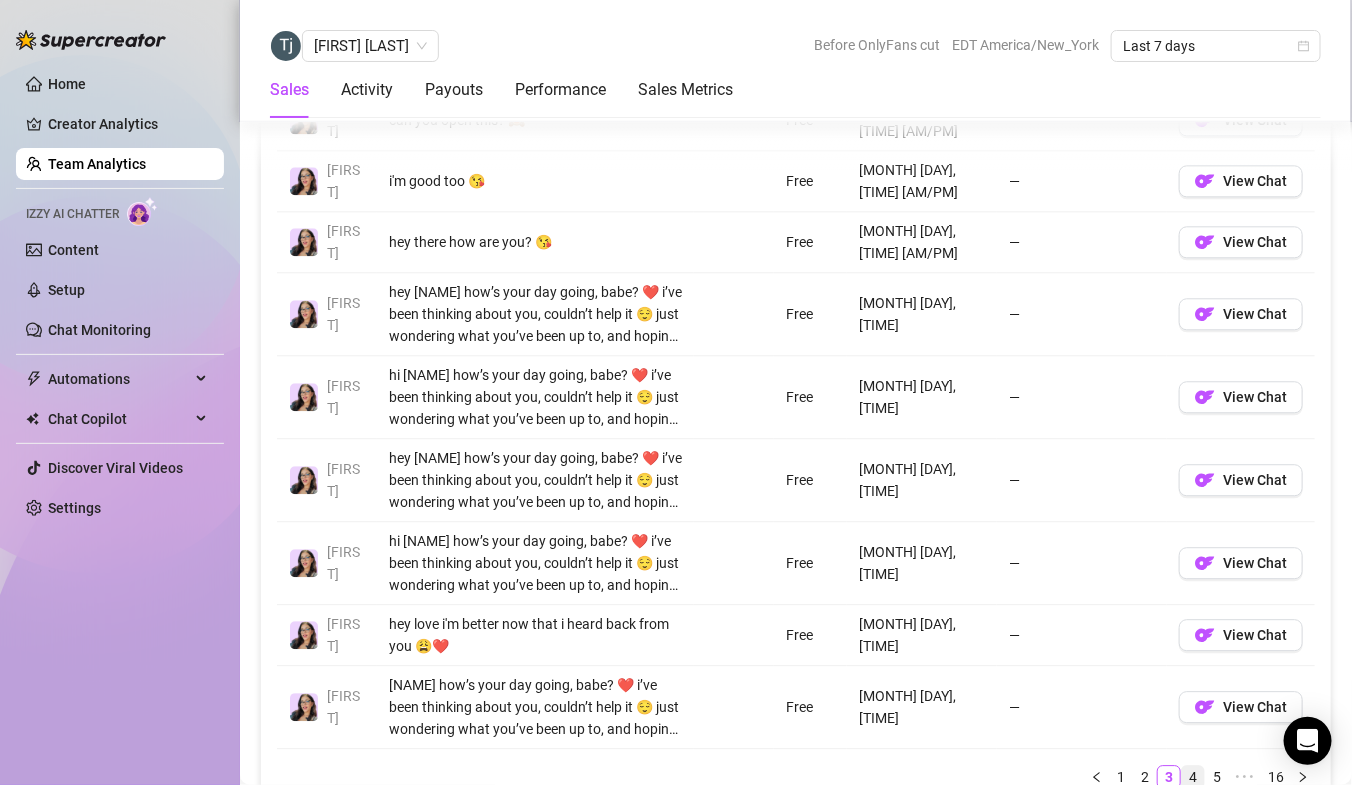 click on "4" at bounding box center (1193, 777) 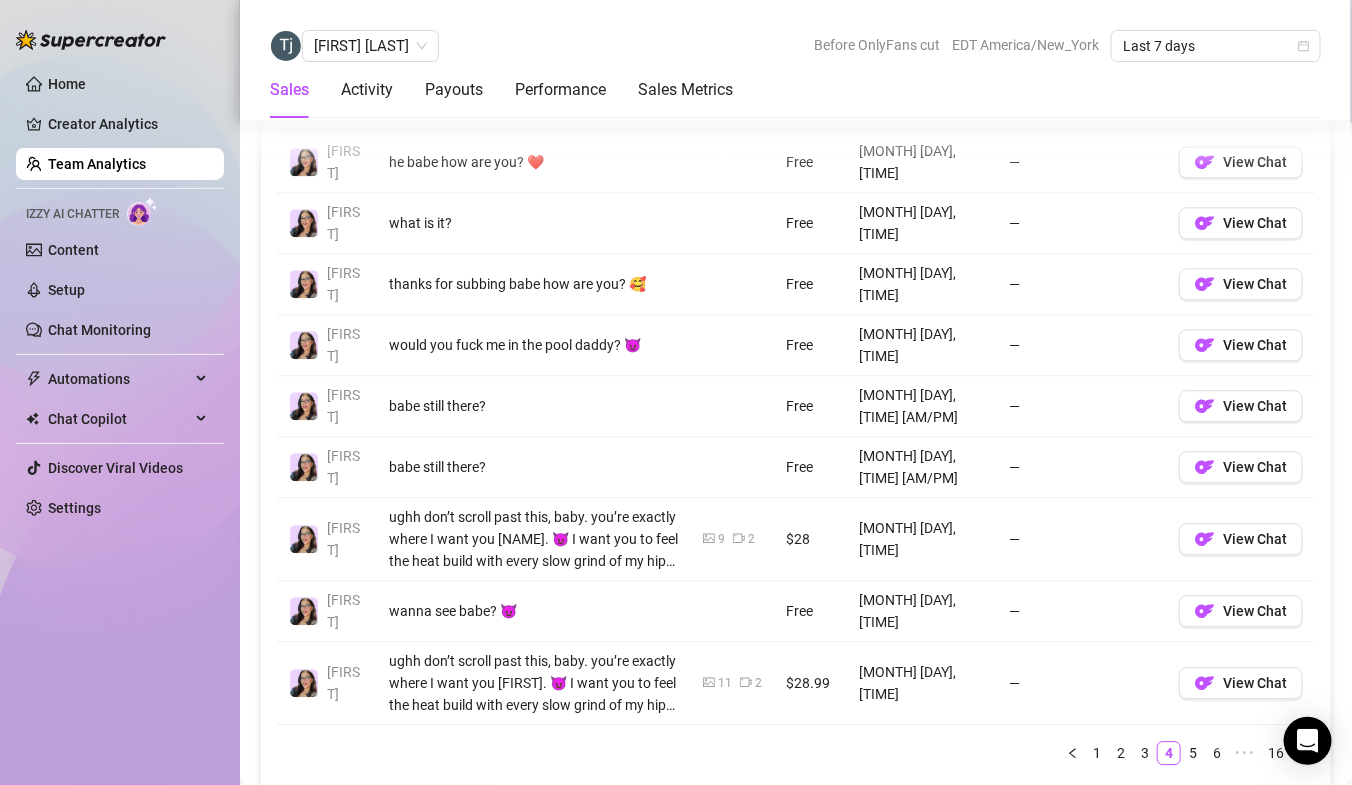 scroll, scrollTop: 1570, scrollLeft: 0, axis: vertical 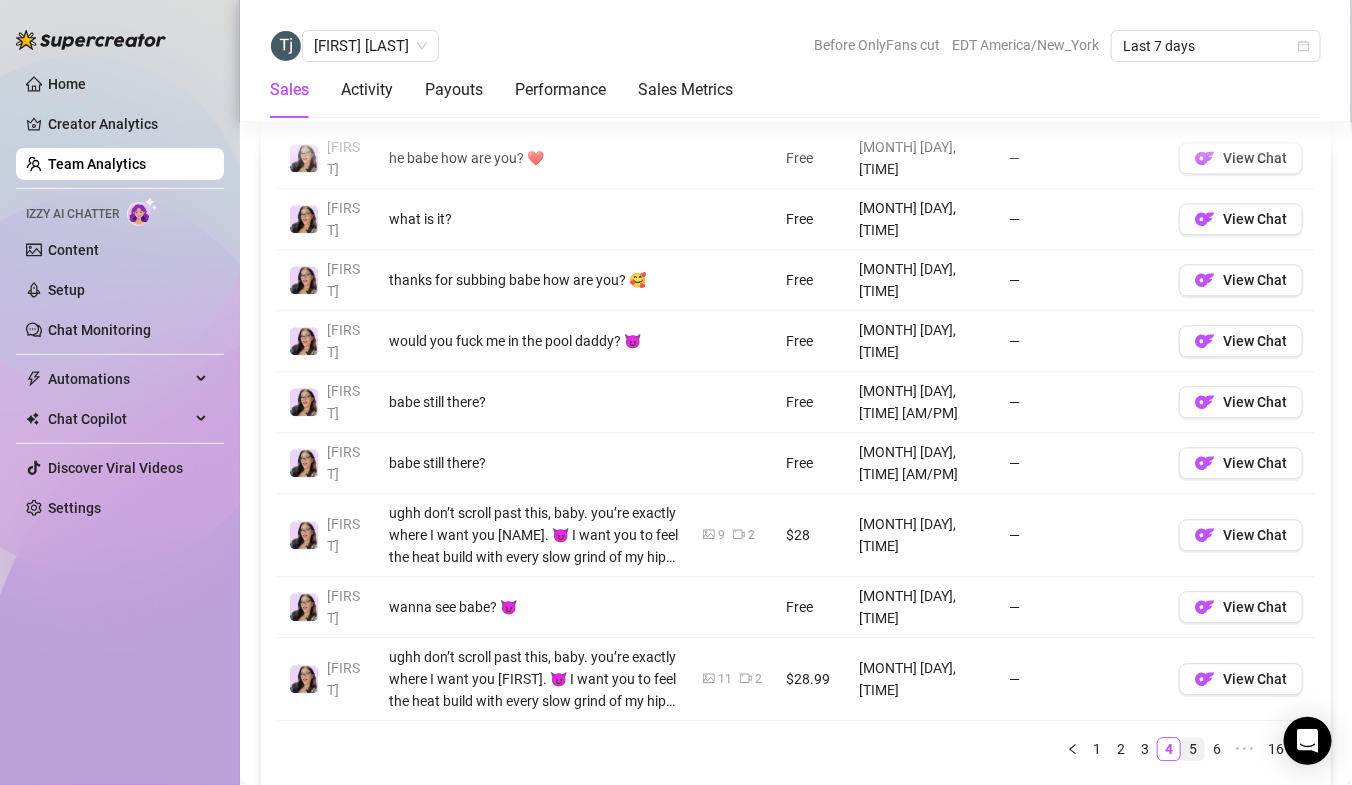 click on "5" at bounding box center [1193, 749] 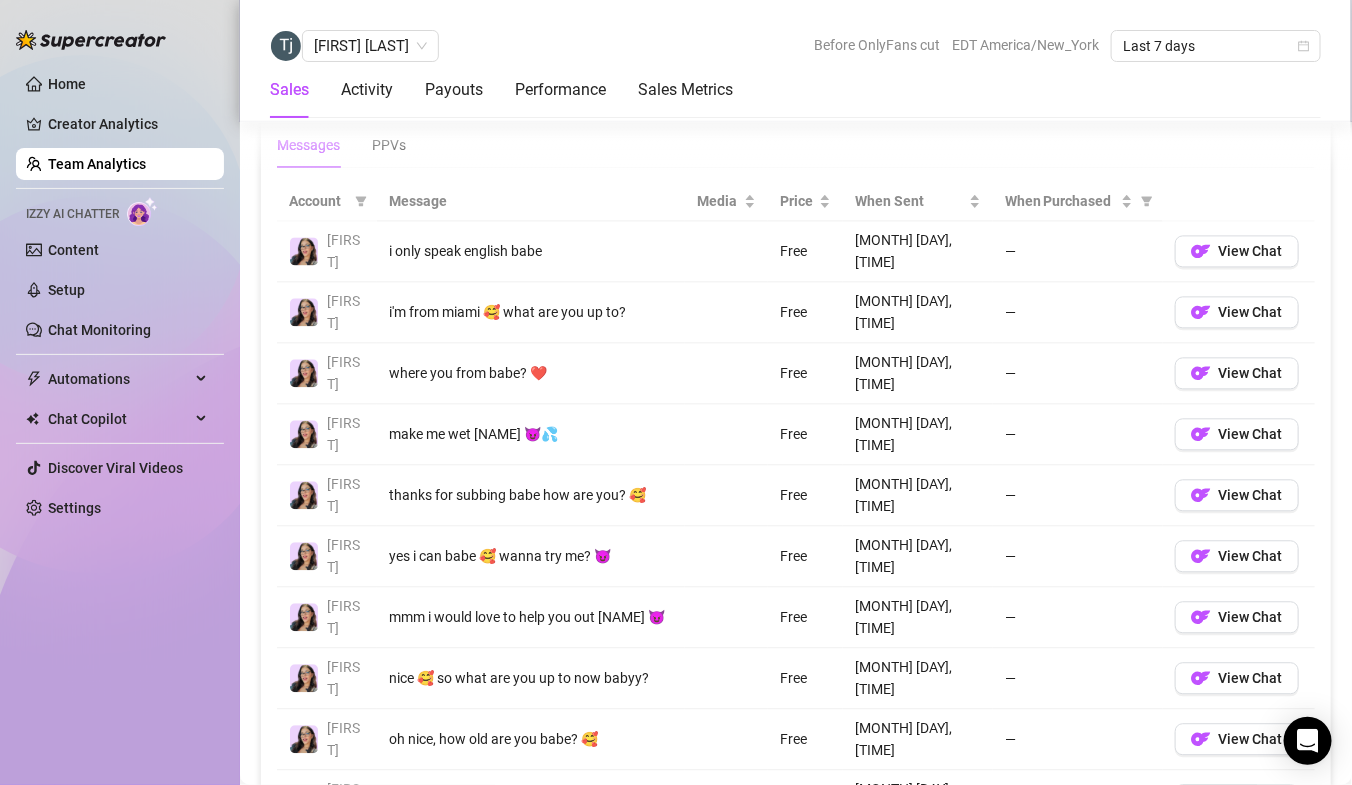 scroll, scrollTop: 1410, scrollLeft: 0, axis: vertical 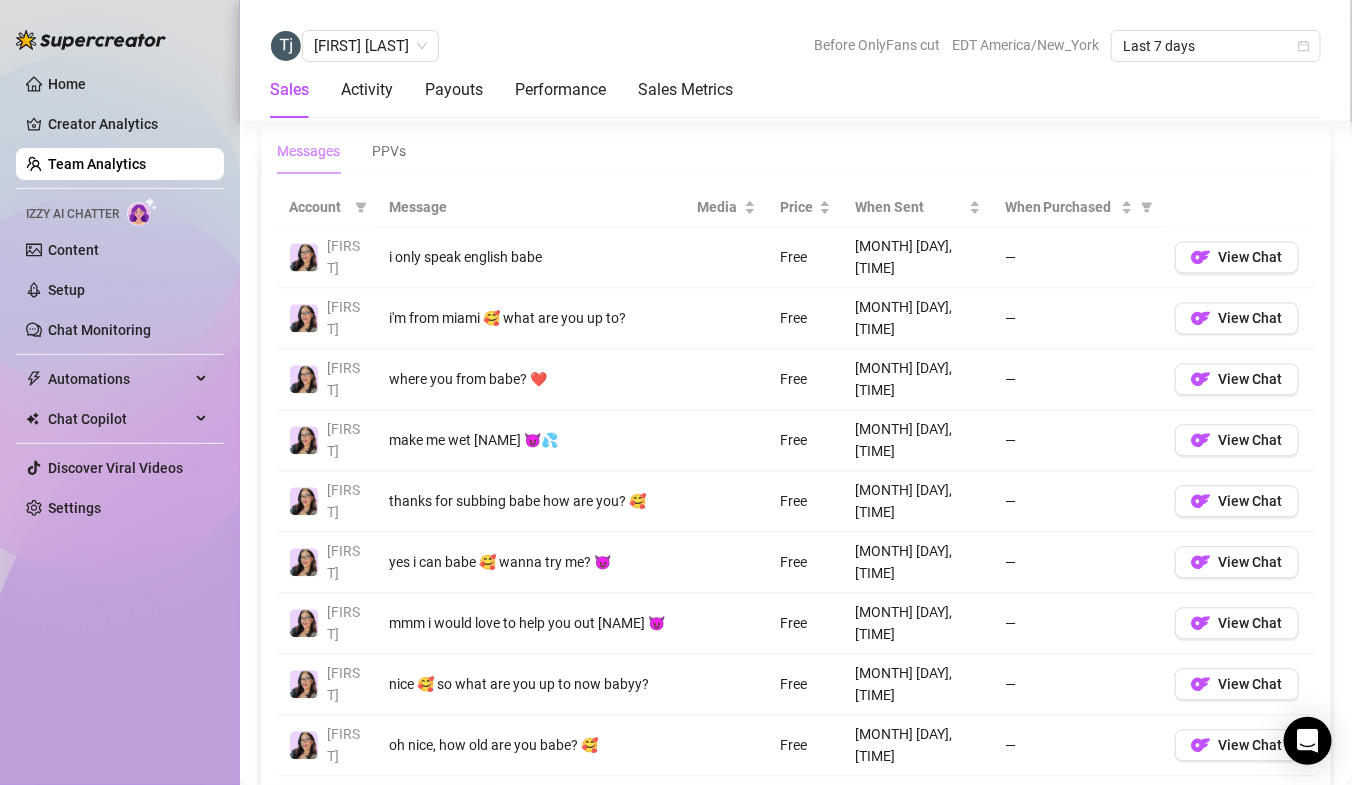 click on "6" at bounding box center (1193, 865) 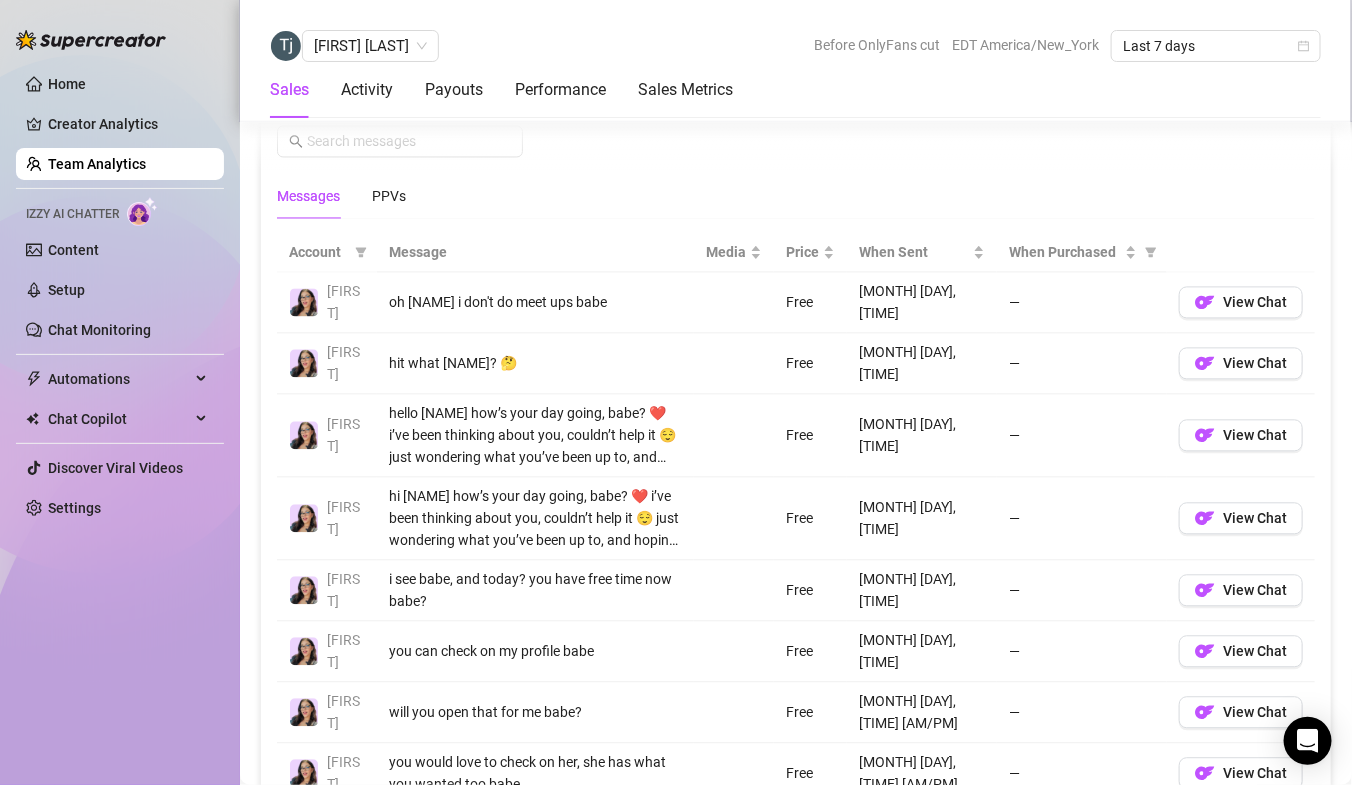 scroll, scrollTop: 1782, scrollLeft: 0, axis: vertical 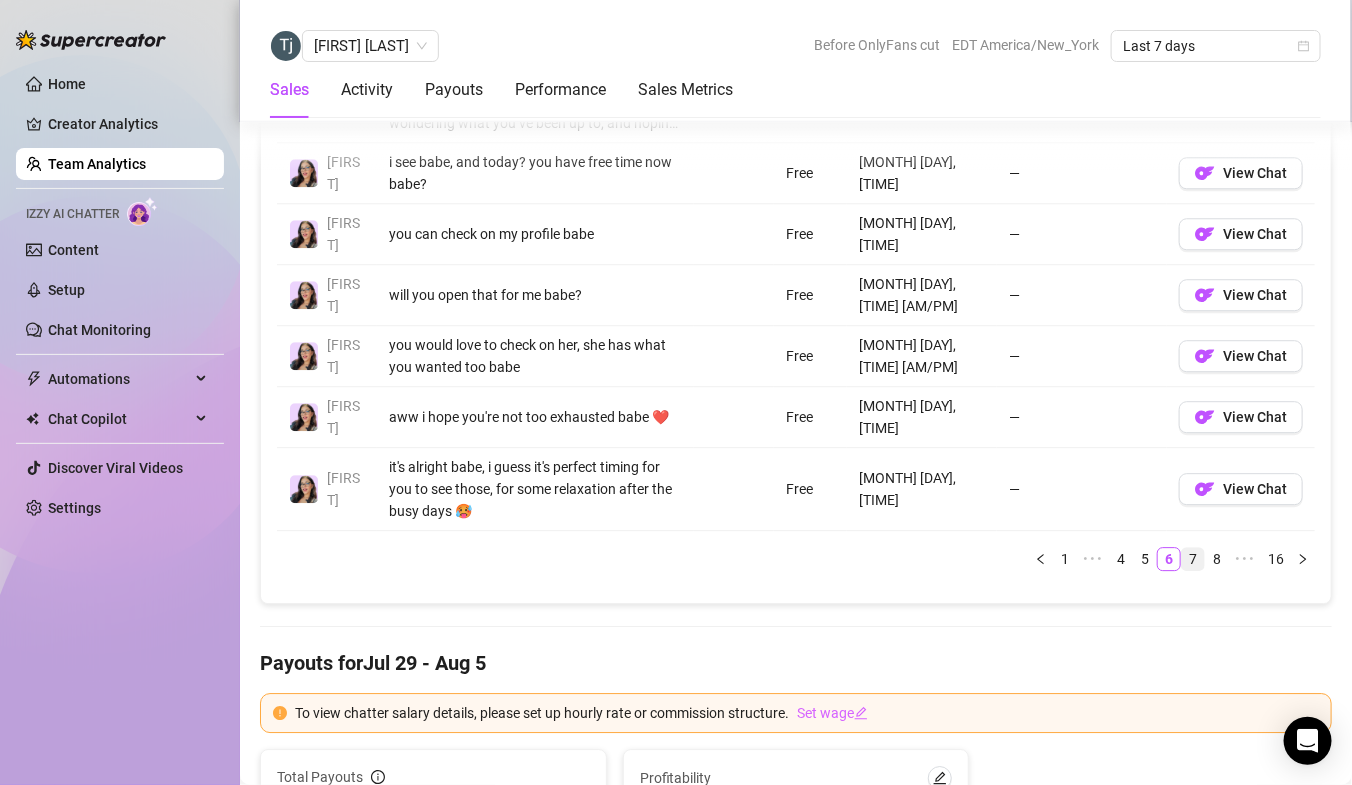 click on "7" at bounding box center [1193, 559] 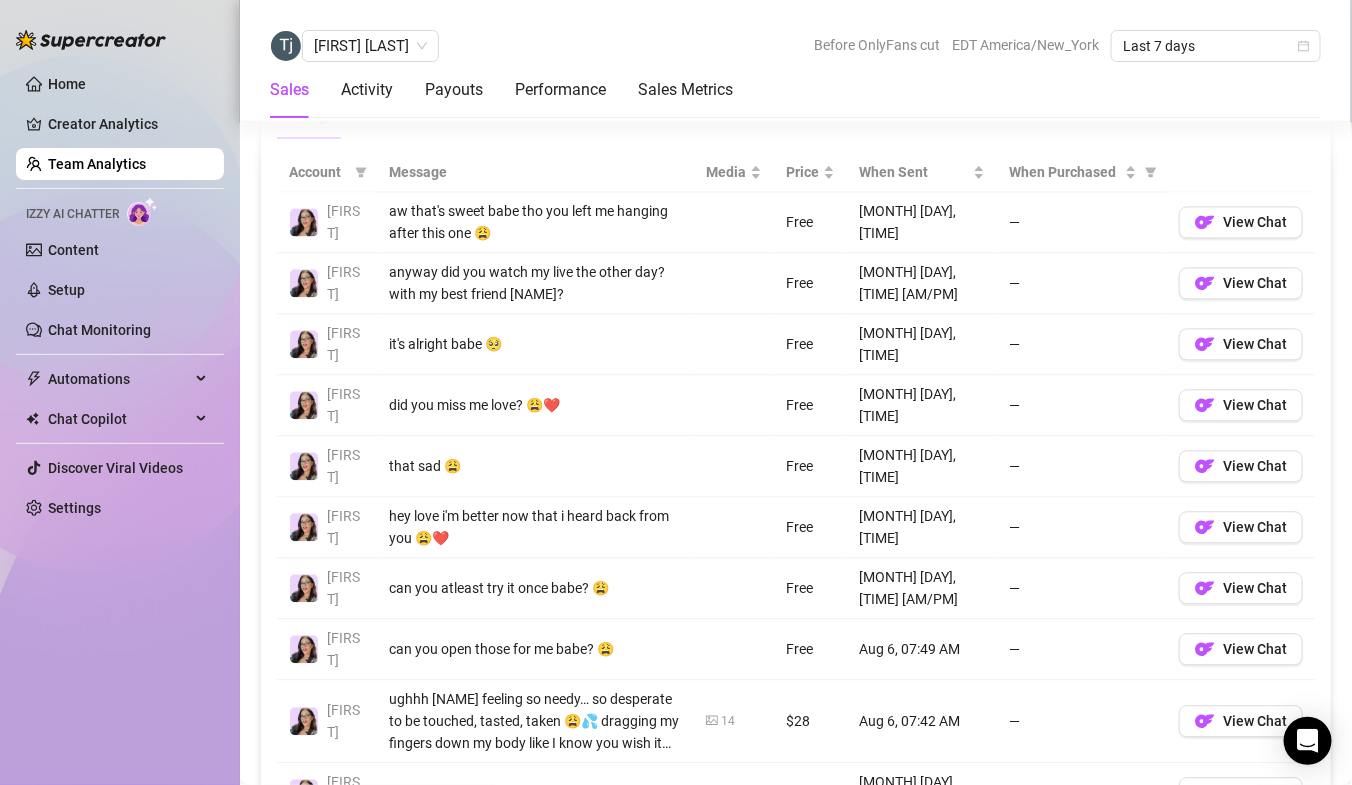 scroll, scrollTop: 1447, scrollLeft: 0, axis: vertical 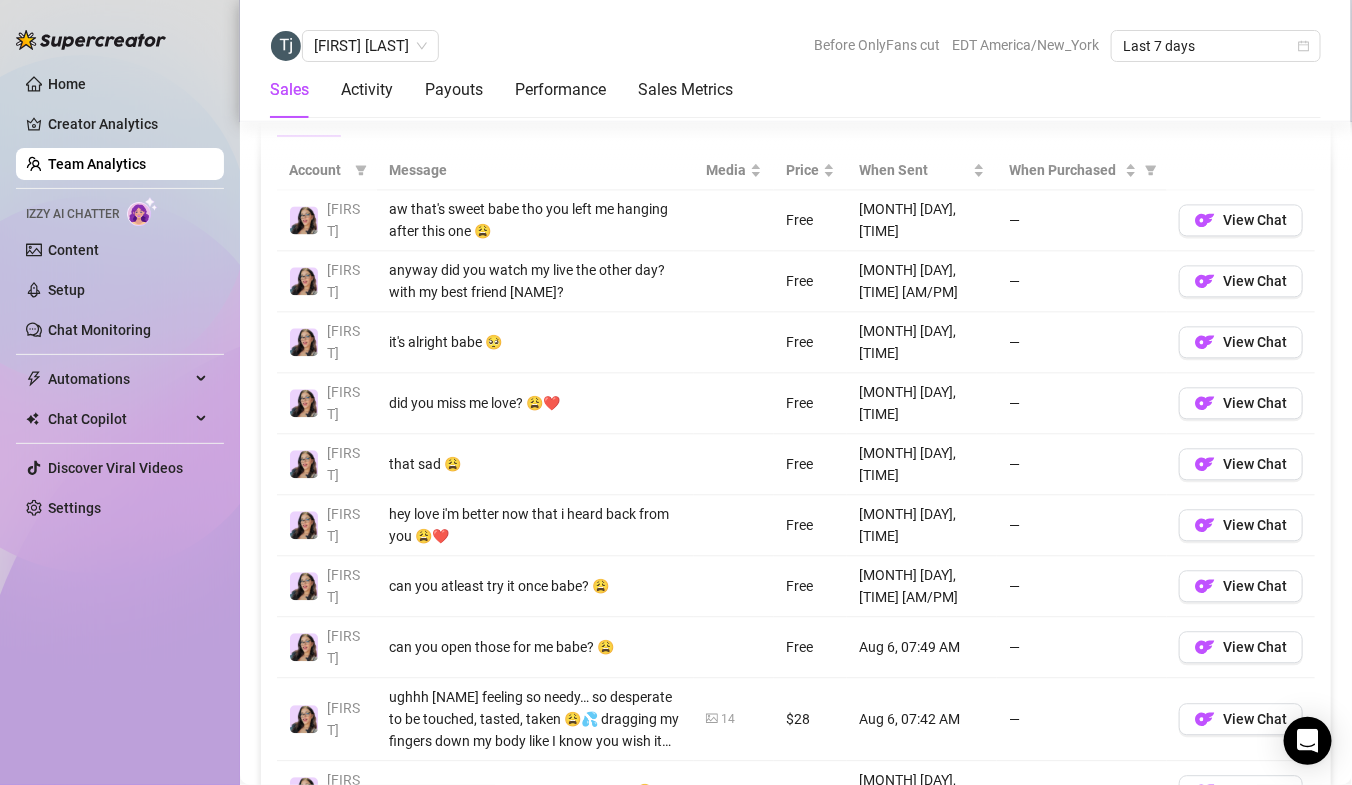 click on "8" at bounding box center [1193, 850] 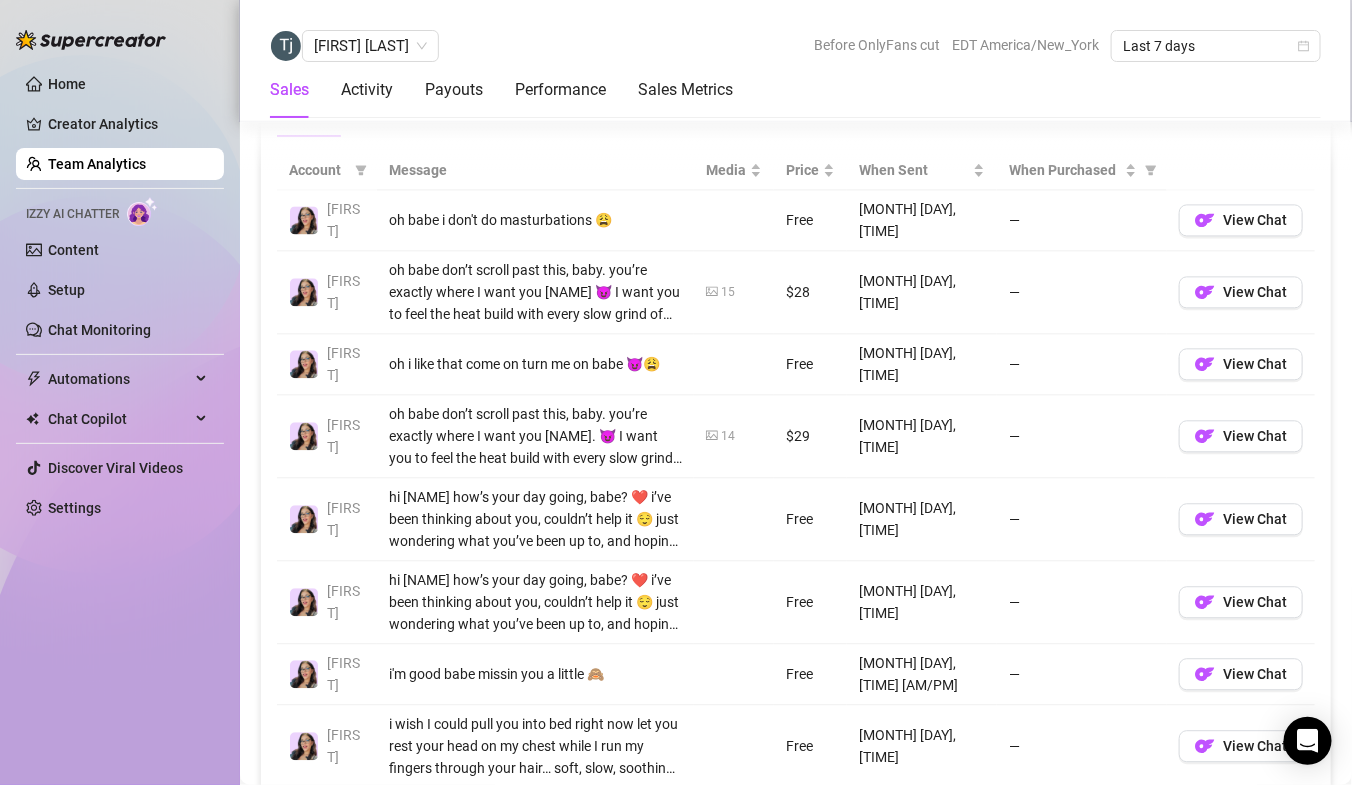 scroll, scrollTop: 1455, scrollLeft: 0, axis: vertical 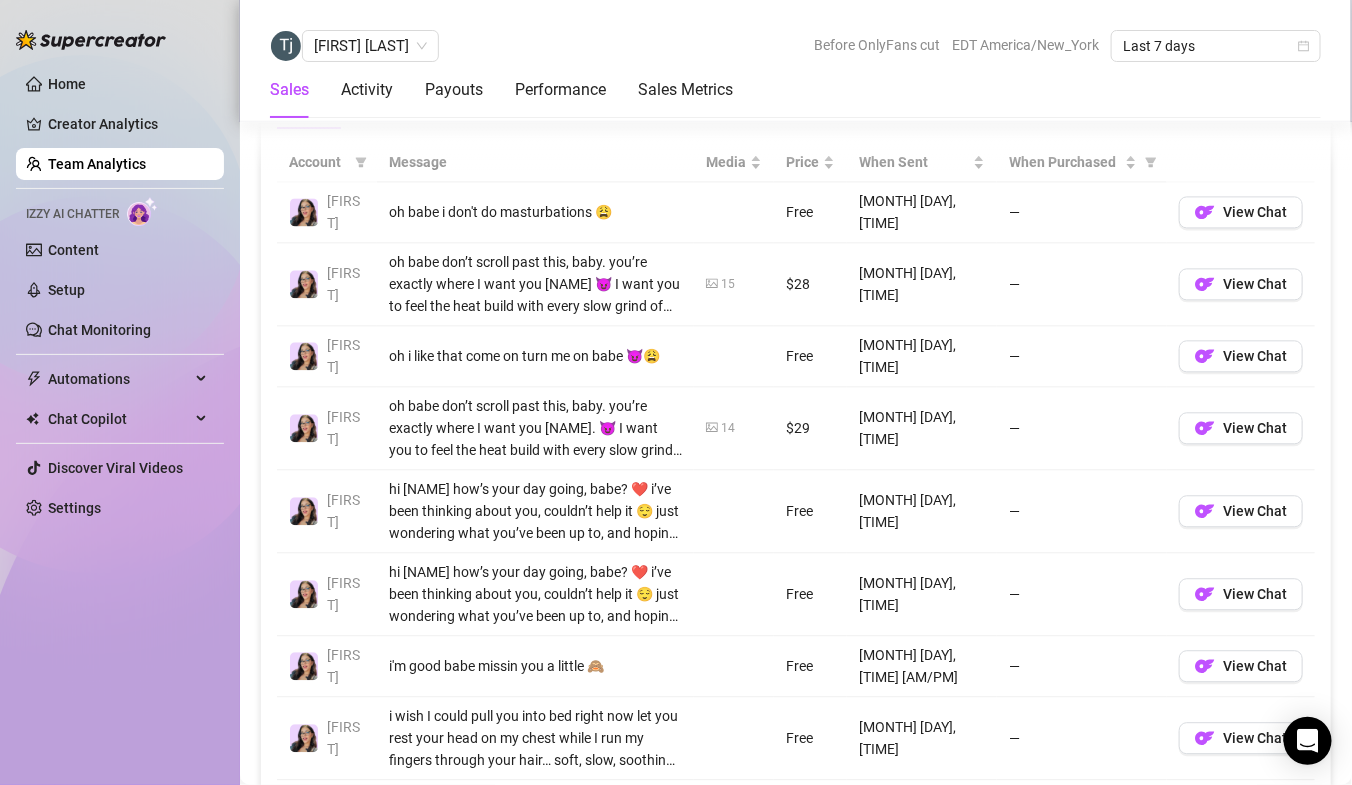 click 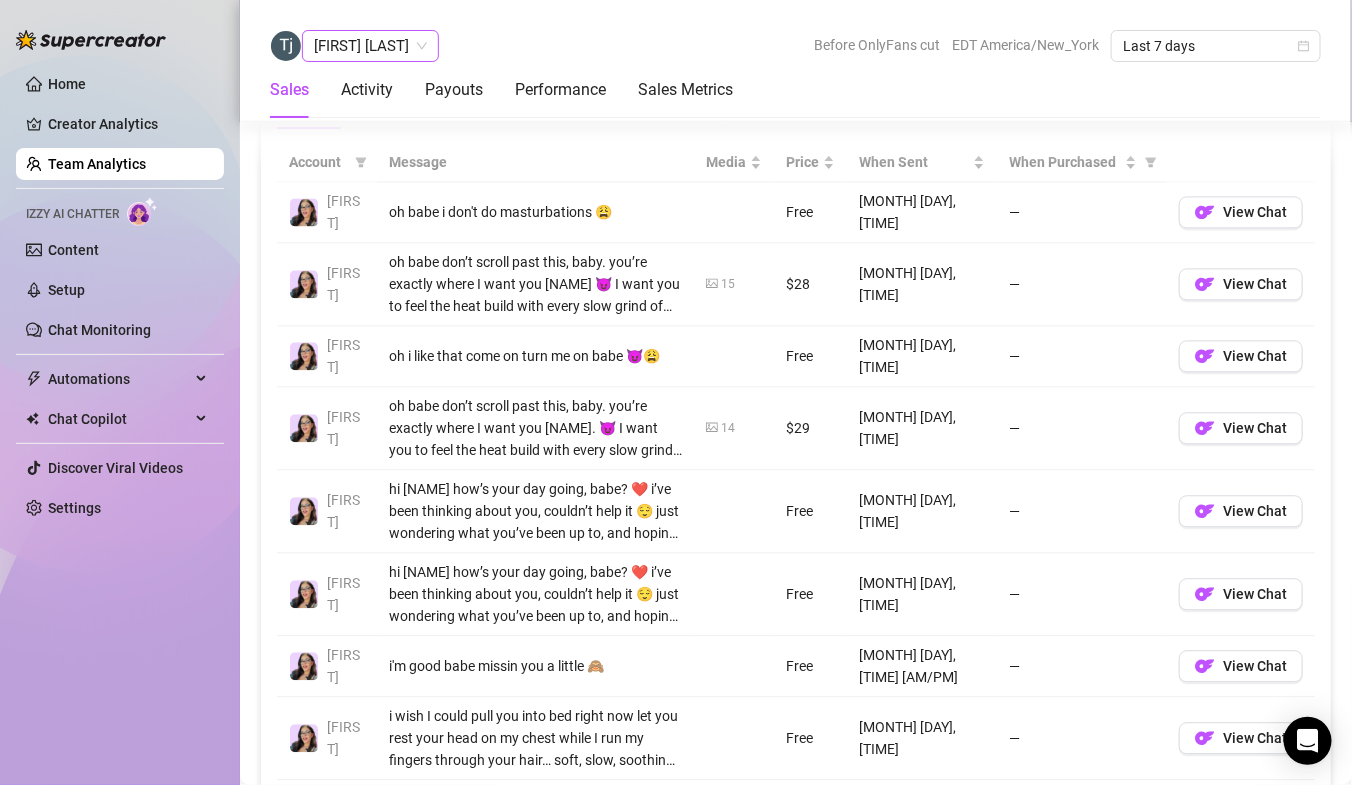 click on "[FIRST] [LAST]" at bounding box center [370, 46] 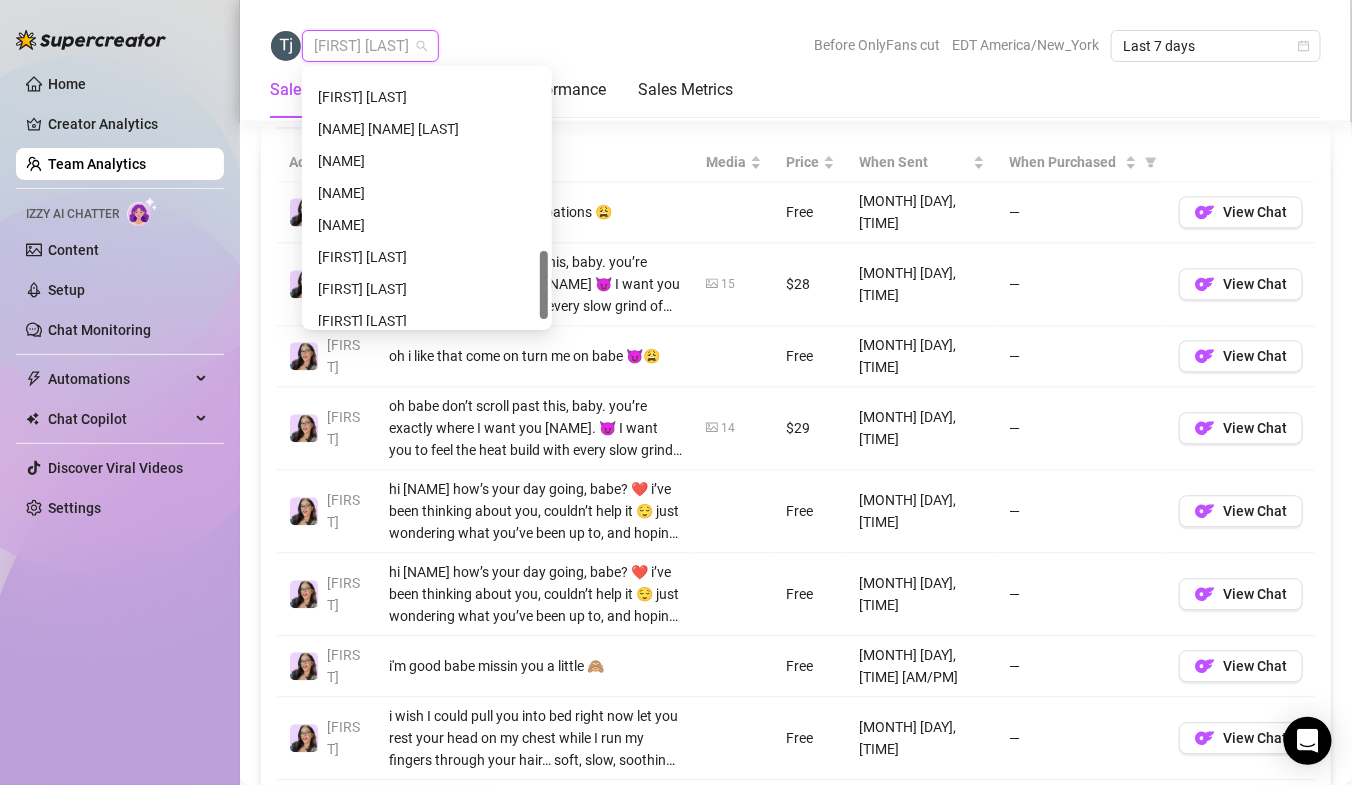 scroll, scrollTop: 703, scrollLeft: 0, axis: vertical 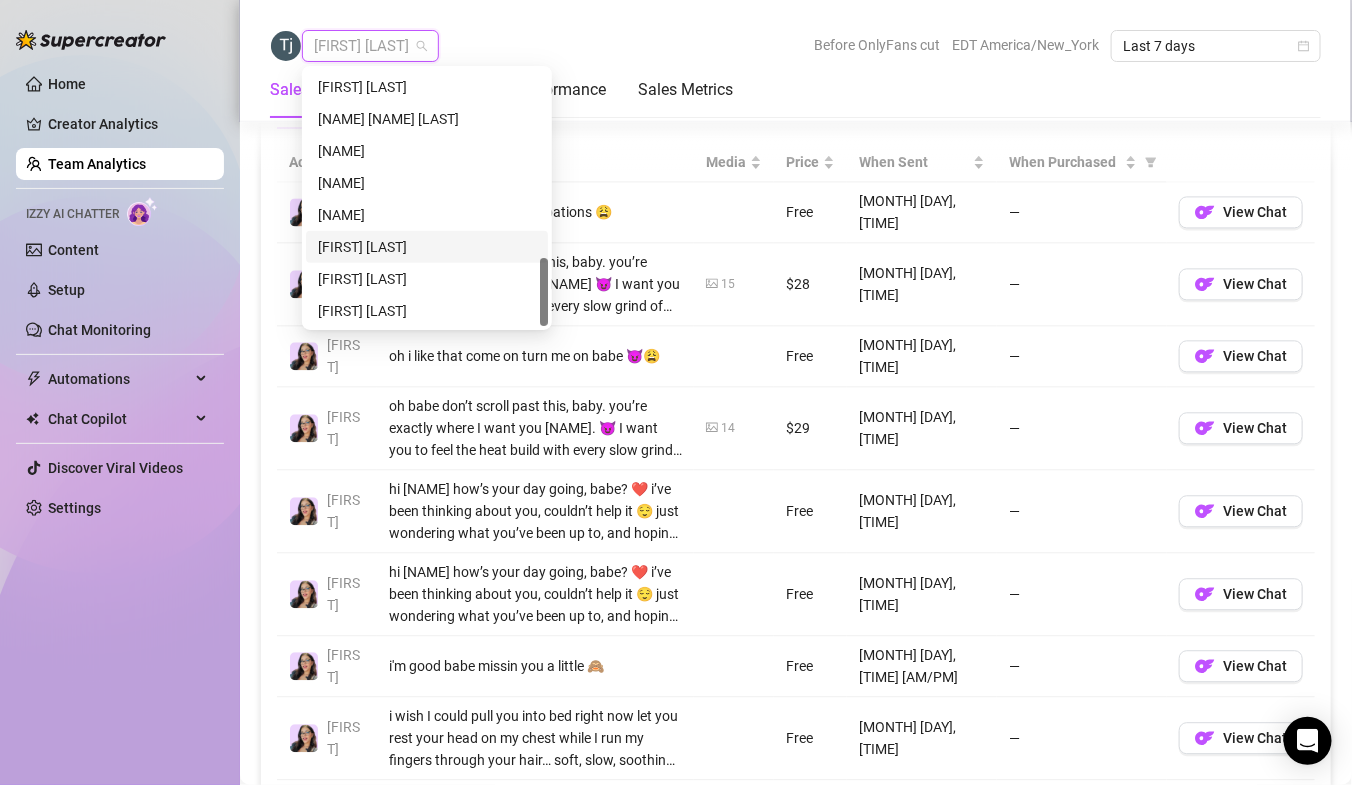 click on "[FIRST] [LAST]" at bounding box center (427, 247) 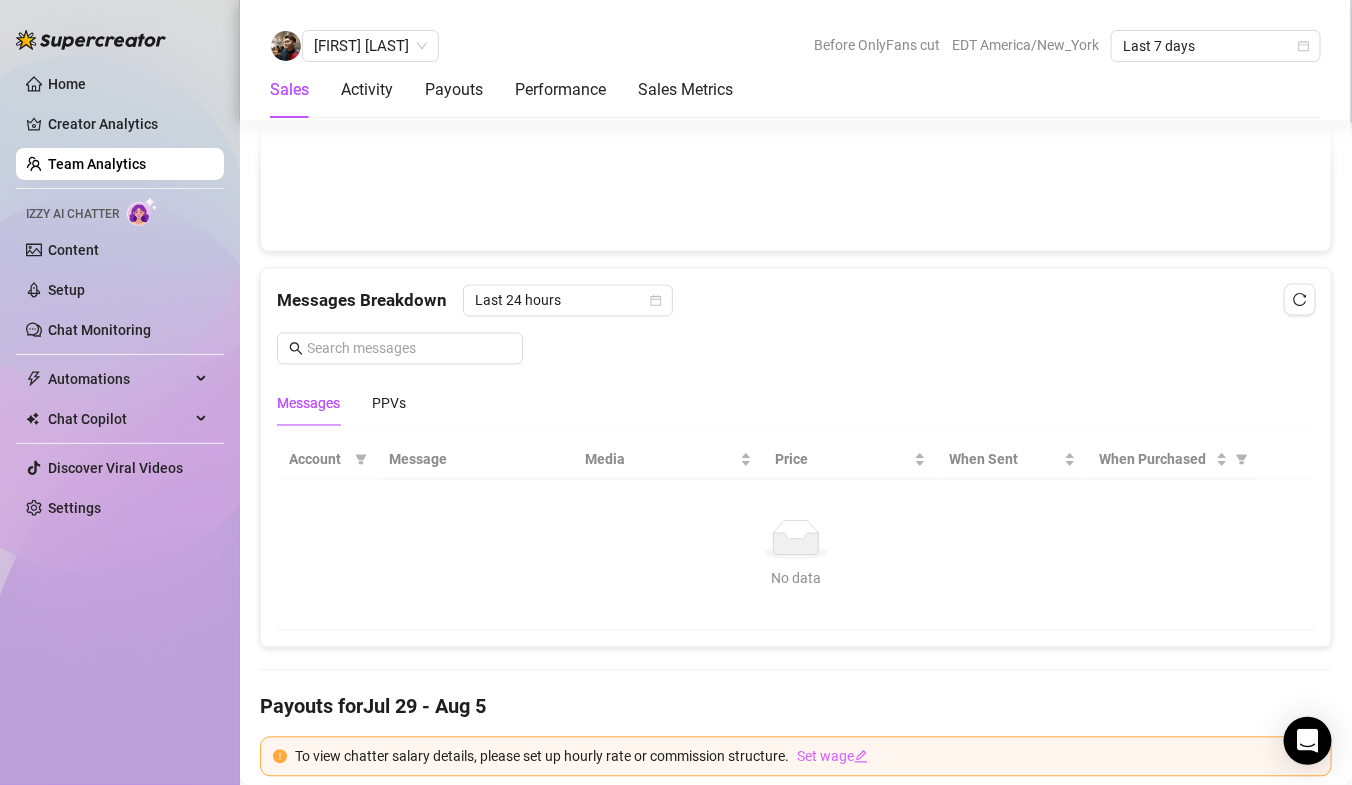 scroll, scrollTop: 1160, scrollLeft: 0, axis: vertical 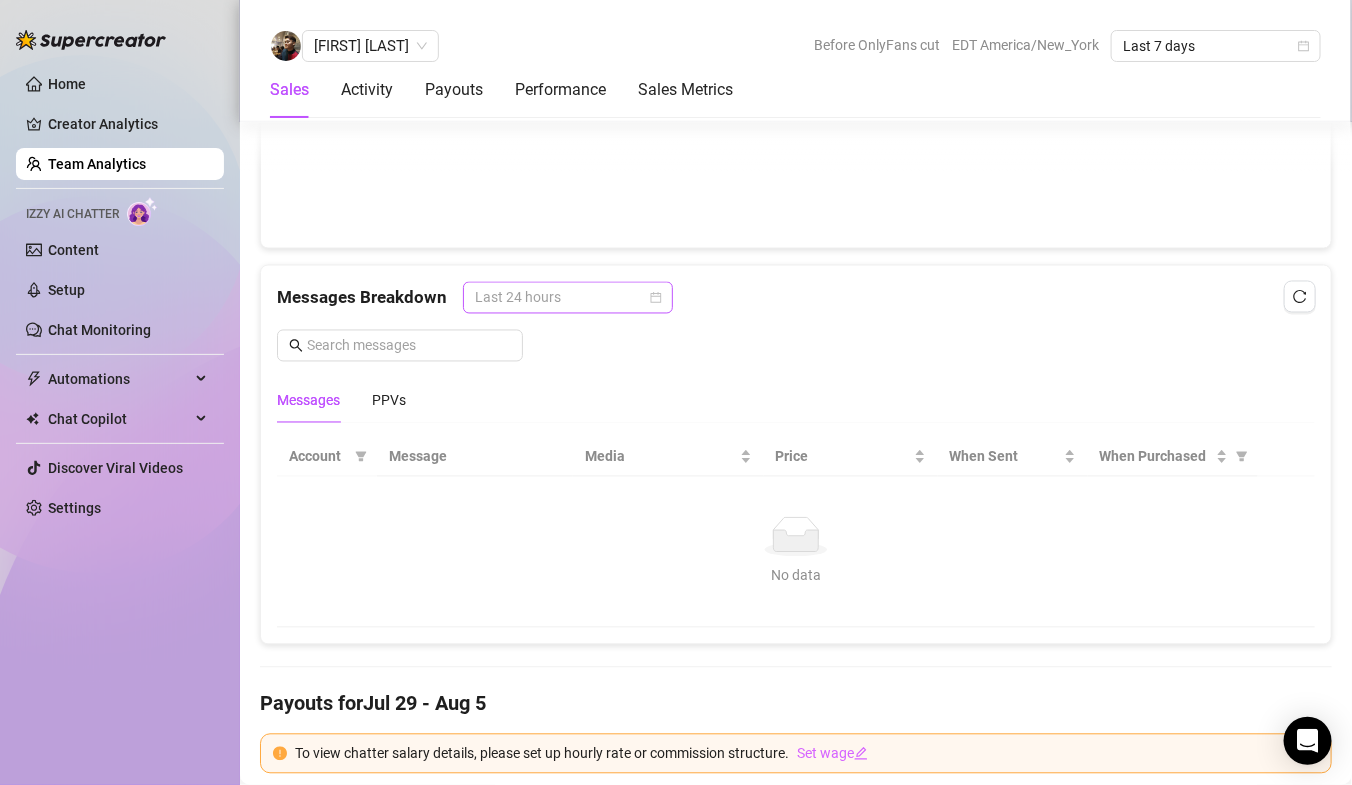 click on "Last 24 hours" at bounding box center [568, 298] 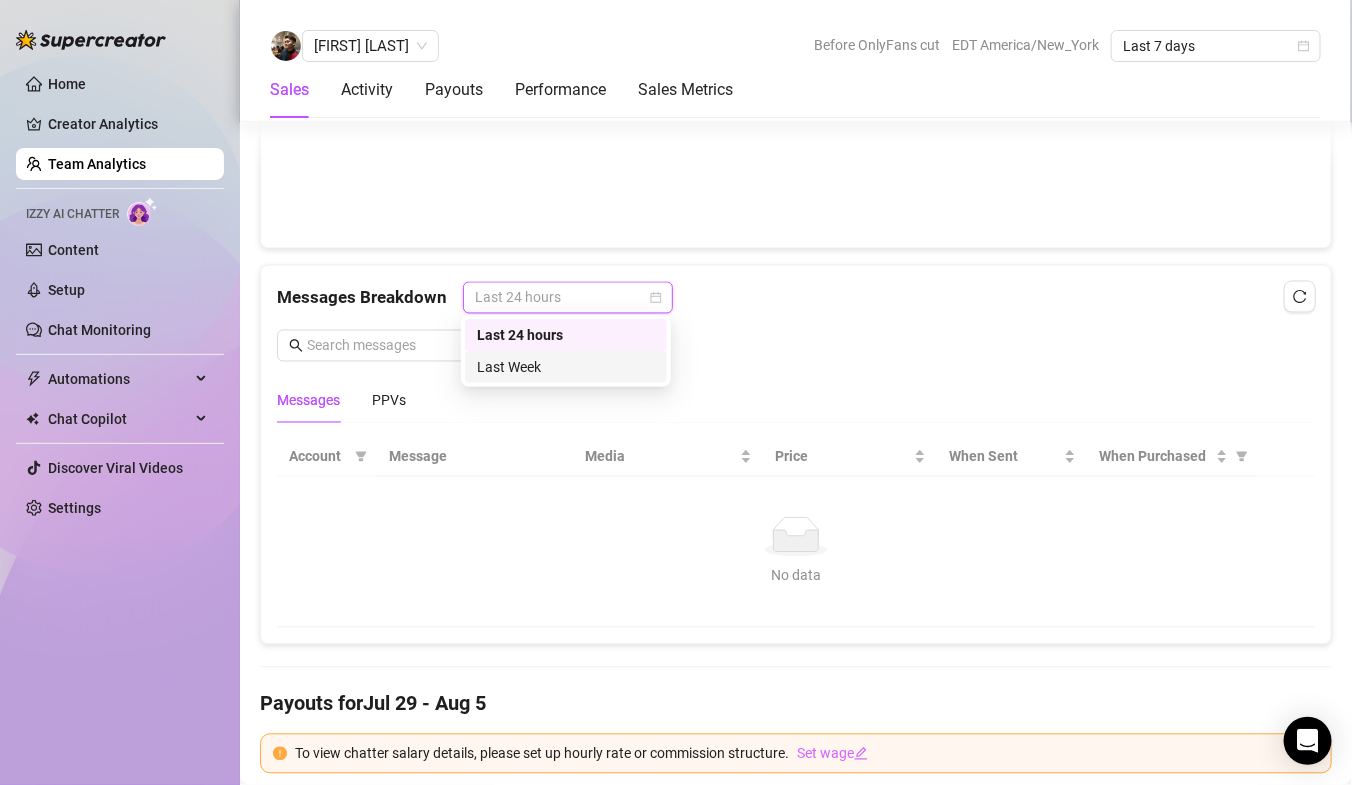 click on "Last Week" at bounding box center (566, 367) 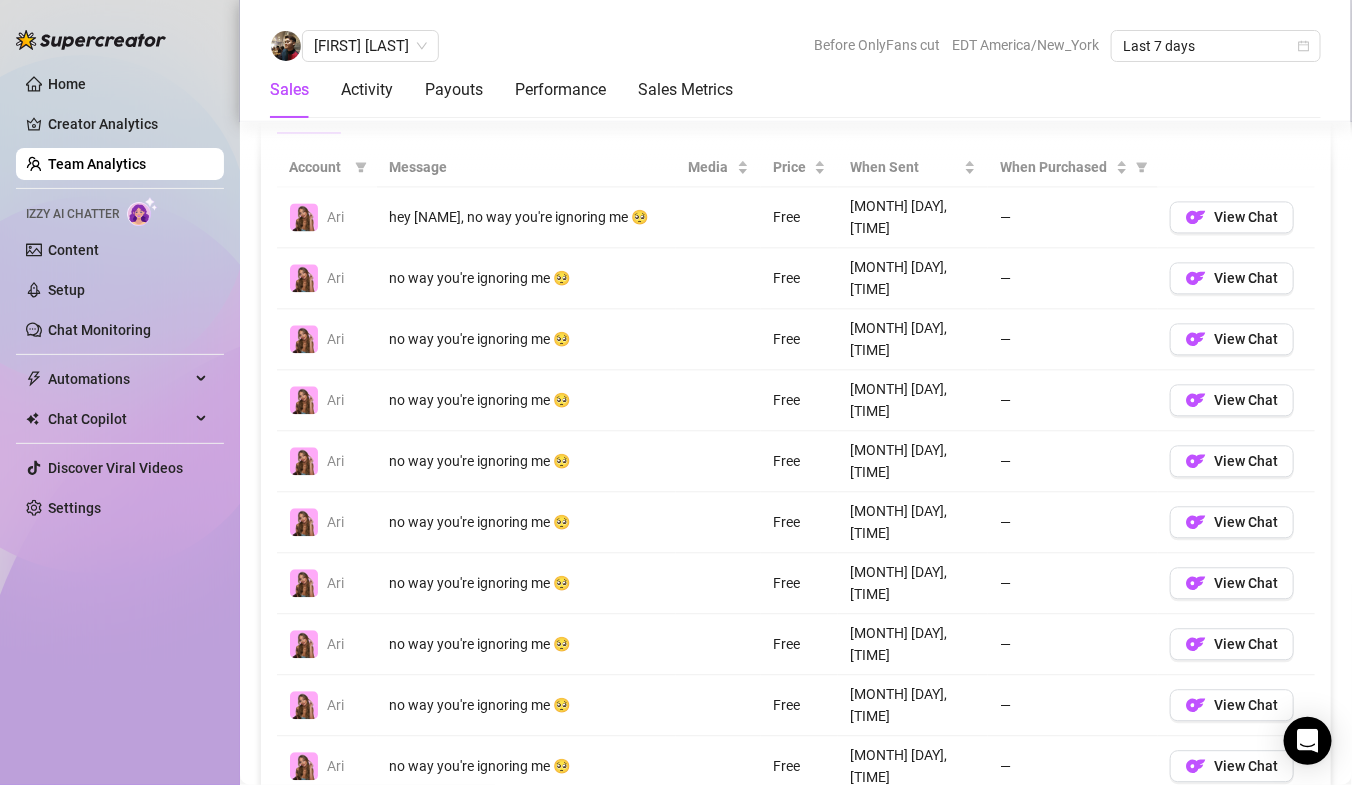 scroll, scrollTop: 1636, scrollLeft: 0, axis: vertical 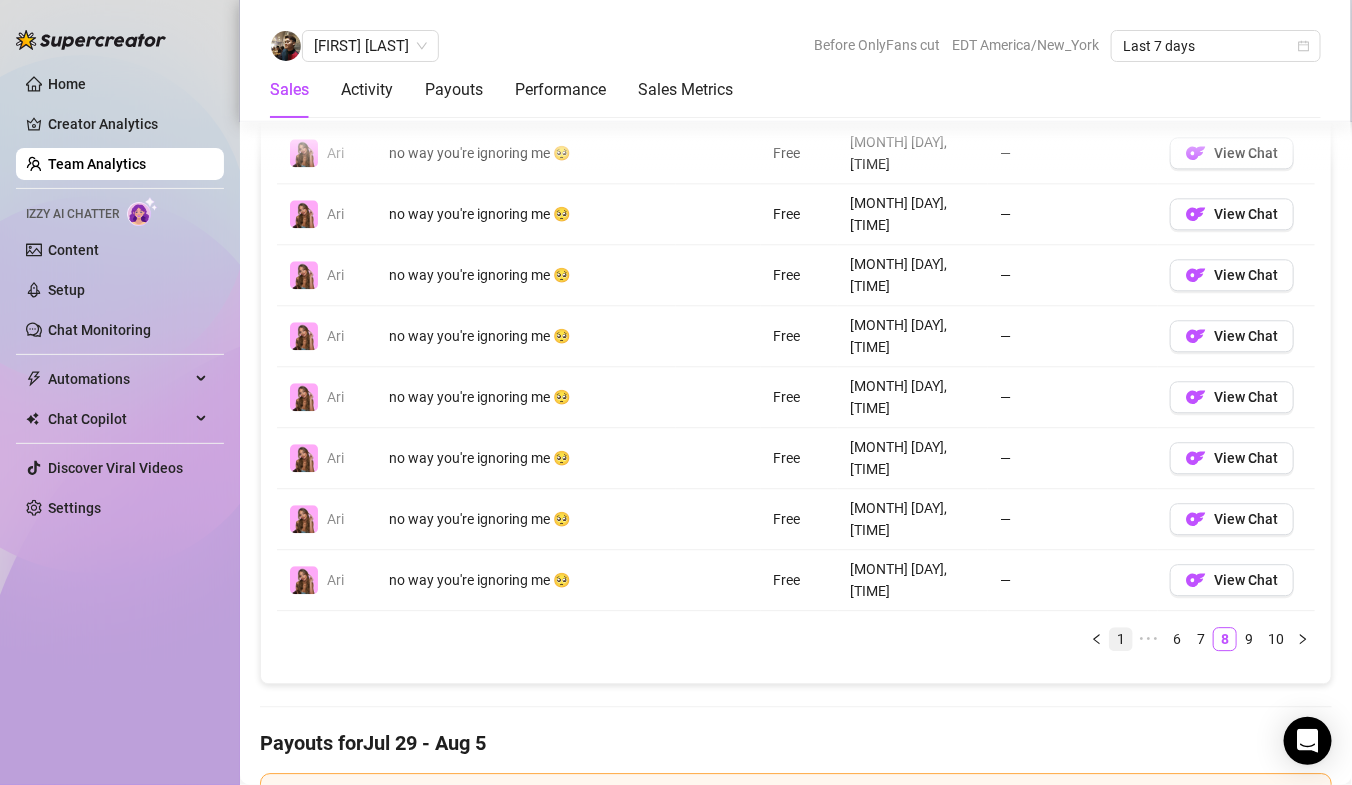 click on "1" at bounding box center [1121, 639] 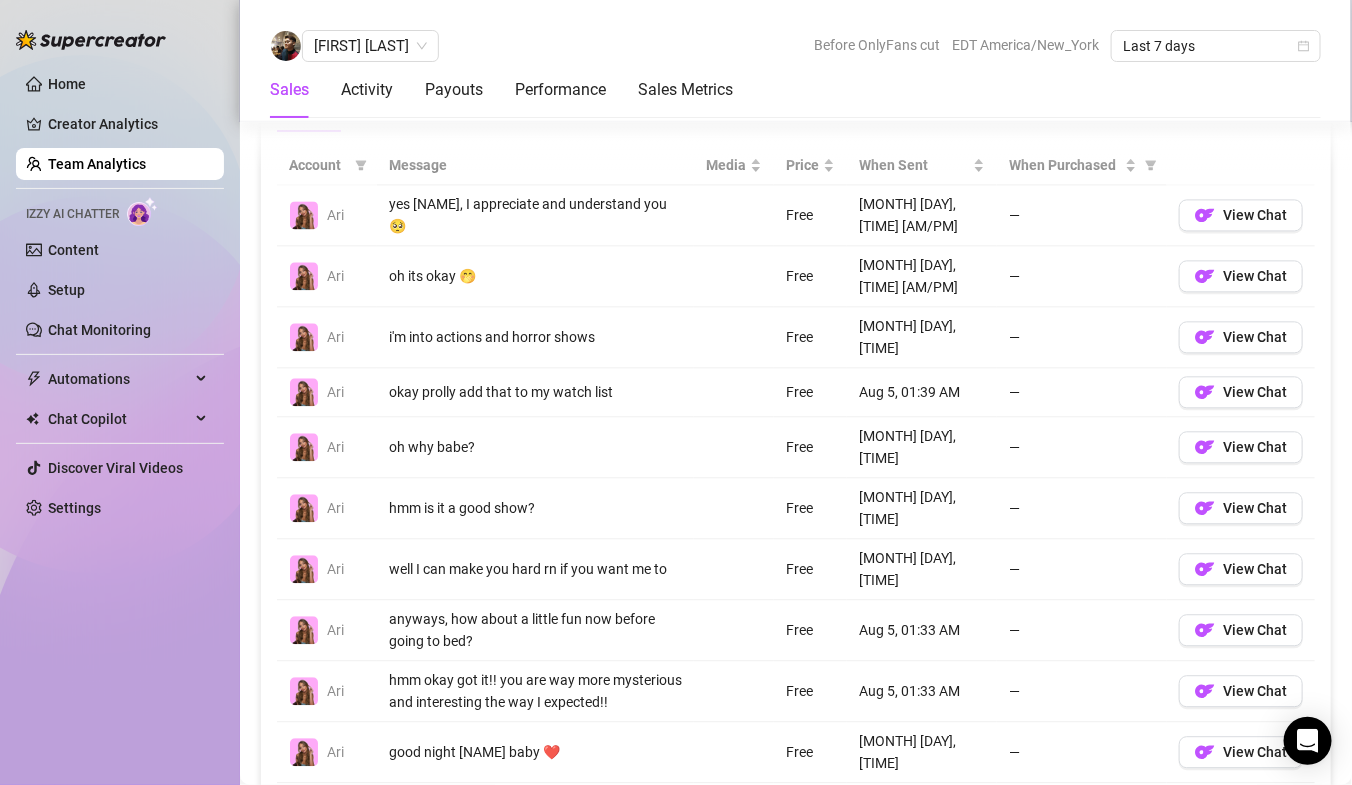 scroll, scrollTop: 1460, scrollLeft: 0, axis: vertical 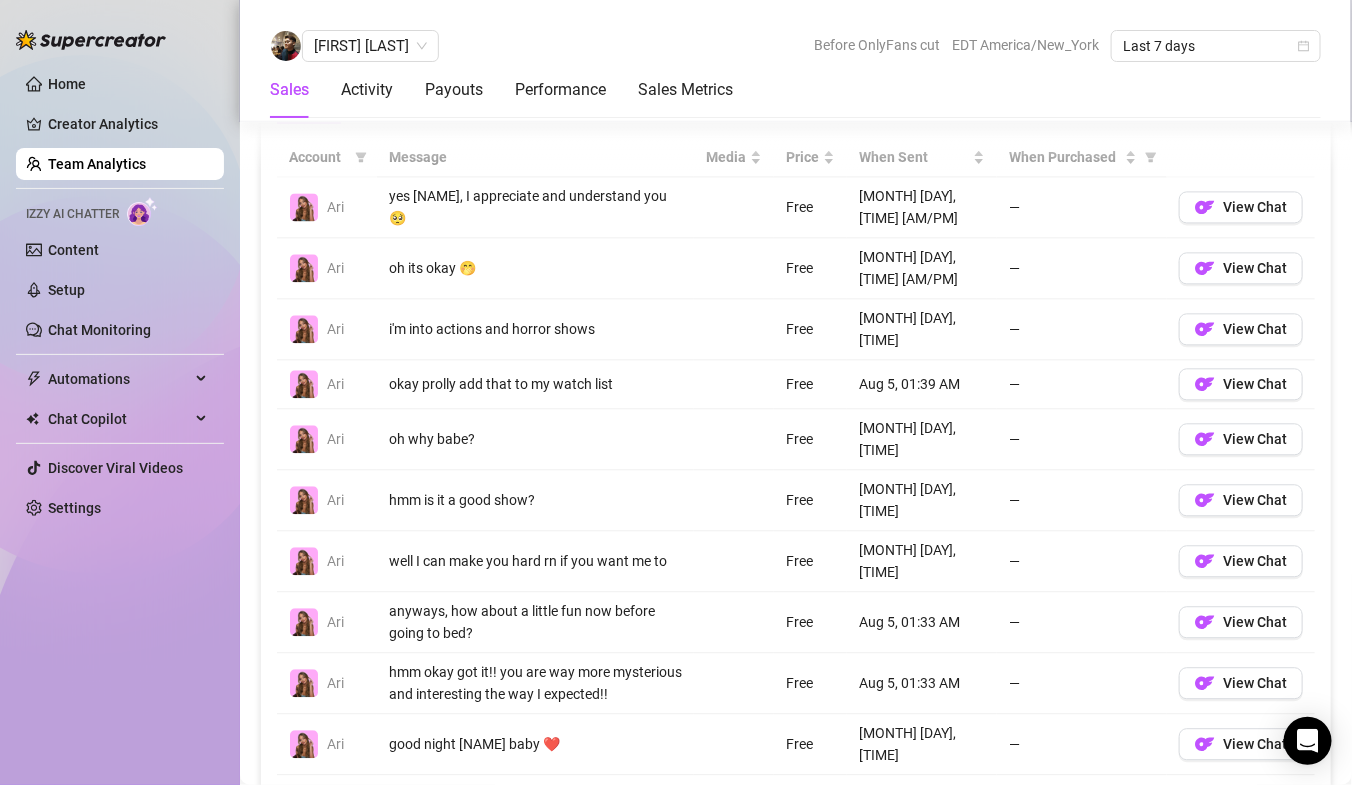 click on "2" at bounding box center [1145, 803] 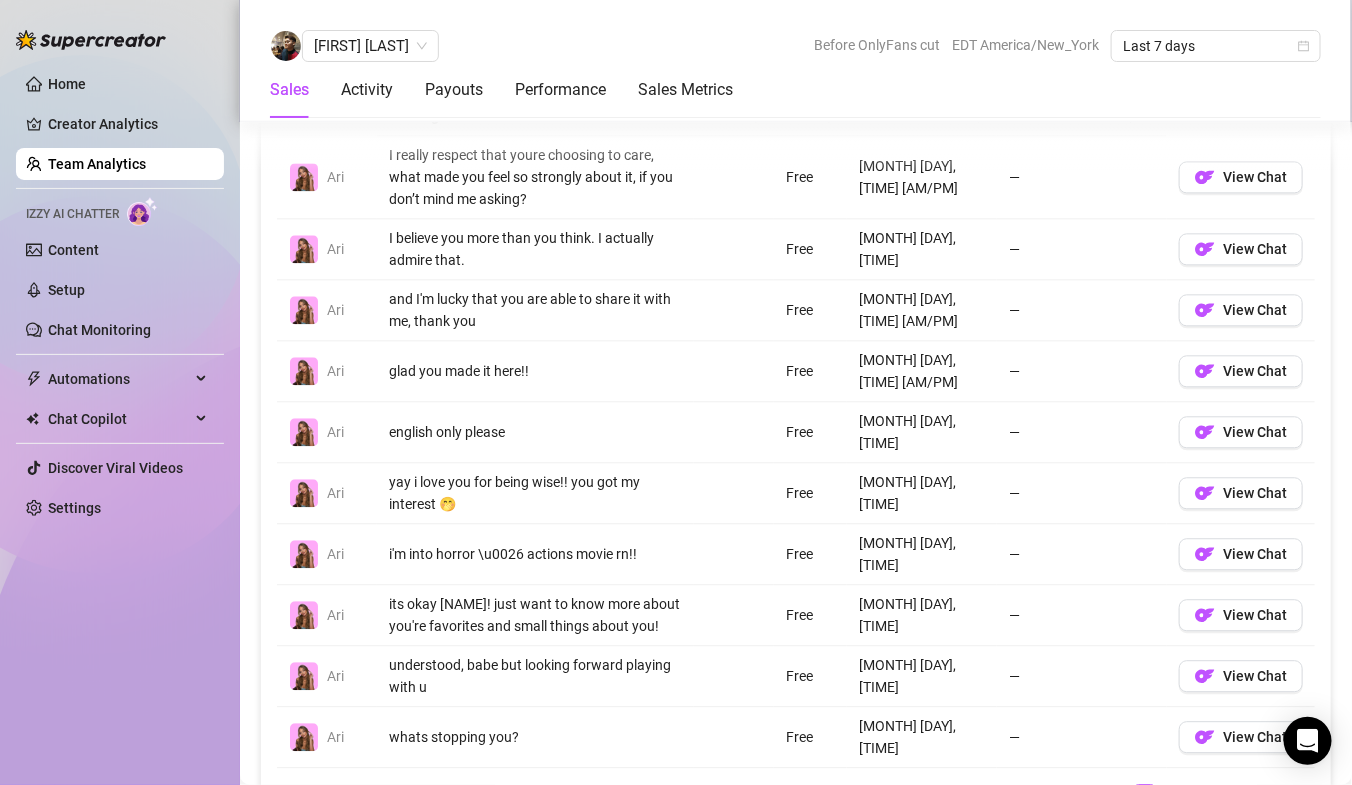 scroll, scrollTop: 1504, scrollLeft: 0, axis: vertical 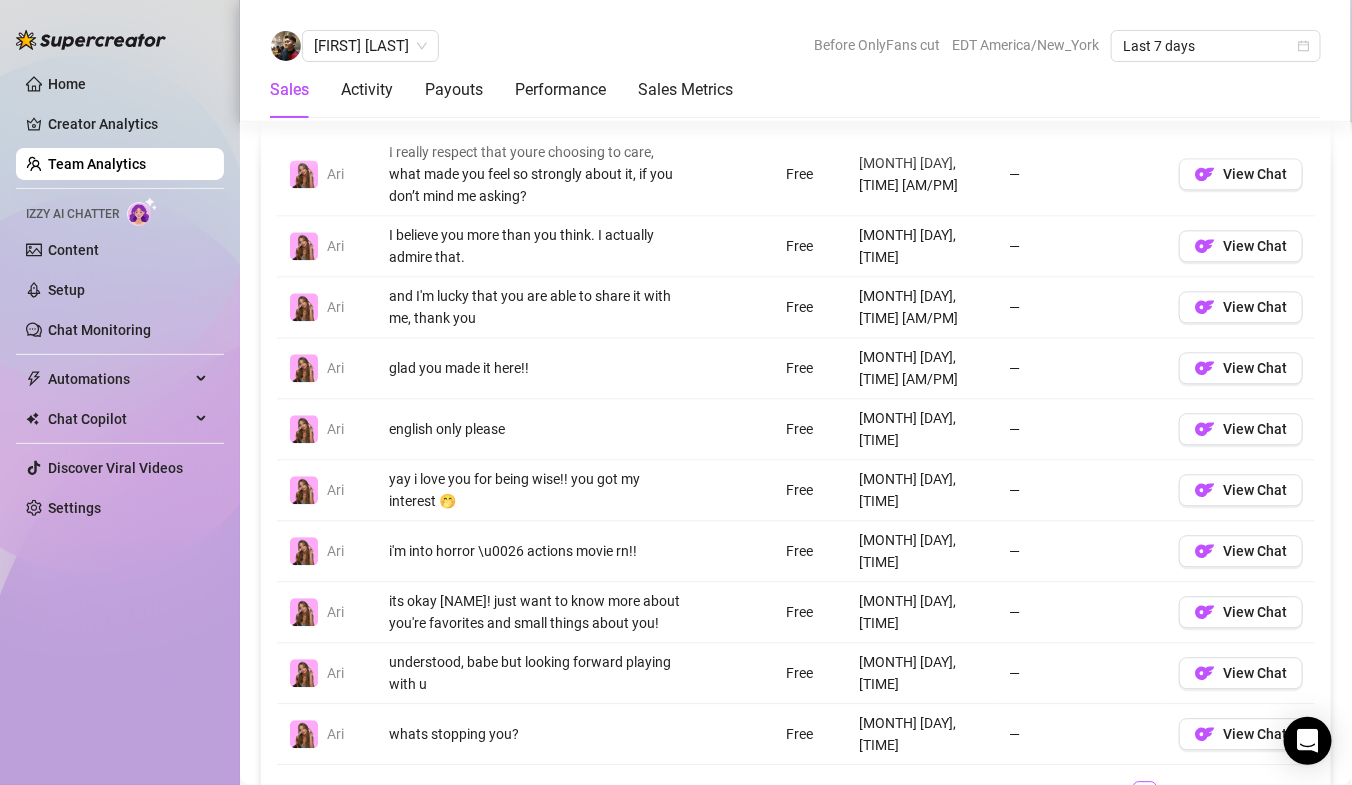 click on "3" at bounding box center [1169, 793] 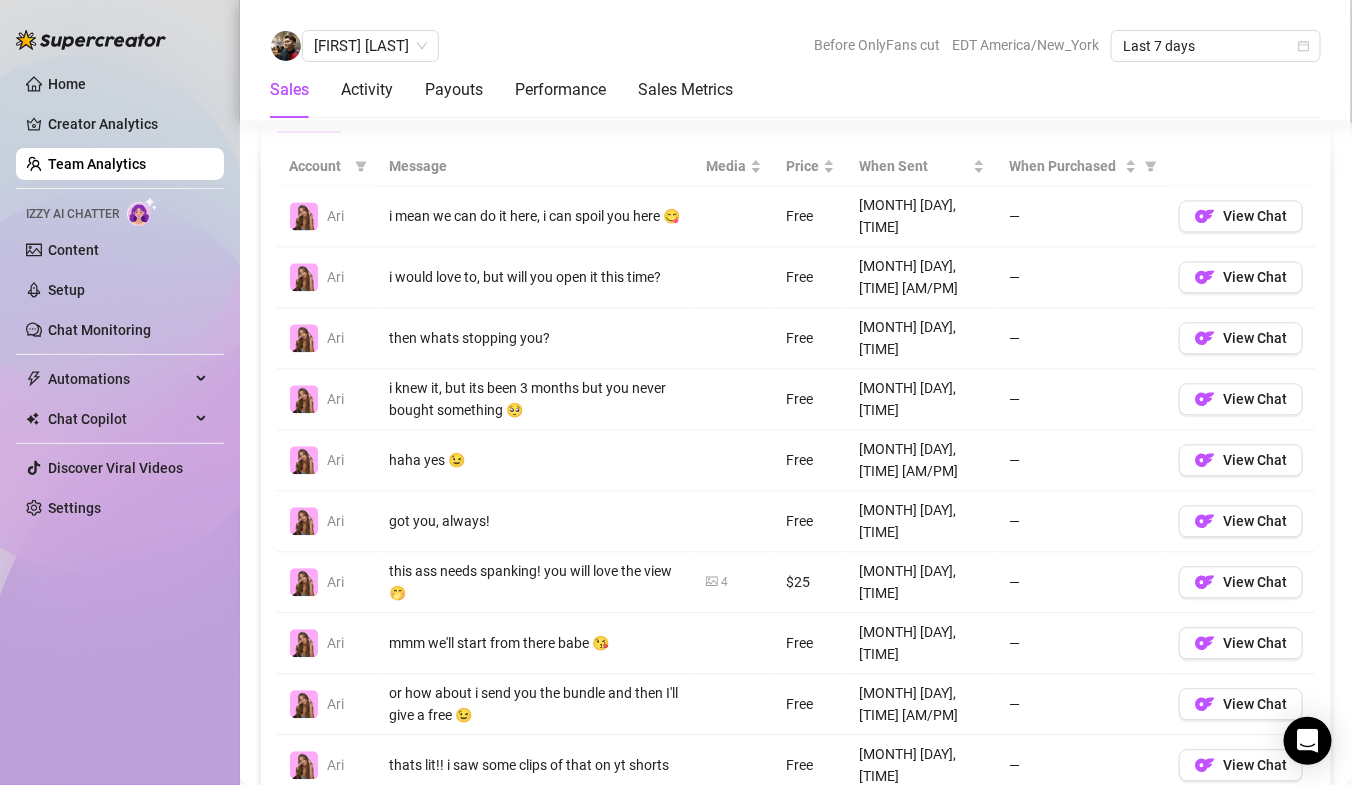 scroll, scrollTop: 1454, scrollLeft: 0, axis: vertical 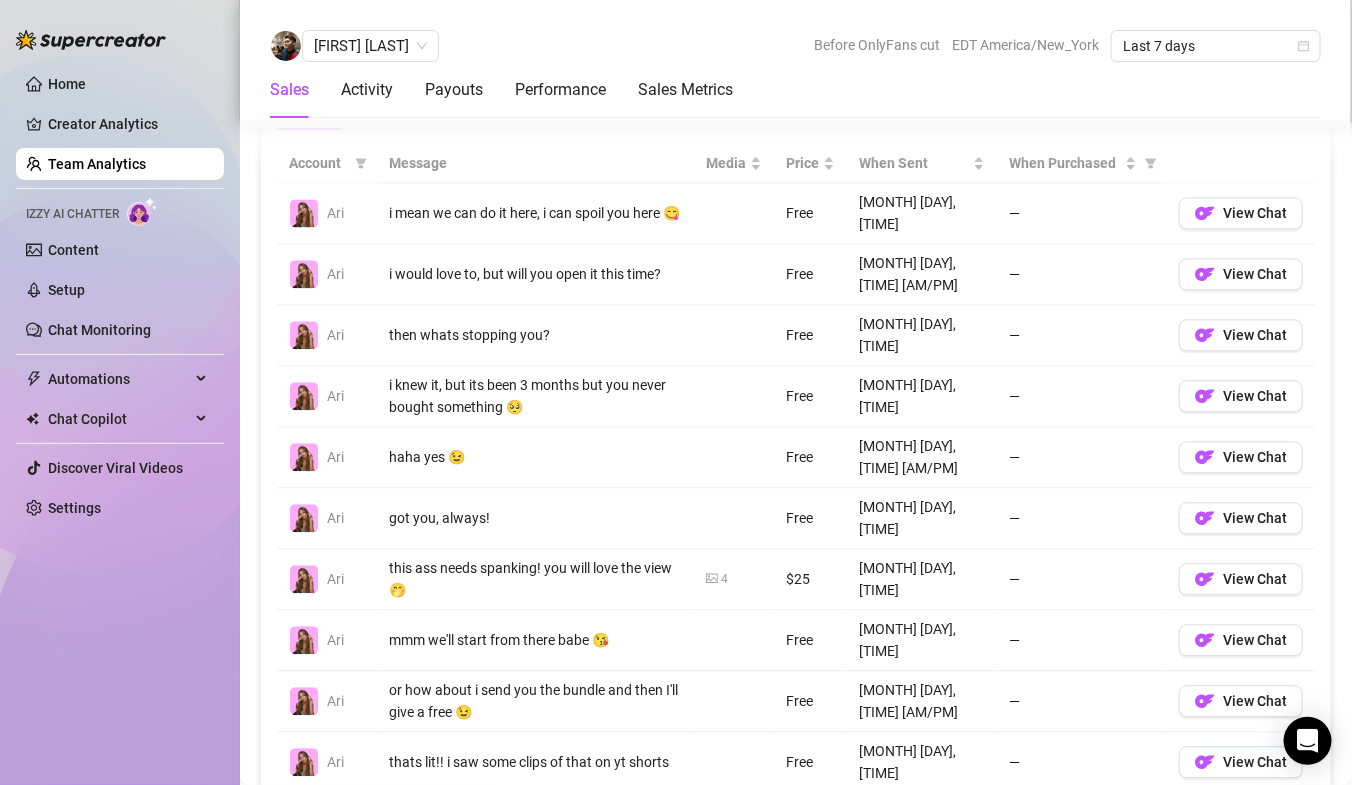 click on "4" at bounding box center (1193, 821) 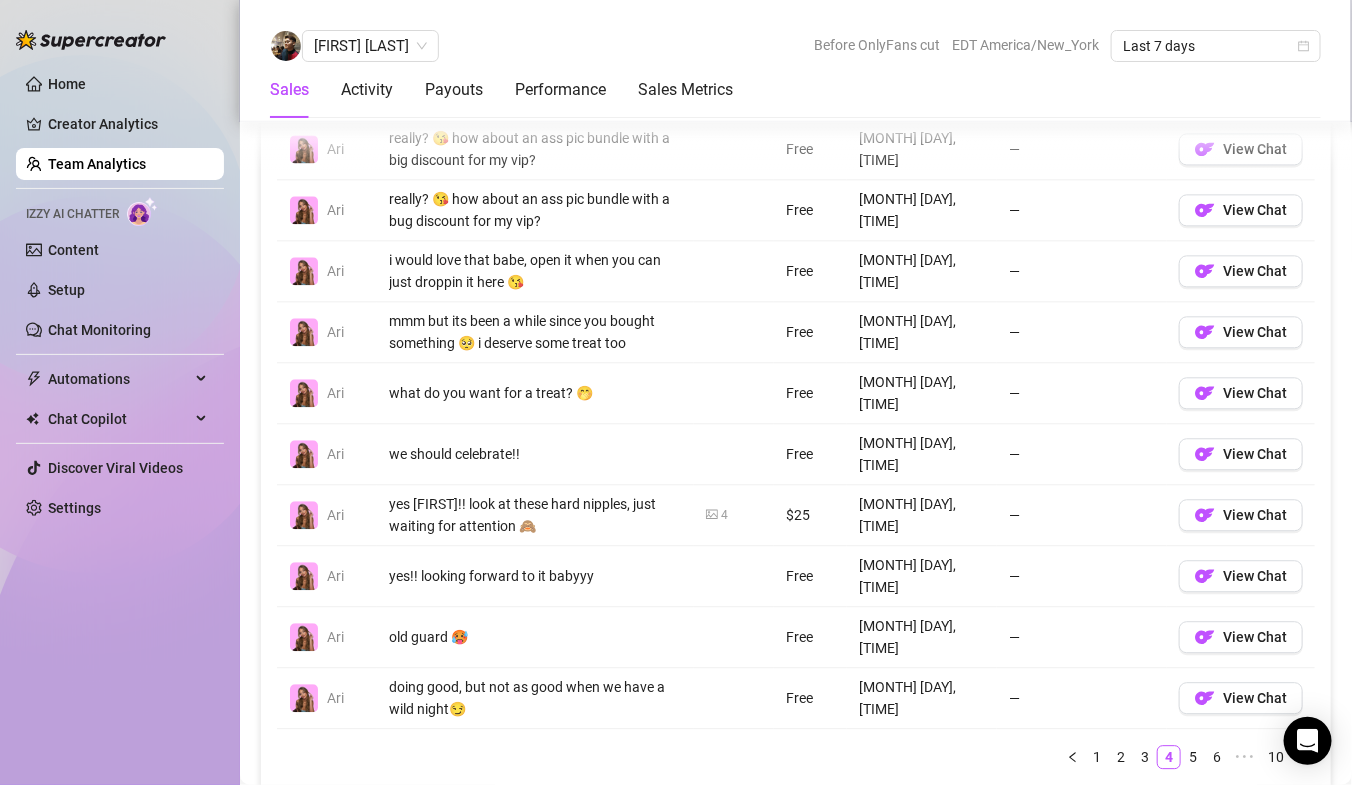 scroll, scrollTop: 1521, scrollLeft: 0, axis: vertical 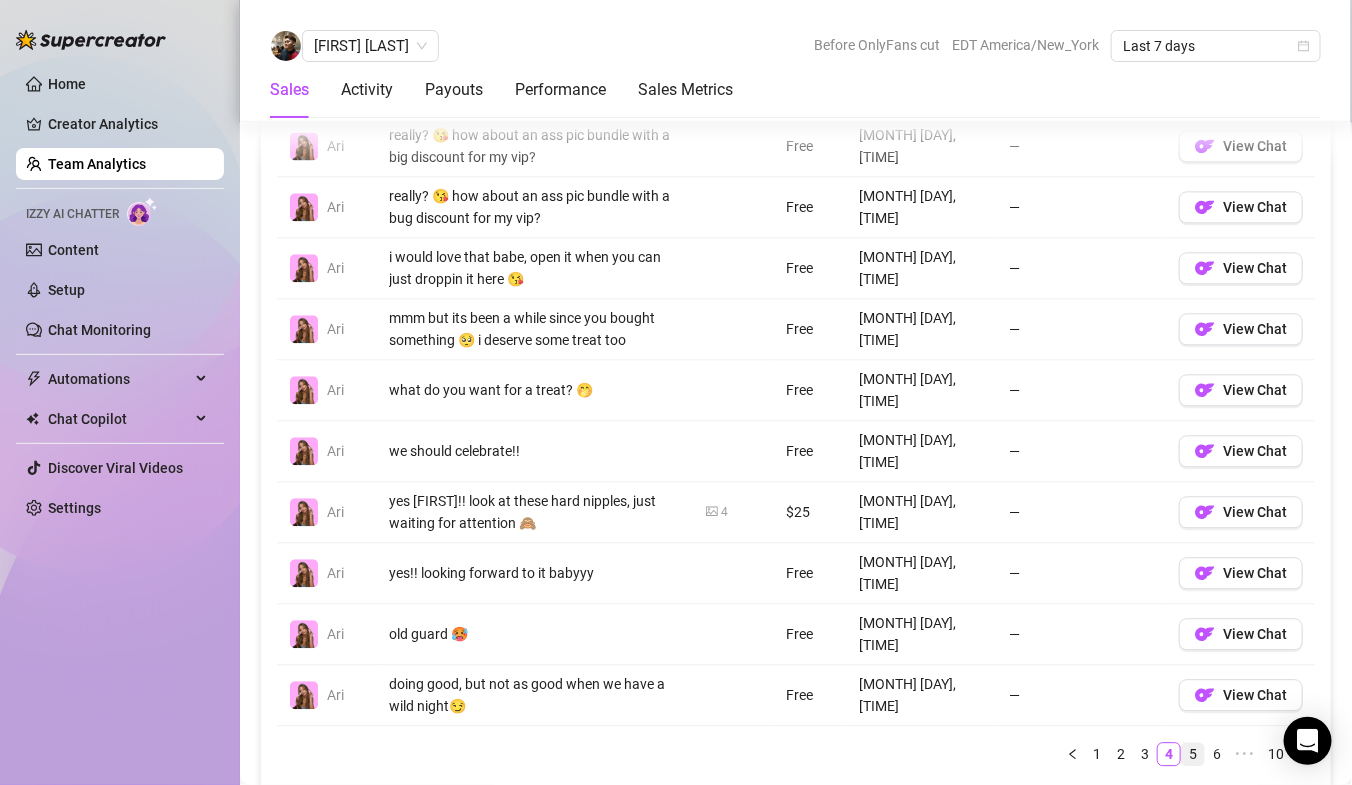 click on "5" at bounding box center (1193, 754) 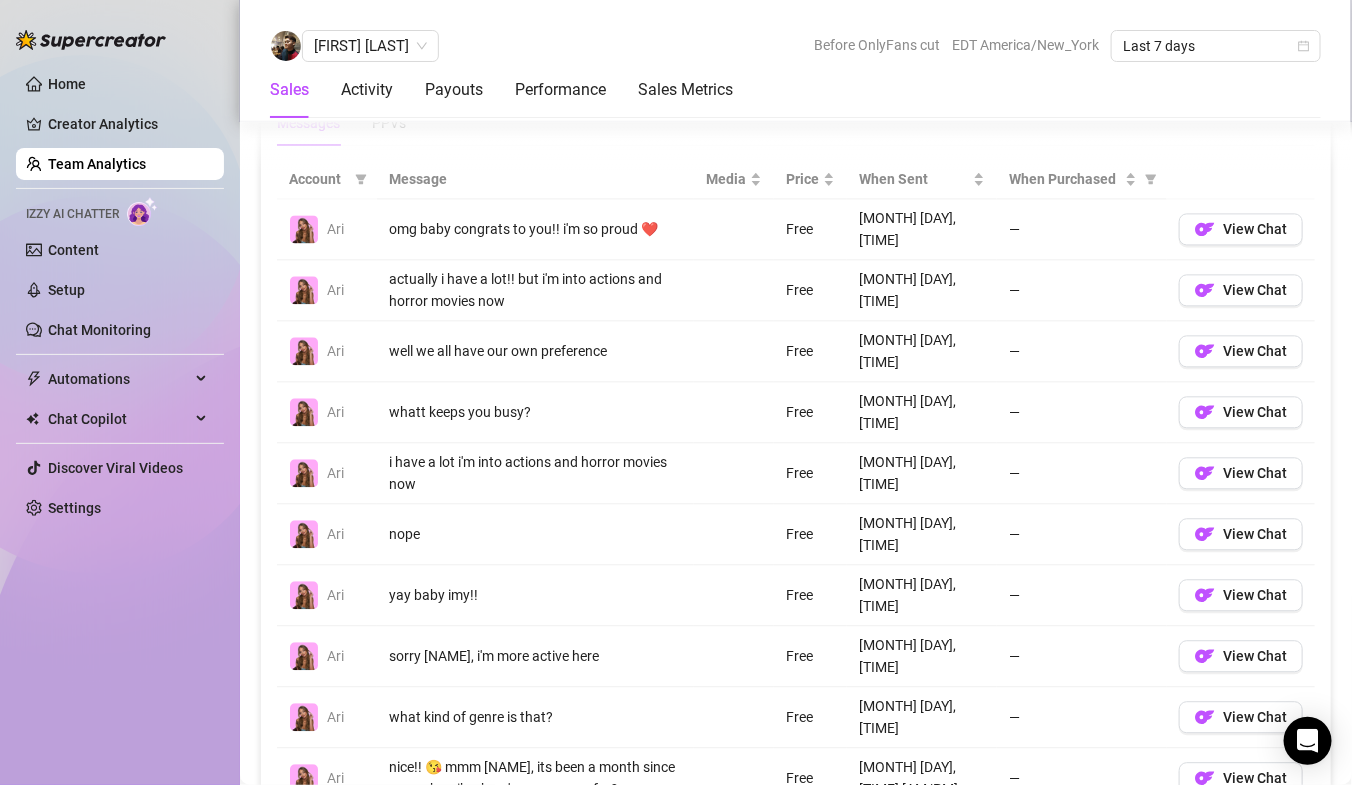 scroll, scrollTop: 1446, scrollLeft: 0, axis: vertical 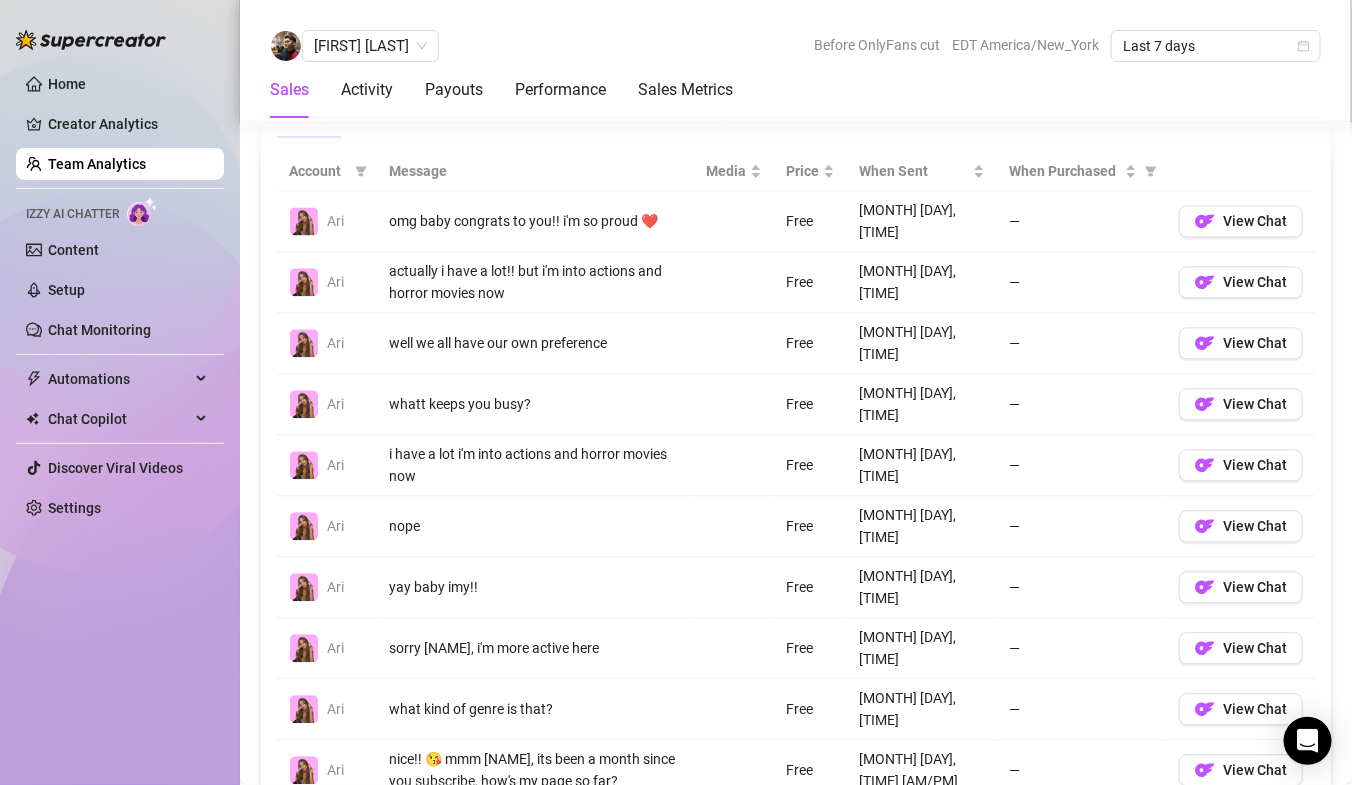 click on "6" at bounding box center (1193, 829) 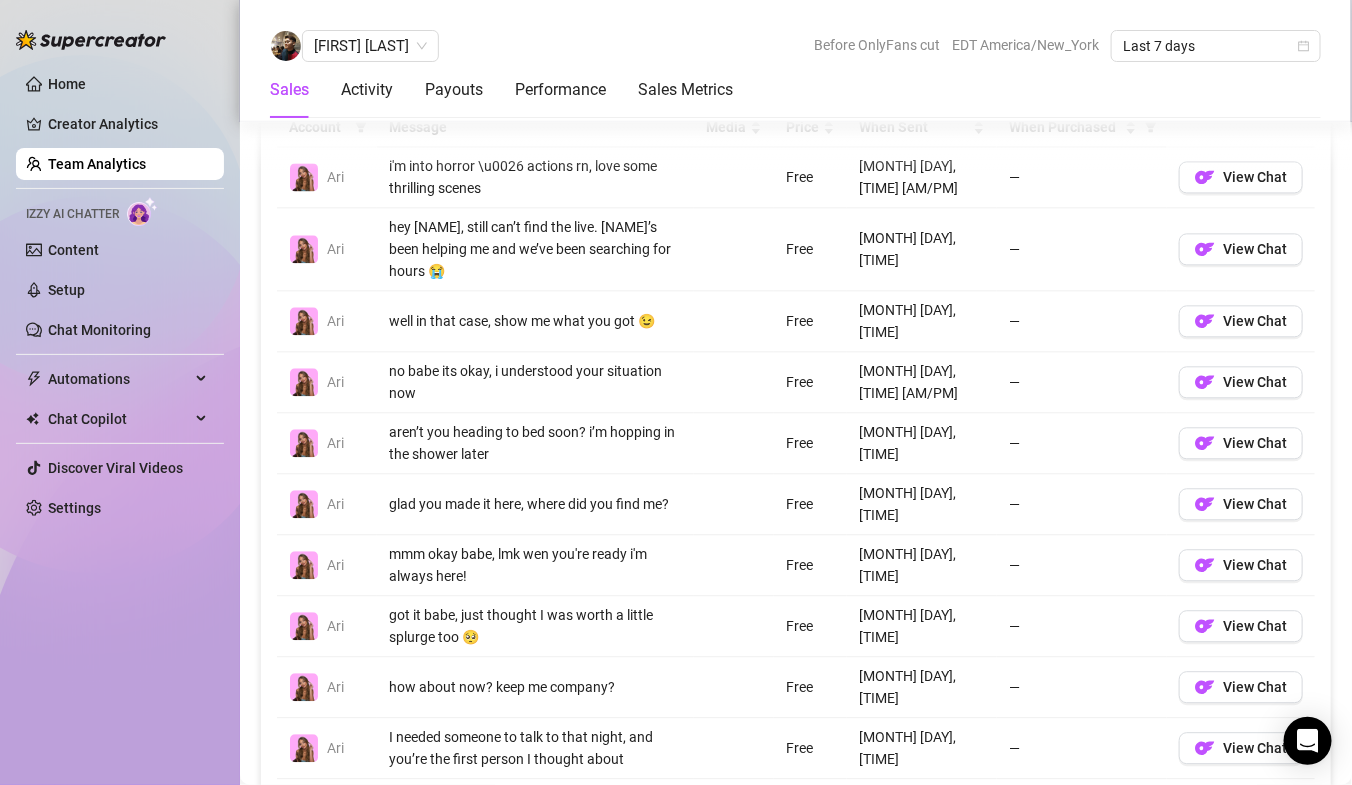 scroll, scrollTop: 1499, scrollLeft: 0, axis: vertical 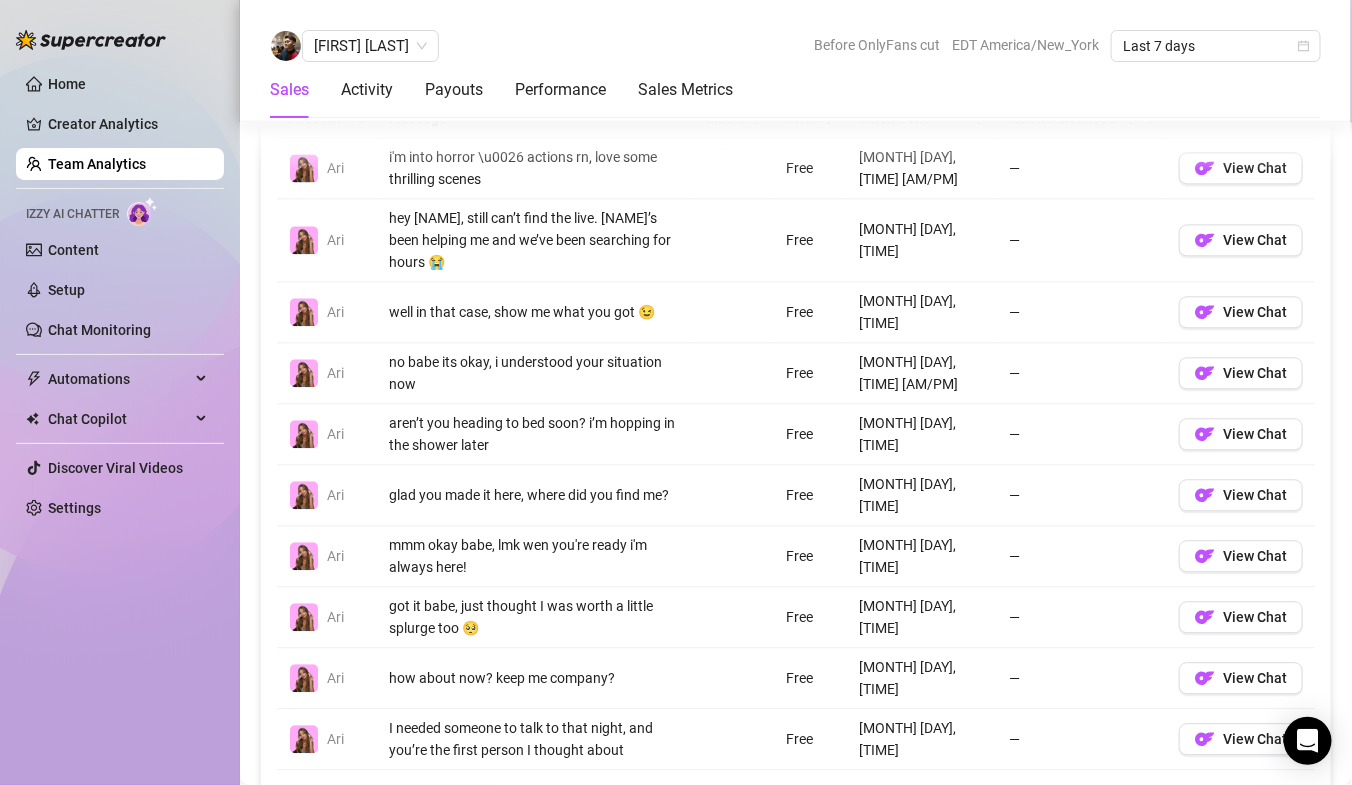 click on "7" at bounding box center [1193, 798] 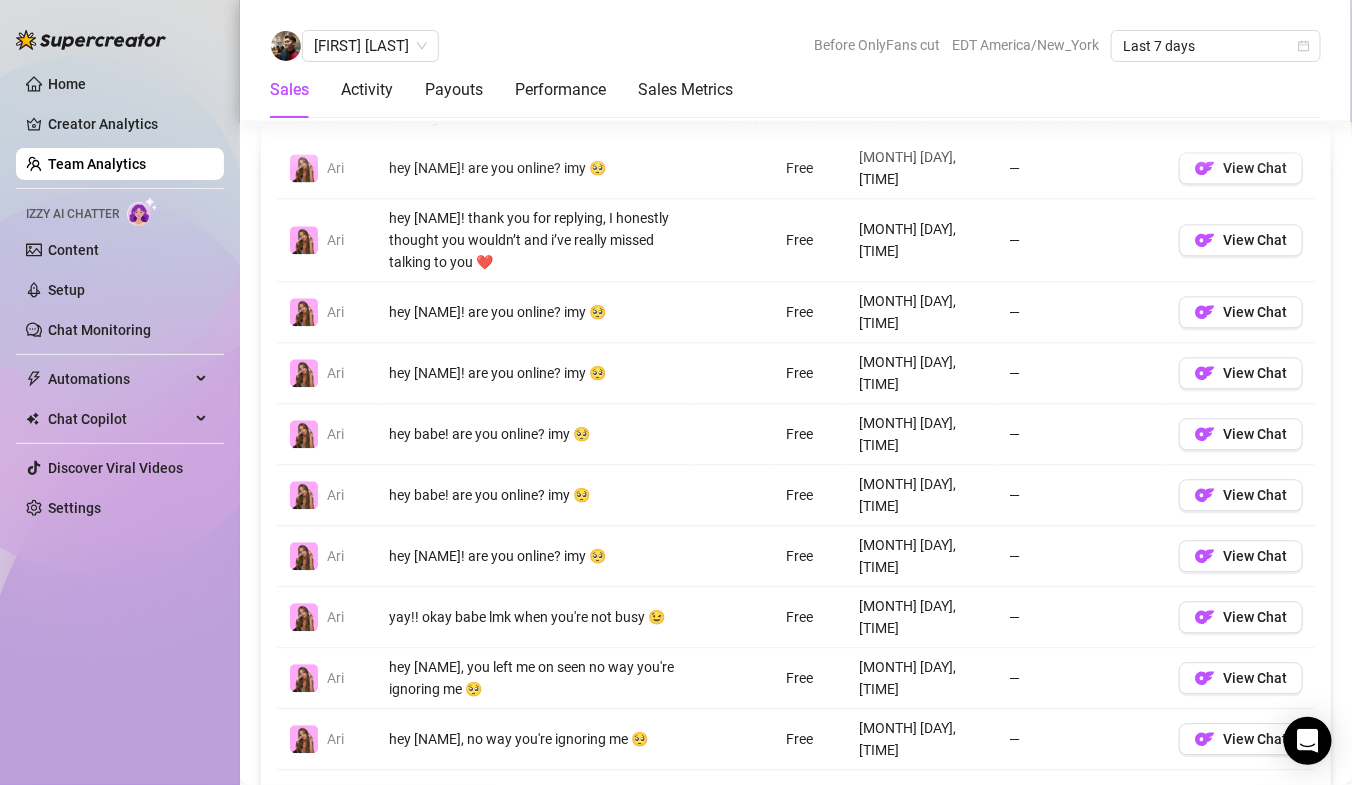 click on "1" at bounding box center [1097, 798] 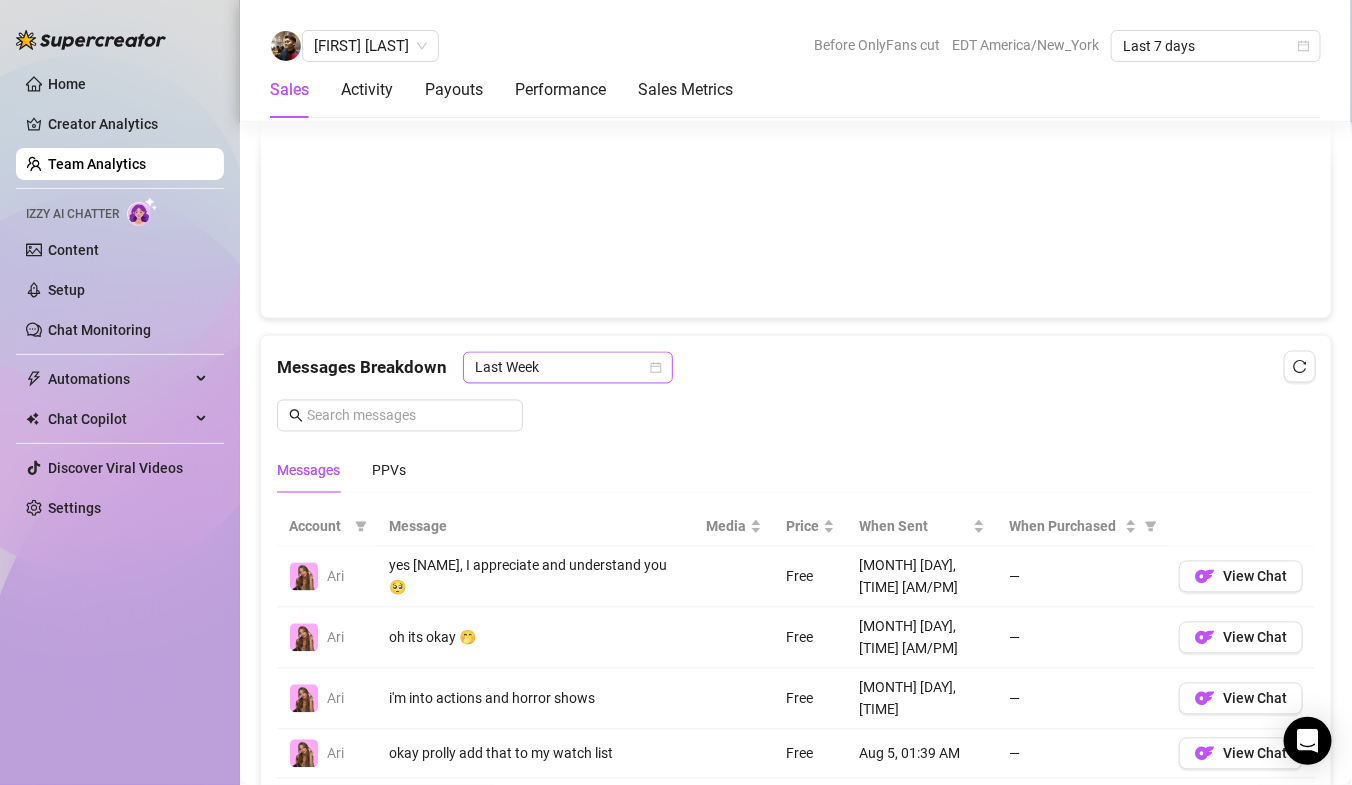 scroll, scrollTop: 1090, scrollLeft: 0, axis: vertical 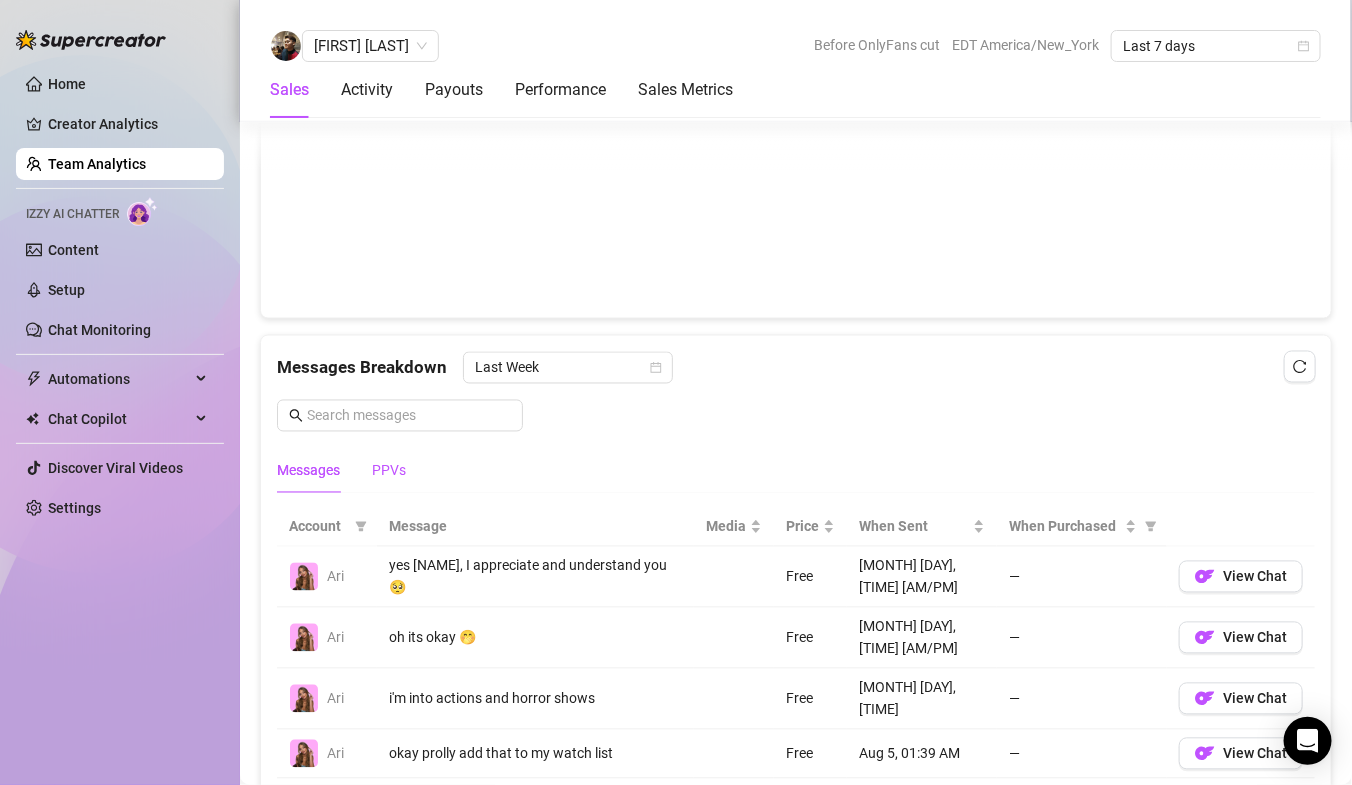 click on "PPVs" at bounding box center (389, 471) 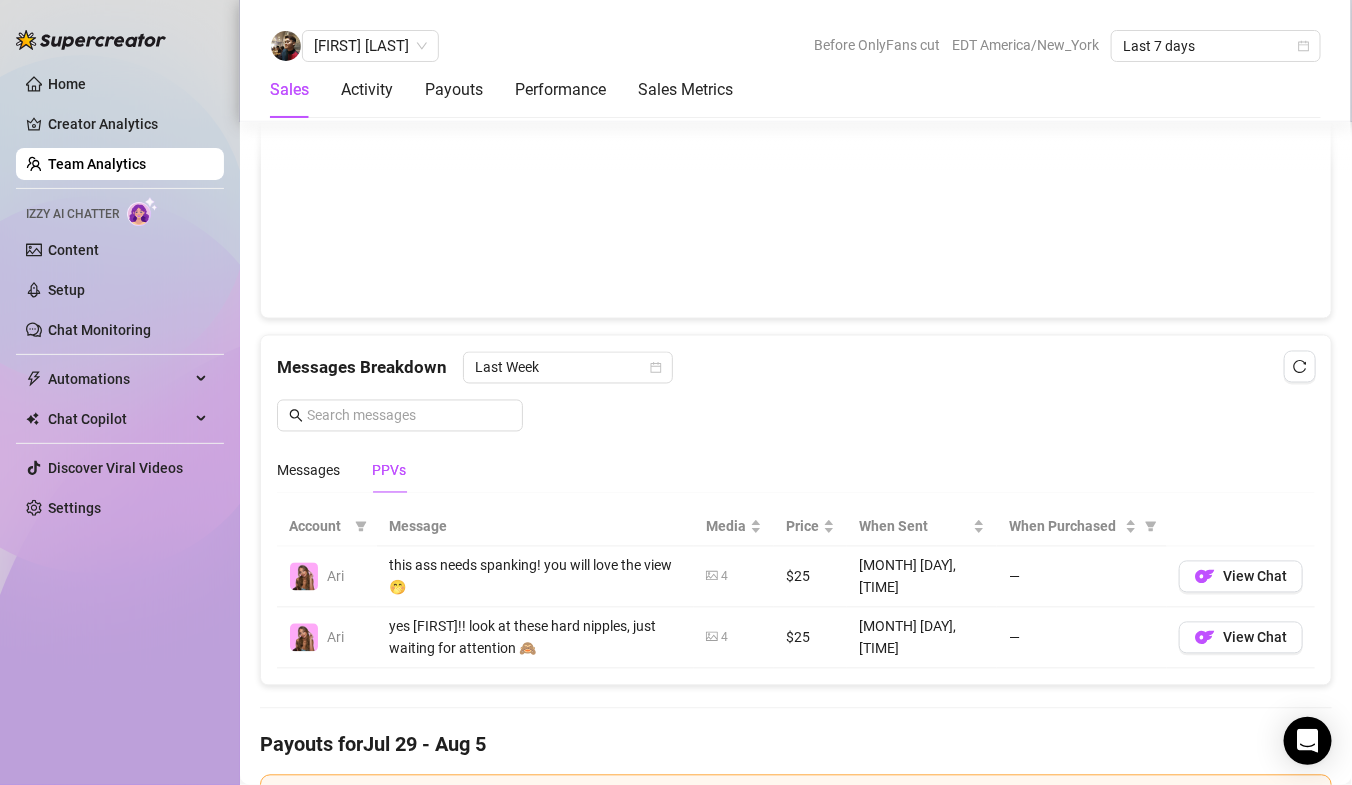 scroll, scrollTop: 1108, scrollLeft: 0, axis: vertical 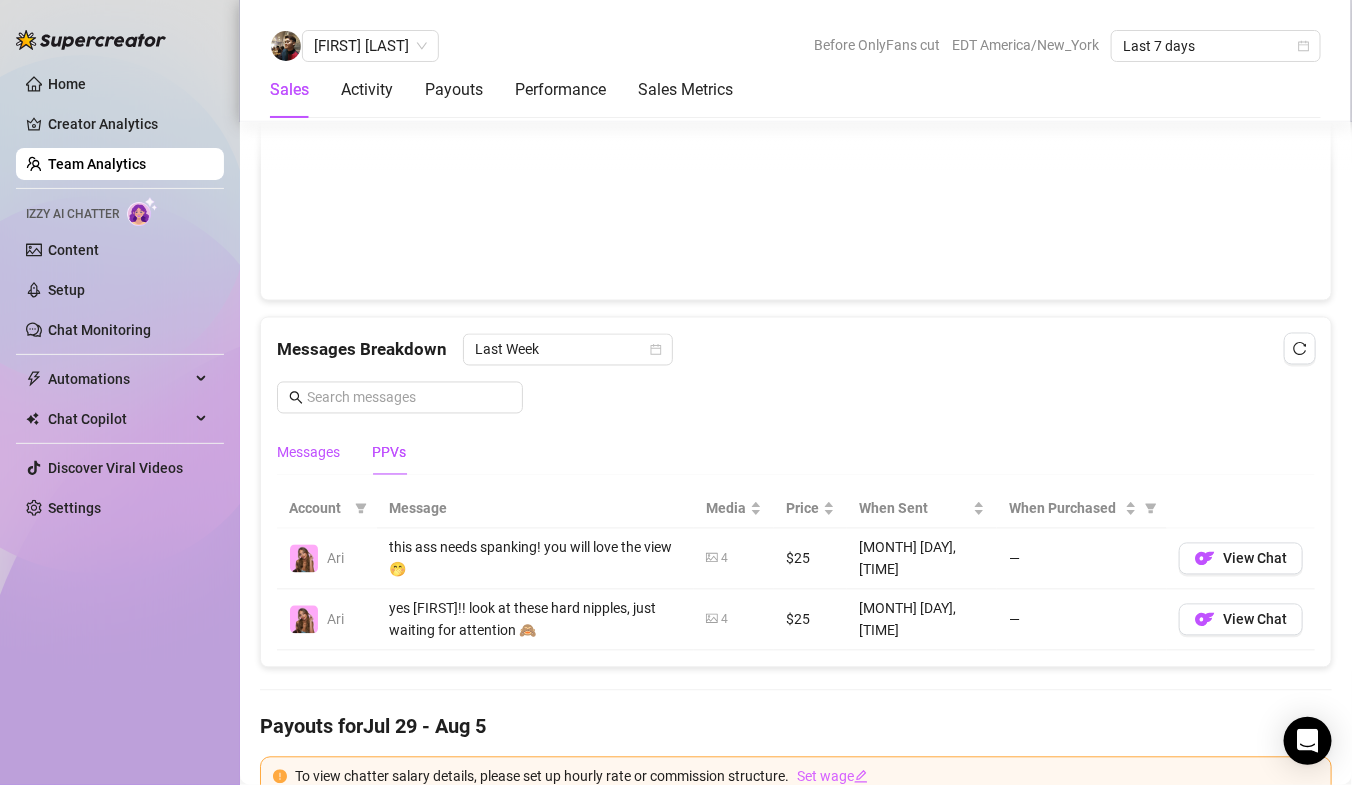 click on "Messages" at bounding box center (308, 453) 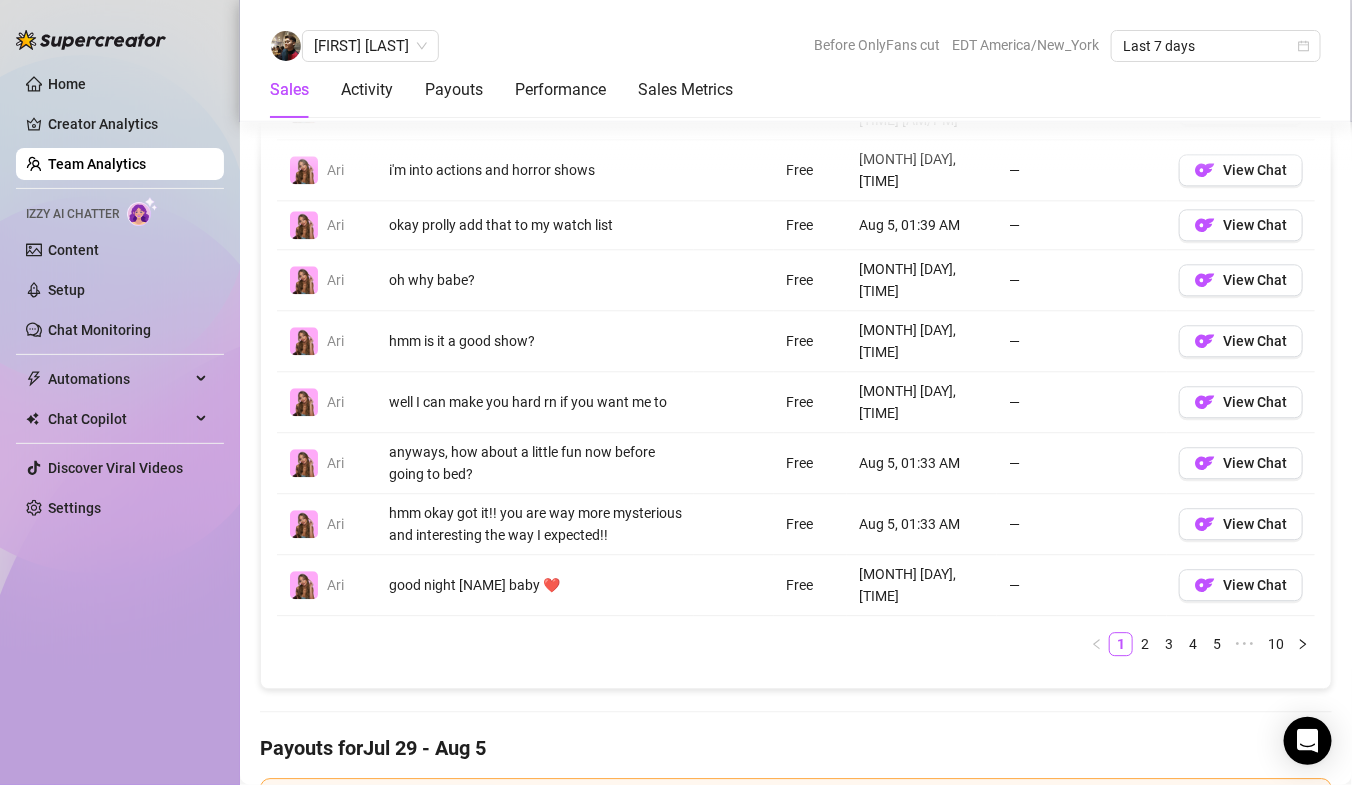 scroll, scrollTop: 1627, scrollLeft: 0, axis: vertical 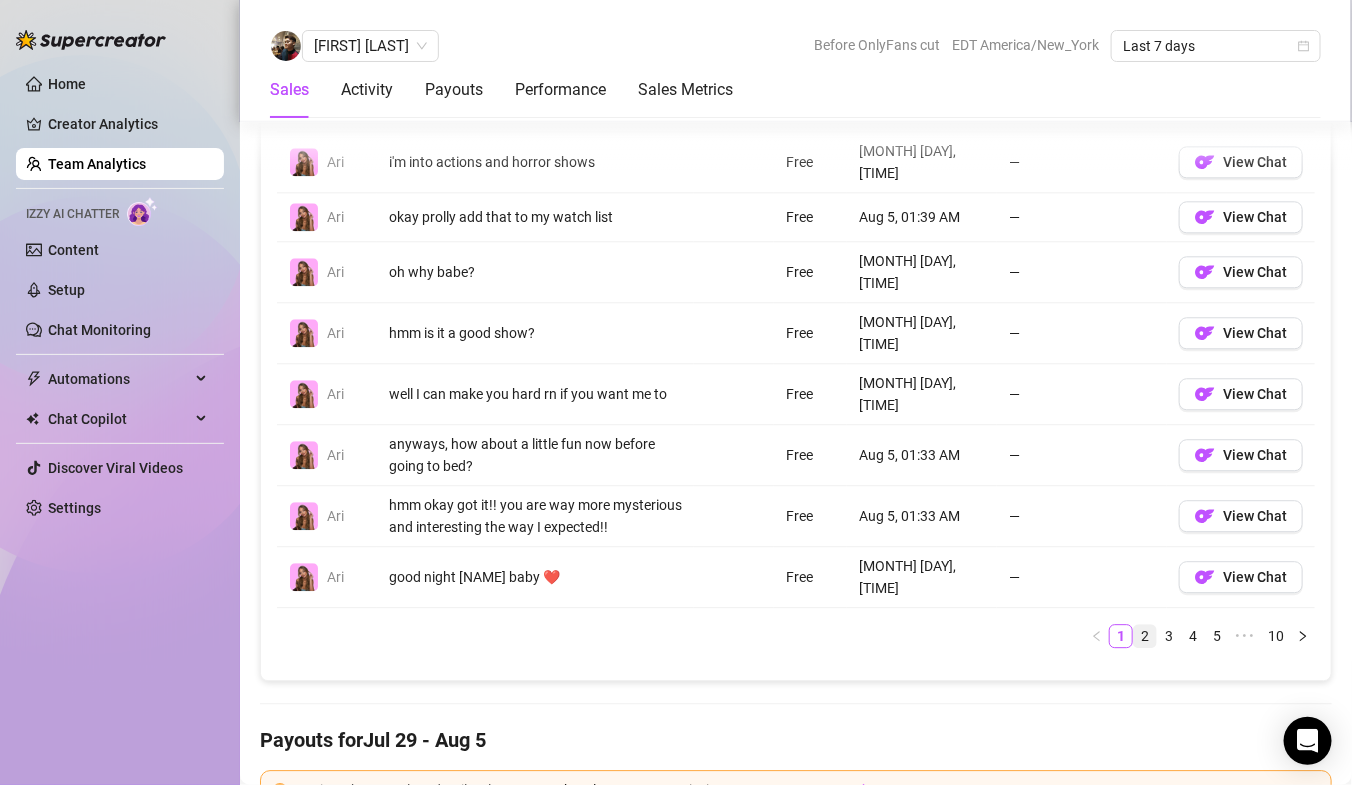 click on "2" at bounding box center [1145, 636] 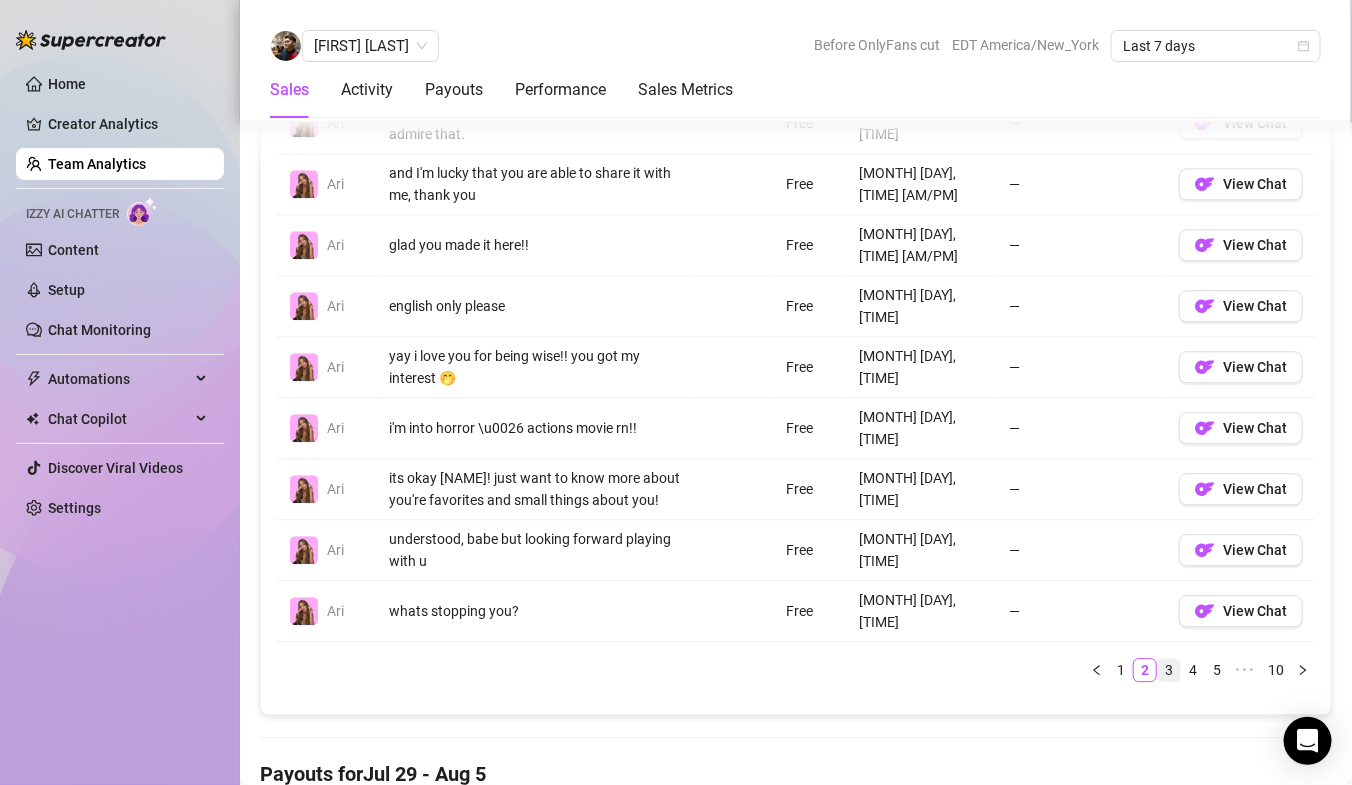 click on "3" at bounding box center (1169, 670) 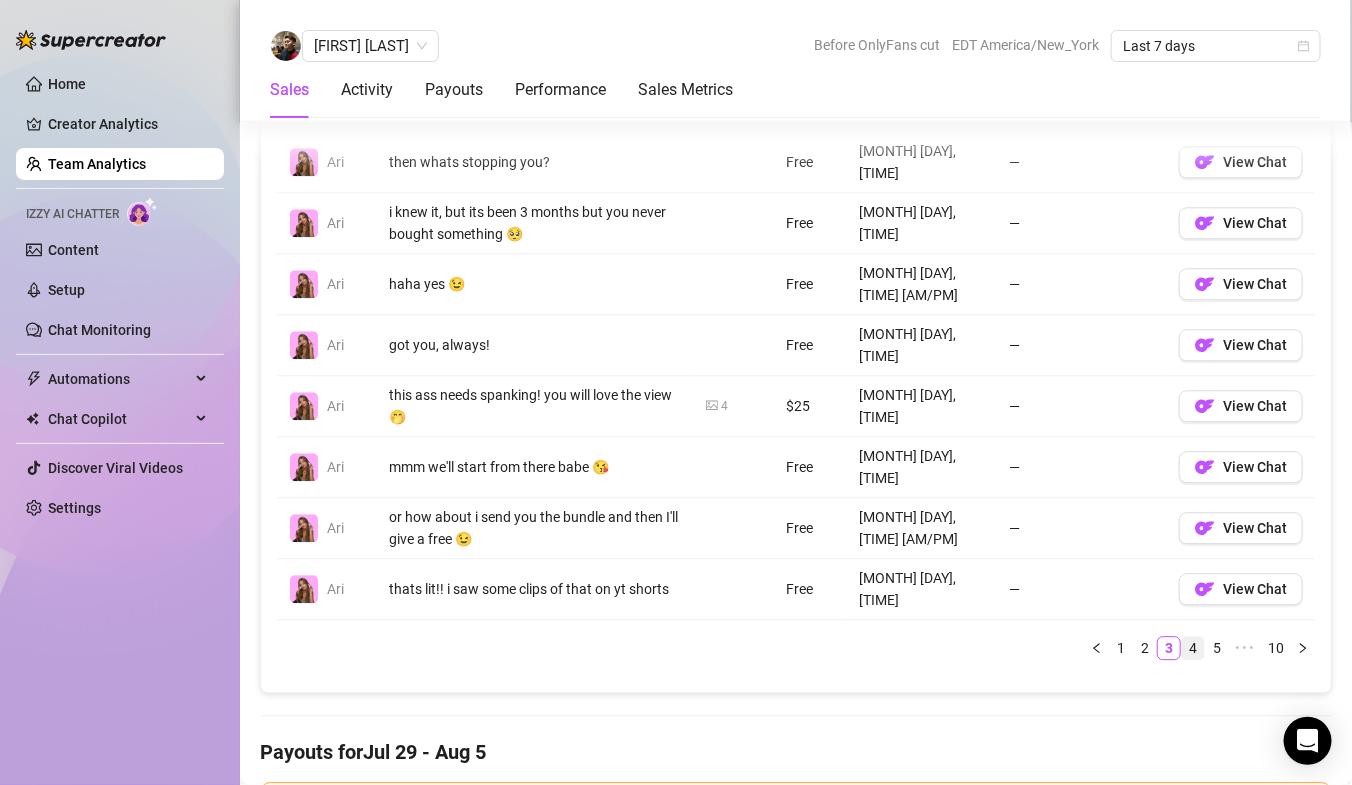 click on "4" at bounding box center [1193, 648] 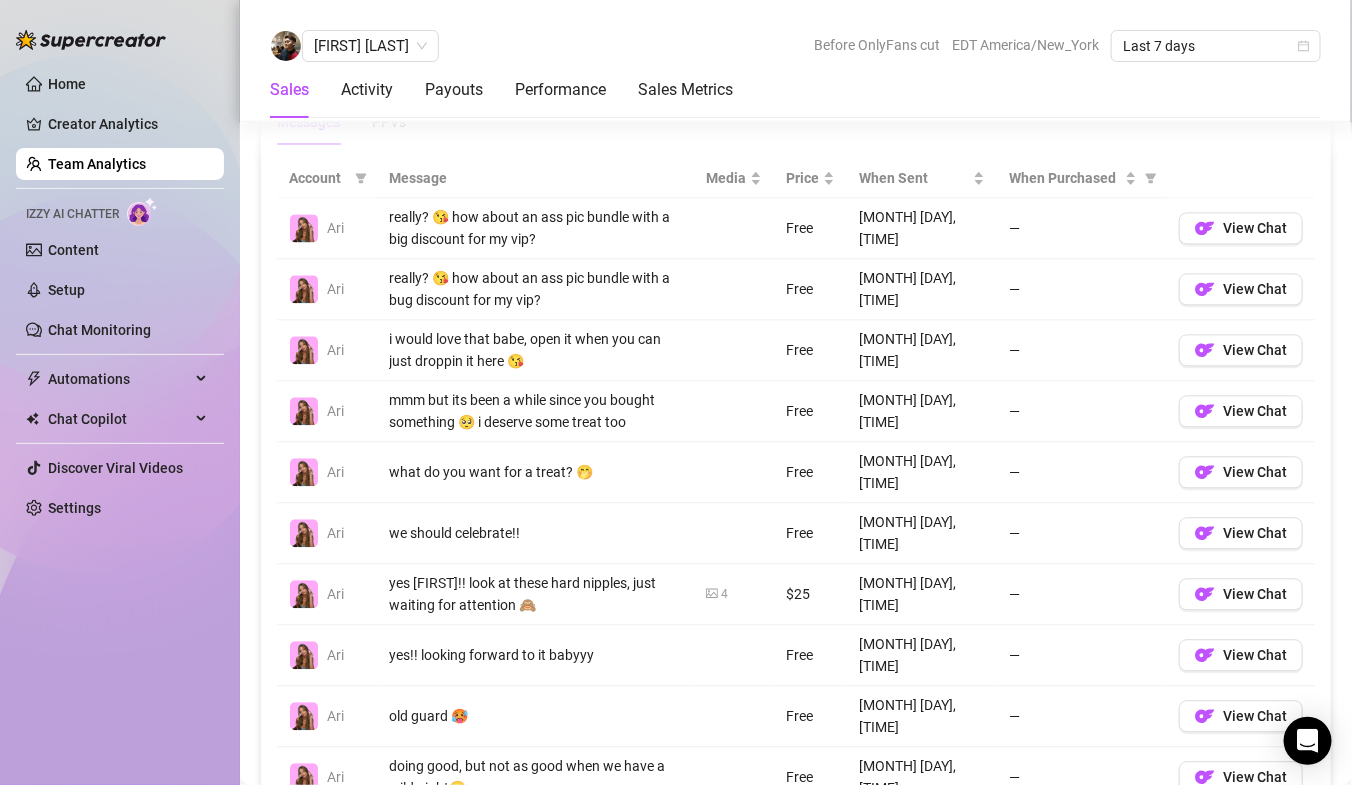 scroll, scrollTop: 1440, scrollLeft: 0, axis: vertical 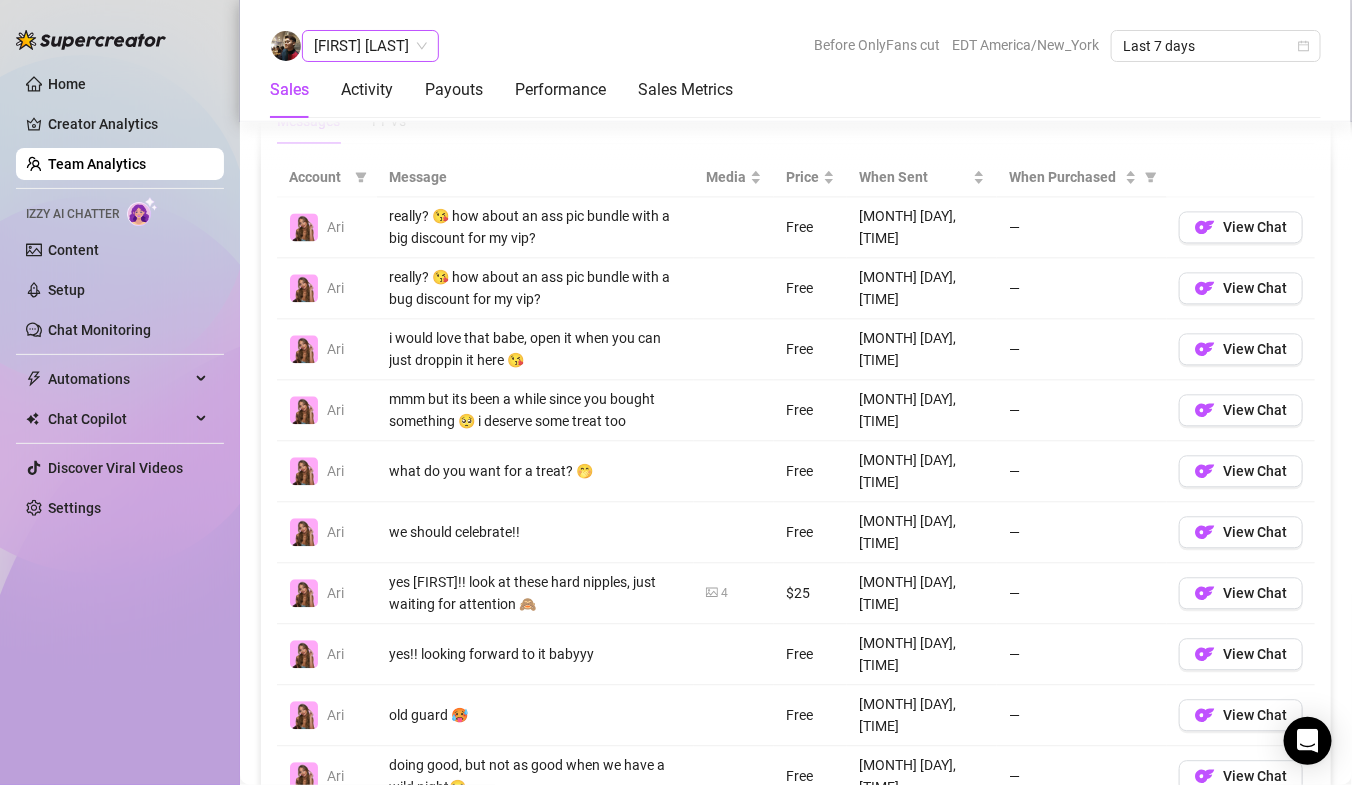 click on "[FIRST] [LAST]" at bounding box center [370, 46] 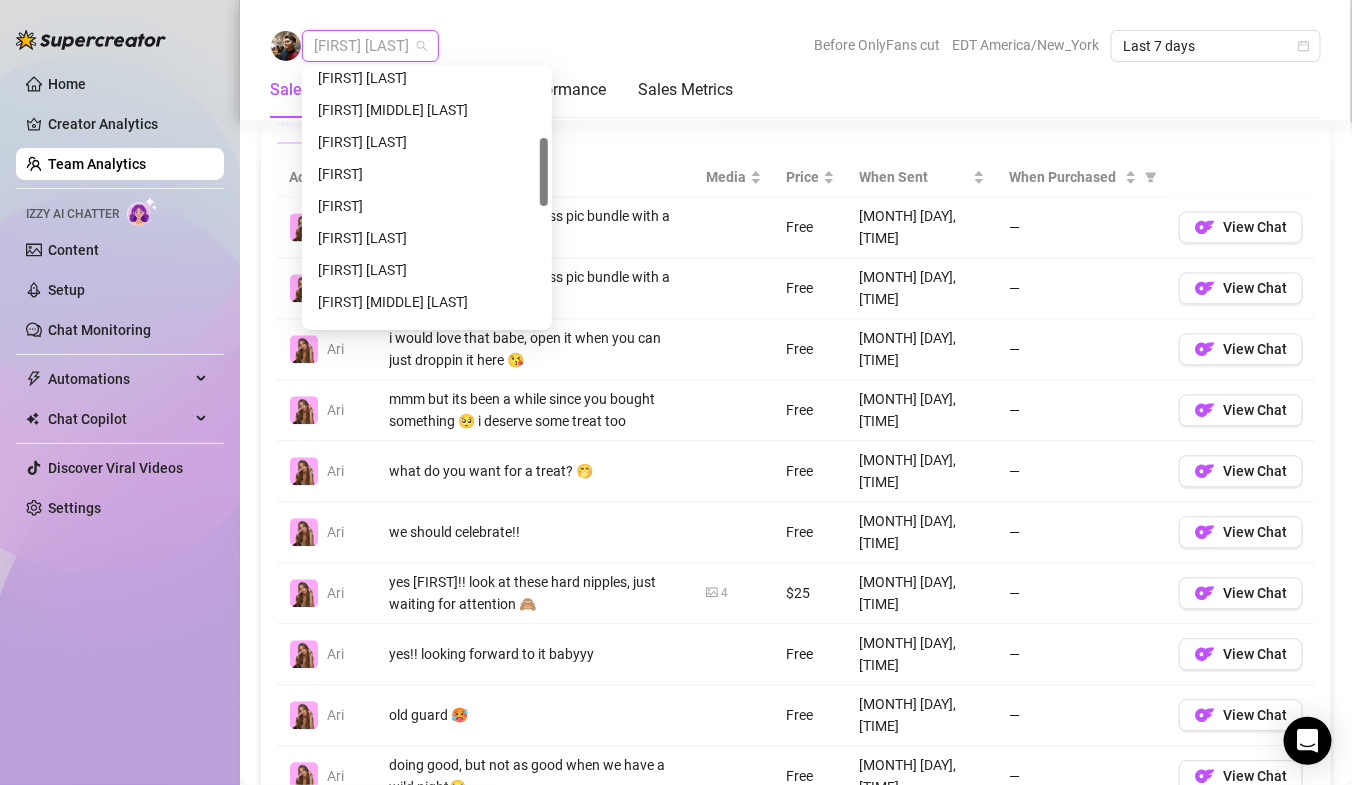 scroll, scrollTop: 255, scrollLeft: 0, axis: vertical 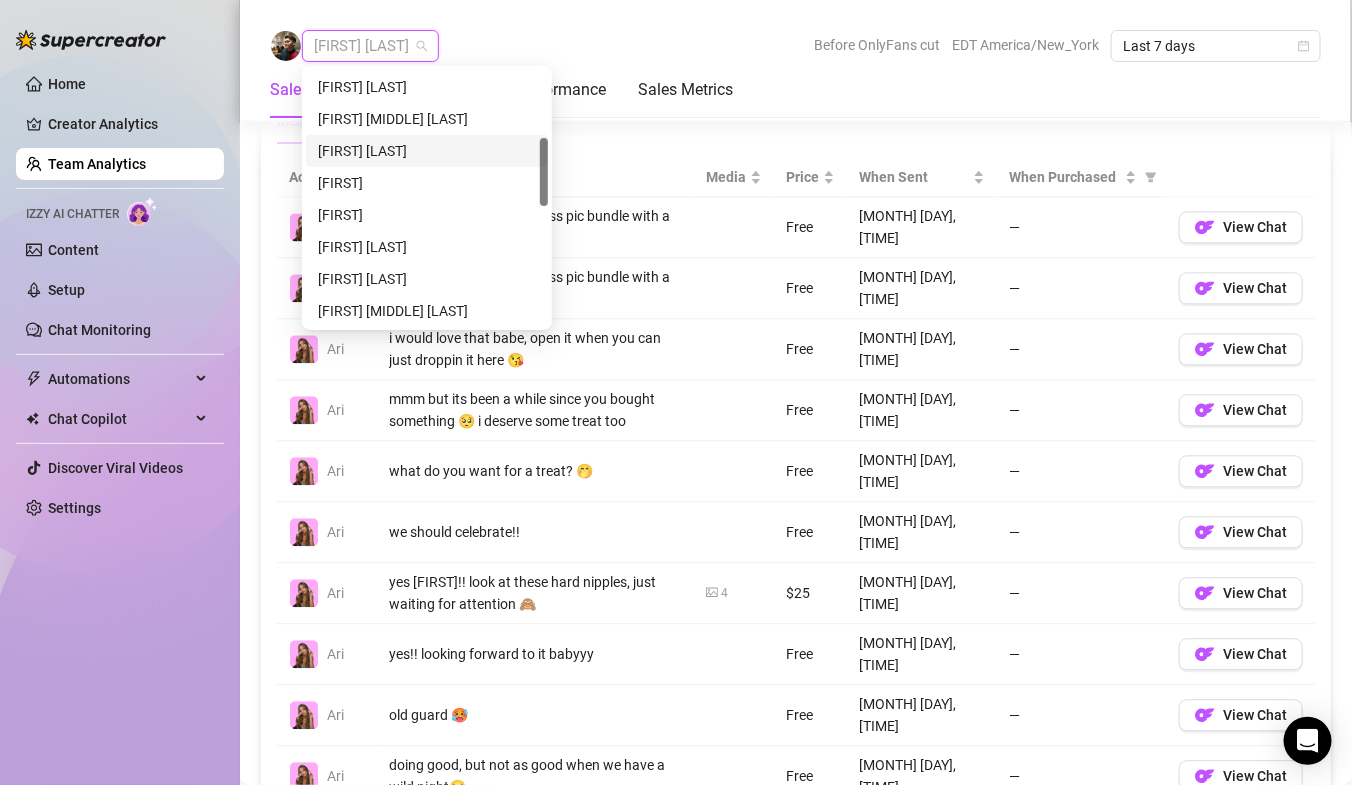 click on "[FIRST] [LAST]" at bounding box center [427, 151] 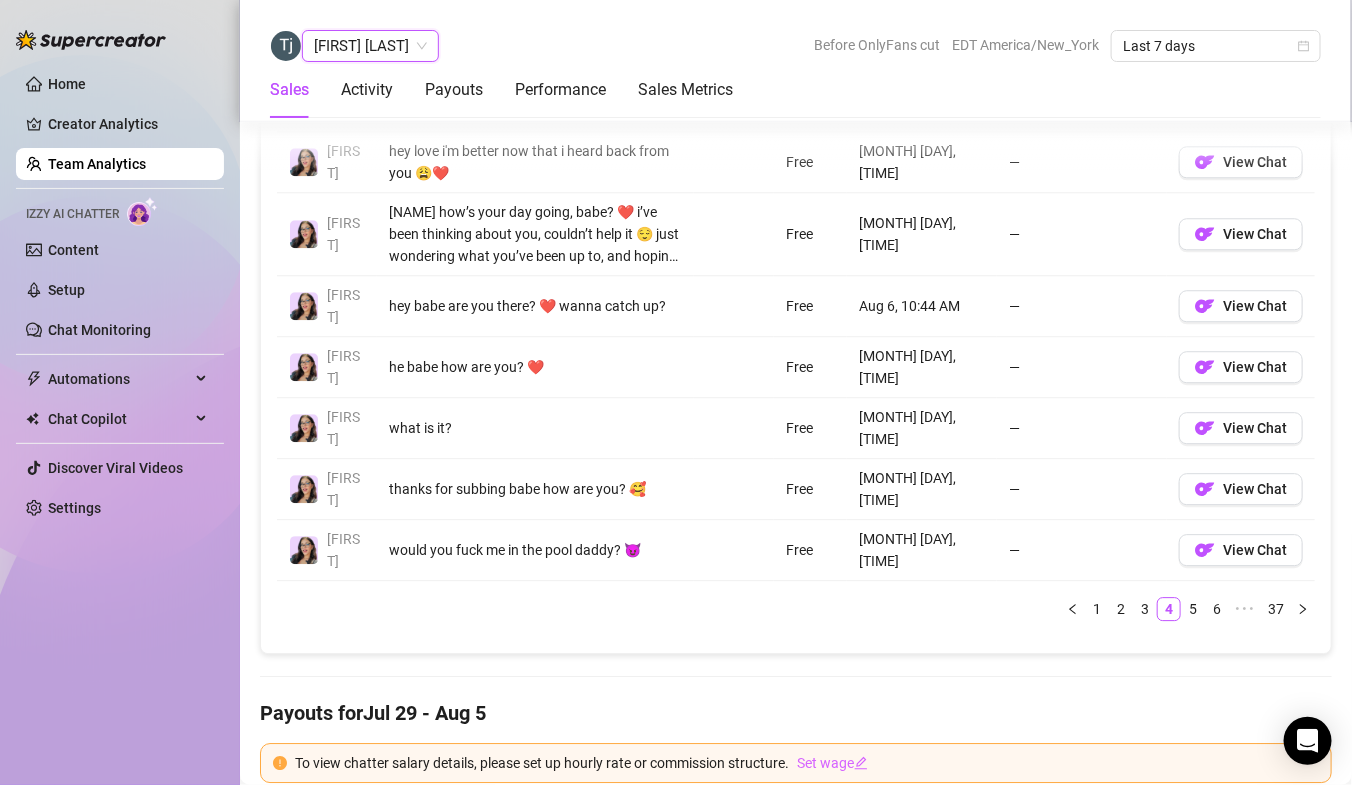 scroll, scrollTop: 1894, scrollLeft: 0, axis: vertical 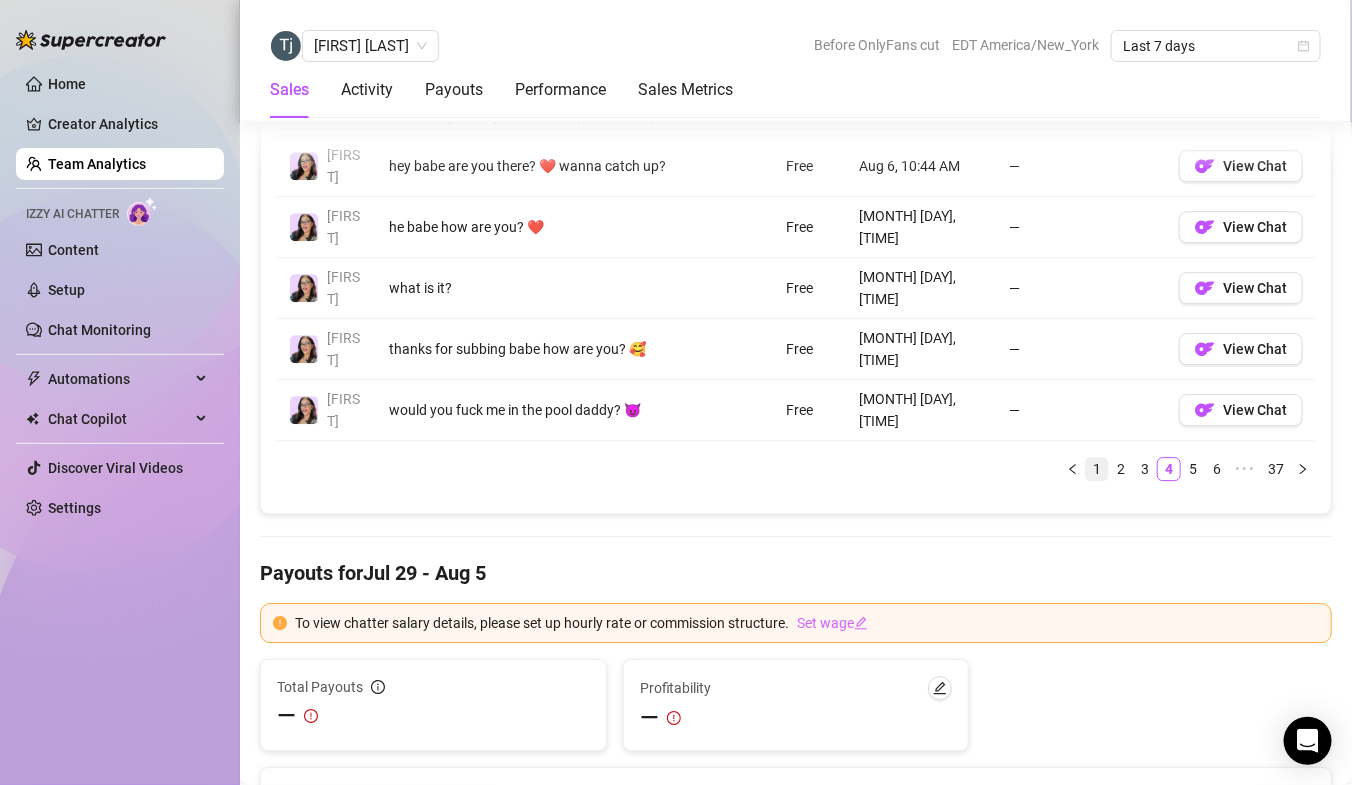 click on "1" at bounding box center (1097, 469) 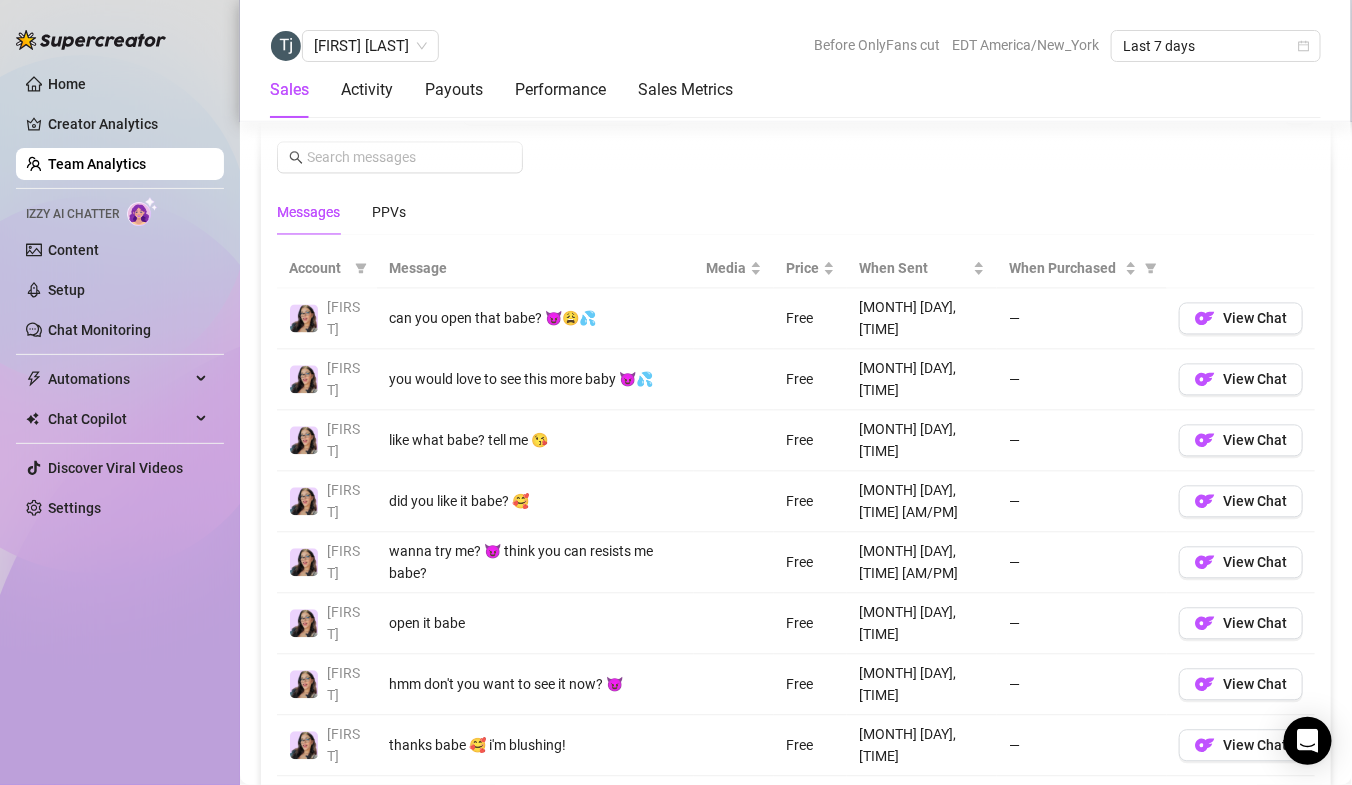 scroll, scrollTop: 1253, scrollLeft: 0, axis: vertical 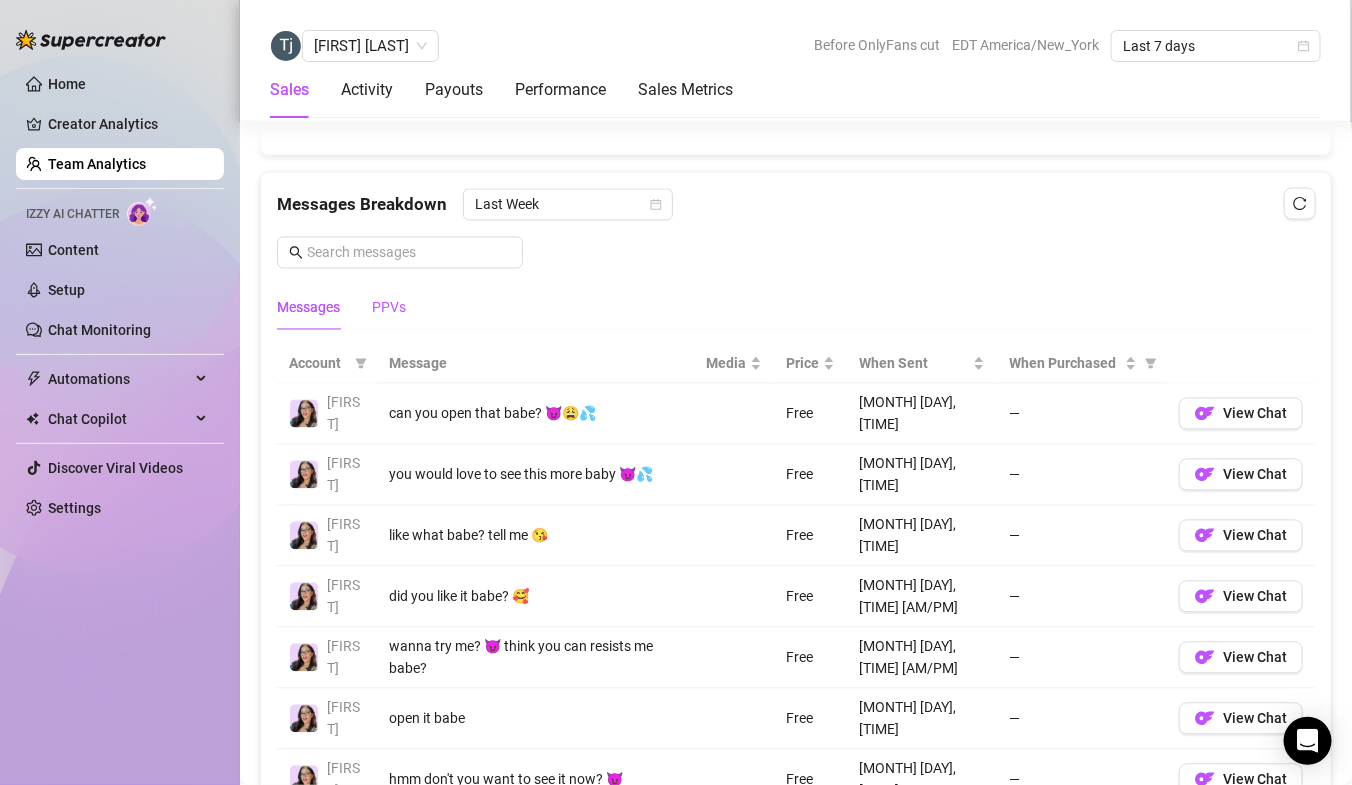 click on "PPVs" at bounding box center (389, 308) 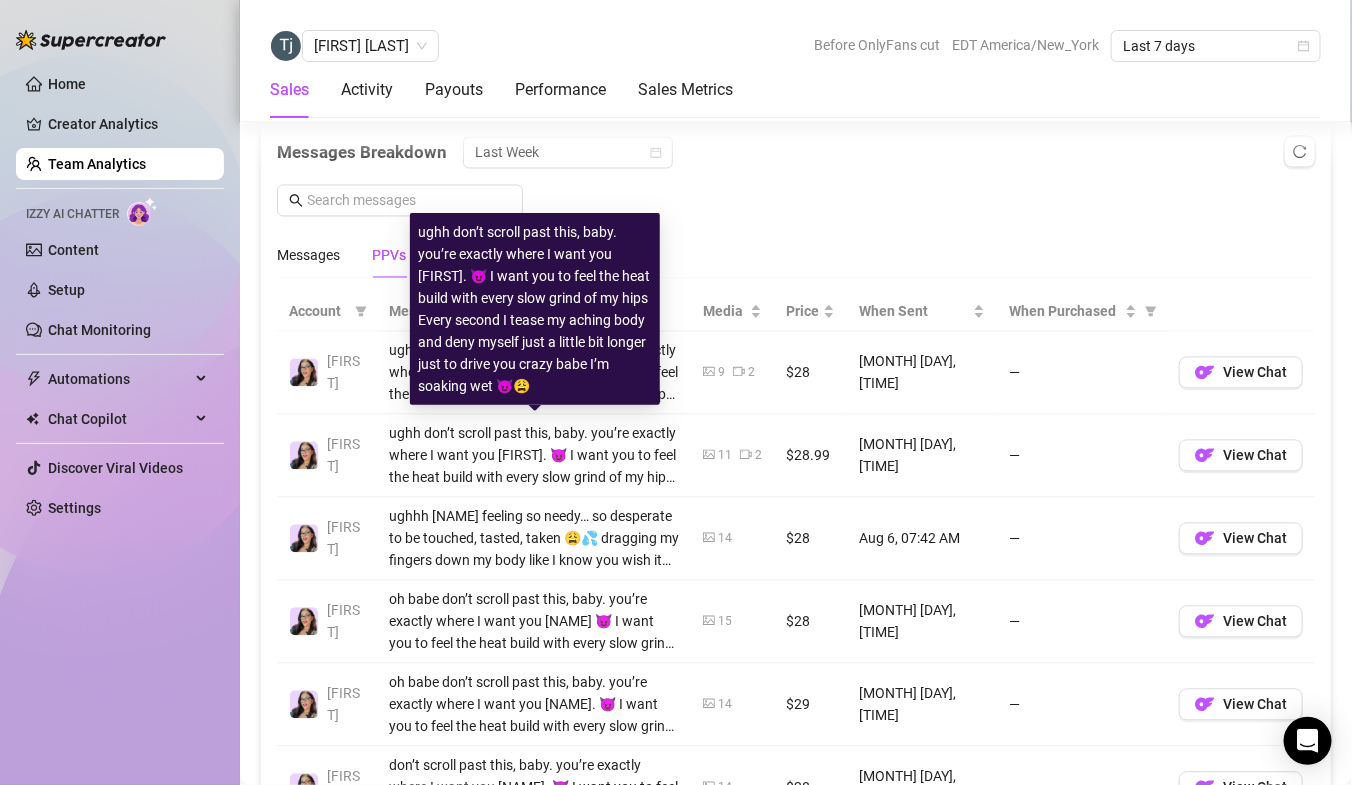 scroll, scrollTop: 1308, scrollLeft: 0, axis: vertical 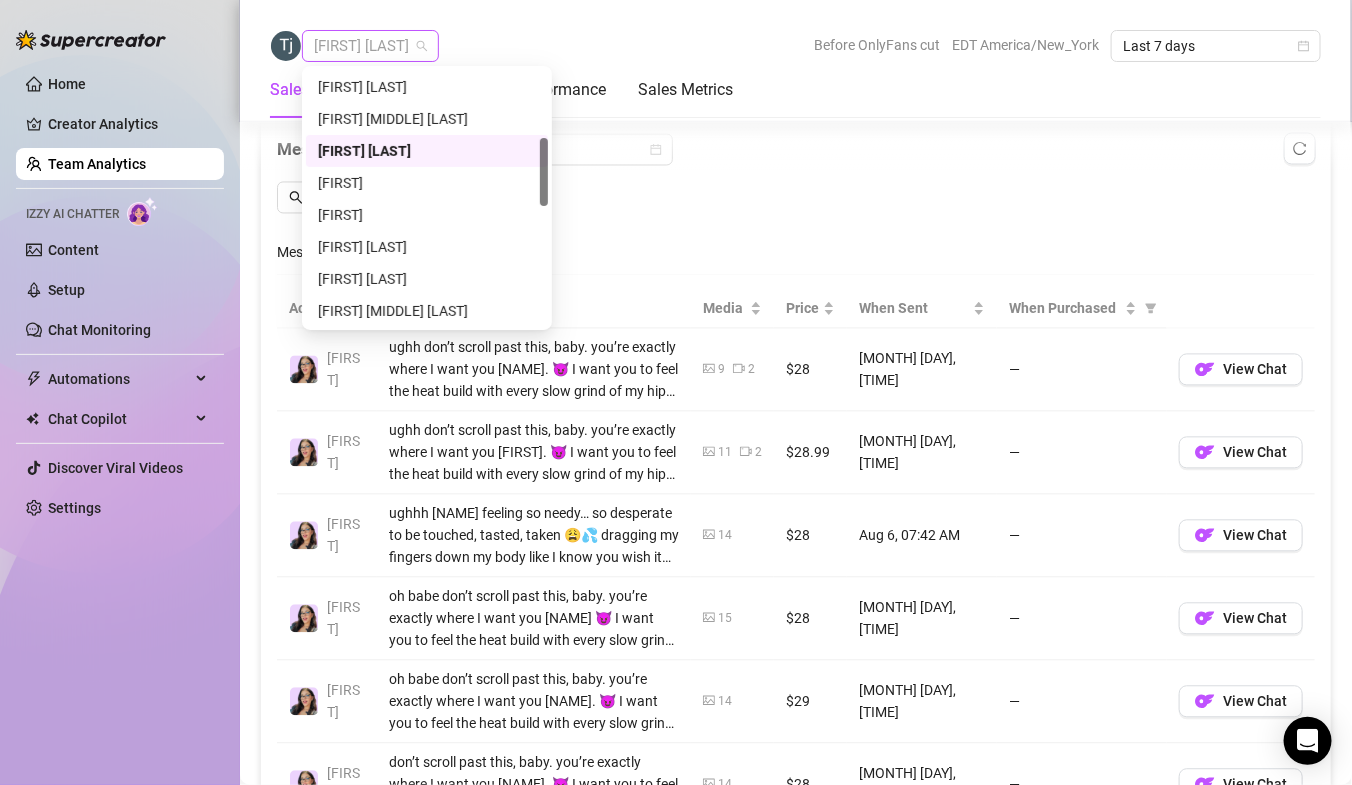 click on "[FIRST] [LAST]" at bounding box center [370, 46] 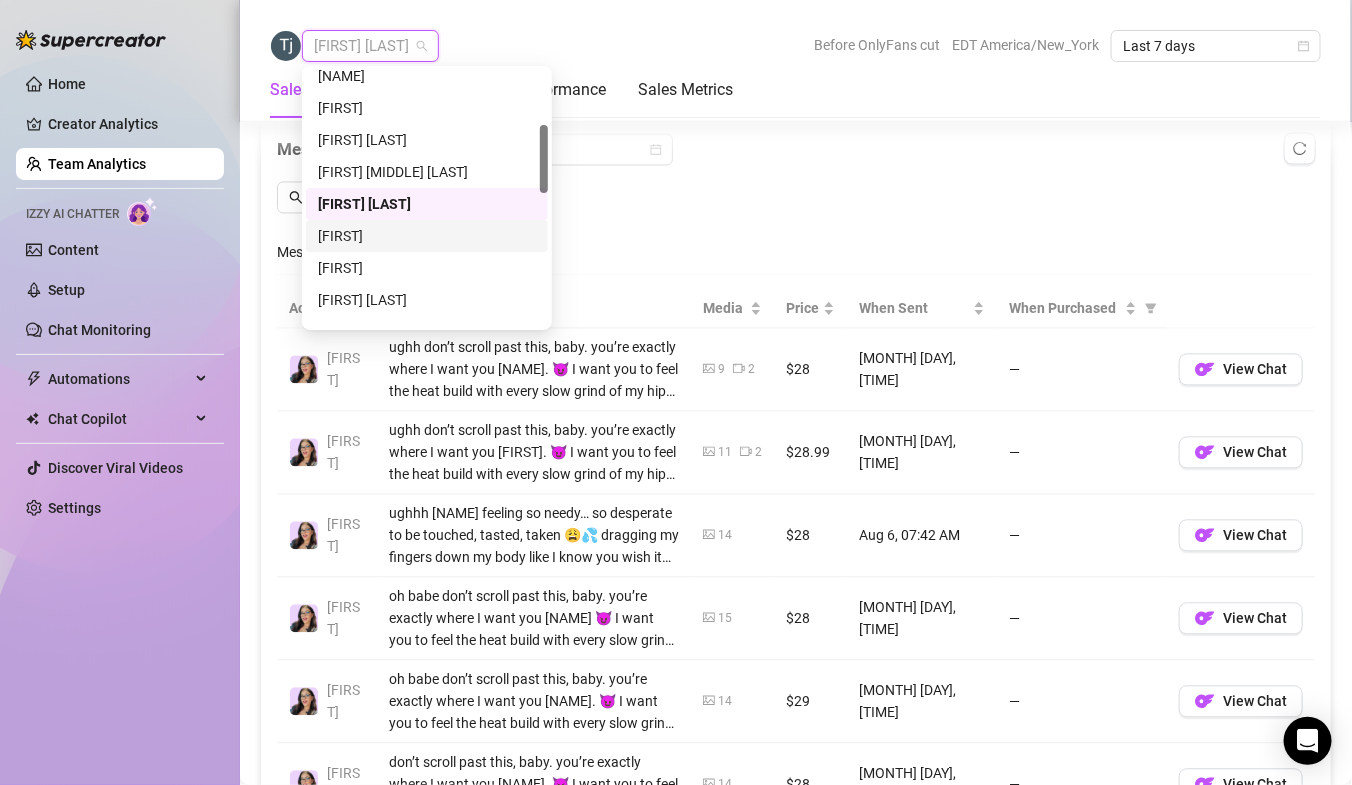scroll, scrollTop: 204, scrollLeft: 0, axis: vertical 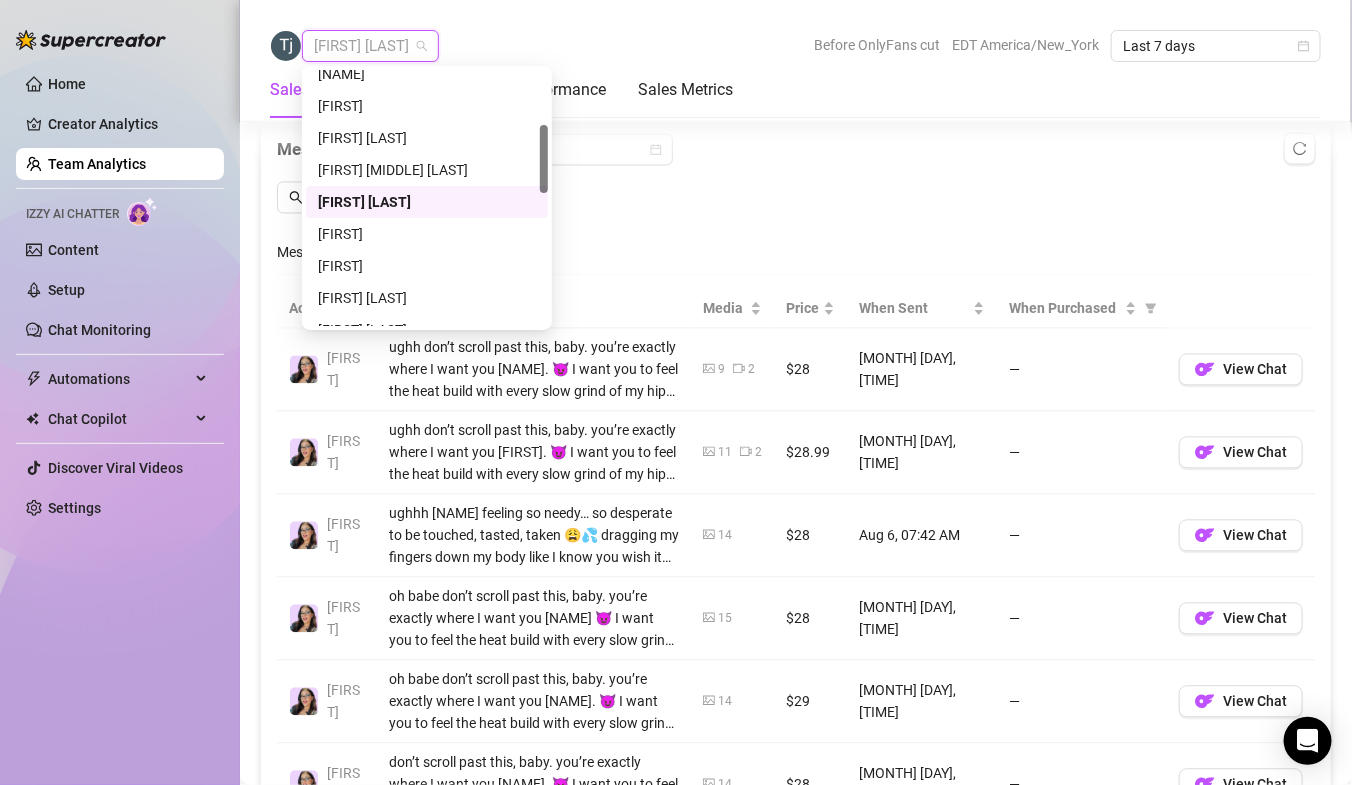 click on "[FIRST] [LAST]" at bounding box center (427, 202) 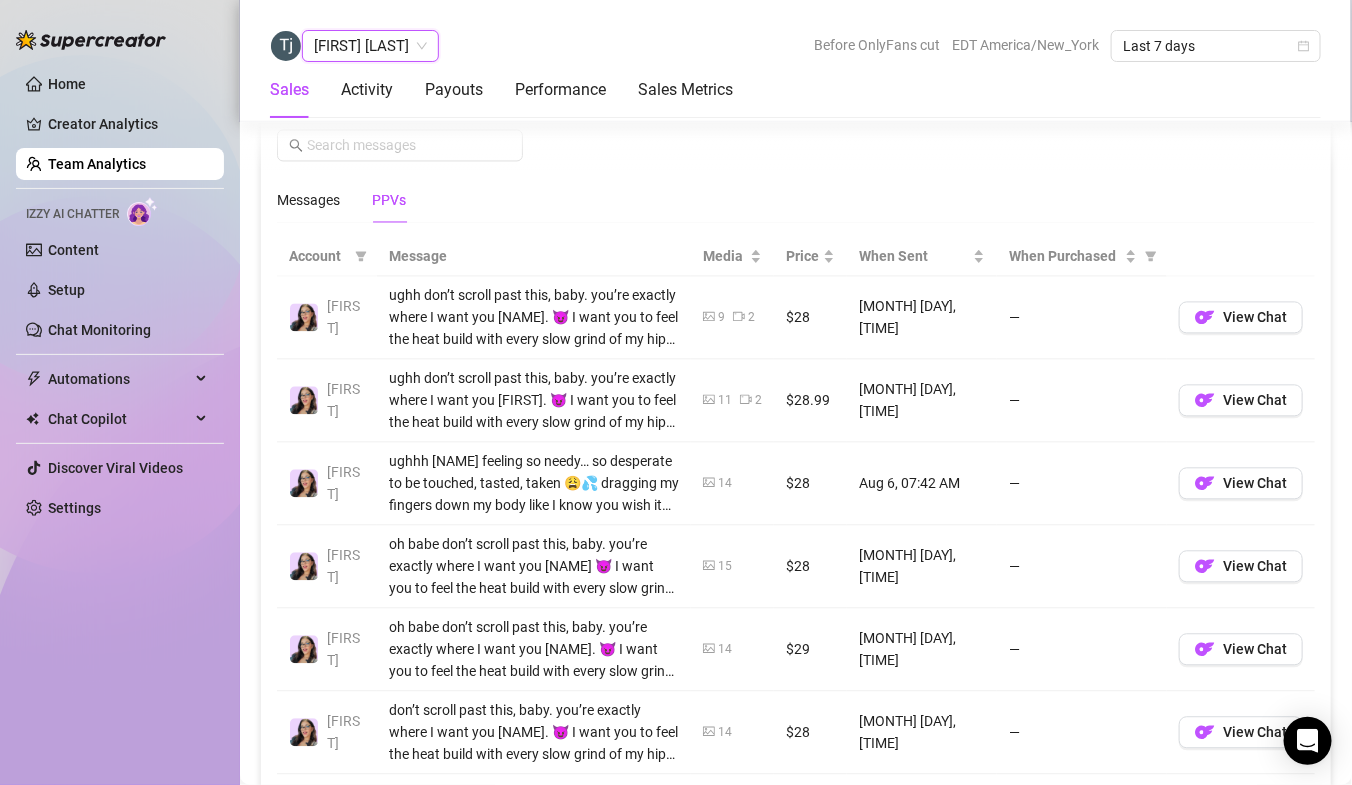 scroll, scrollTop: 1365, scrollLeft: 0, axis: vertical 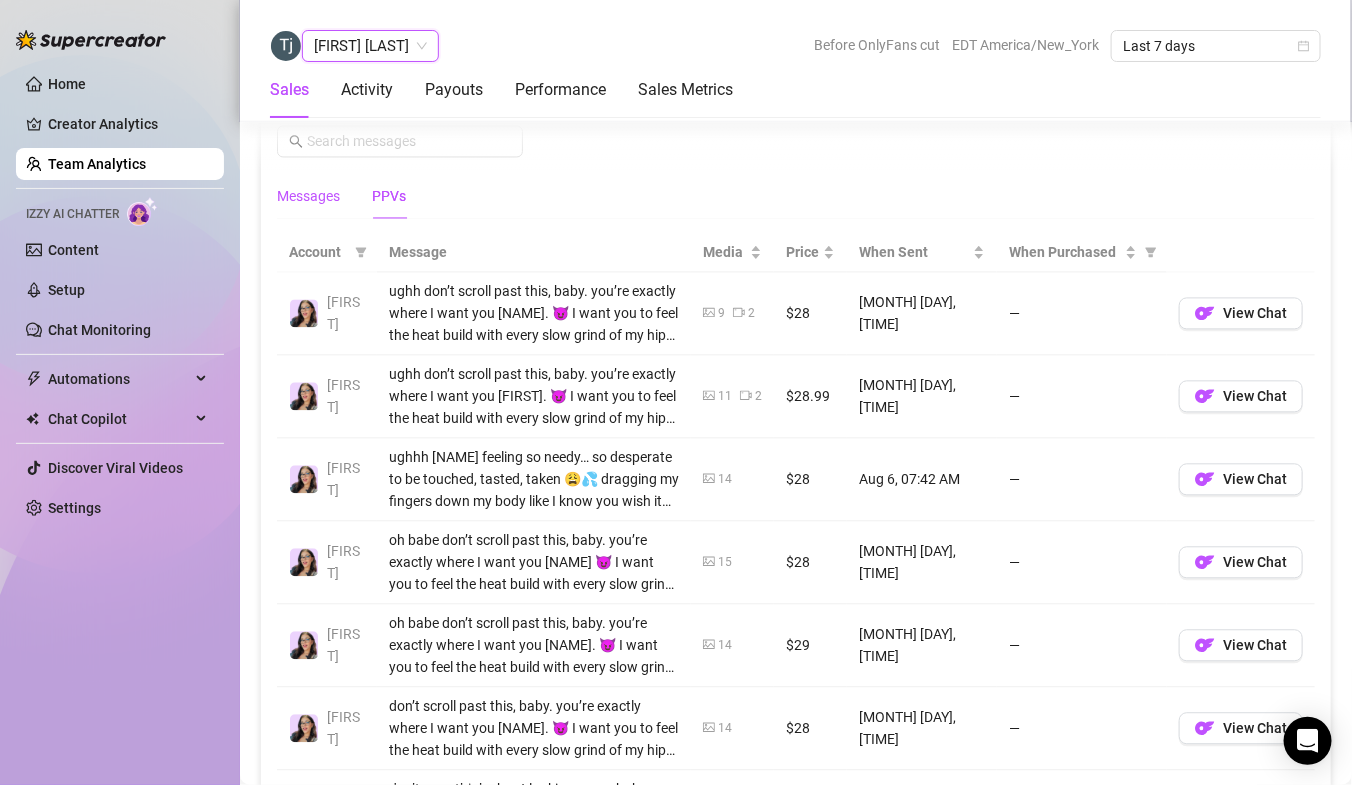 click on "Messages" at bounding box center [308, 196] 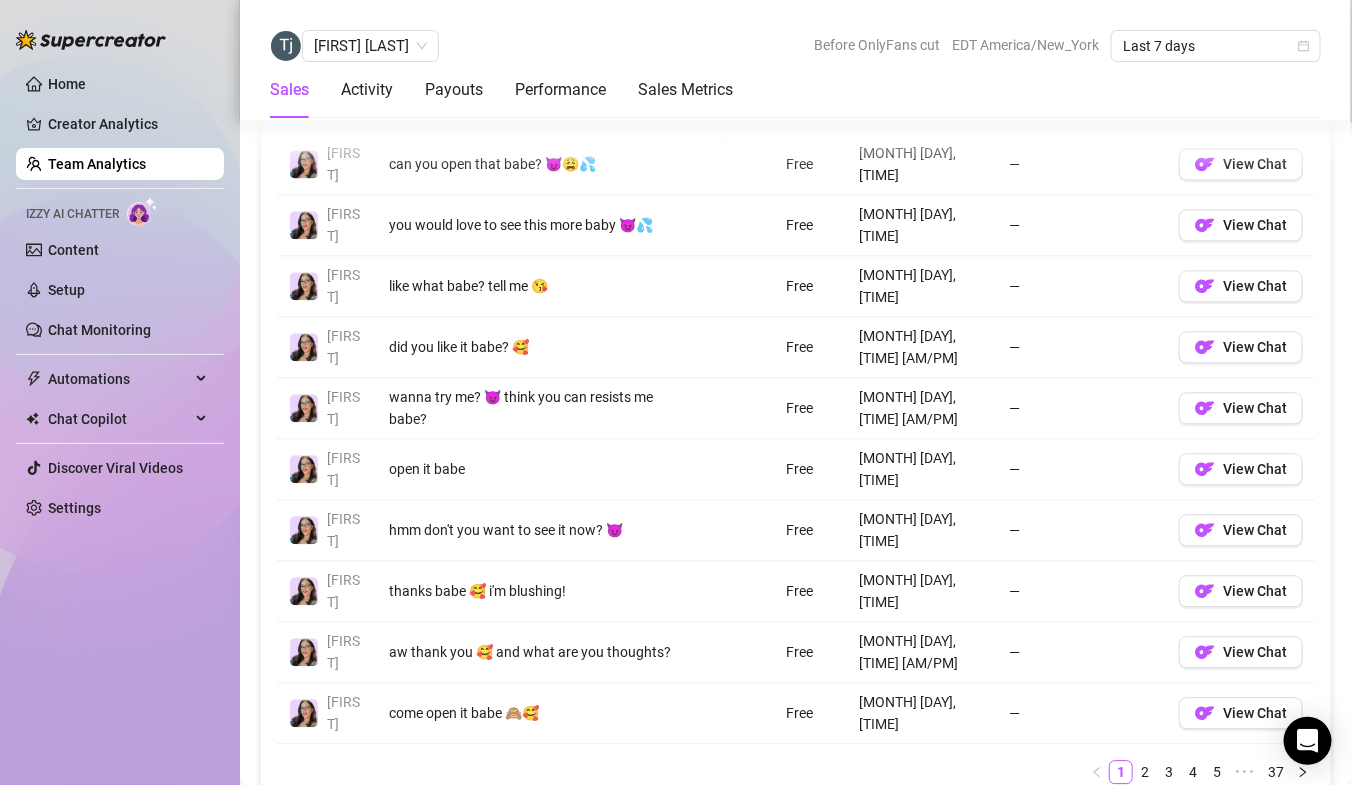 scroll, scrollTop: 1505, scrollLeft: 0, axis: vertical 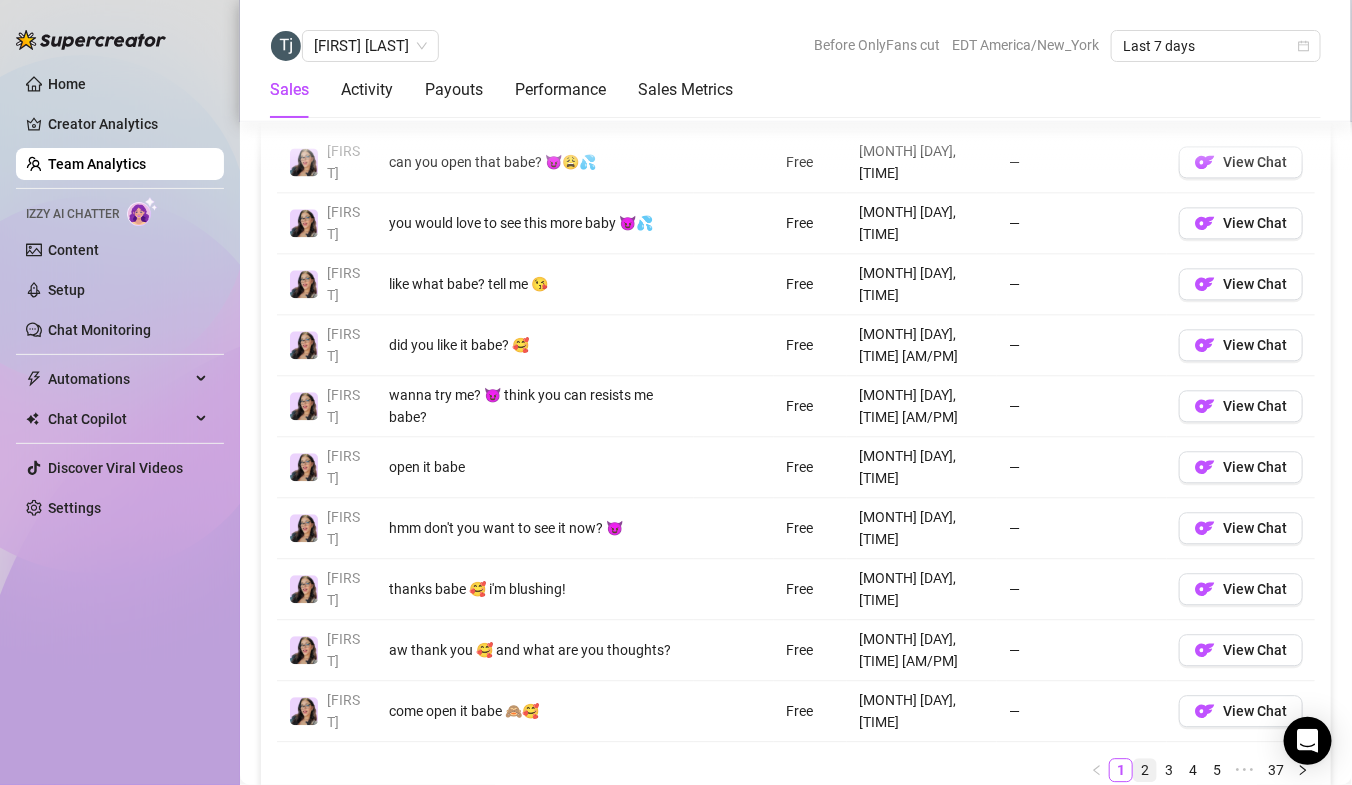 click on "2" at bounding box center [1145, 770] 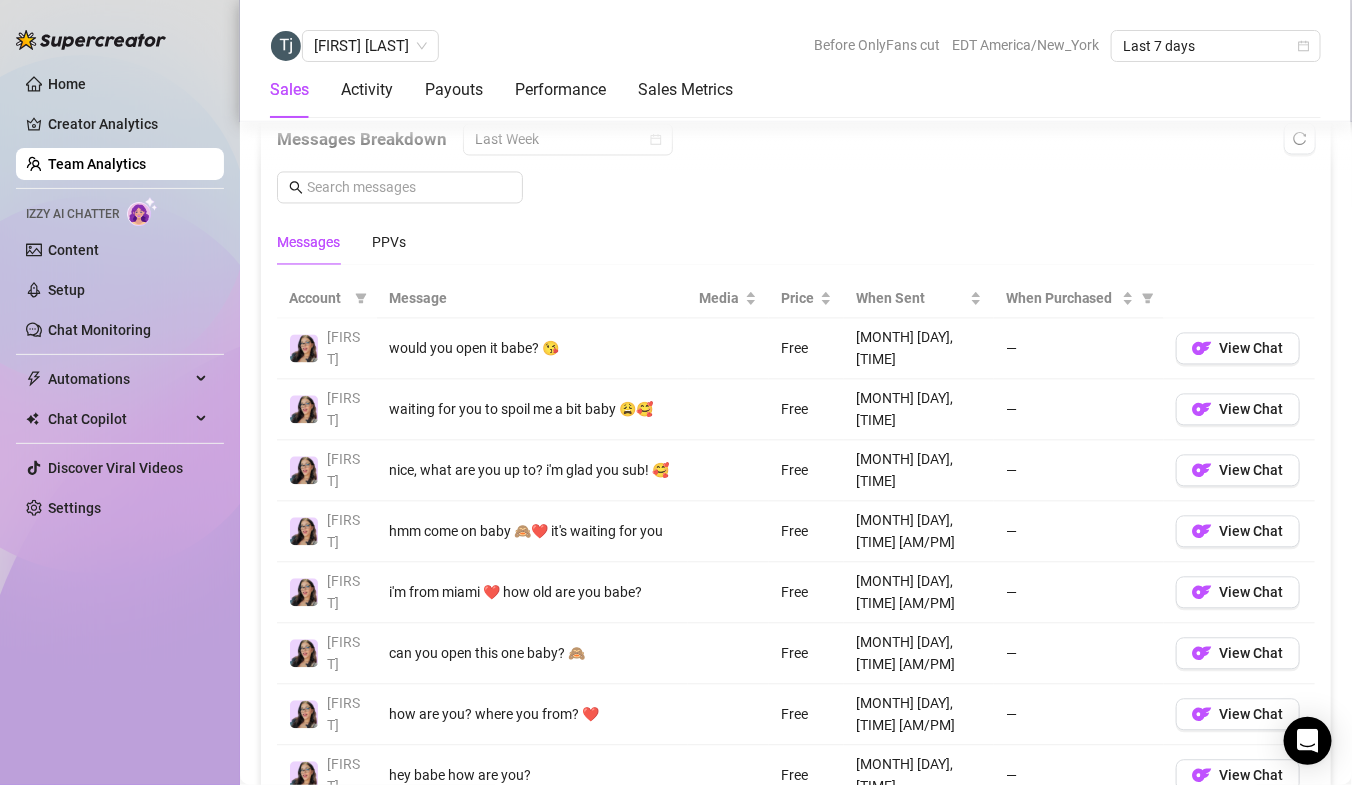 scroll, scrollTop: 1175, scrollLeft: 0, axis: vertical 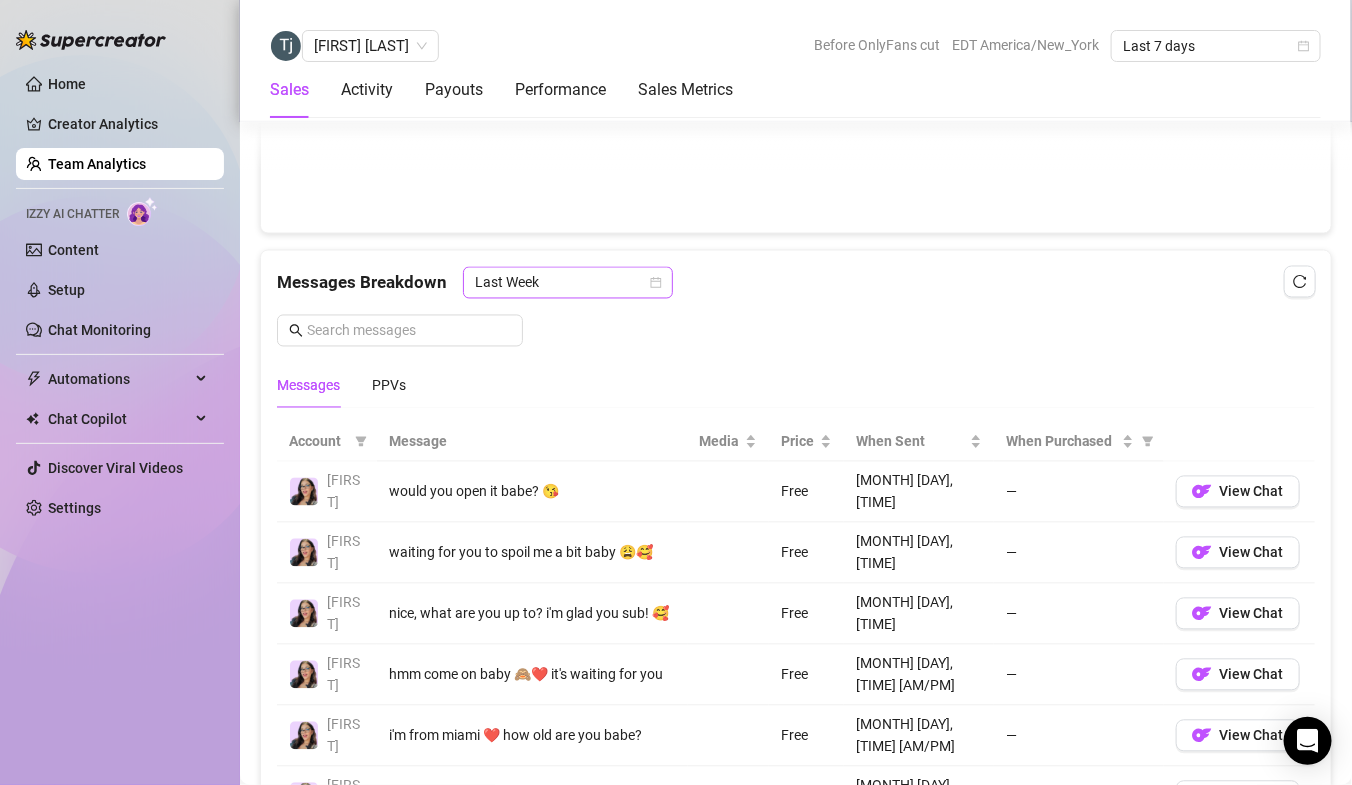 click on "Last Week" at bounding box center [568, 283] 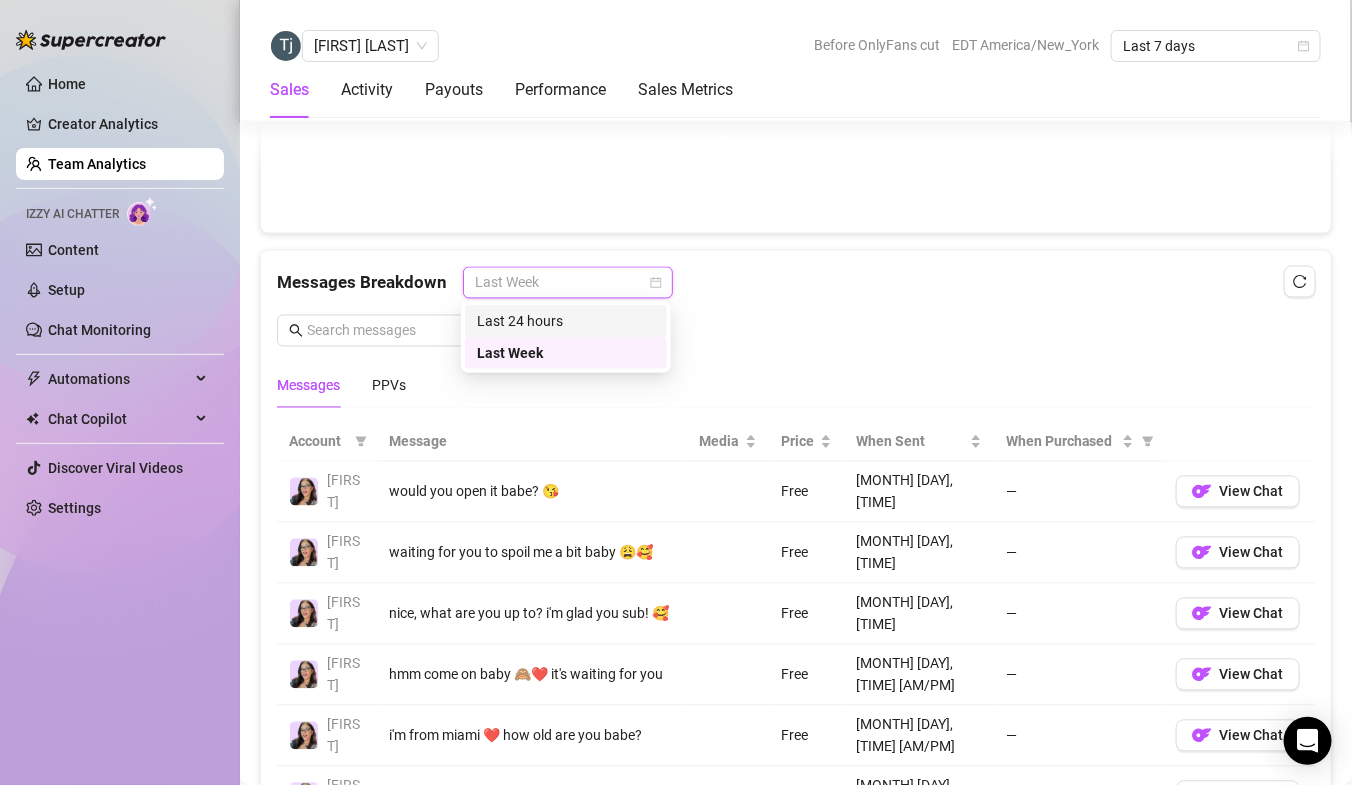 click on "Messages Breakdown Last Week Messages PPVs" at bounding box center [796, 337] 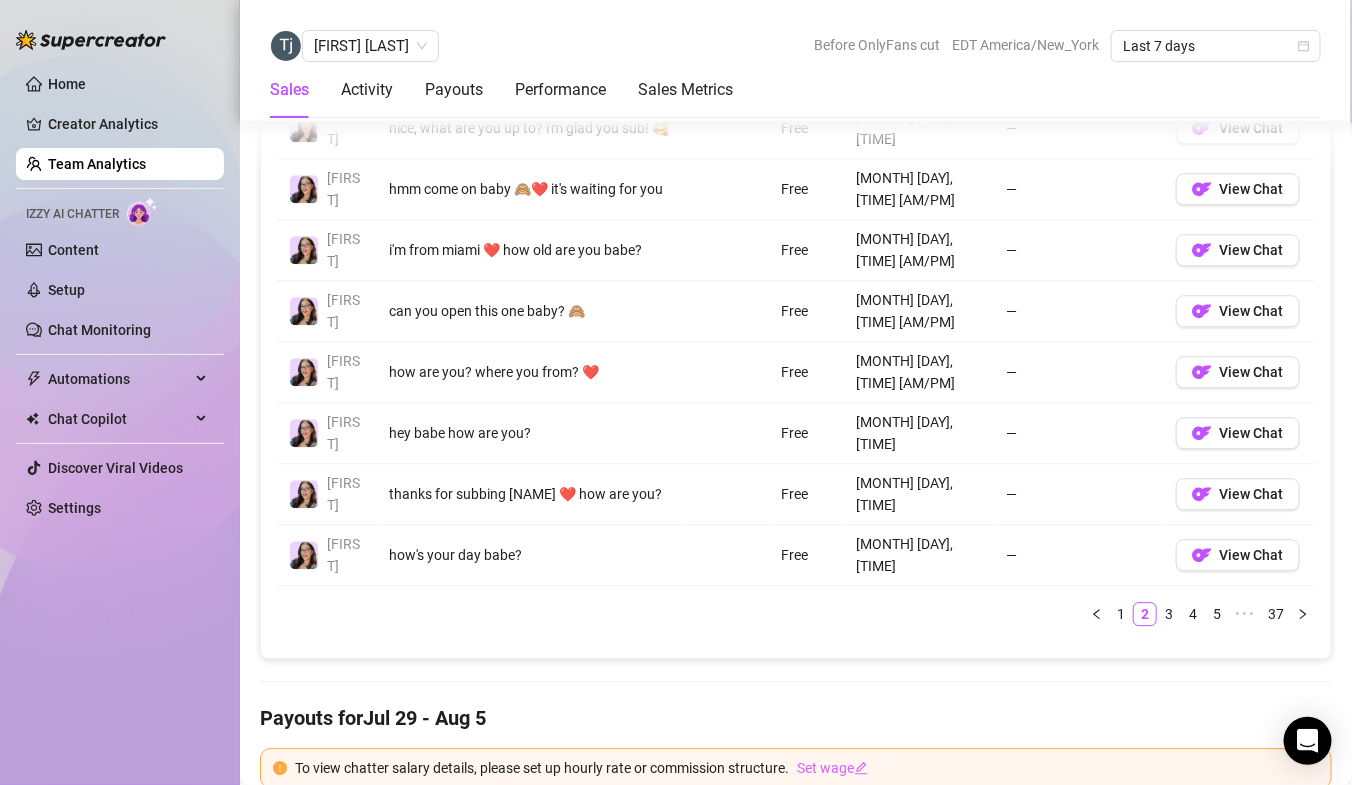 scroll, scrollTop: 1646, scrollLeft: 0, axis: vertical 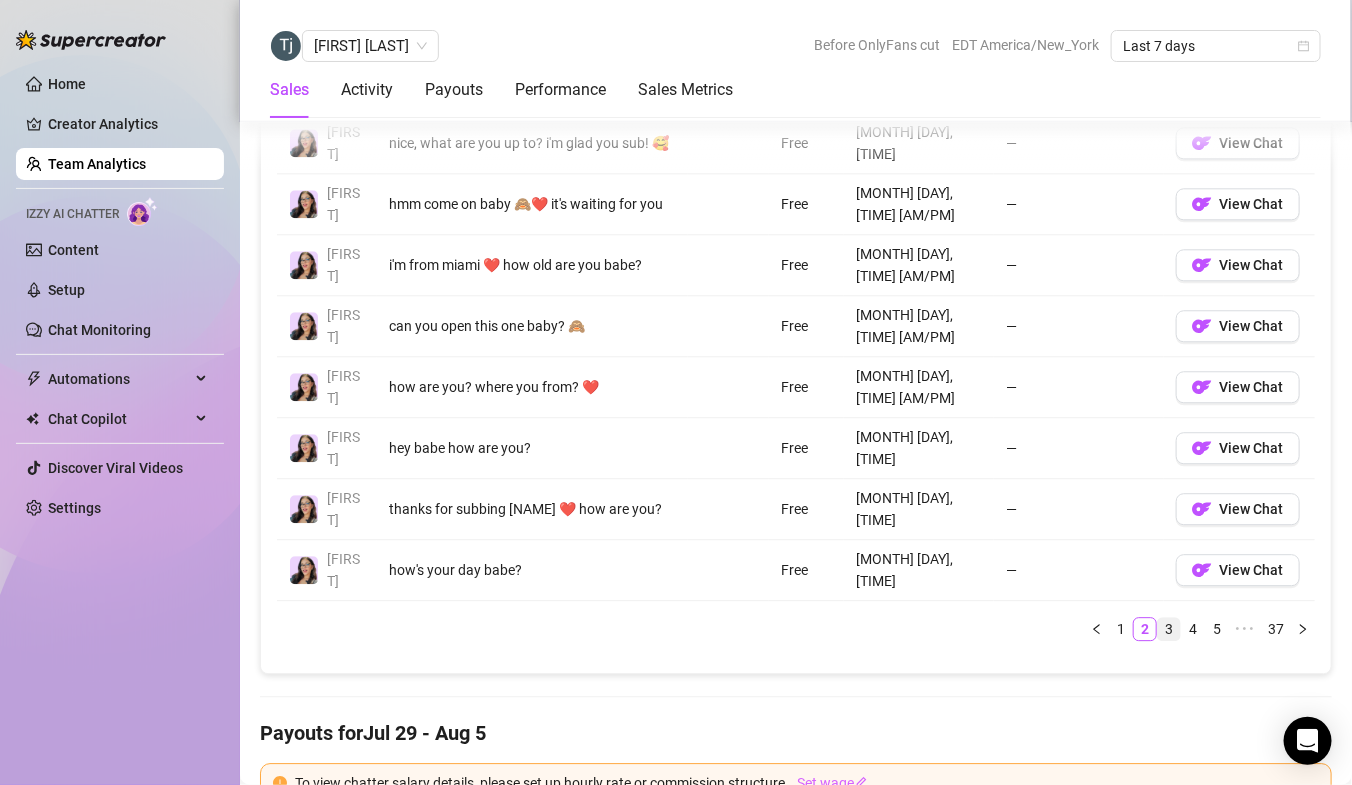 click on "3" at bounding box center [1169, 629] 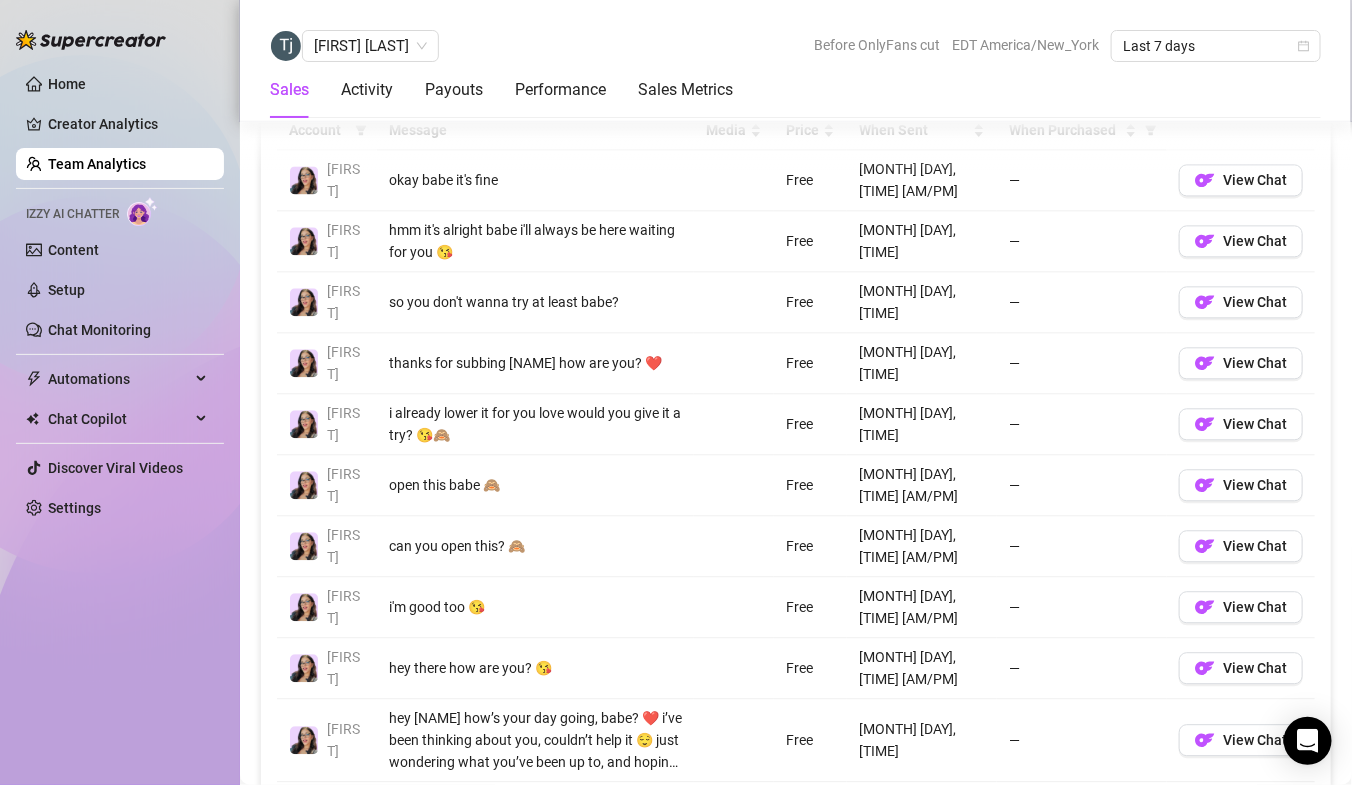 scroll, scrollTop: 1488, scrollLeft: 0, axis: vertical 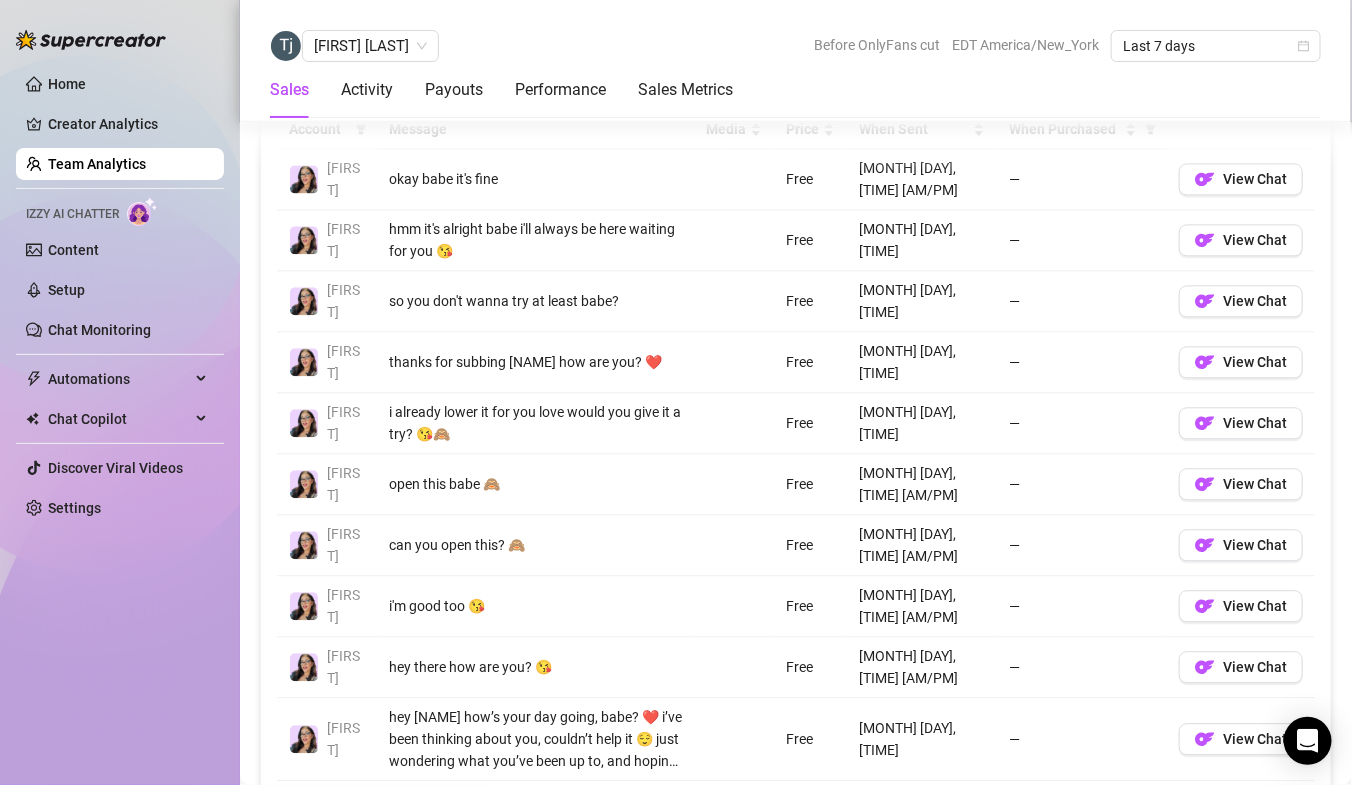 click on "4" at bounding box center [1193, 809] 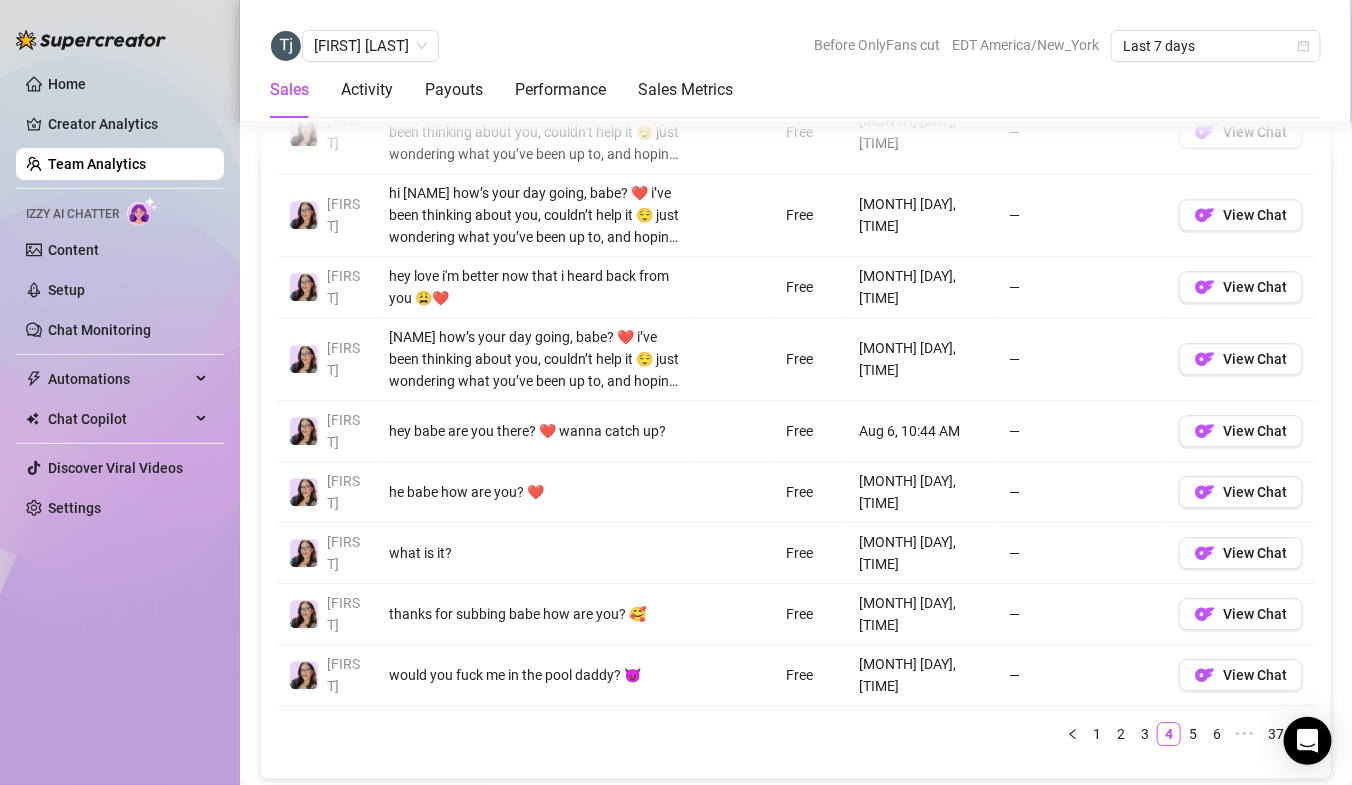 scroll, scrollTop: 1636, scrollLeft: 0, axis: vertical 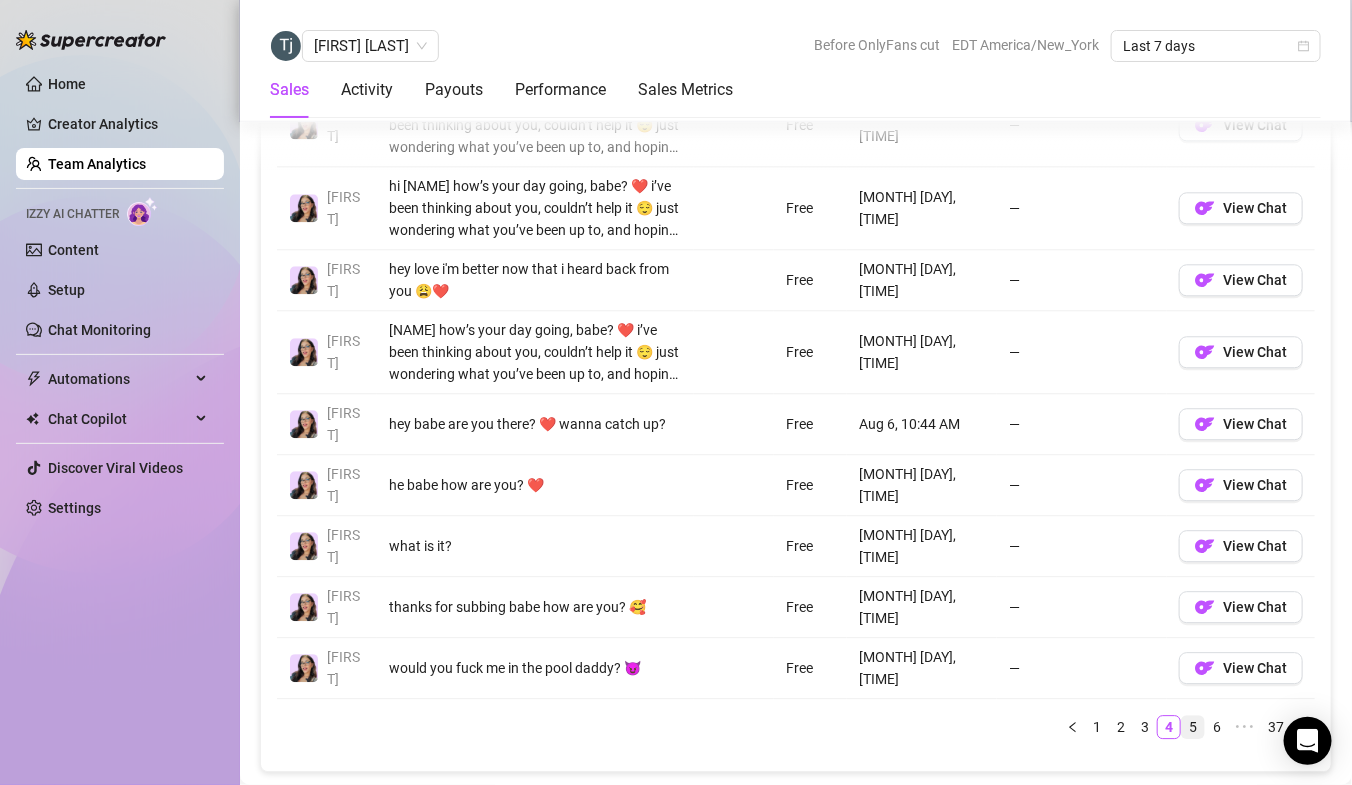 click on "5" at bounding box center [1193, 727] 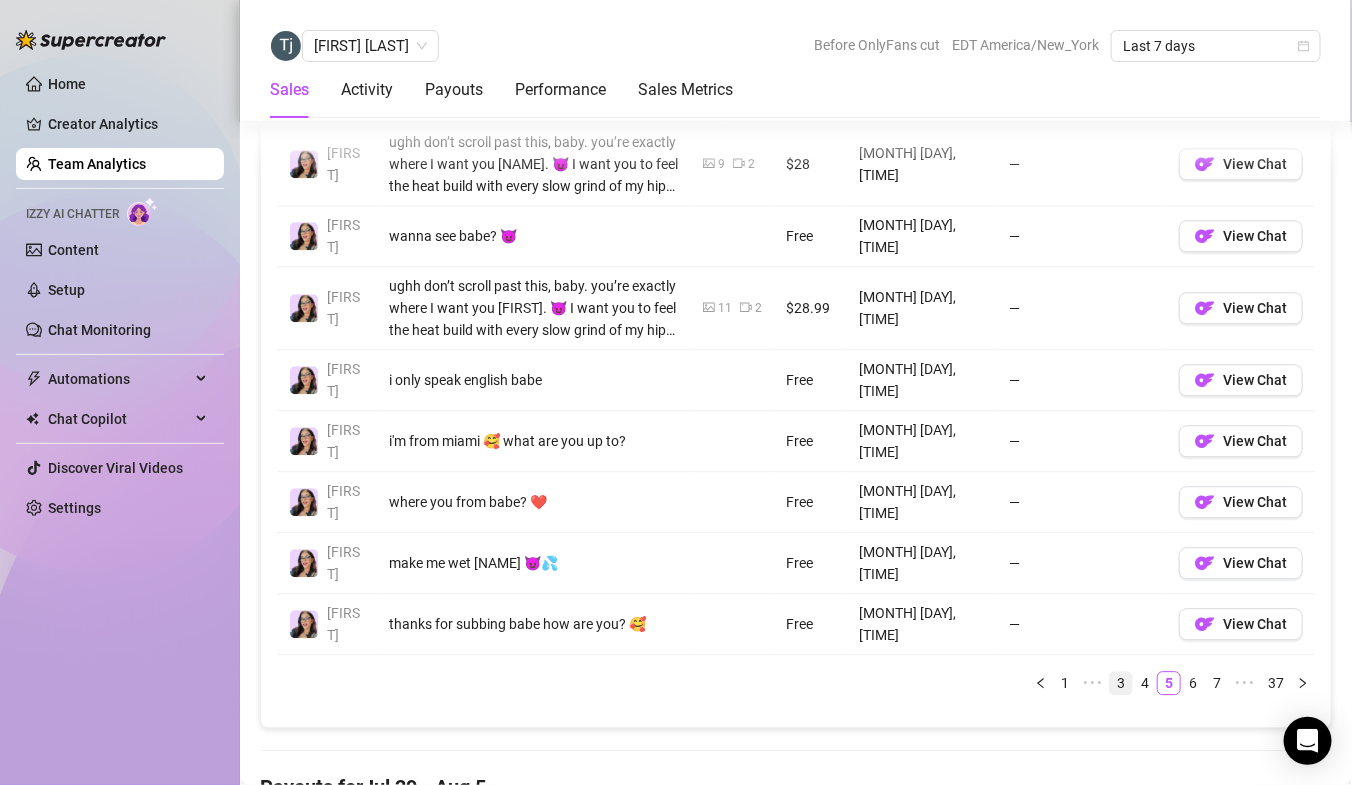 click on "3" at bounding box center [1121, 683] 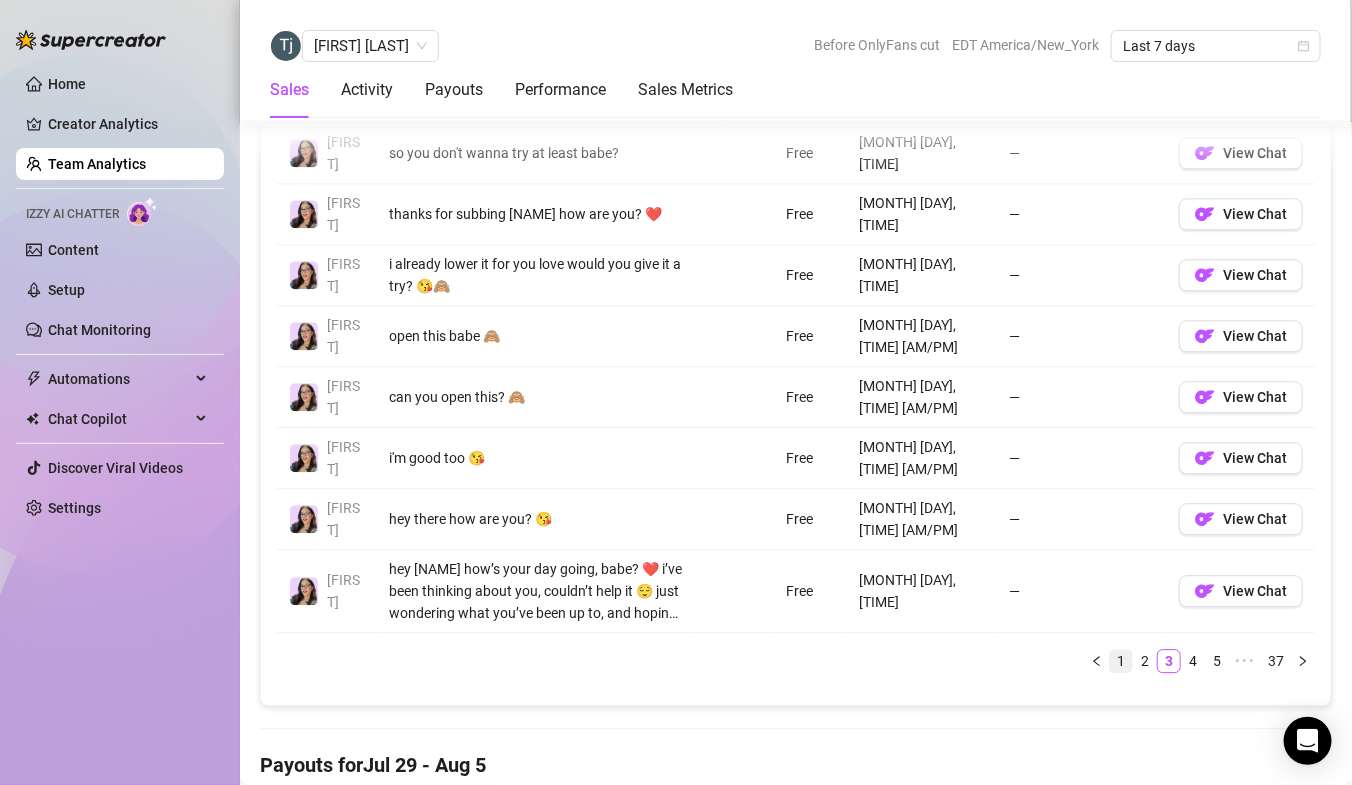 click on "1" at bounding box center [1121, 661] 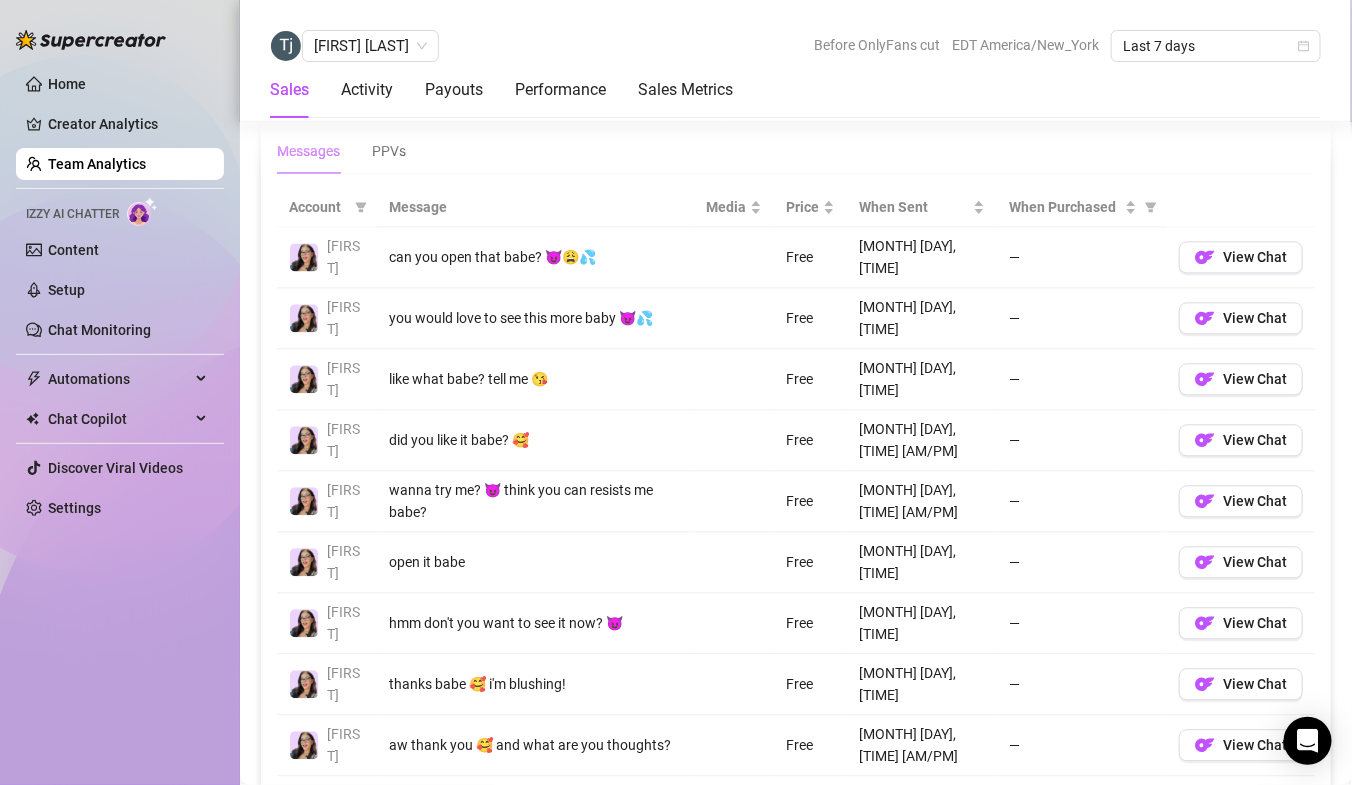 scroll, scrollTop: 1407, scrollLeft: 0, axis: vertical 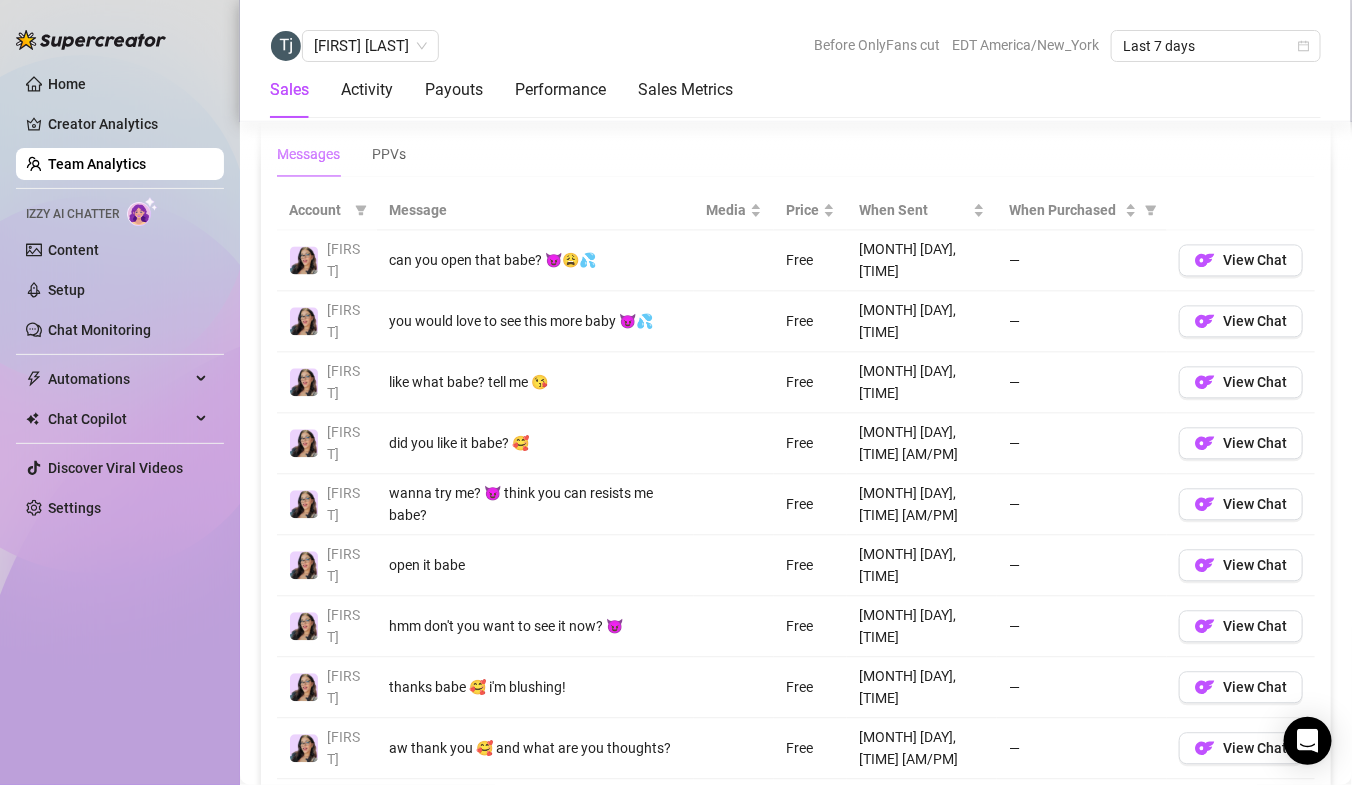 click on "2" at bounding box center (1145, 868) 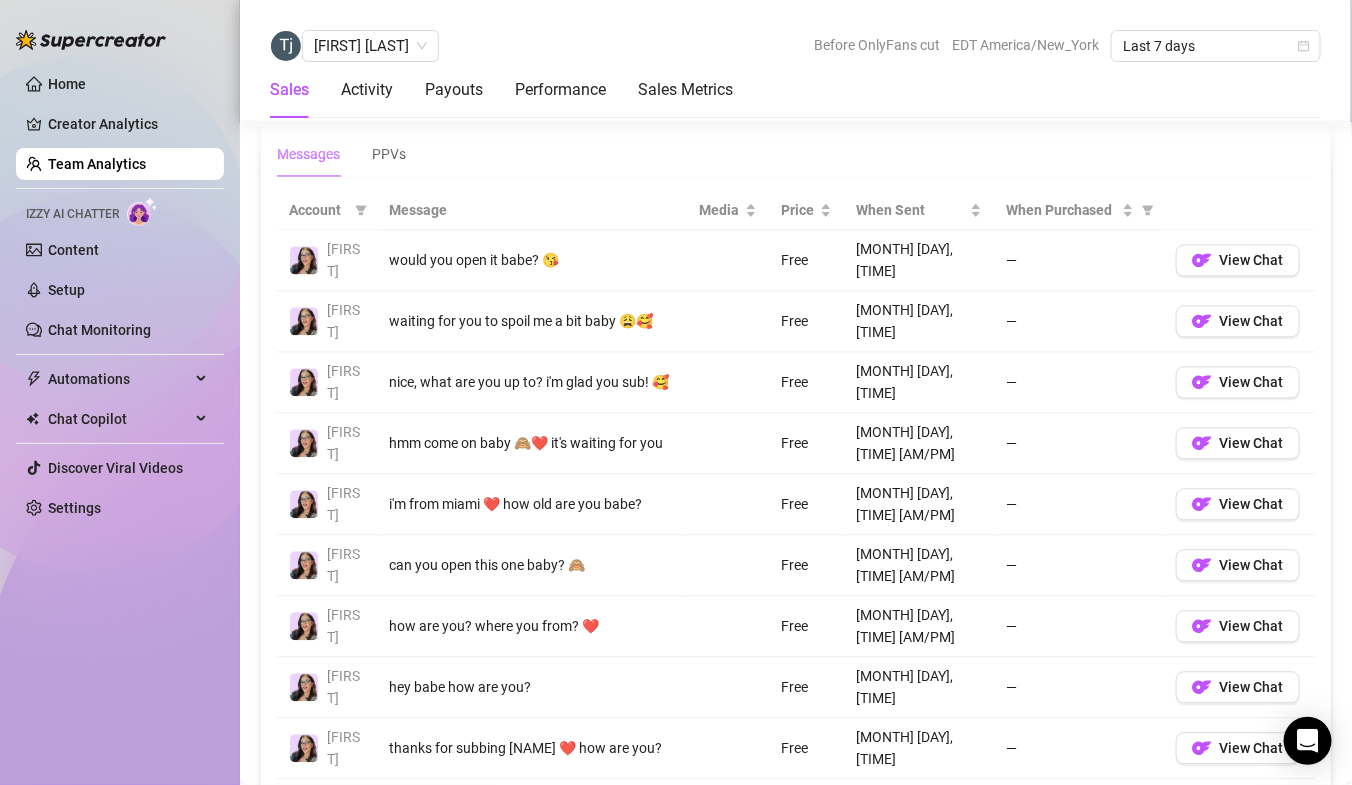 click on "3" at bounding box center (1169, 868) 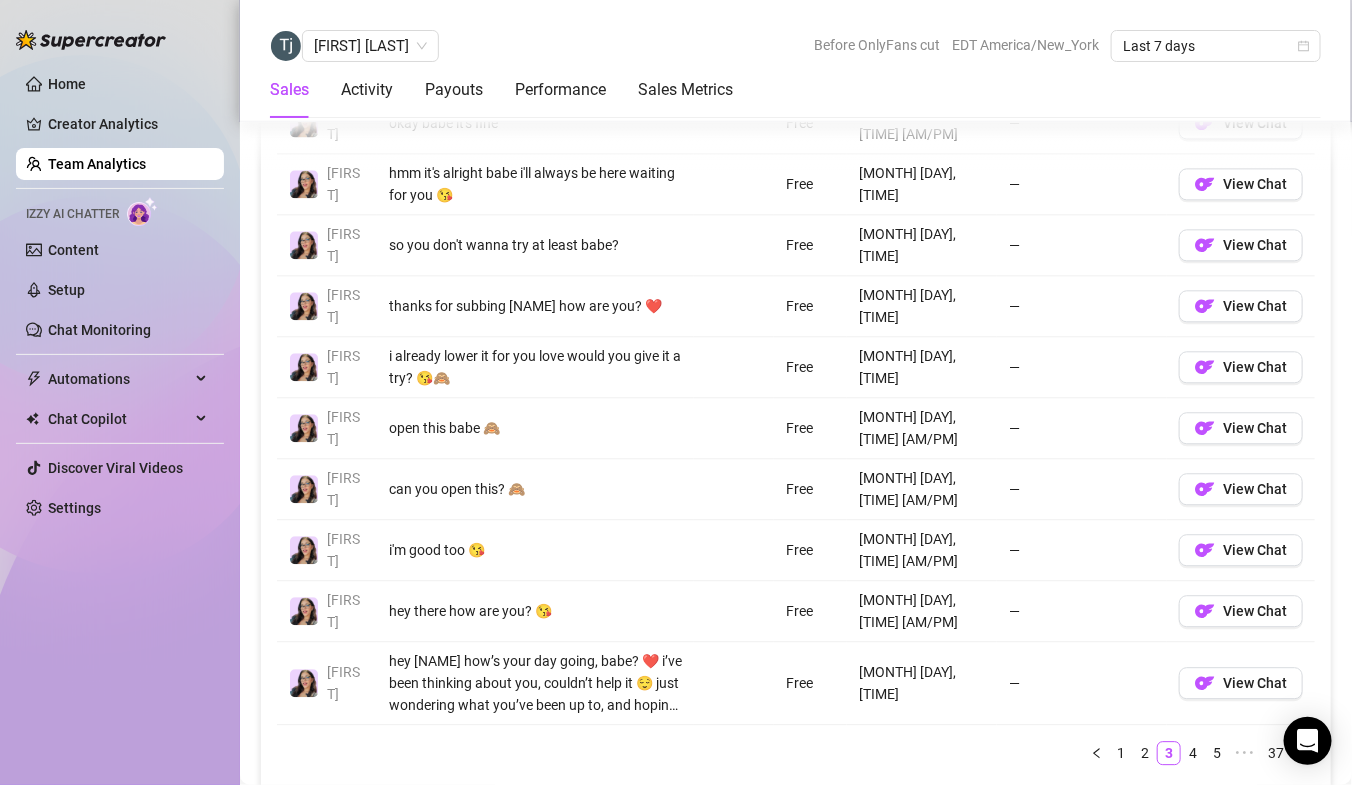 scroll, scrollTop: 1565, scrollLeft: 0, axis: vertical 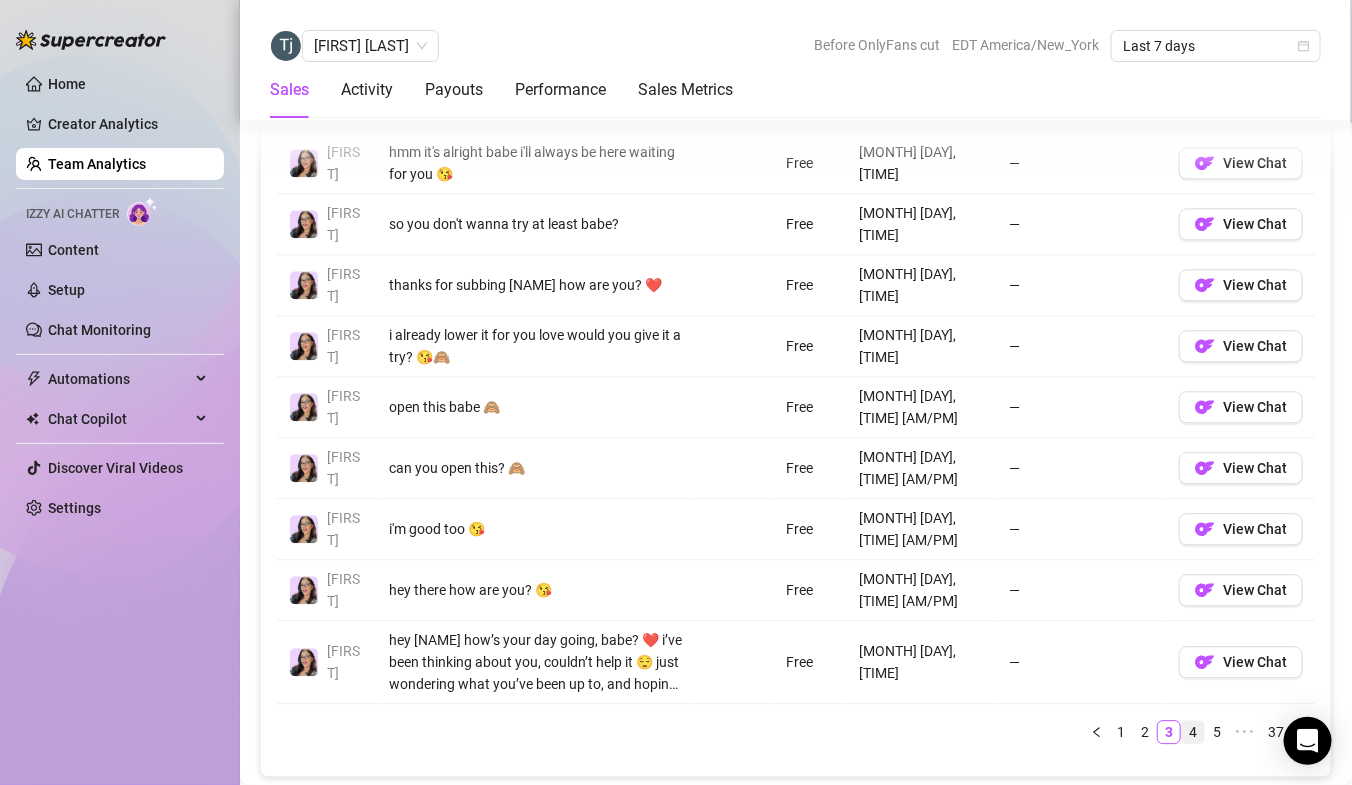 click on "4" at bounding box center (1193, 732) 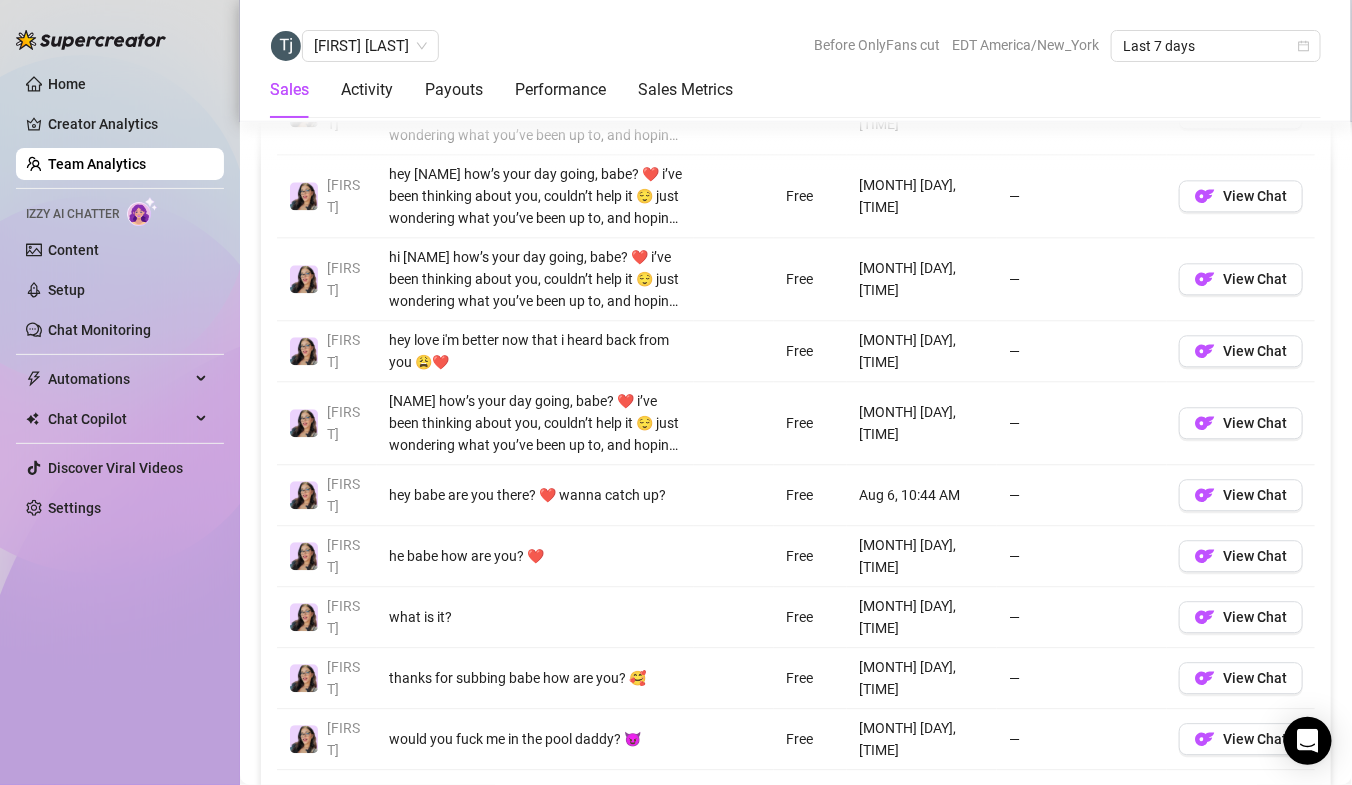 click on "5" at bounding box center [1193, 798] 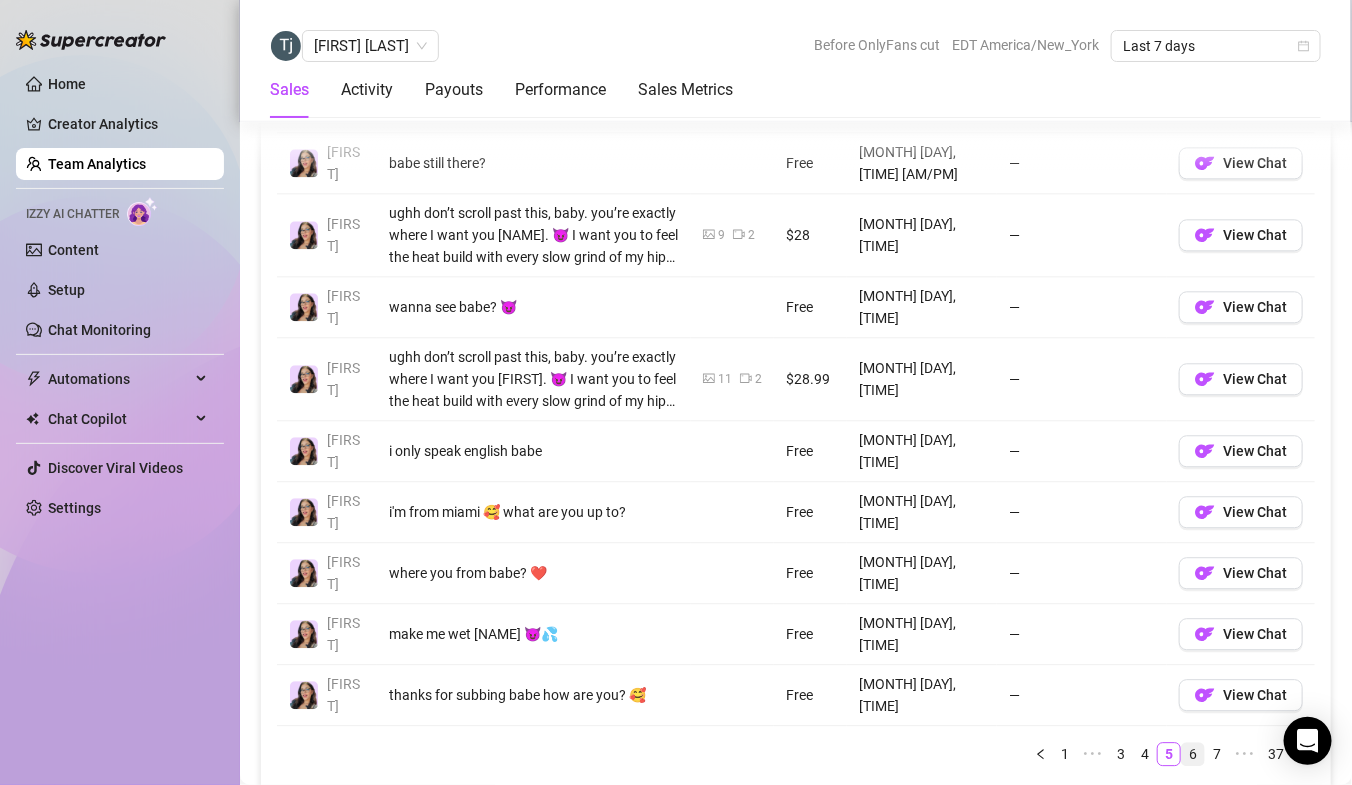 click on "6" at bounding box center [1193, 754] 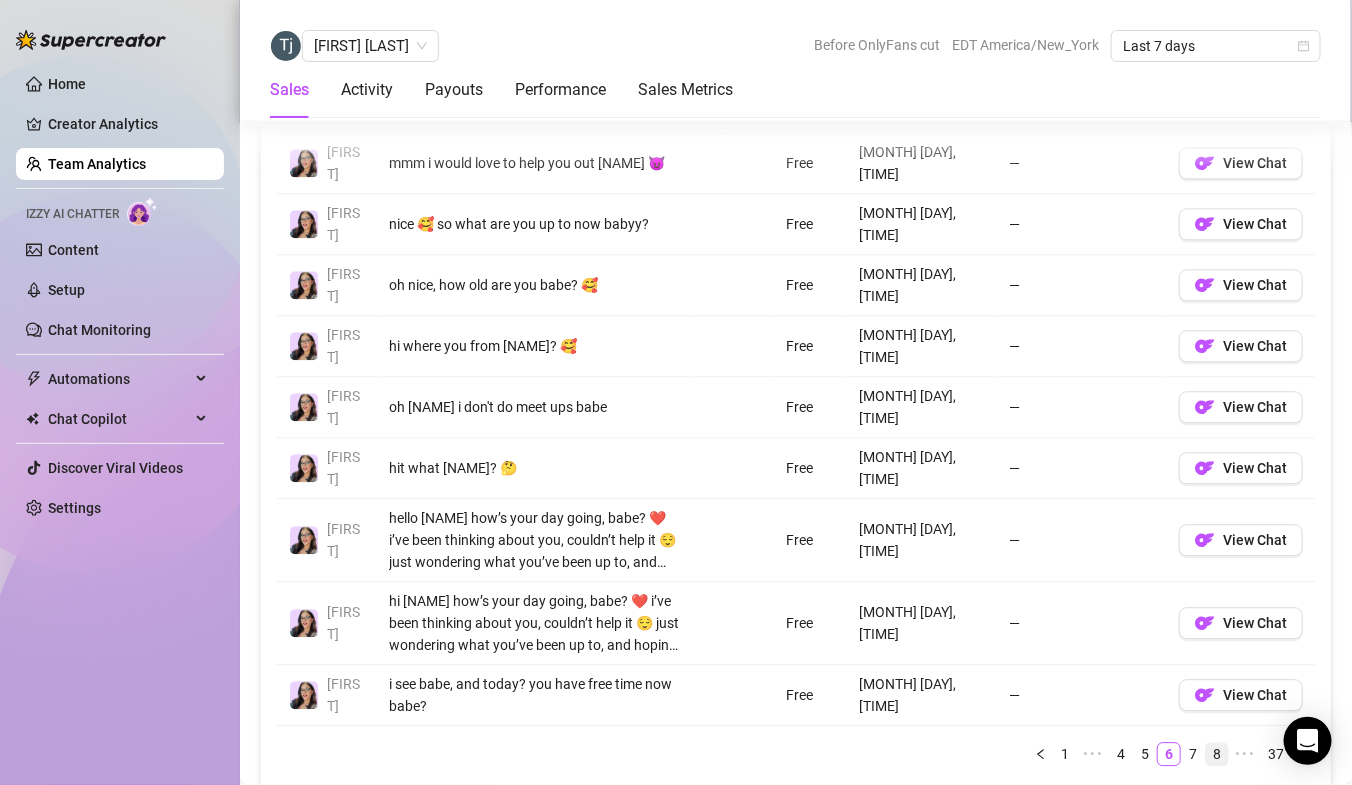 click on "7" at bounding box center [1193, 754] 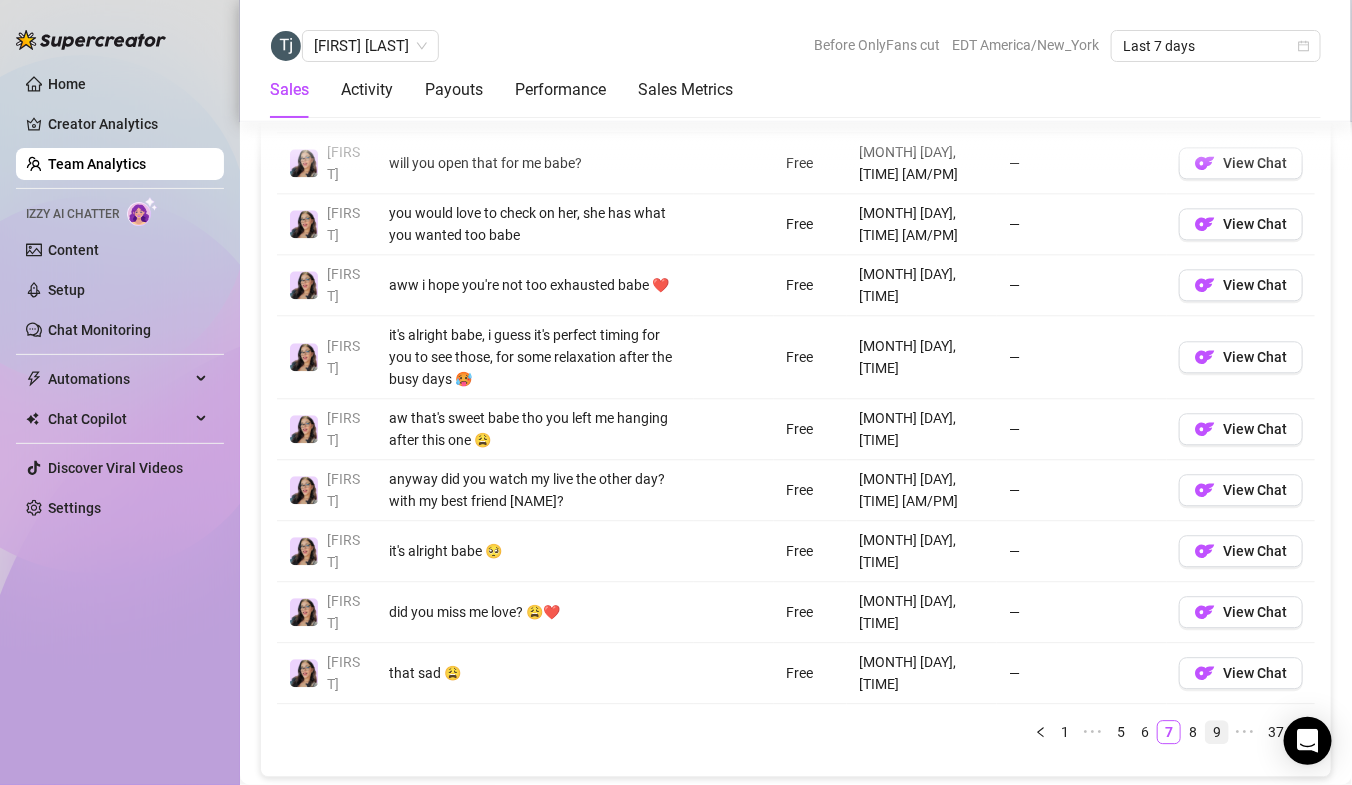 click on "9" at bounding box center [1217, 732] 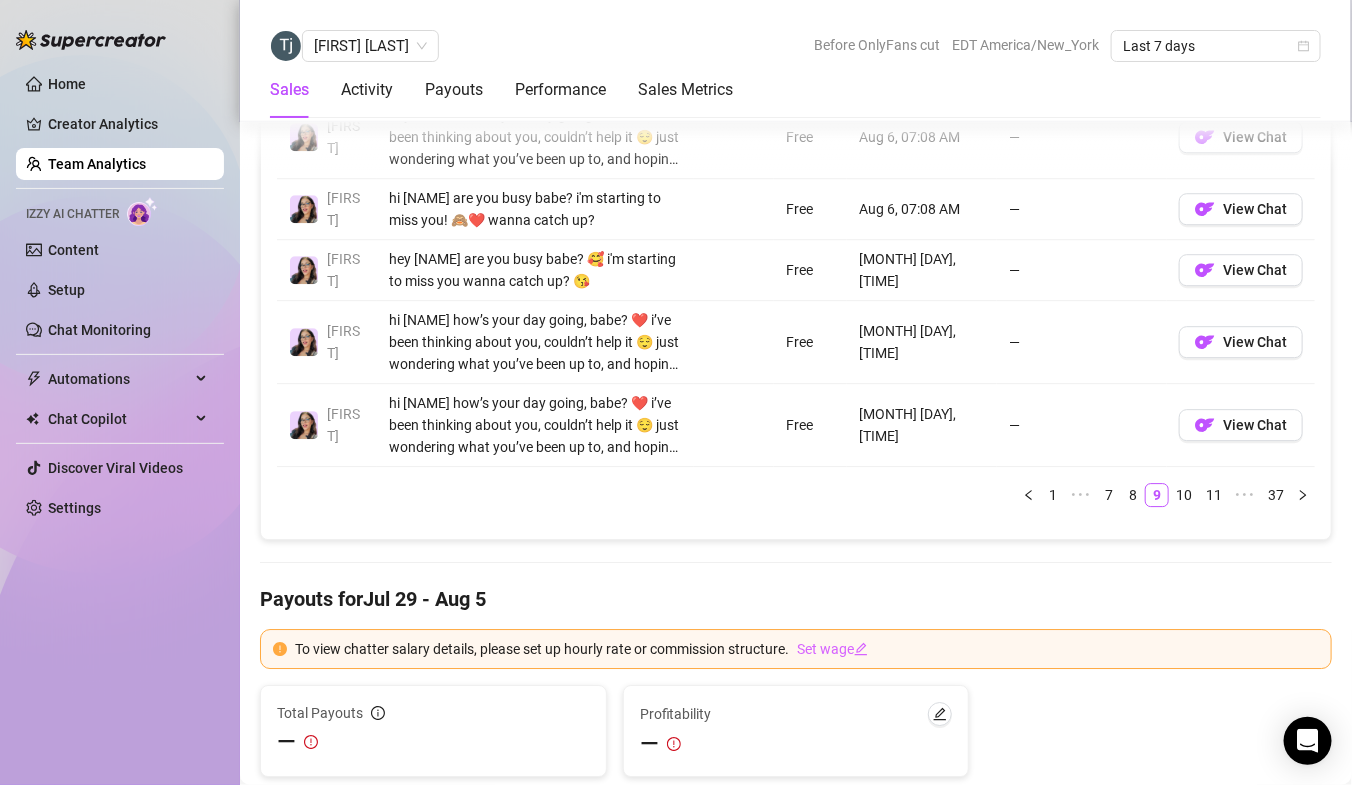 scroll, scrollTop: 2105, scrollLeft: 0, axis: vertical 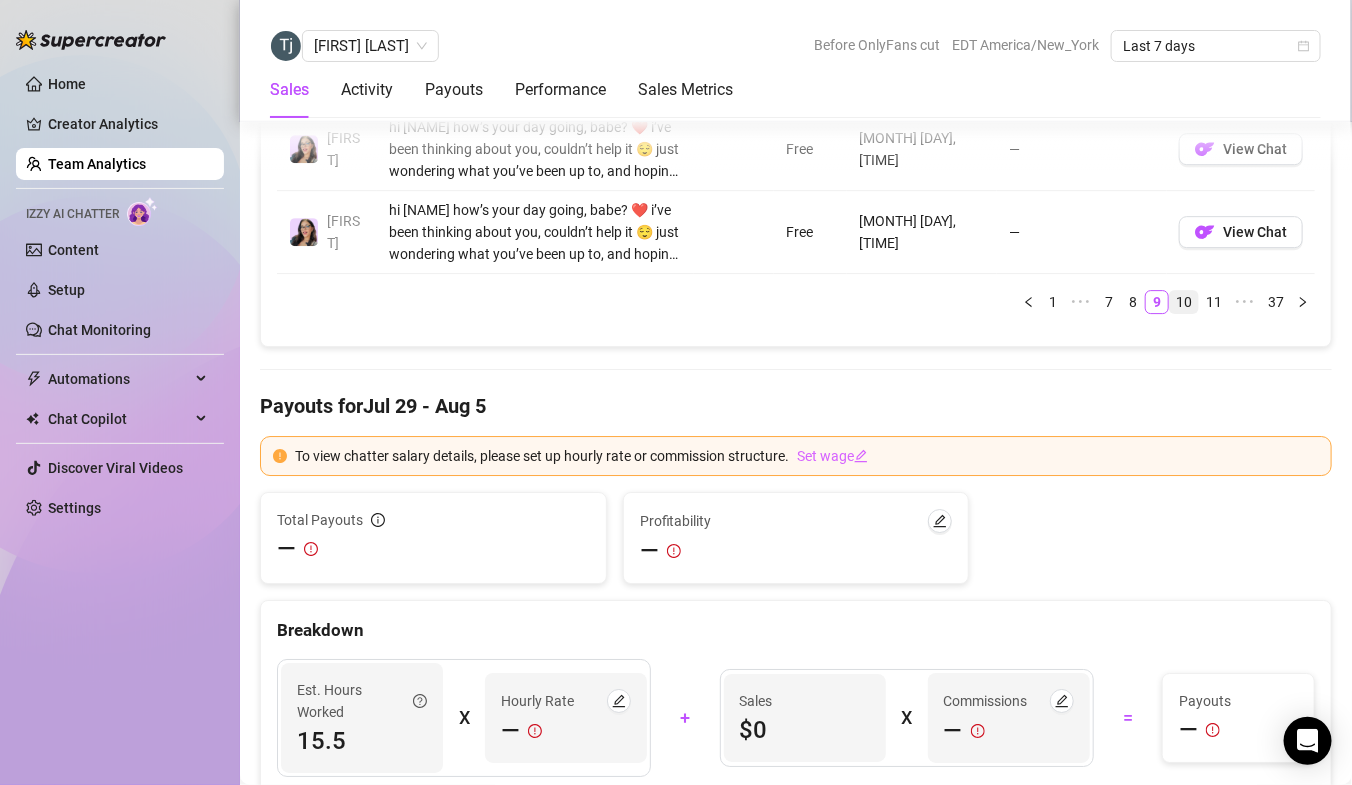 click on "10" at bounding box center (1184, 302) 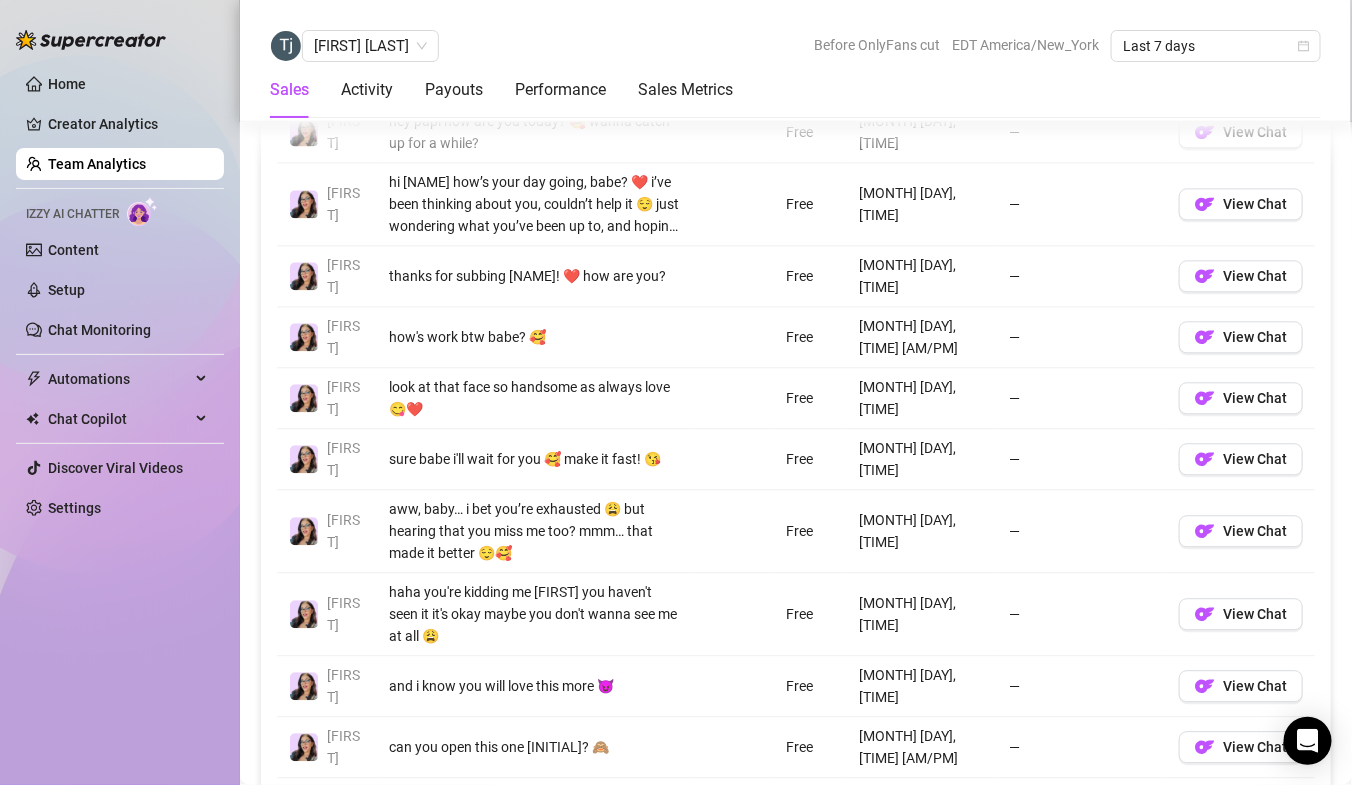 scroll, scrollTop: 1577, scrollLeft: 0, axis: vertical 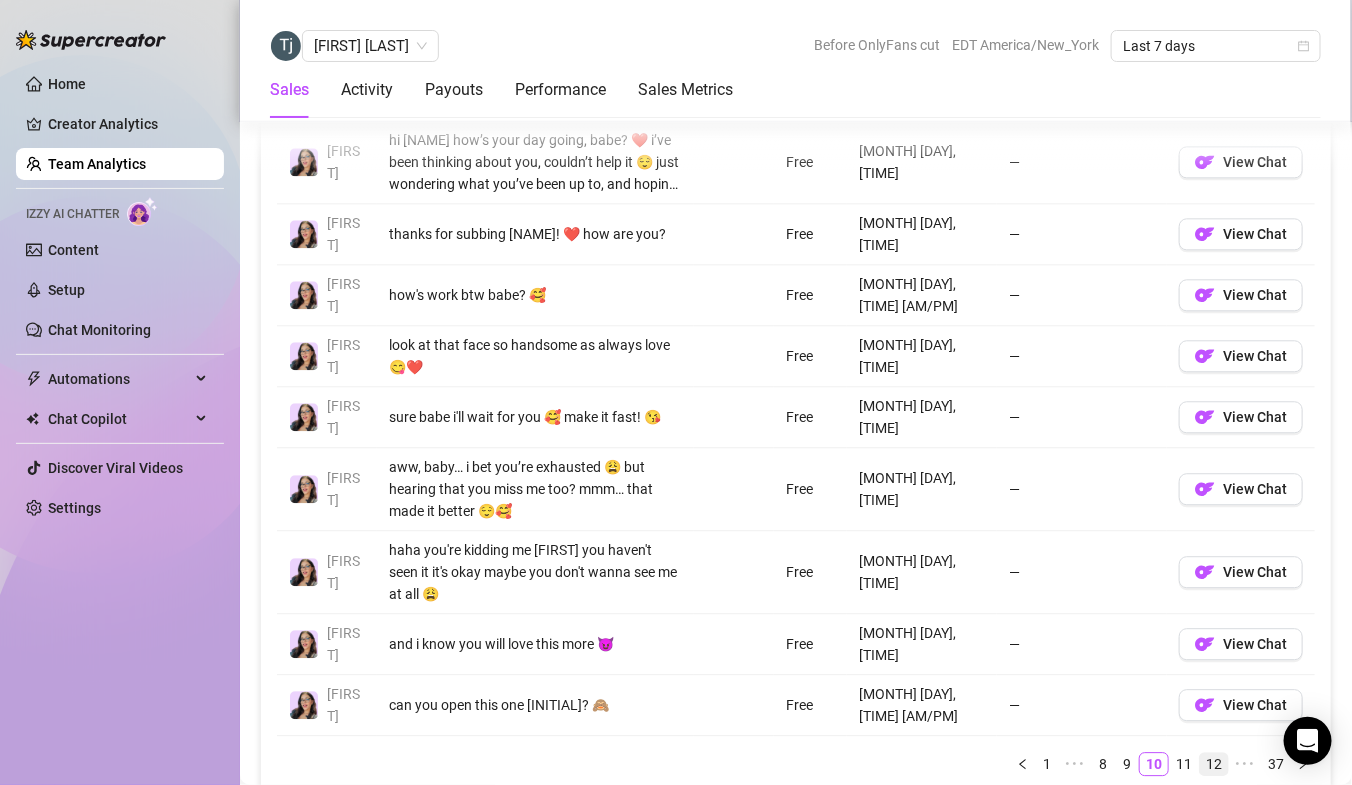 click on "12" at bounding box center (1214, 764) 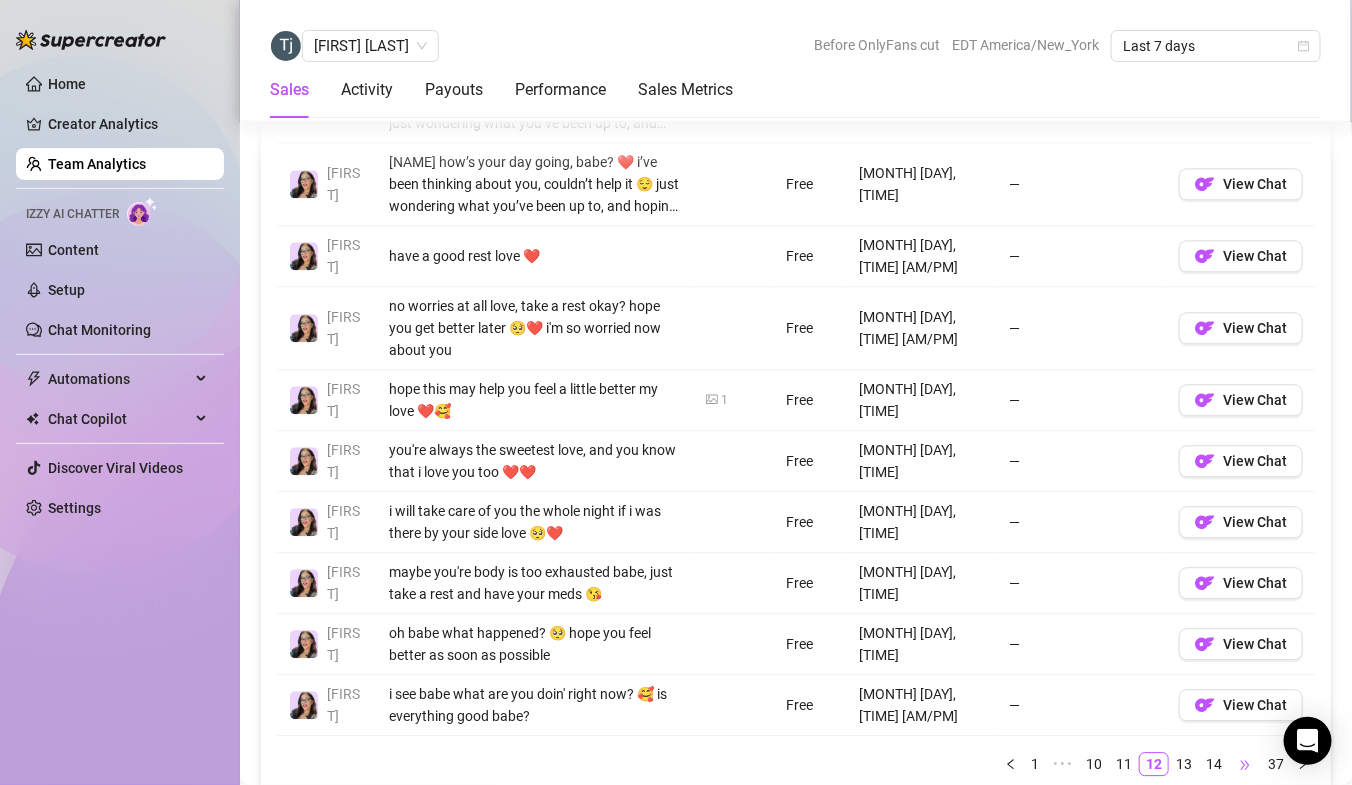 click on "•••" at bounding box center [1245, 764] 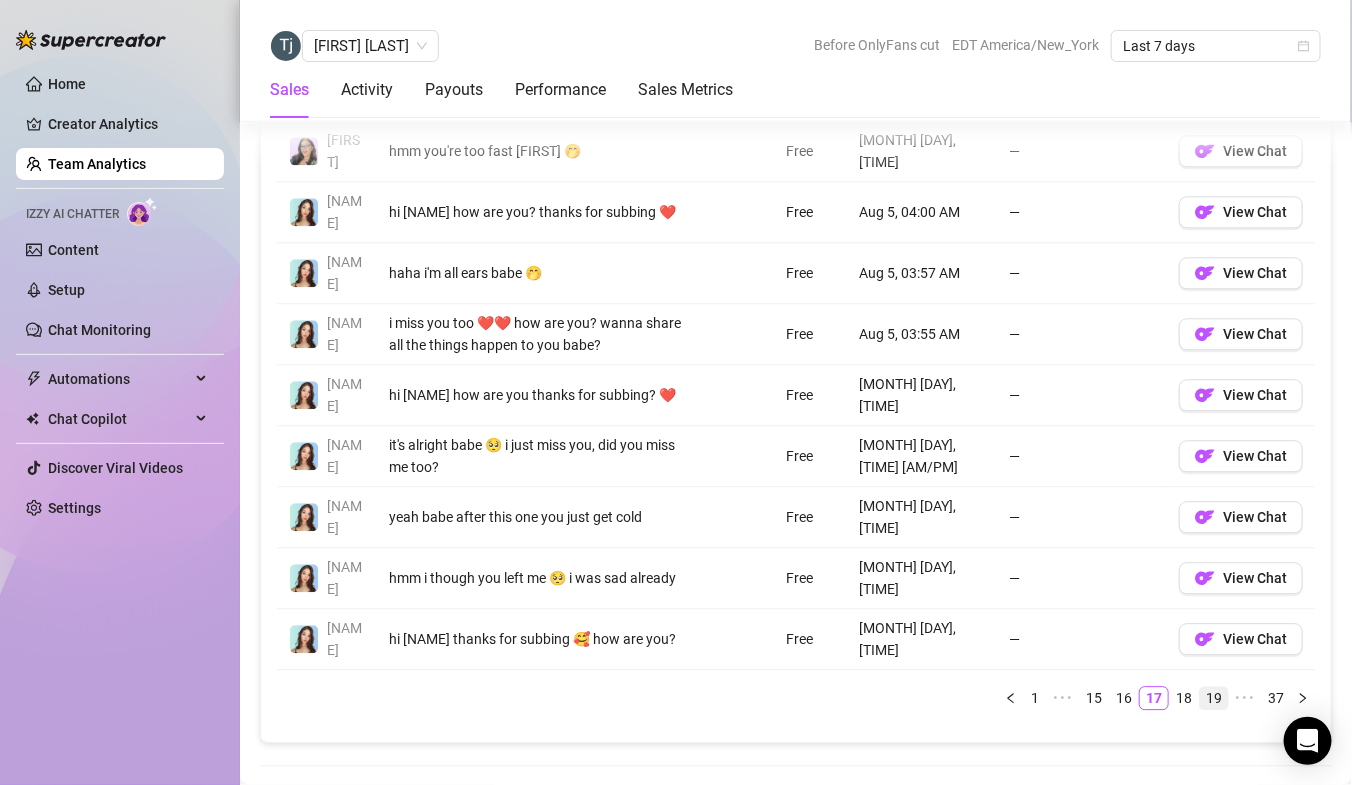 click on "19" at bounding box center (1214, 698) 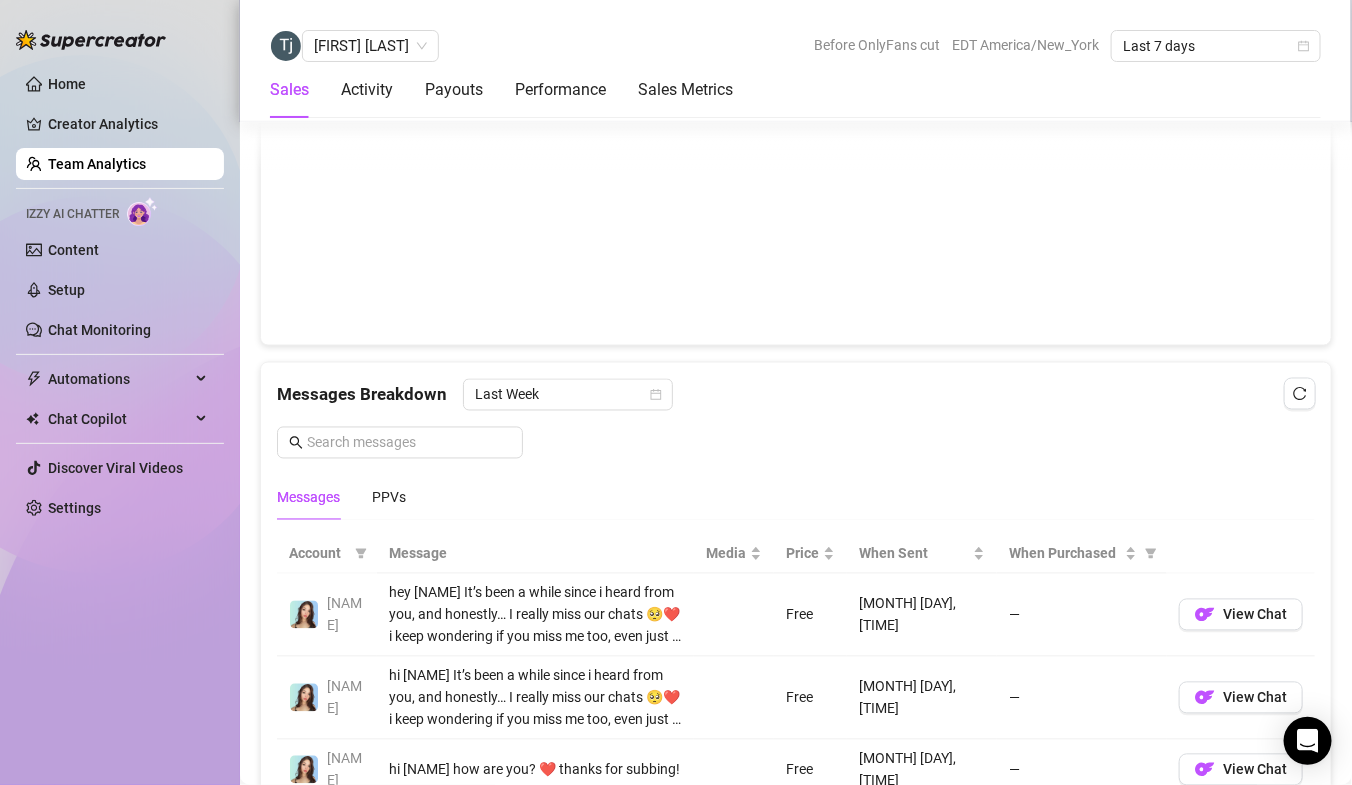 scroll, scrollTop: 1143, scrollLeft: 0, axis: vertical 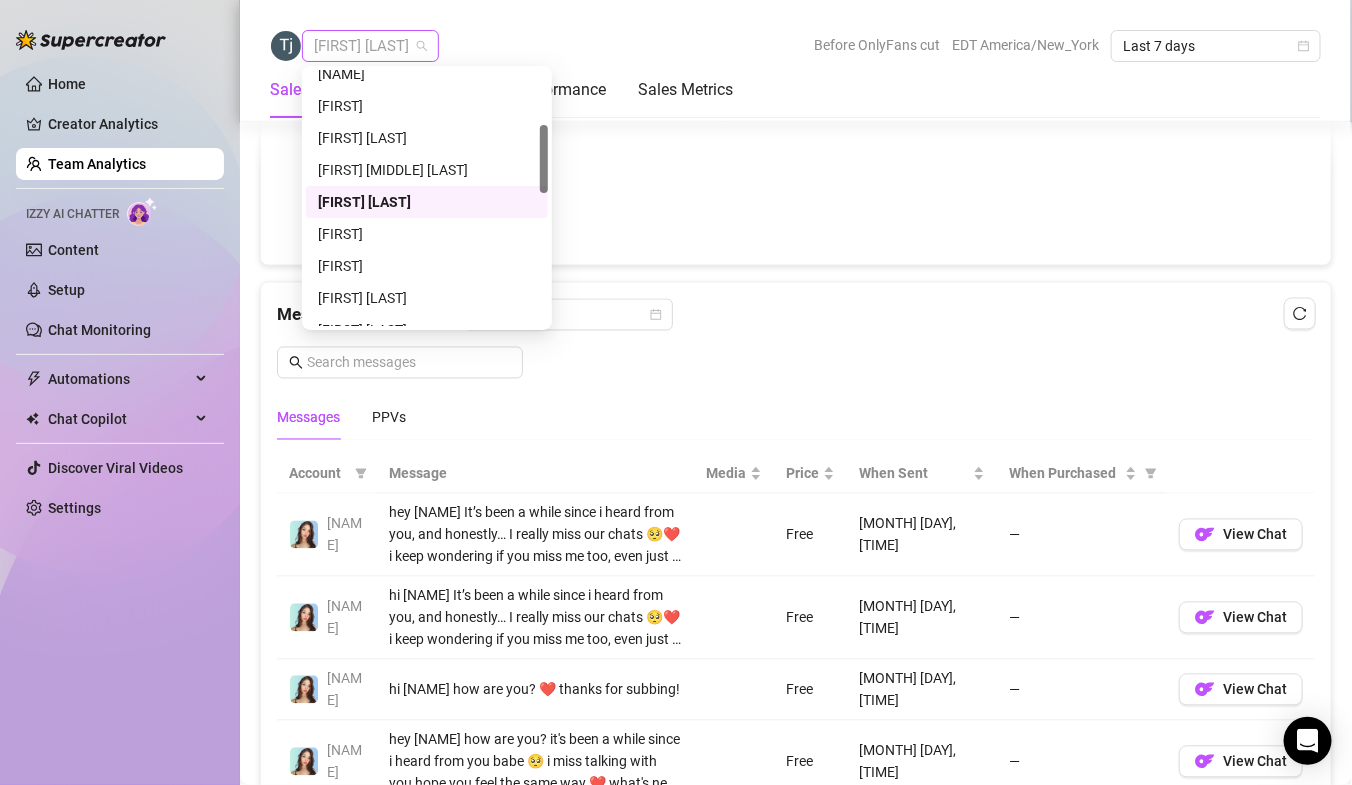 click on "[FIRST] [LAST]" at bounding box center [370, 46] 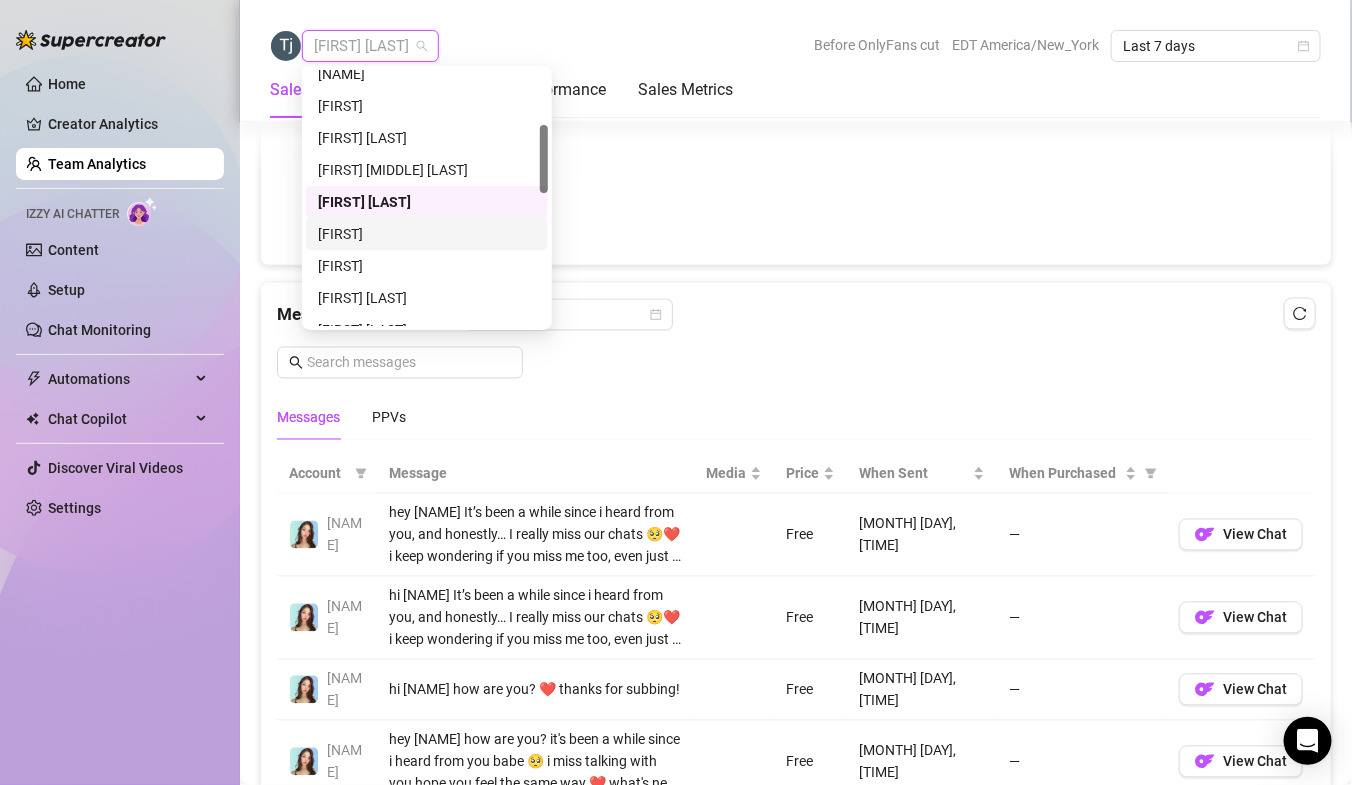 scroll, scrollTop: 703, scrollLeft: 0, axis: vertical 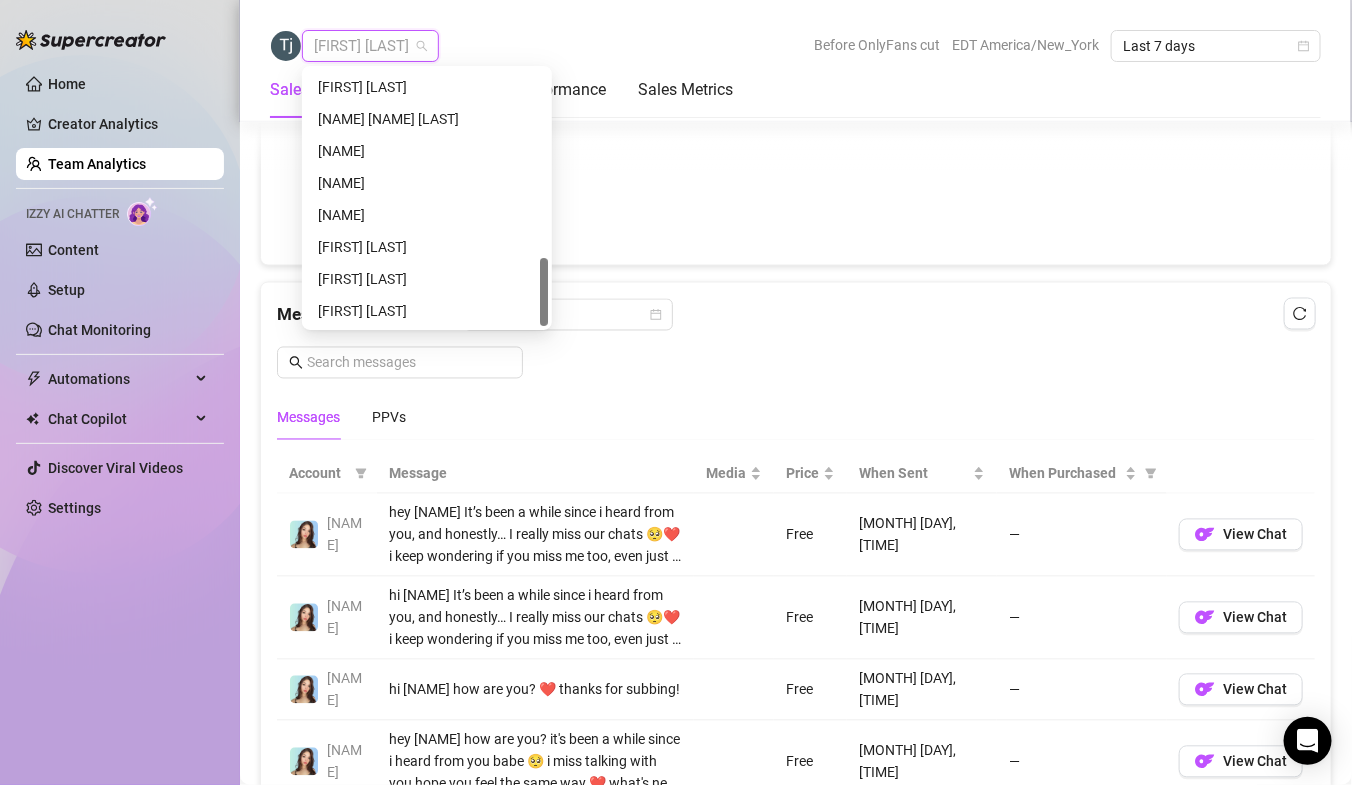 click on "[FIRST] [LAST]" at bounding box center (427, 247) 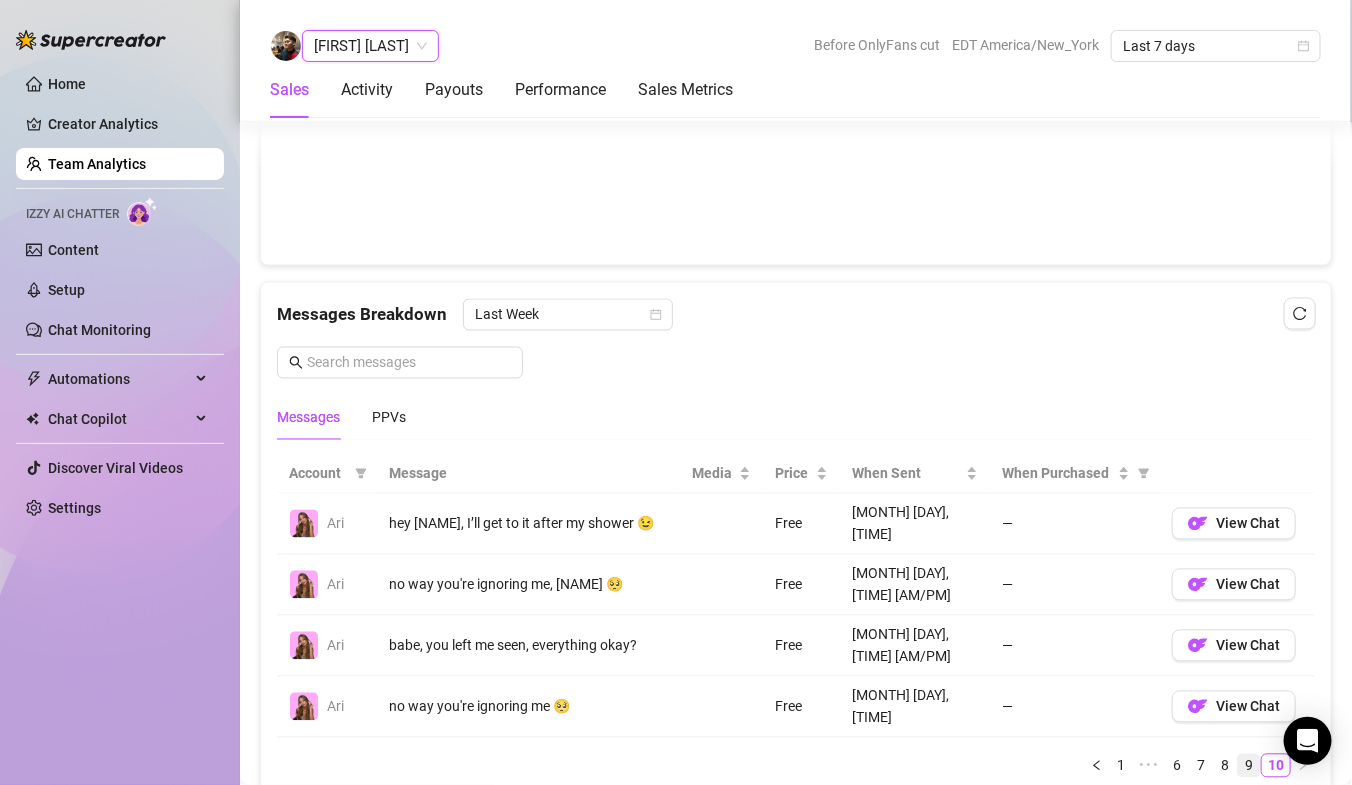 click on "9" at bounding box center (1249, 766) 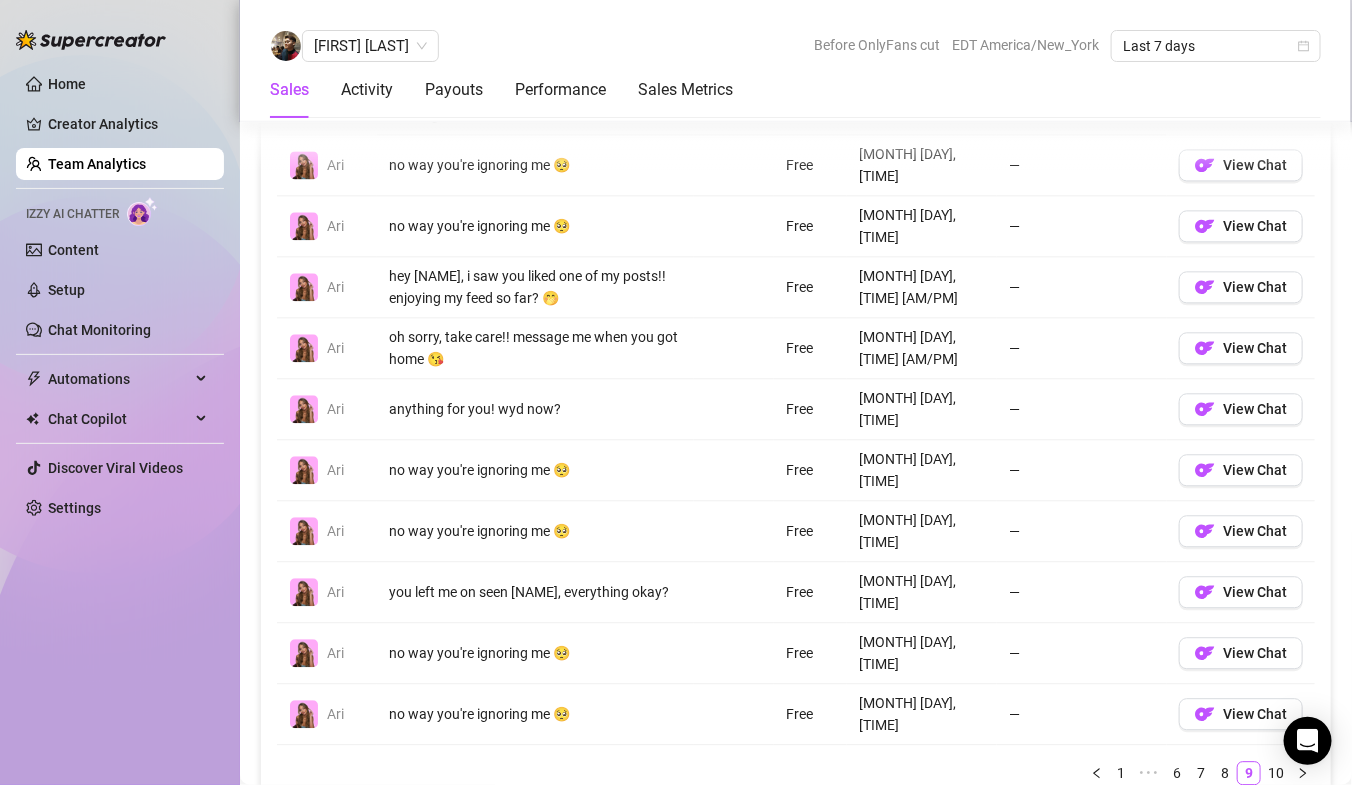 scroll, scrollTop: 1655, scrollLeft: 0, axis: vertical 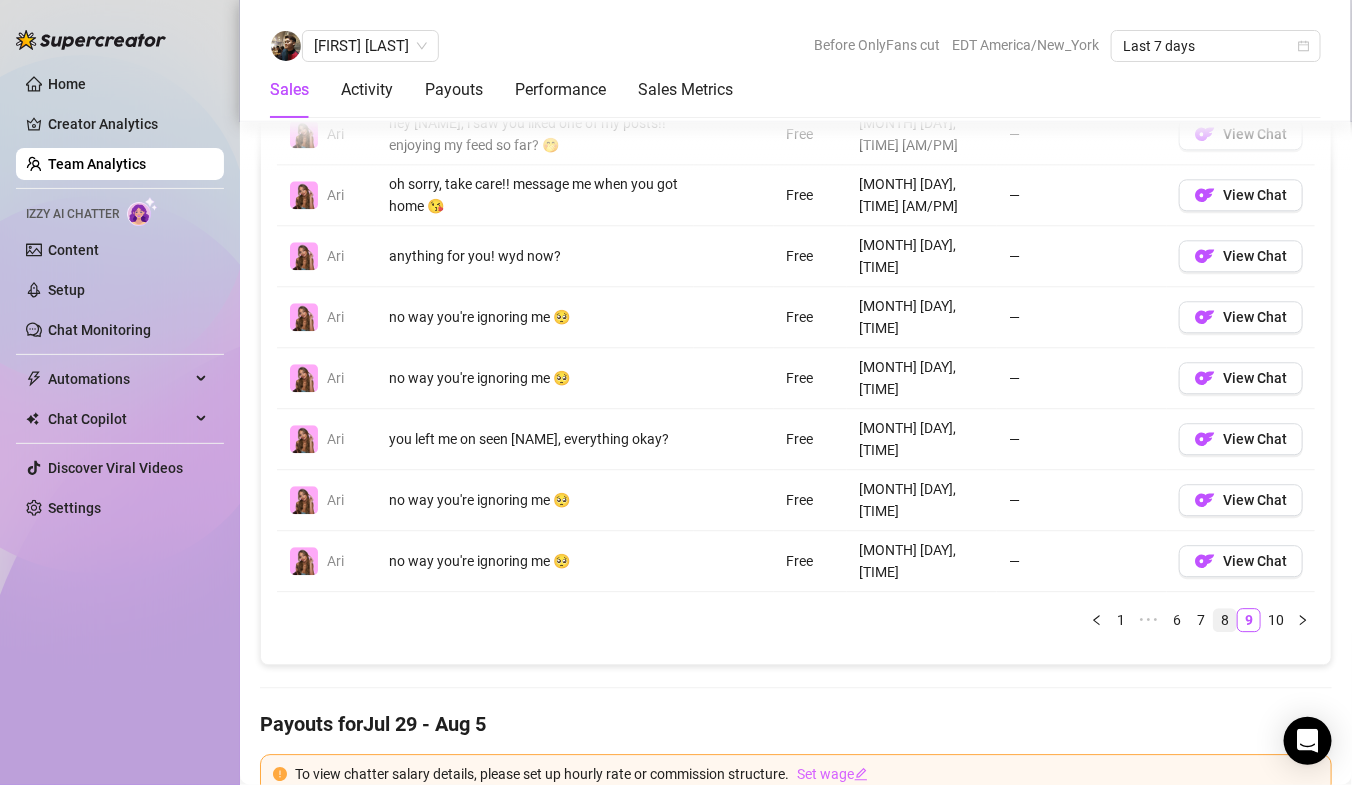 click on "8" at bounding box center (1225, 620) 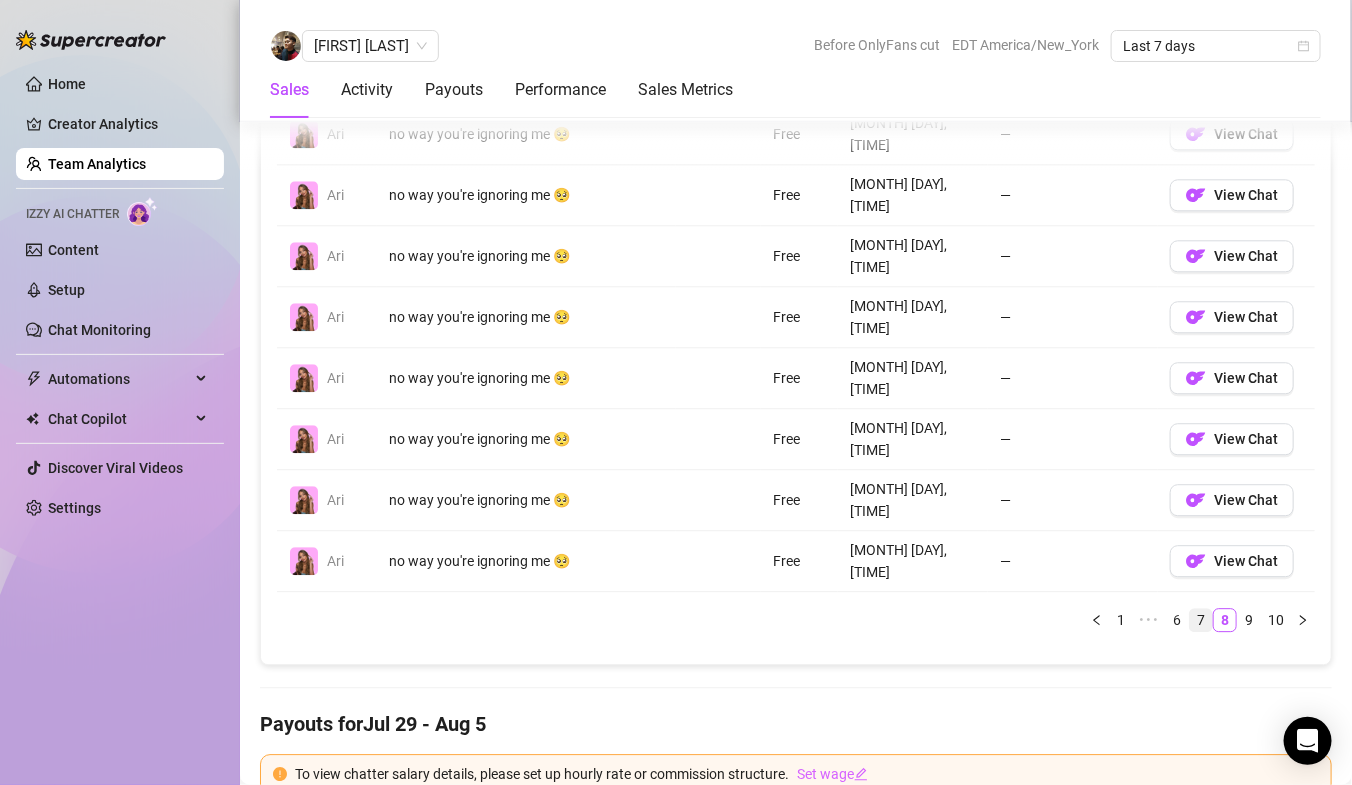 click on "7" at bounding box center [1201, 620] 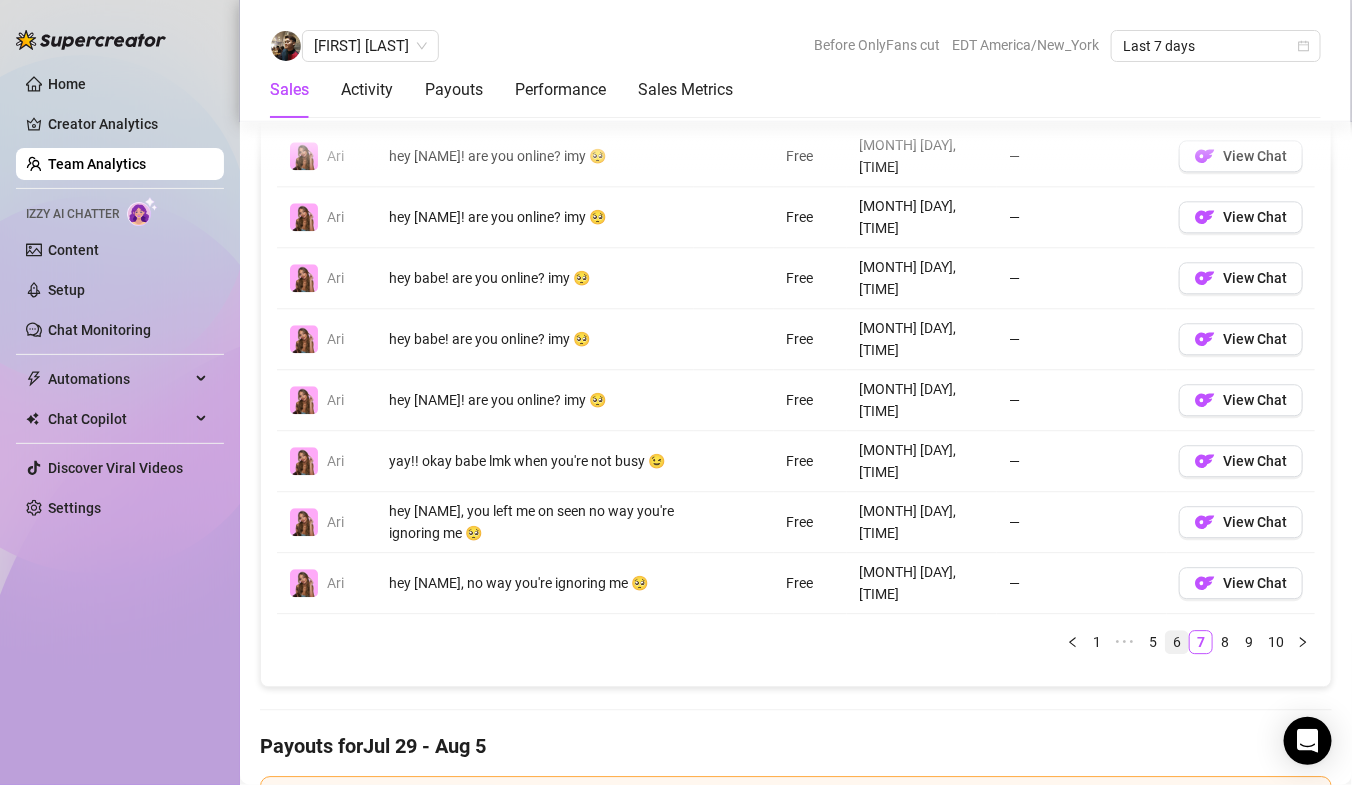 click on "6" at bounding box center (1177, 642) 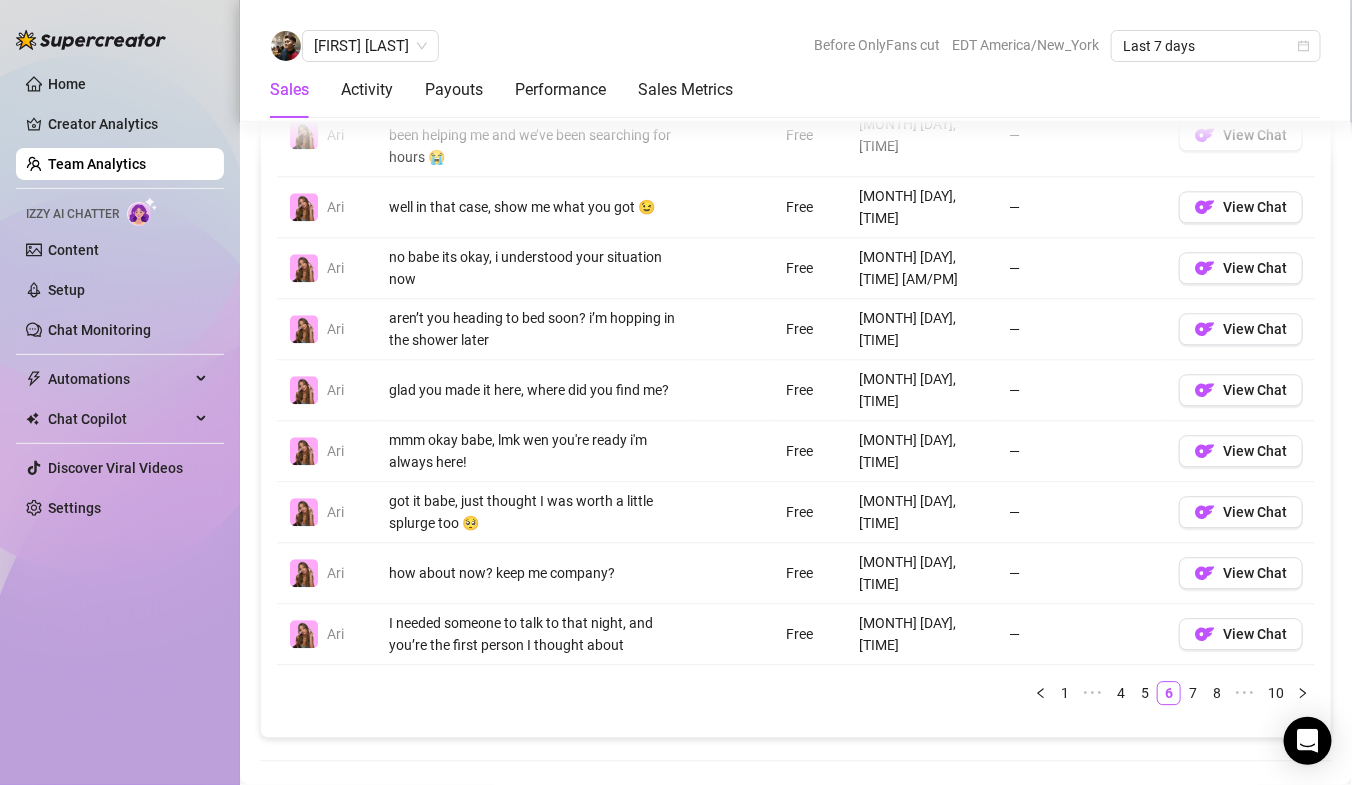 scroll, scrollTop: 1608, scrollLeft: 0, axis: vertical 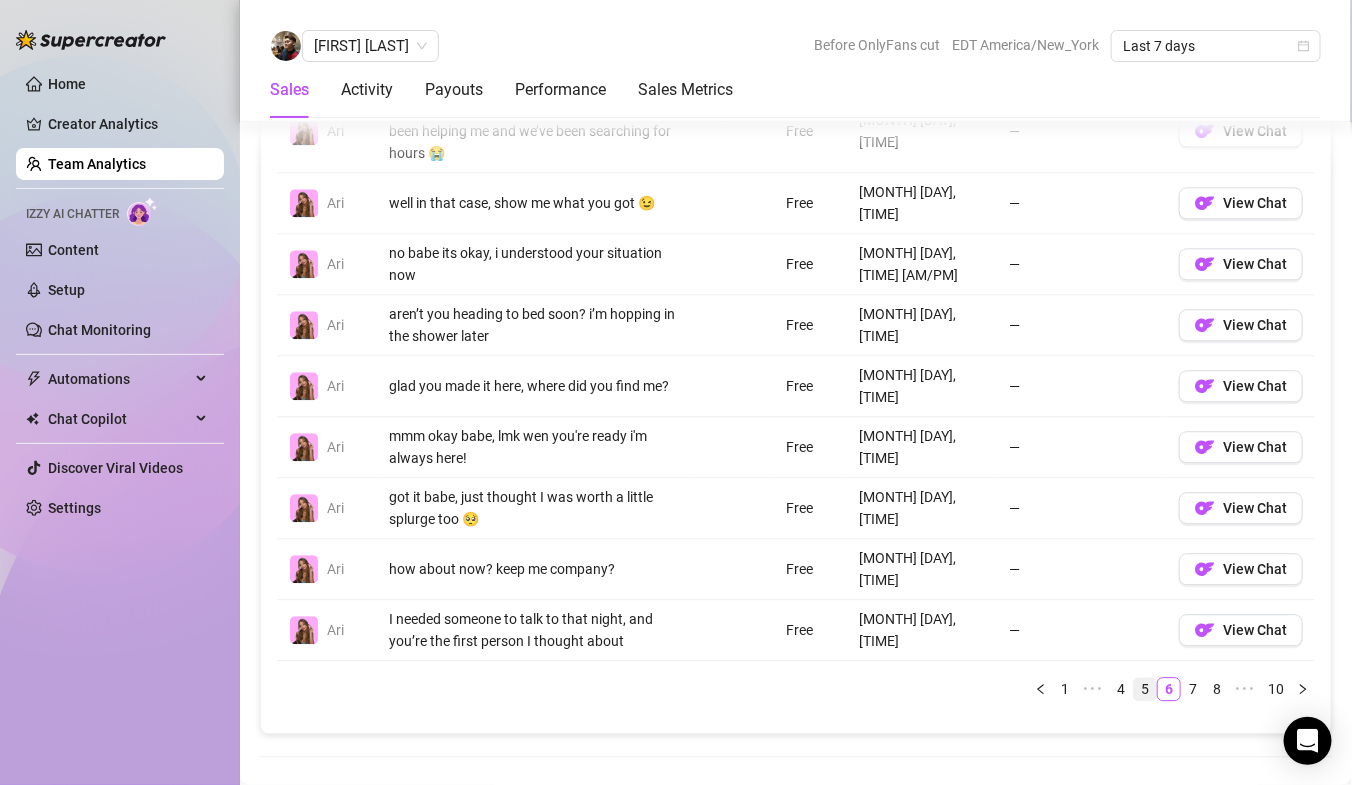 click on "5" at bounding box center (1145, 689) 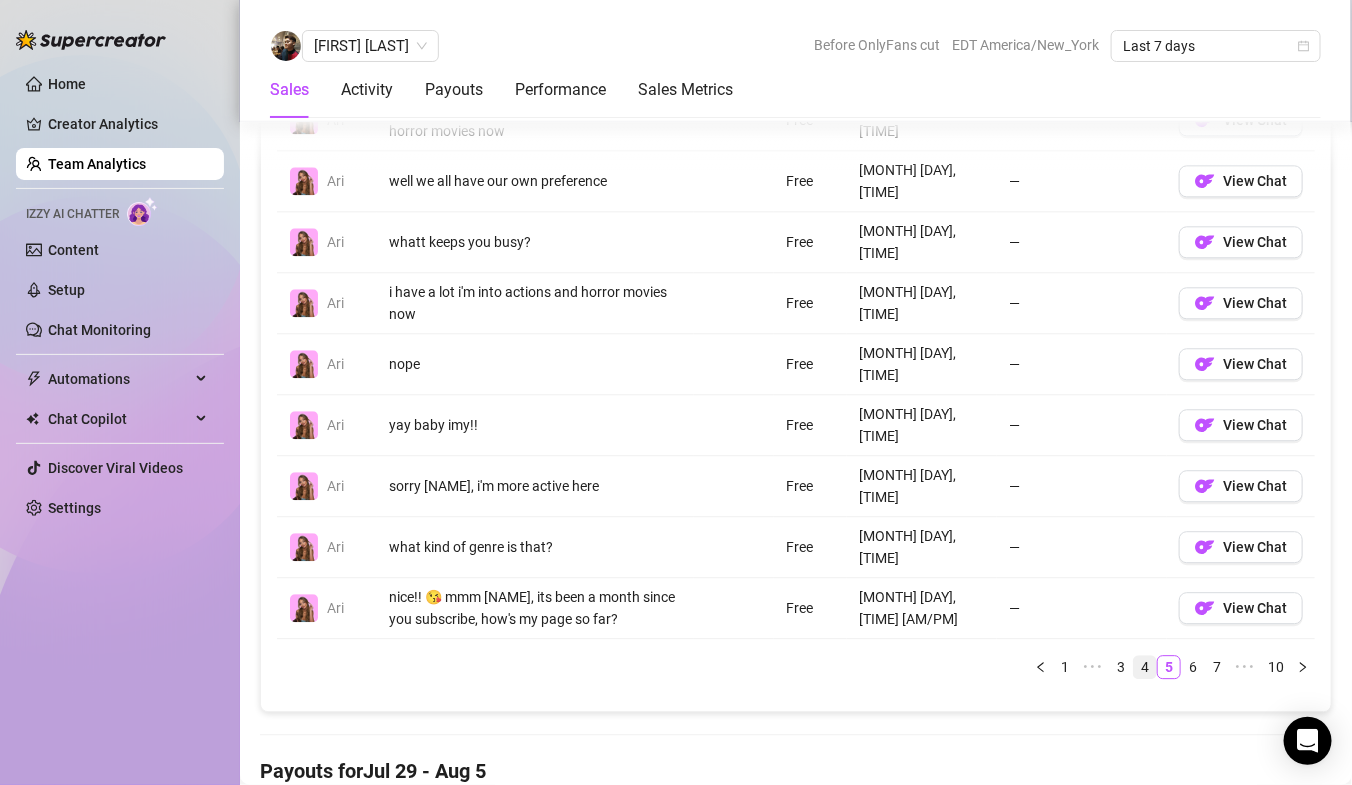 click on "4" at bounding box center (1145, 667) 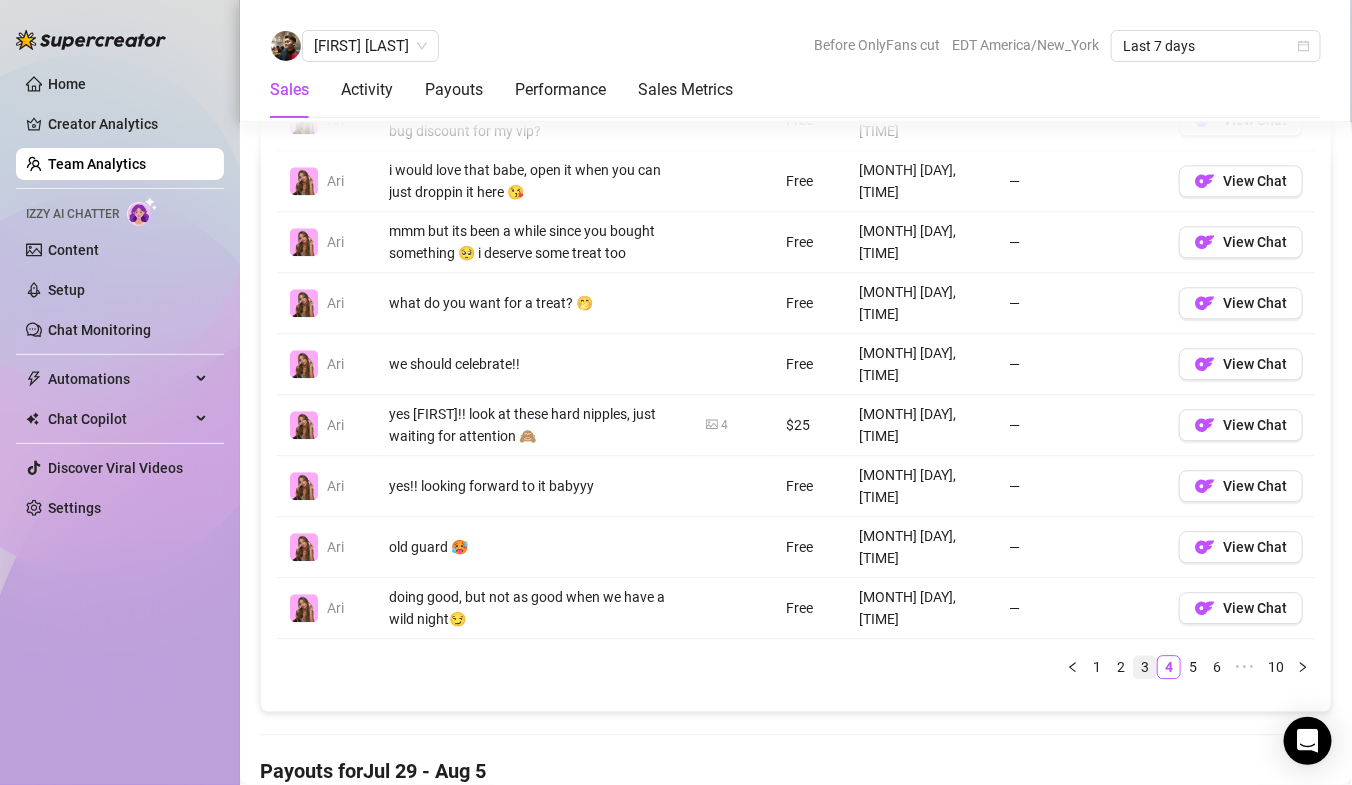 click on "3" at bounding box center [1145, 667] 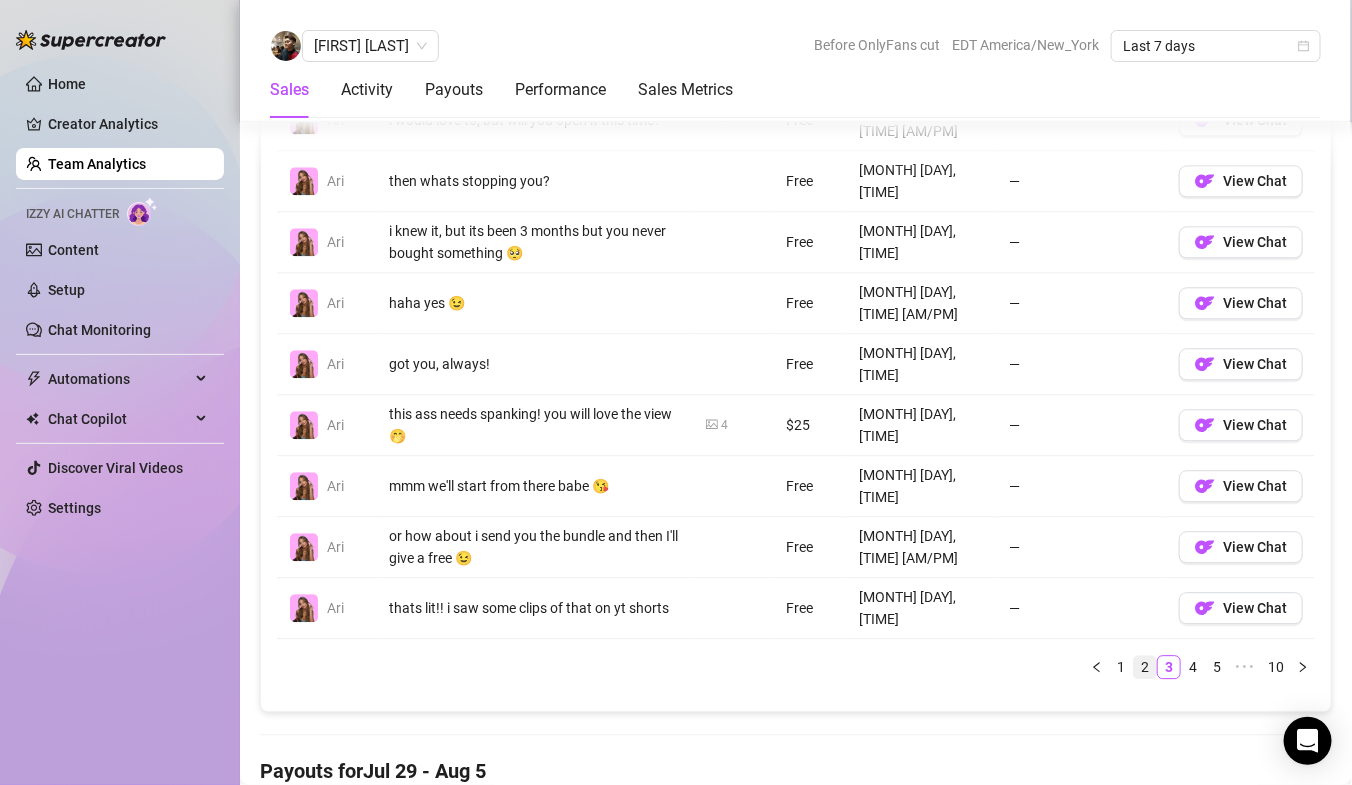 click on "2" at bounding box center [1145, 667] 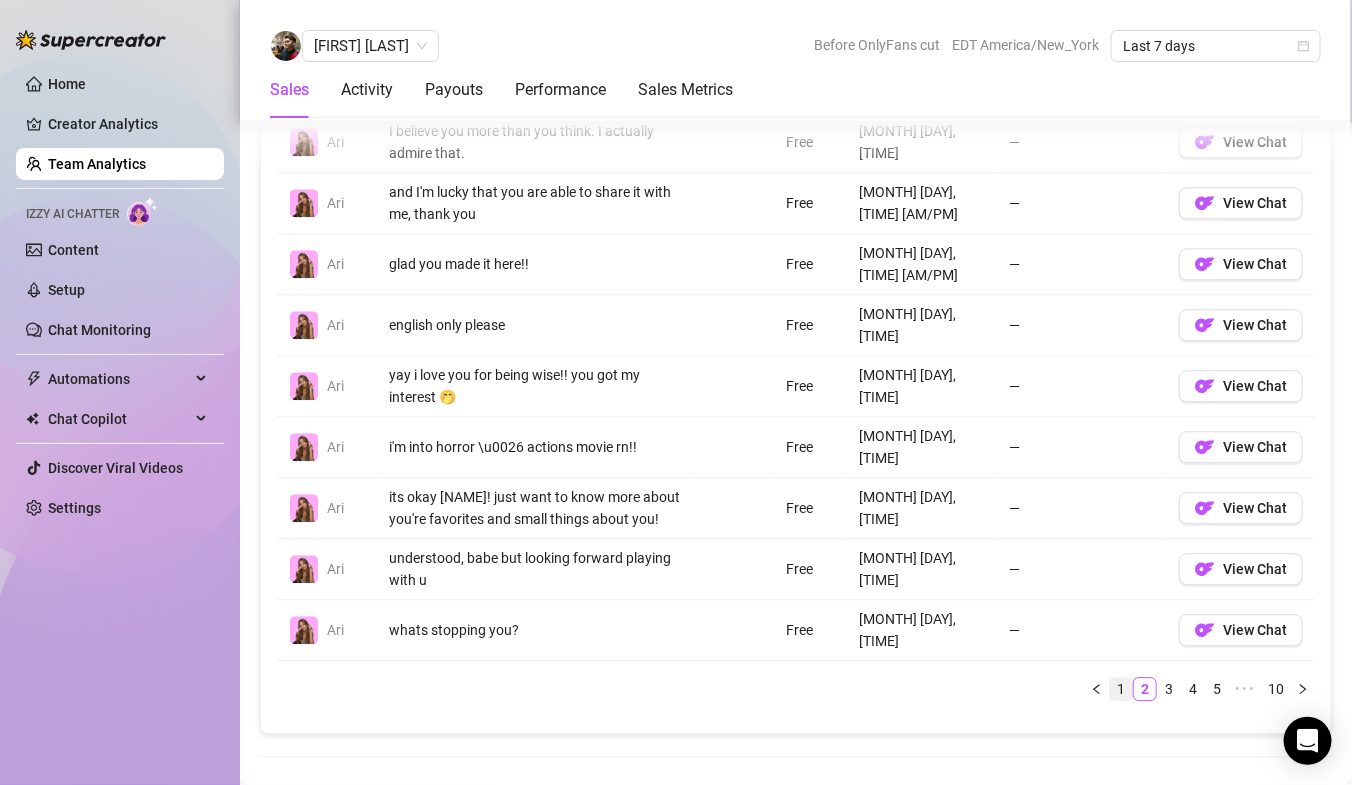 click on "1" at bounding box center [1121, 689] 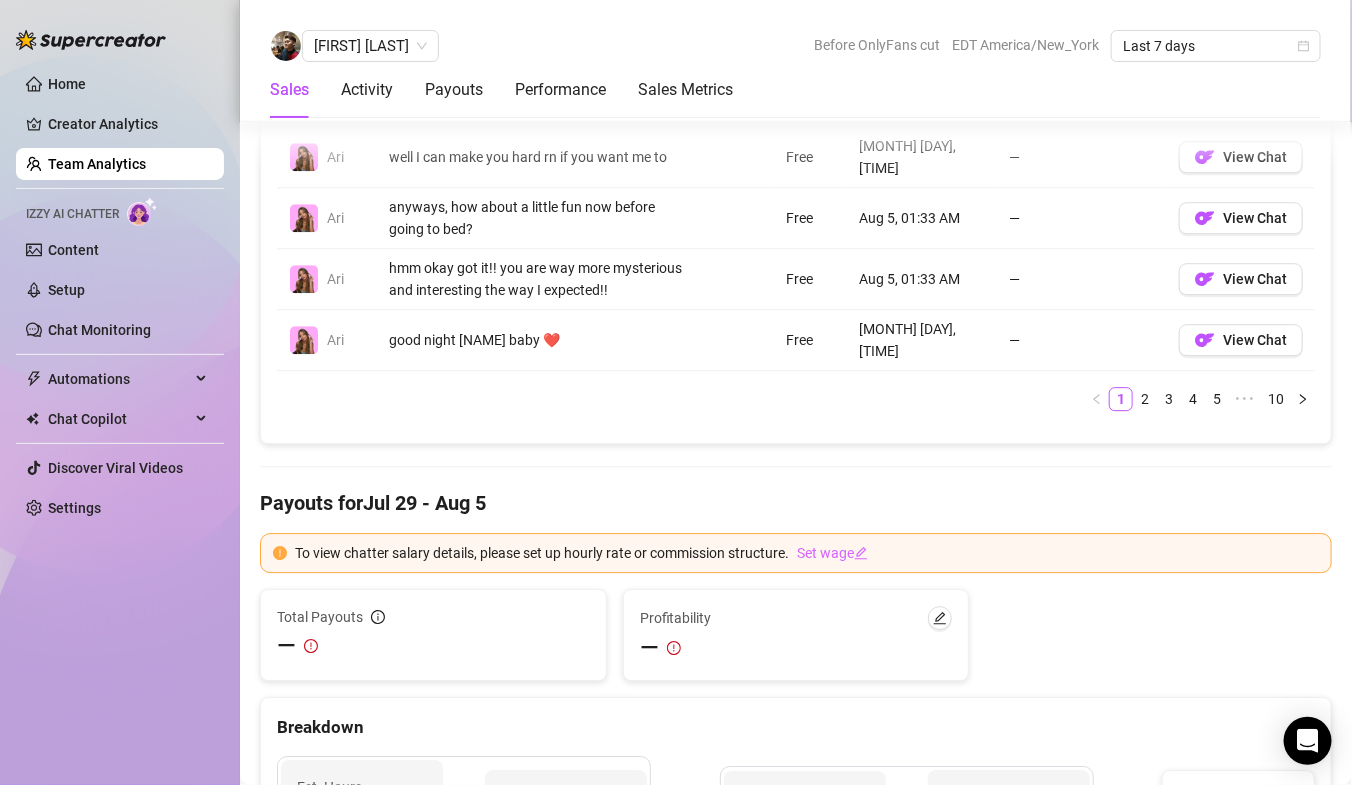 scroll, scrollTop: 1845, scrollLeft: 0, axis: vertical 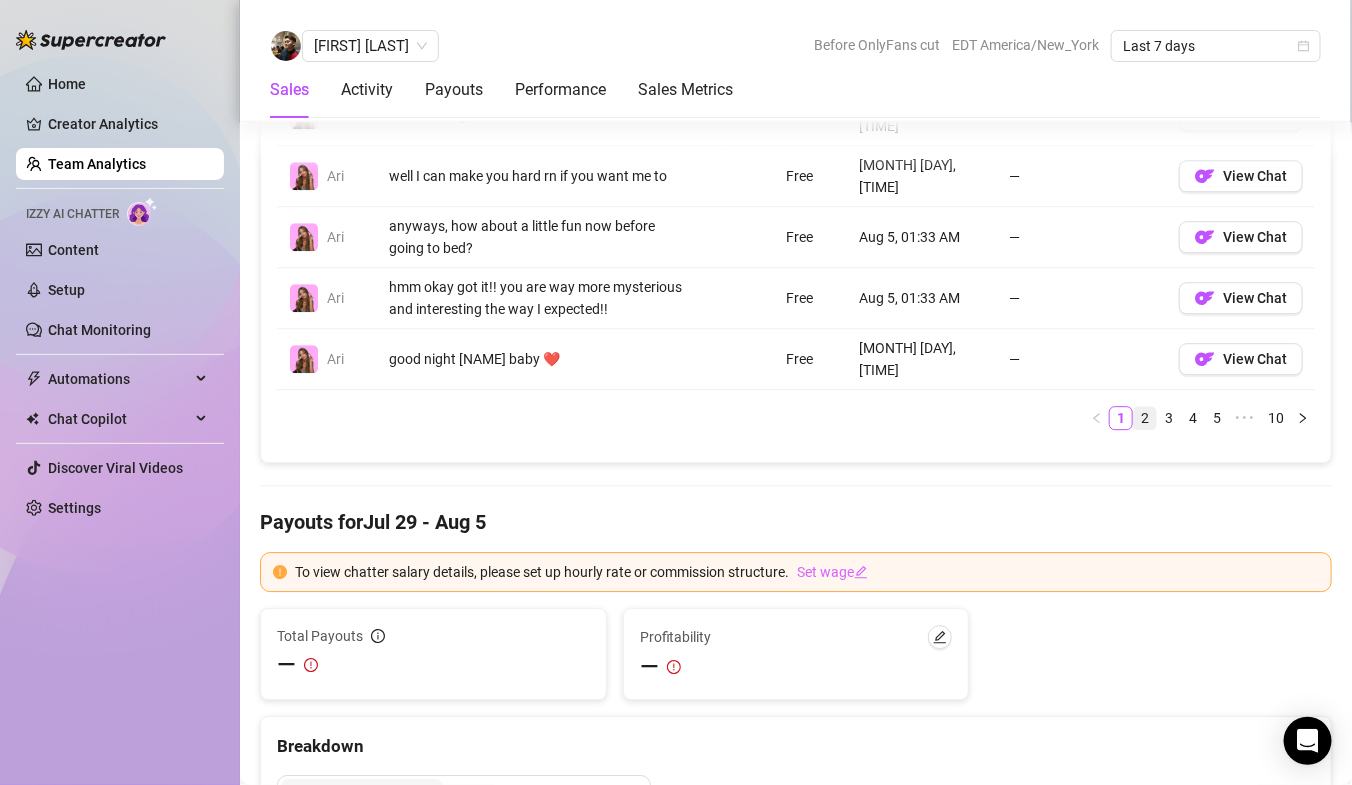 click on "2" at bounding box center (1145, 418) 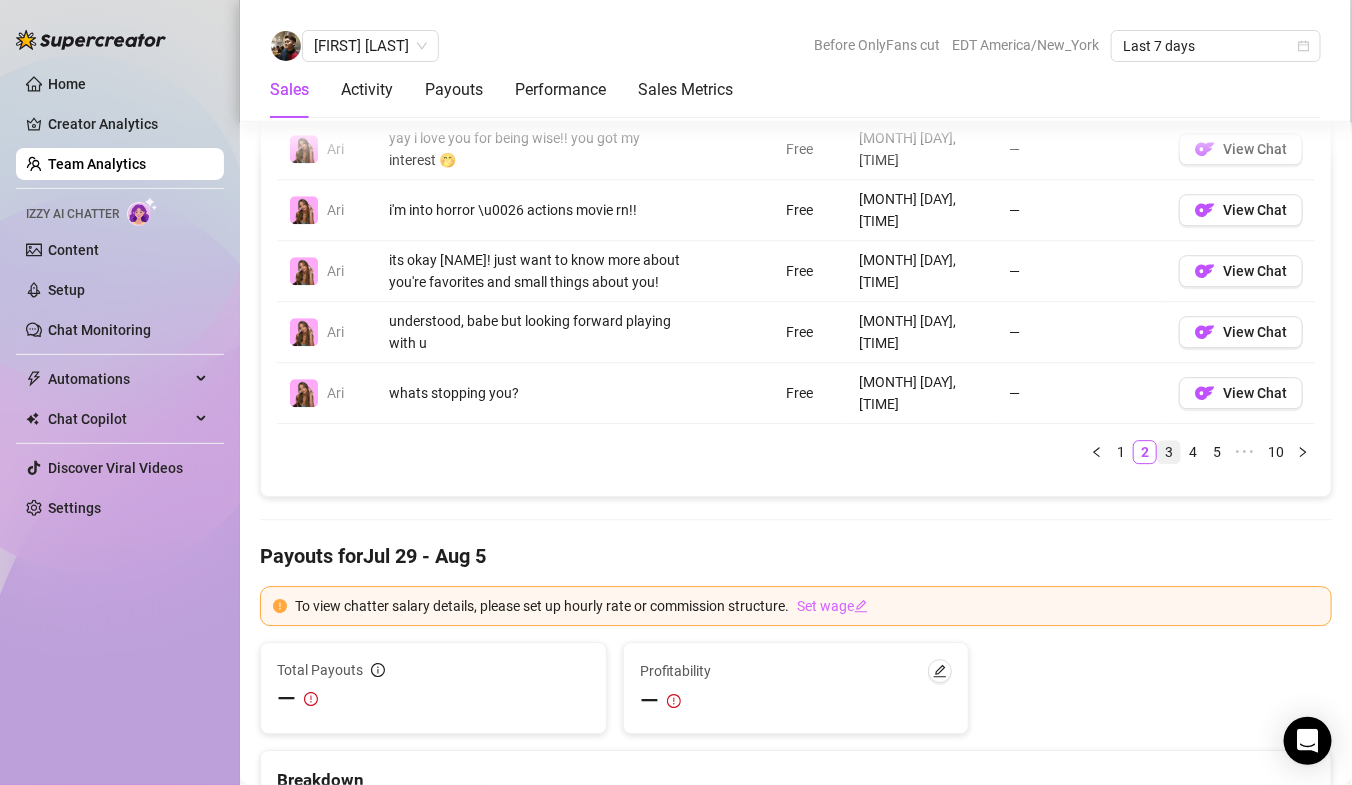 click on "3" at bounding box center (1169, 452) 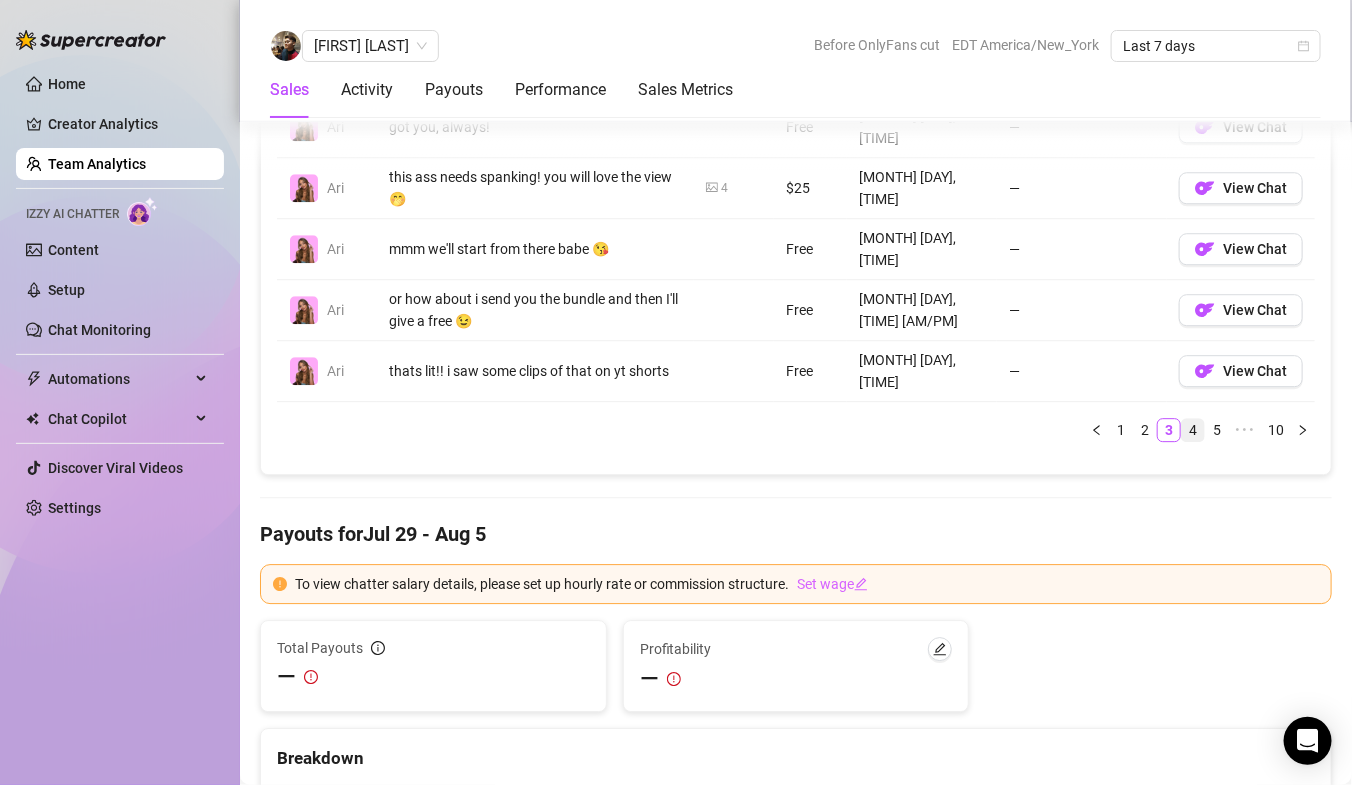 click on "4" at bounding box center (1193, 430) 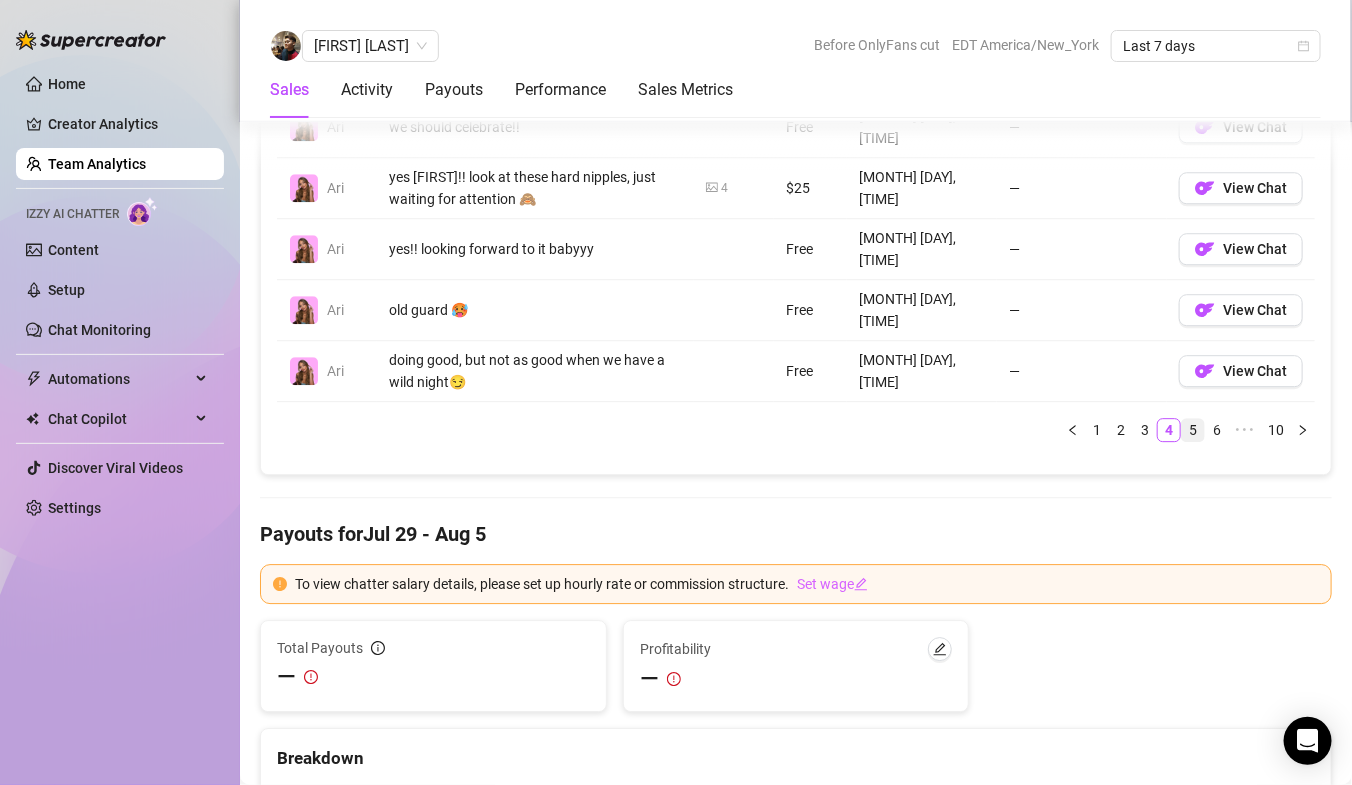 click on "5" at bounding box center (1193, 430) 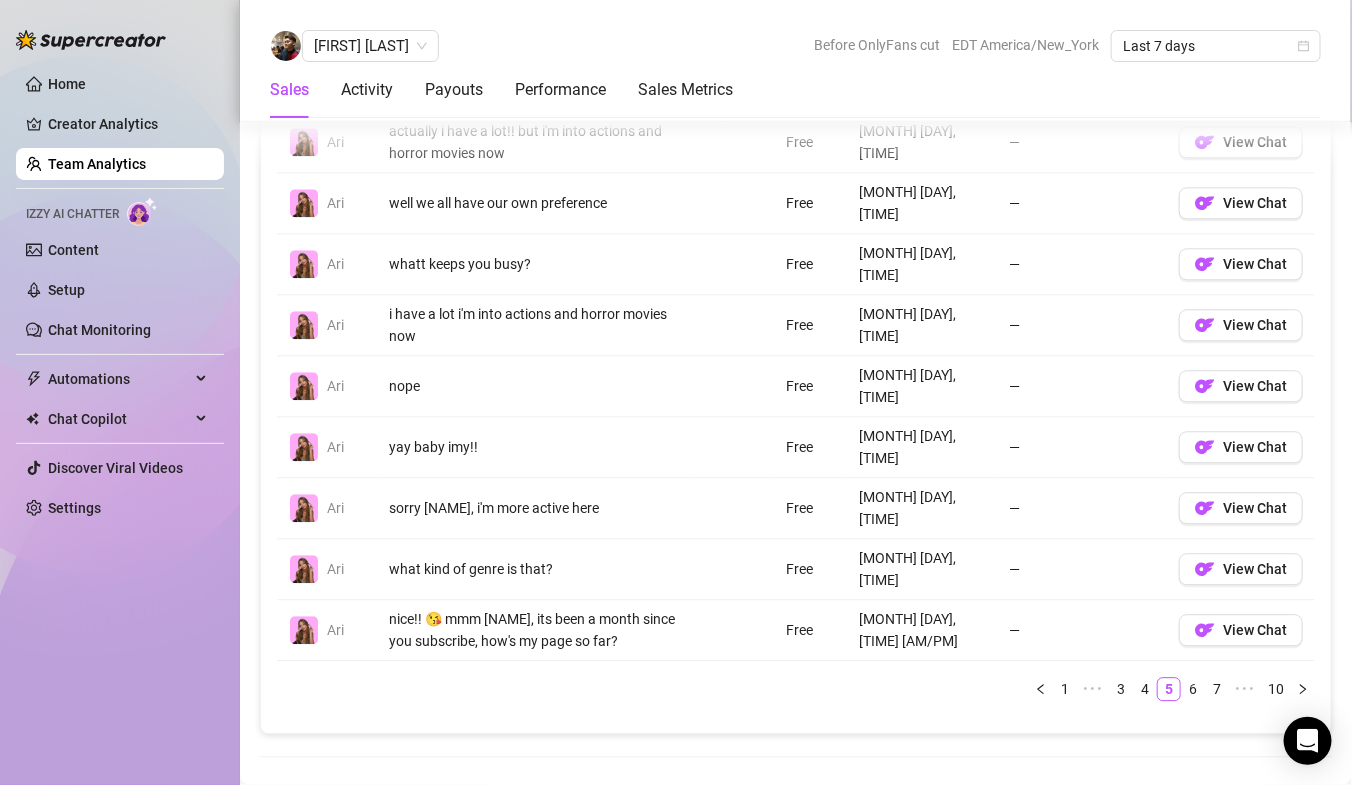 scroll, scrollTop: 1714, scrollLeft: 0, axis: vertical 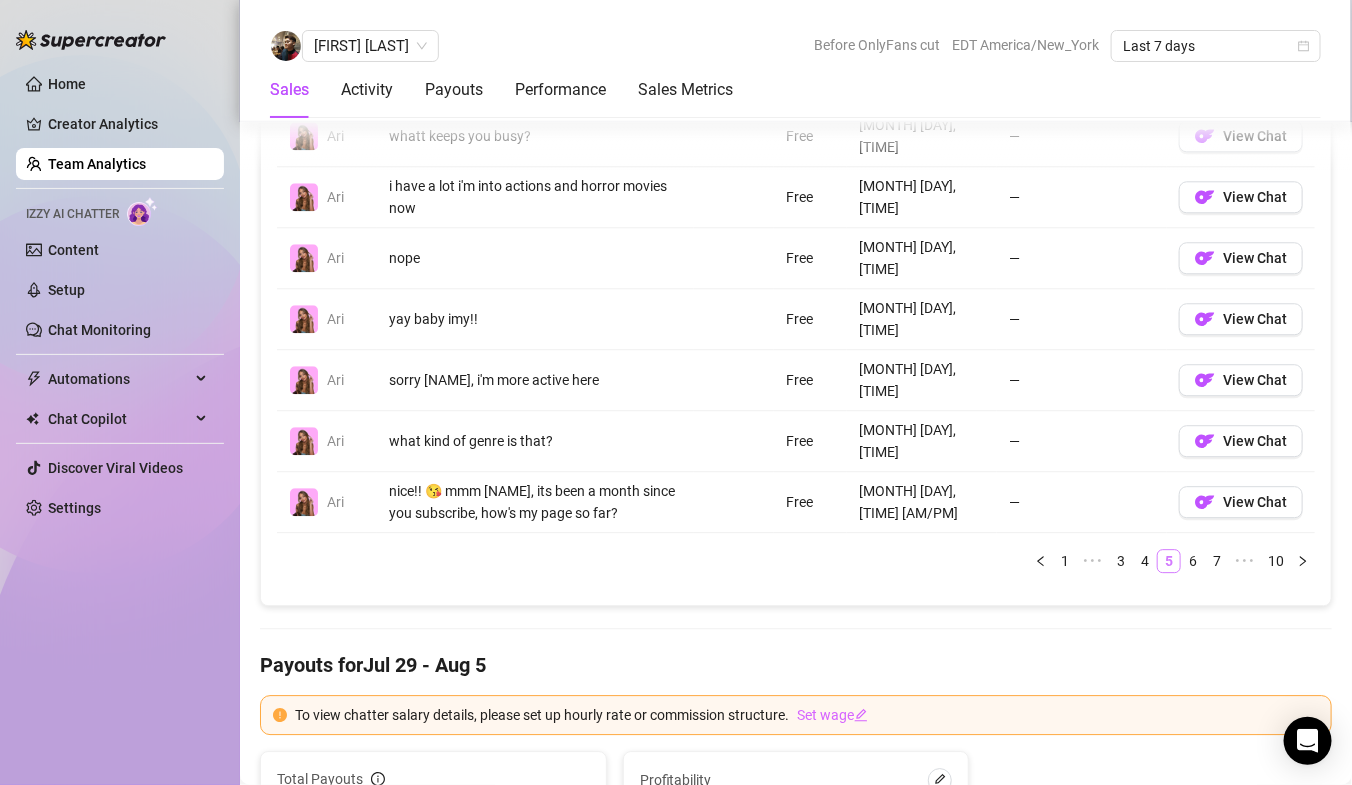 click on "5" at bounding box center [1169, 561] 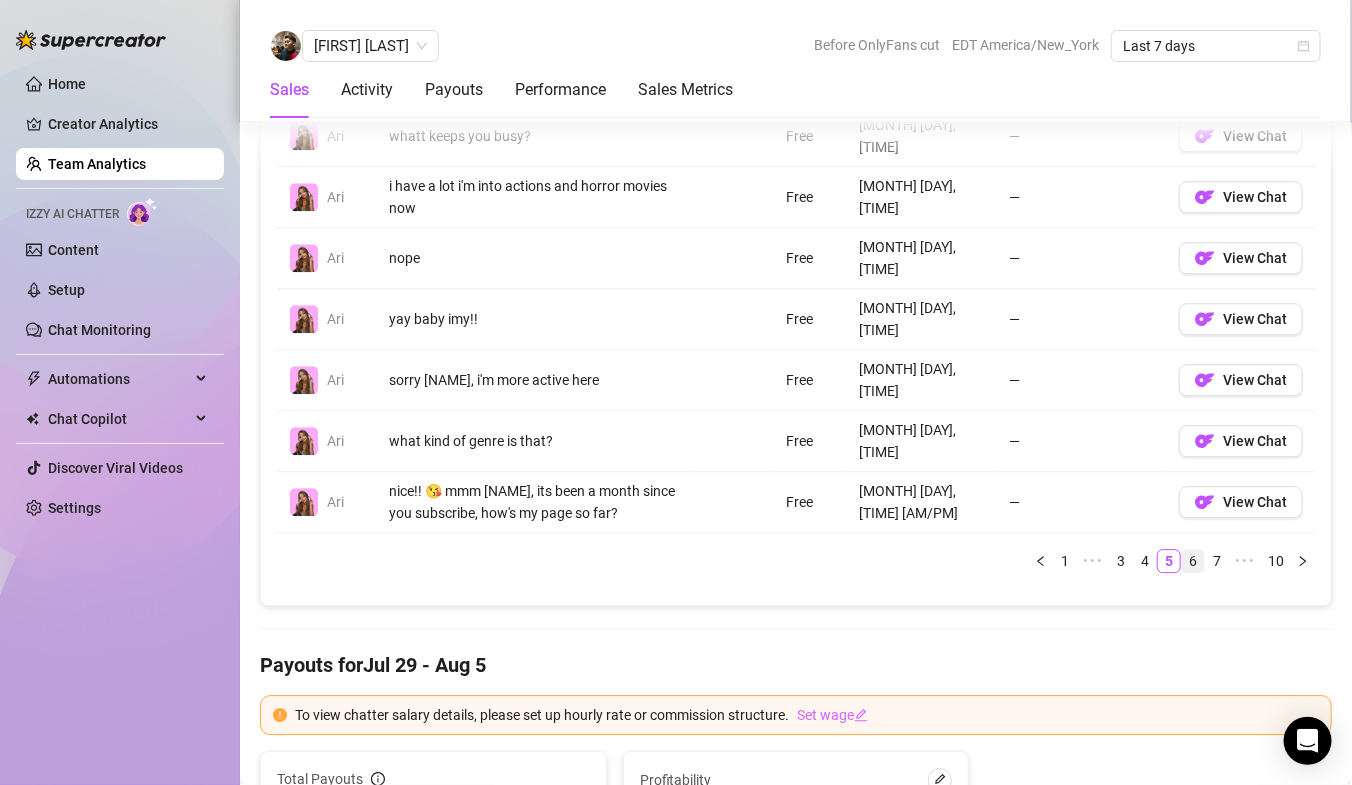 click on "6" at bounding box center [1193, 561] 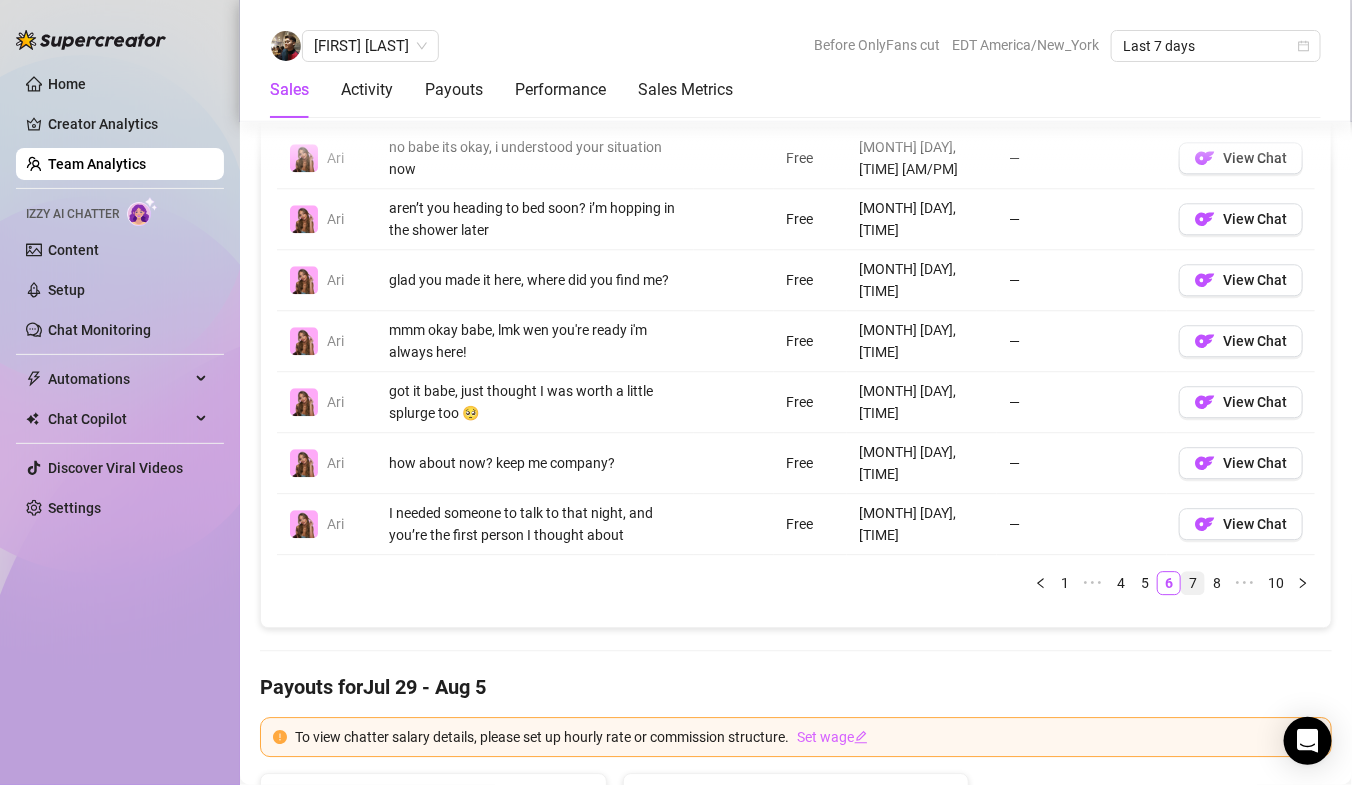 click on "7" at bounding box center [1193, 583] 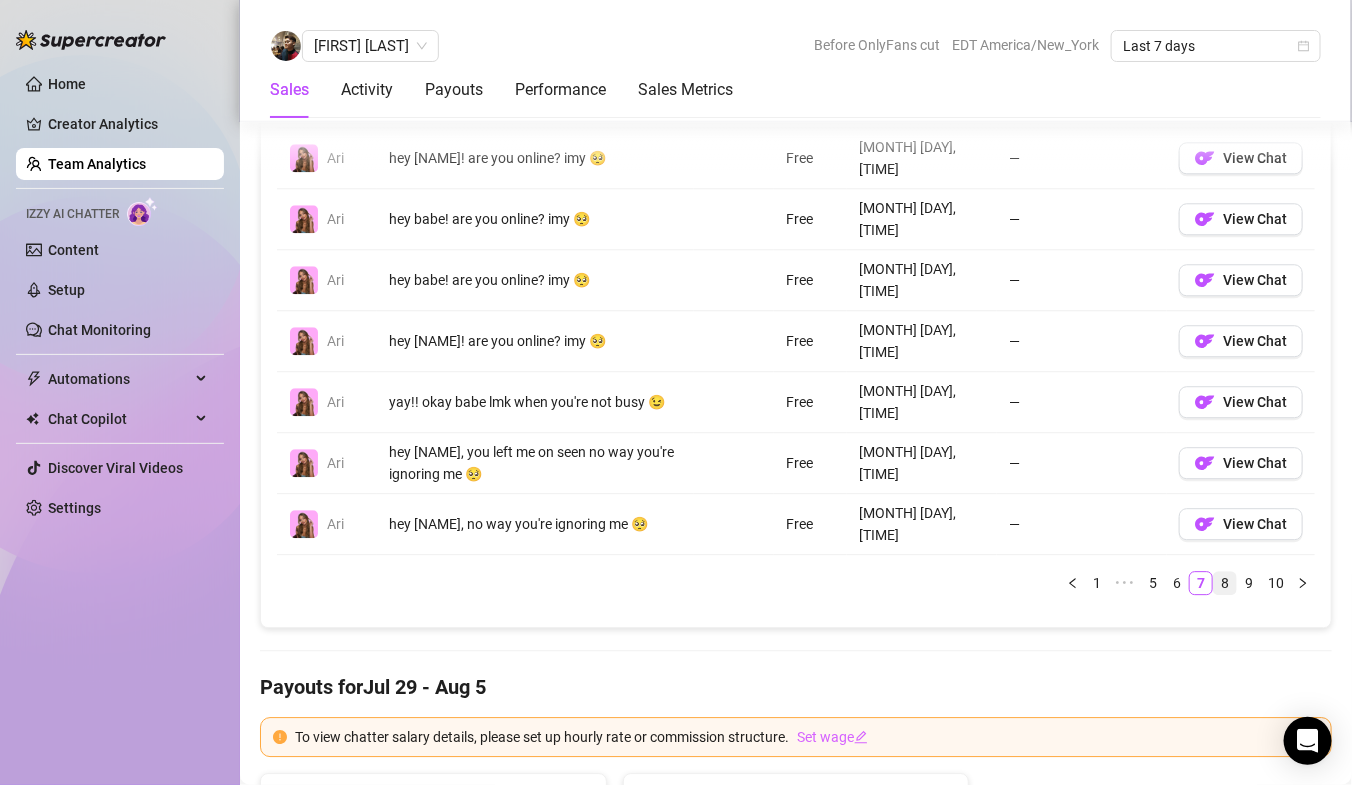 click on "8" at bounding box center [1225, 583] 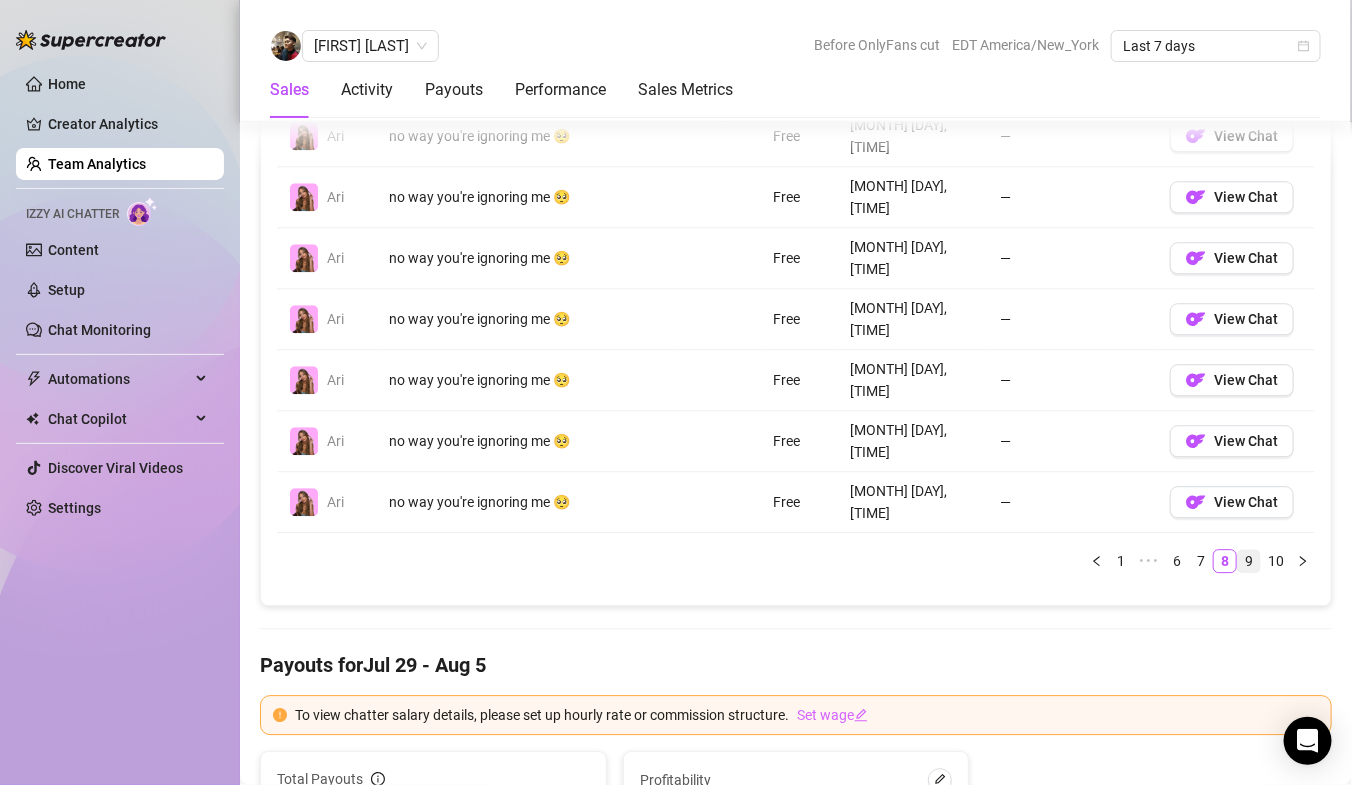 click on "9" at bounding box center (1249, 561) 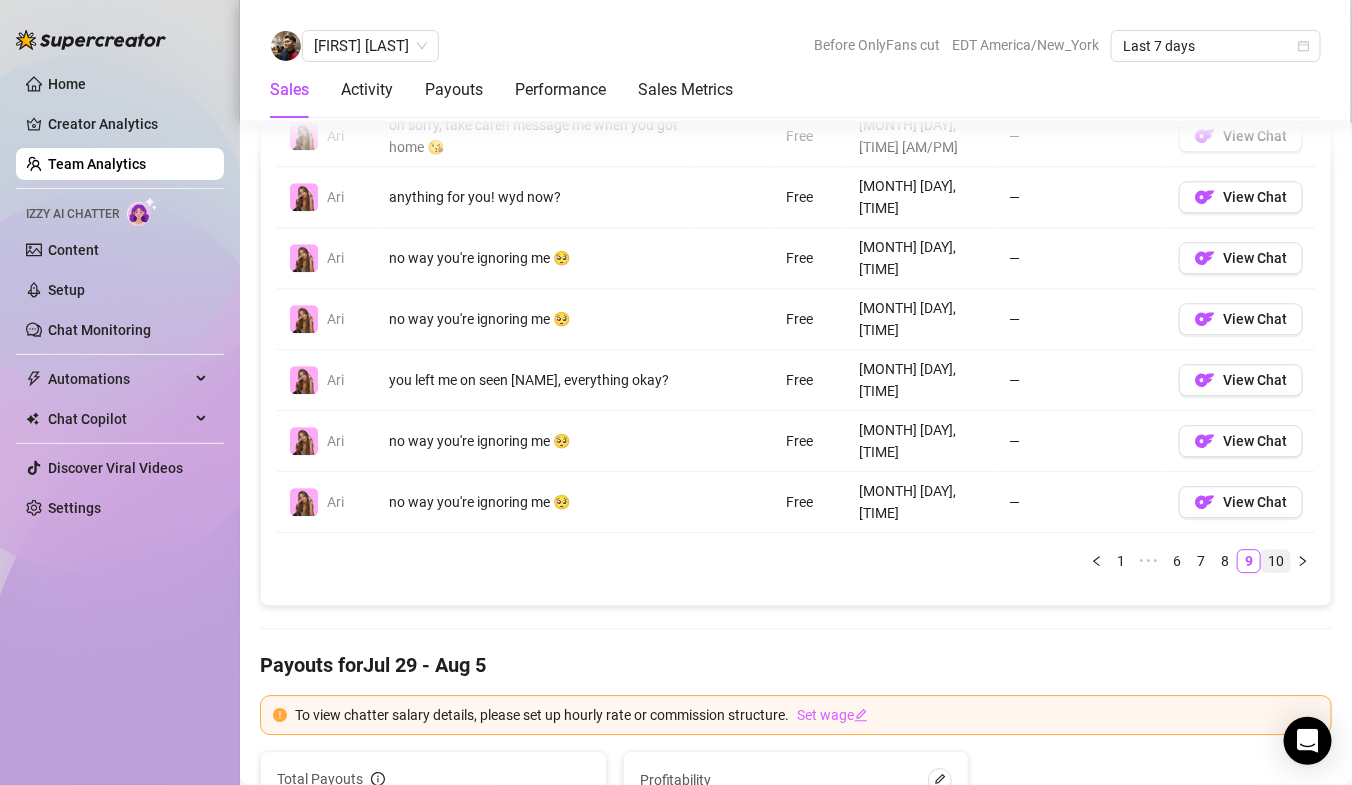 click on "10" at bounding box center [1276, 561] 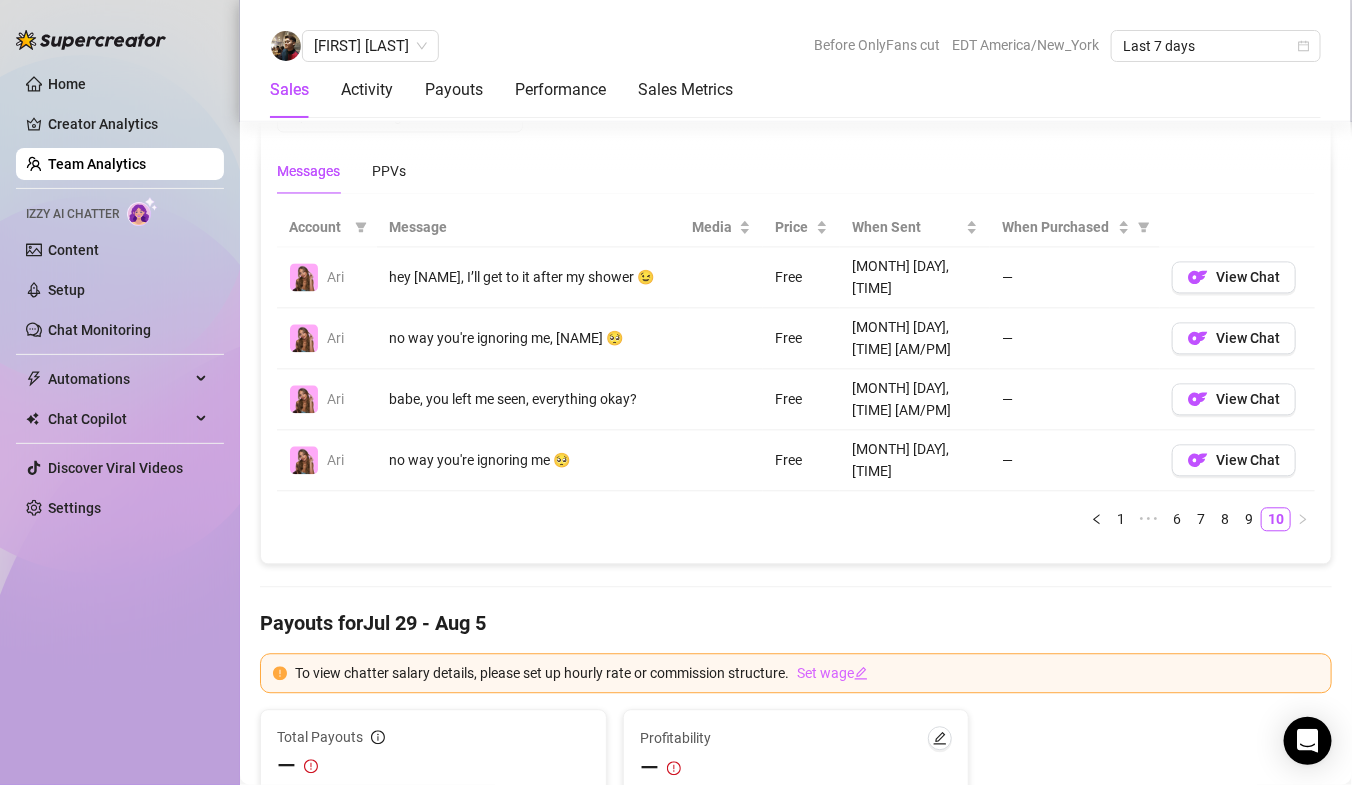 scroll, scrollTop: 1378, scrollLeft: 0, axis: vertical 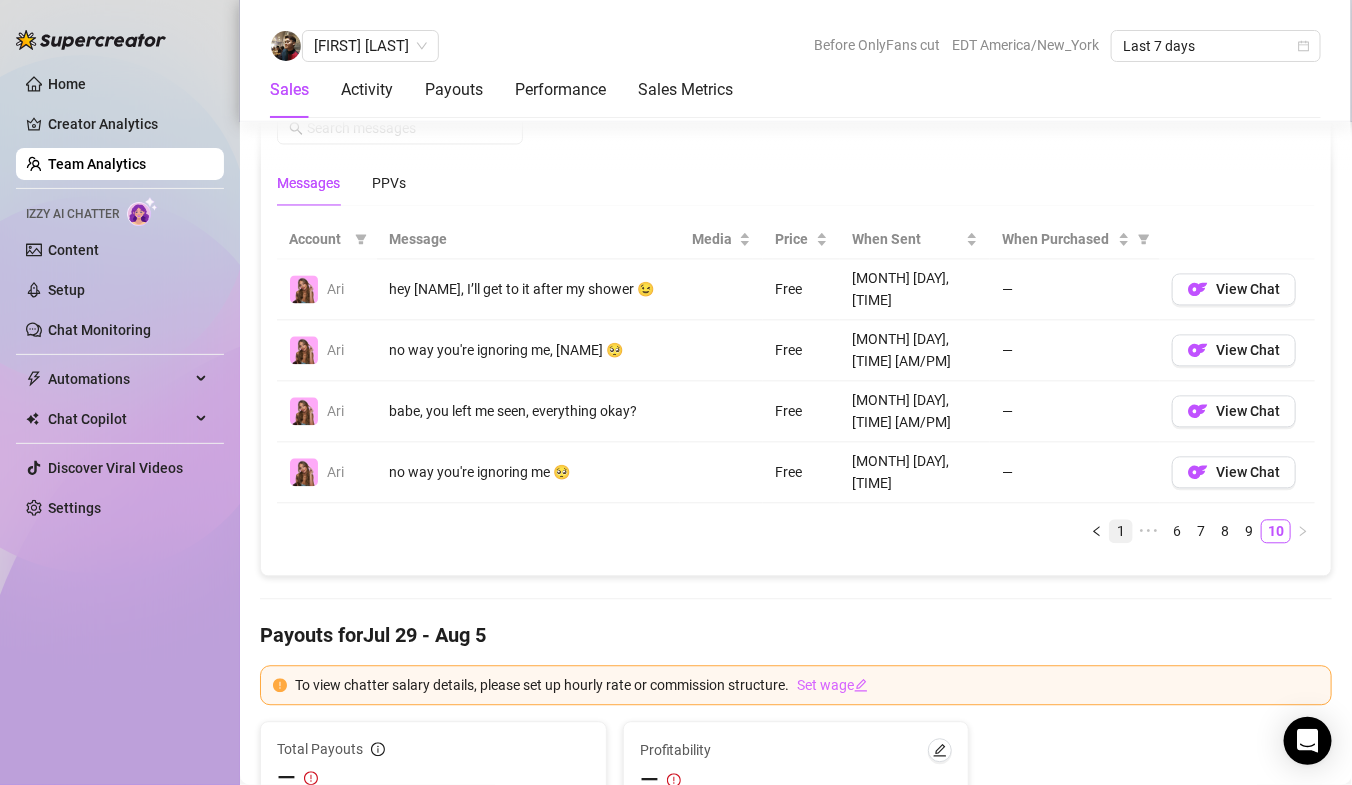 click on "1" at bounding box center [1121, 531] 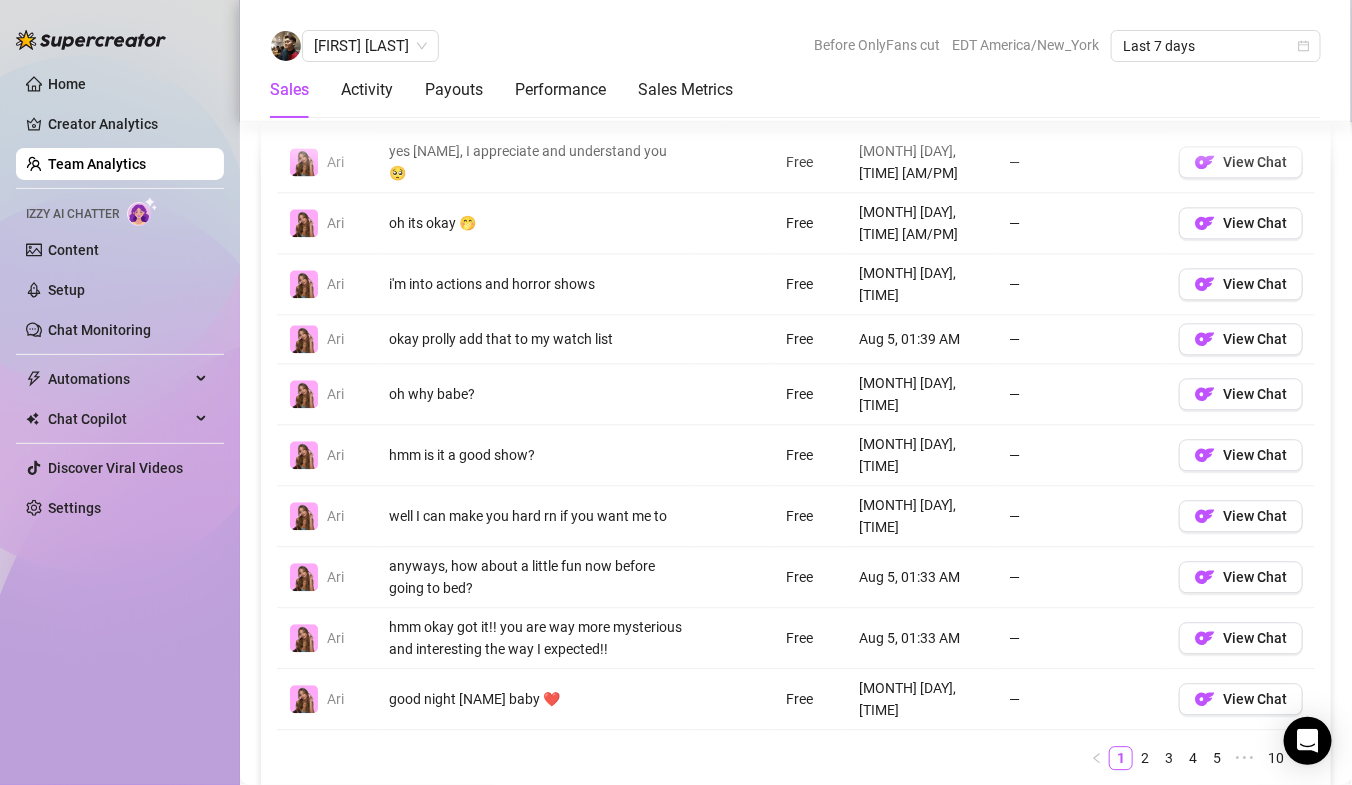 scroll, scrollTop: 1544, scrollLeft: 0, axis: vertical 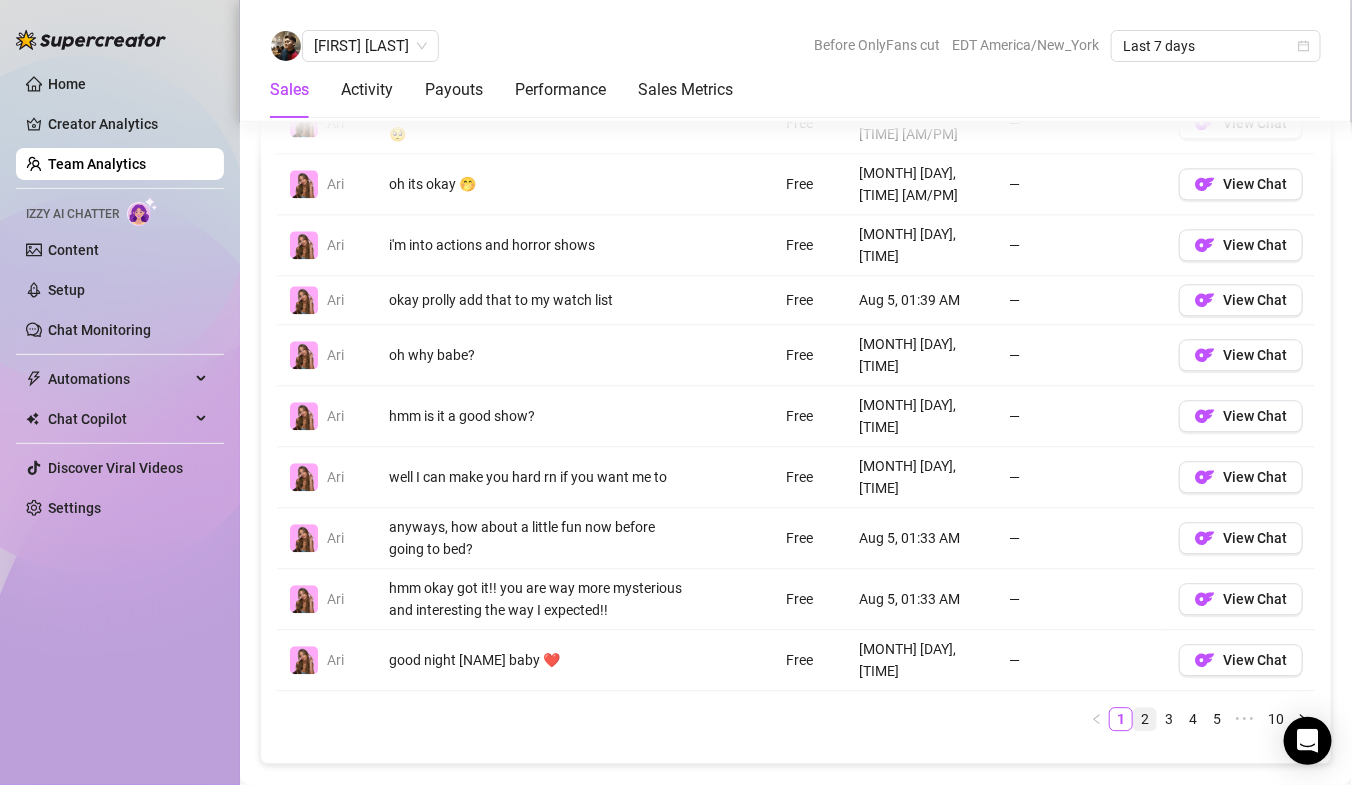 click on "2" at bounding box center [1145, 719] 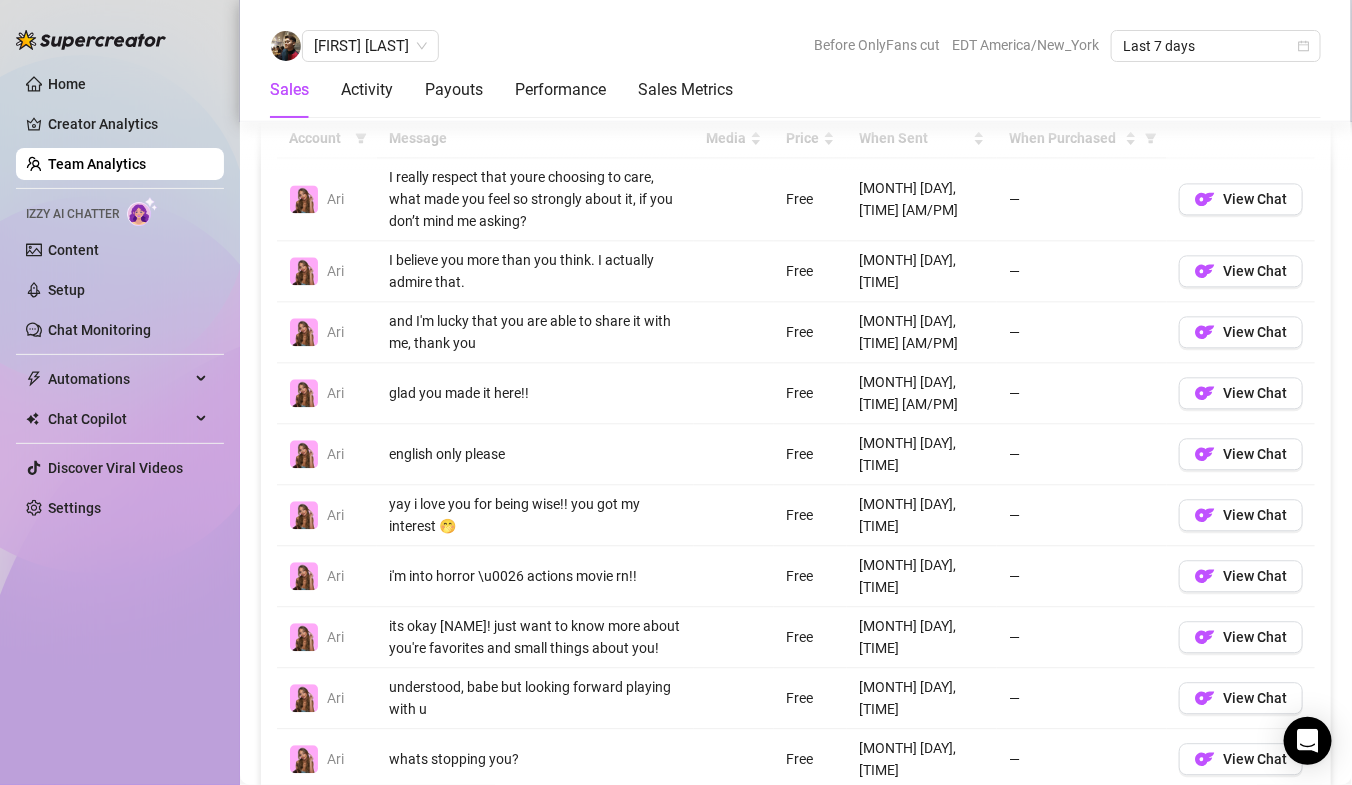 scroll, scrollTop: 1482, scrollLeft: 0, axis: vertical 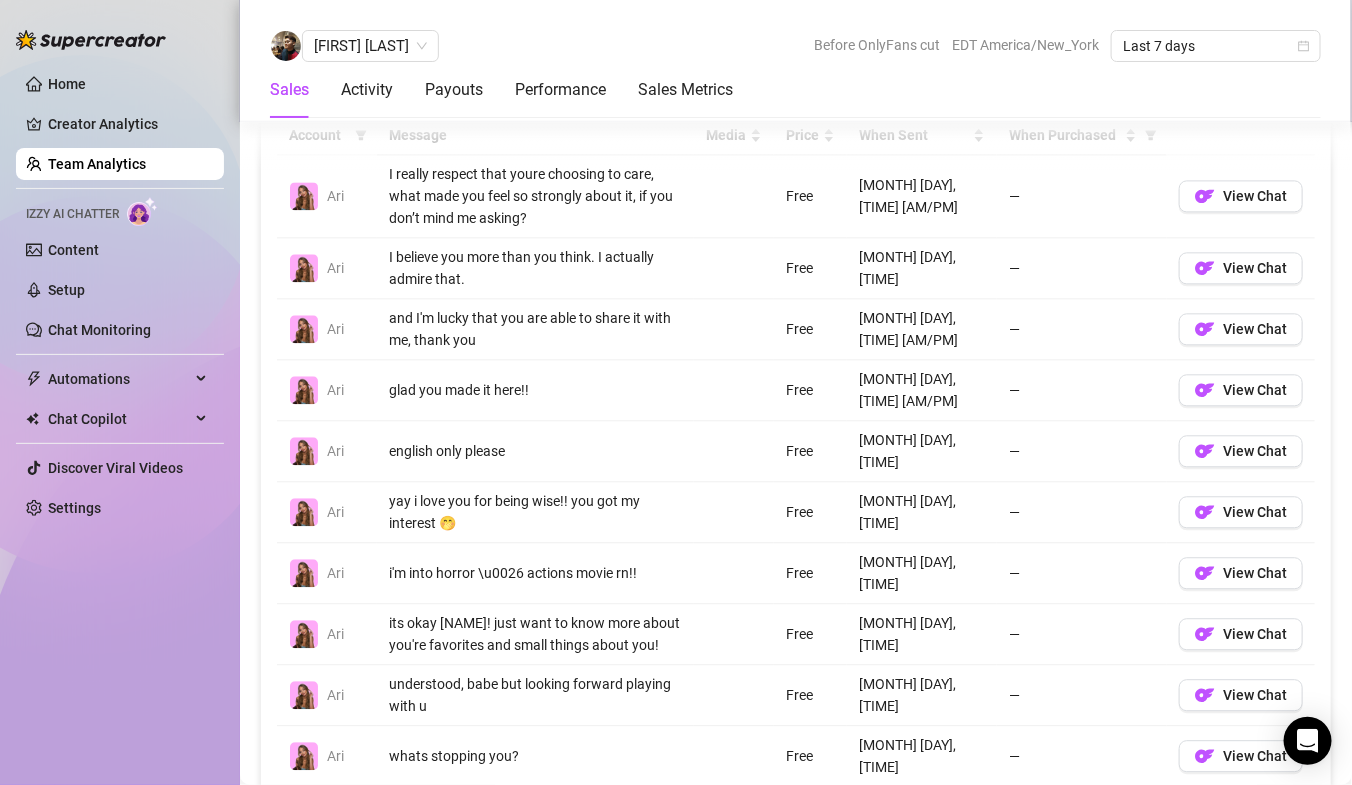 click on "3" at bounding box center [1169, 815] 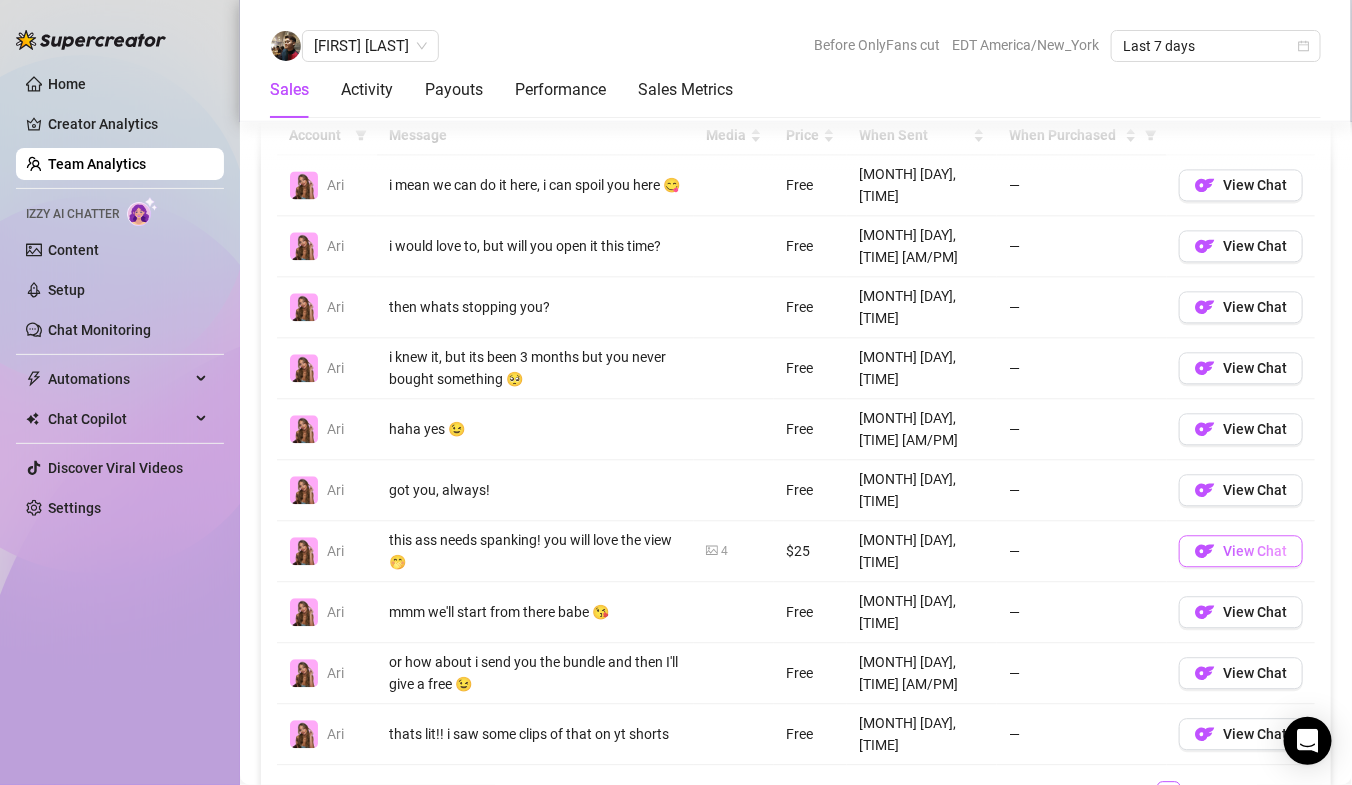 click on "View Chat" at bounding box center [1255, 551] 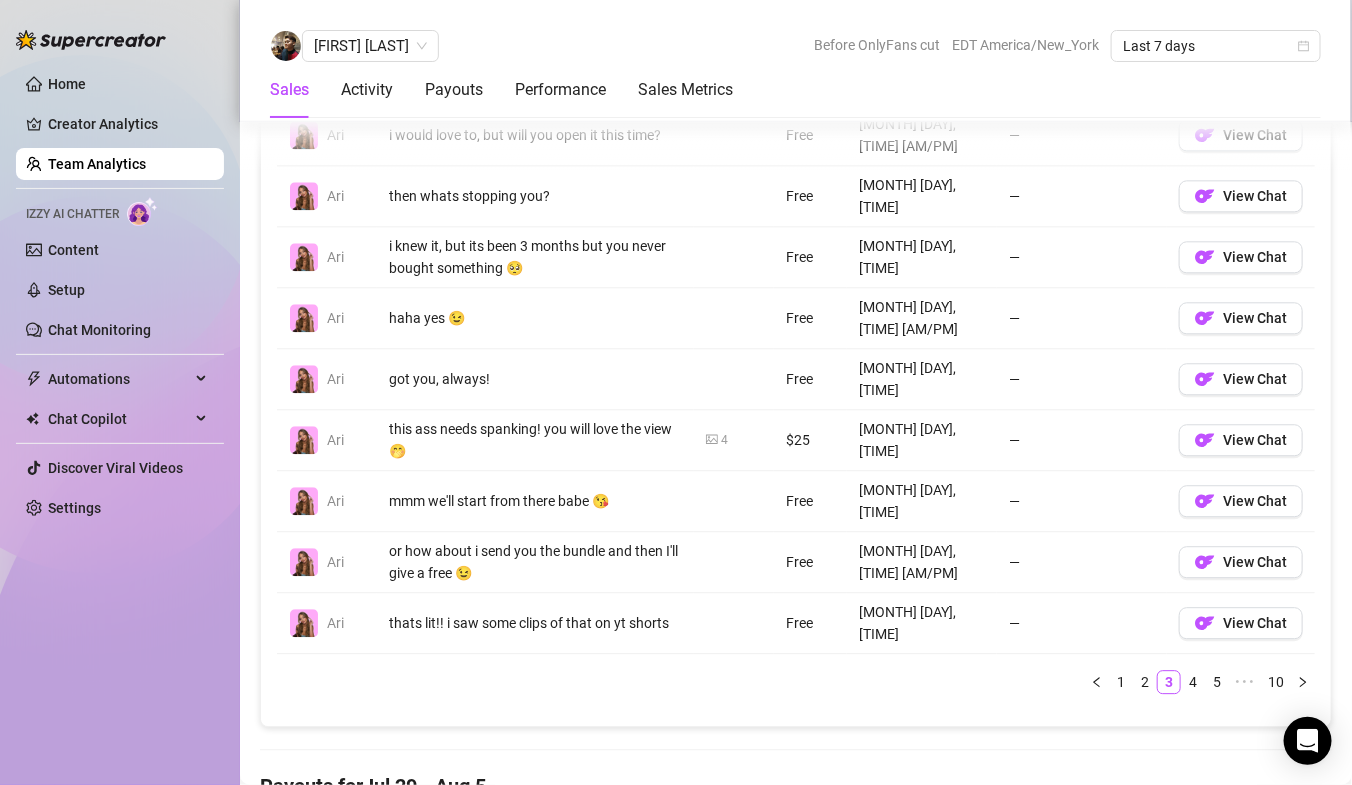 scroll, scrollTop: 1594, scrollLeft: 0, axis: vertical 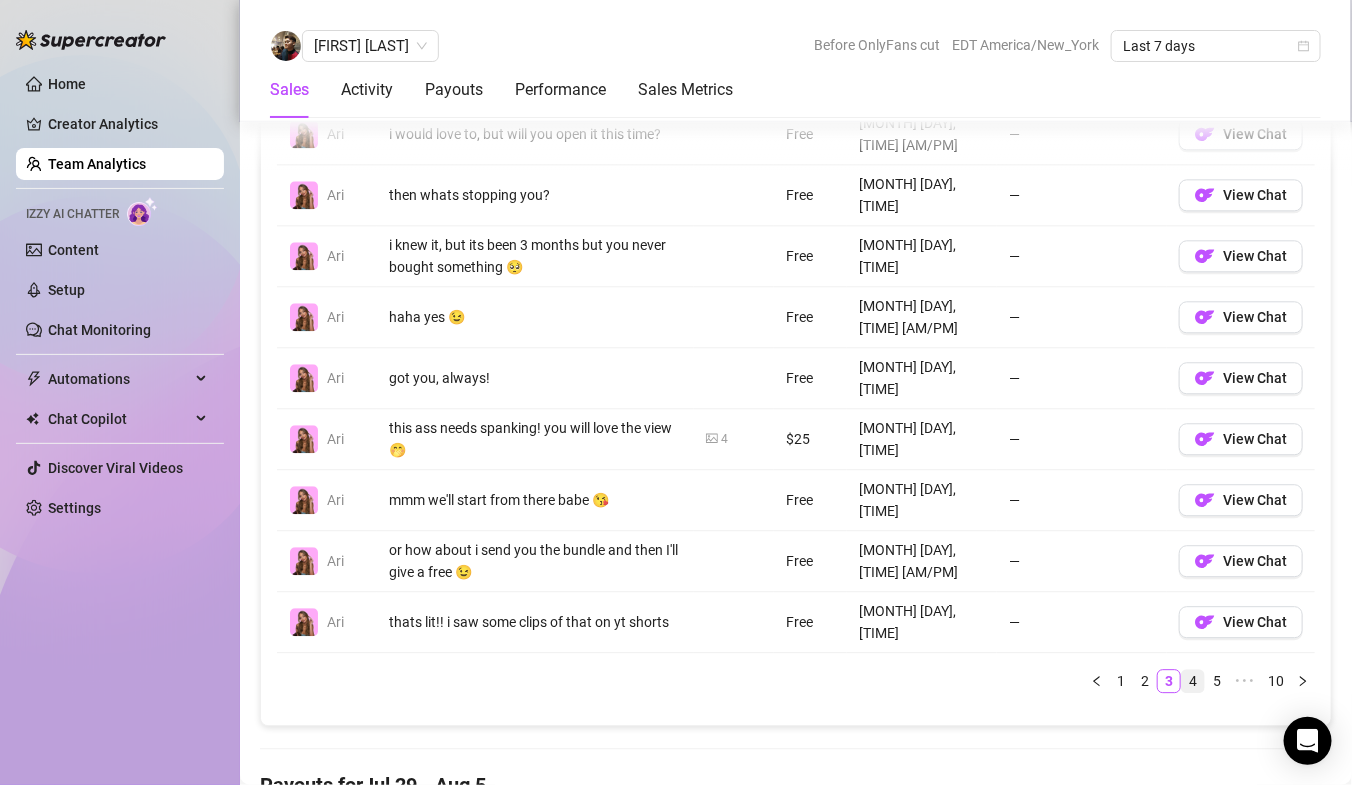 click on "4" at bounding box center (1193, 681) 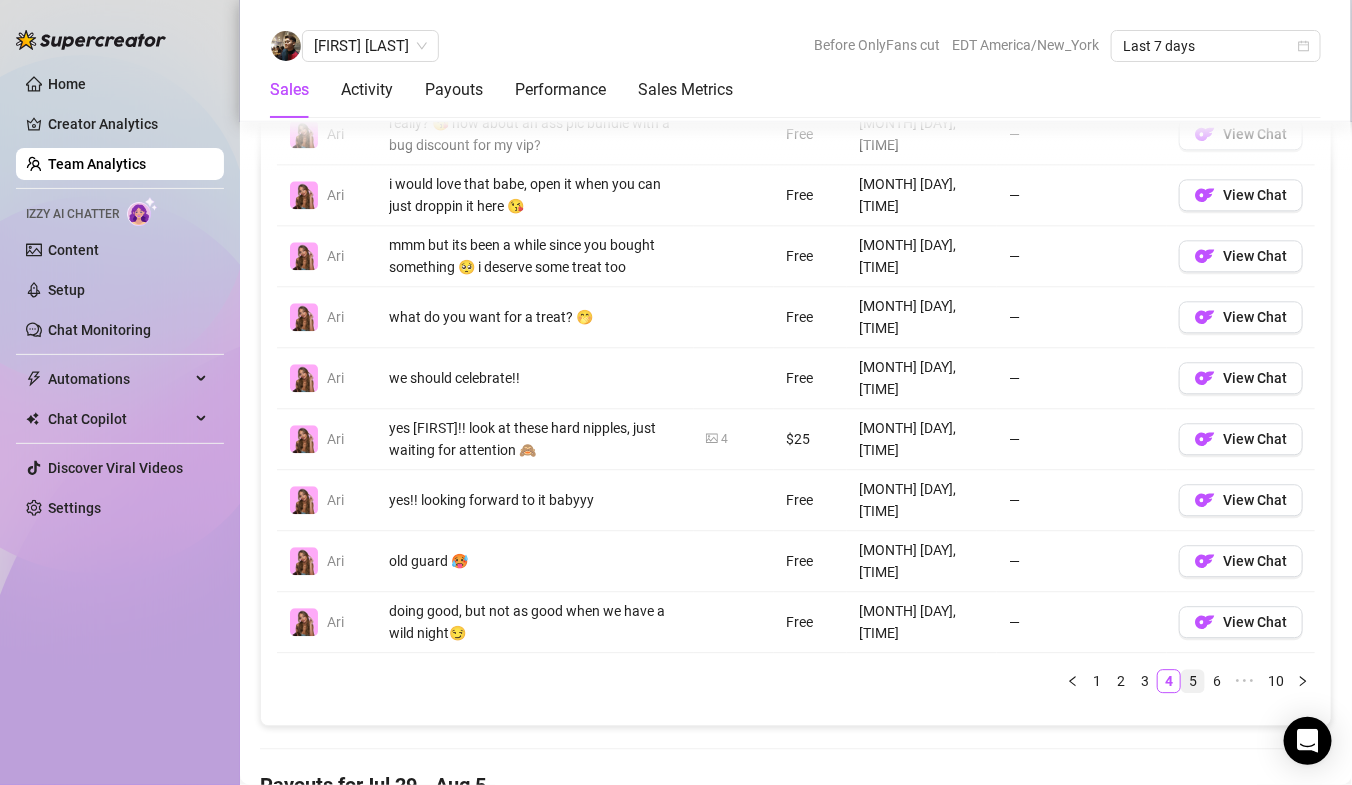 click on "5" at bounding box center (1193, 681) 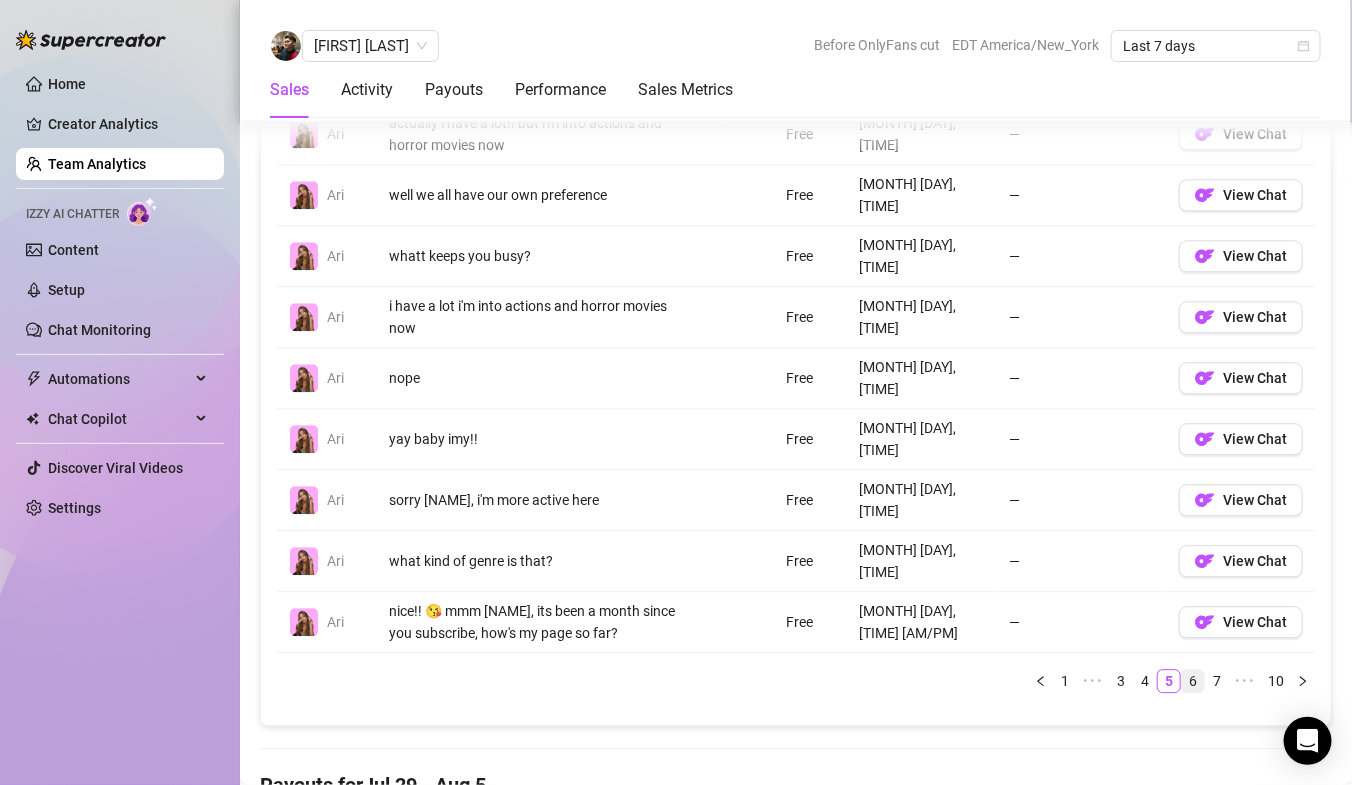 click on "6" at bounding box center [1193, 681] 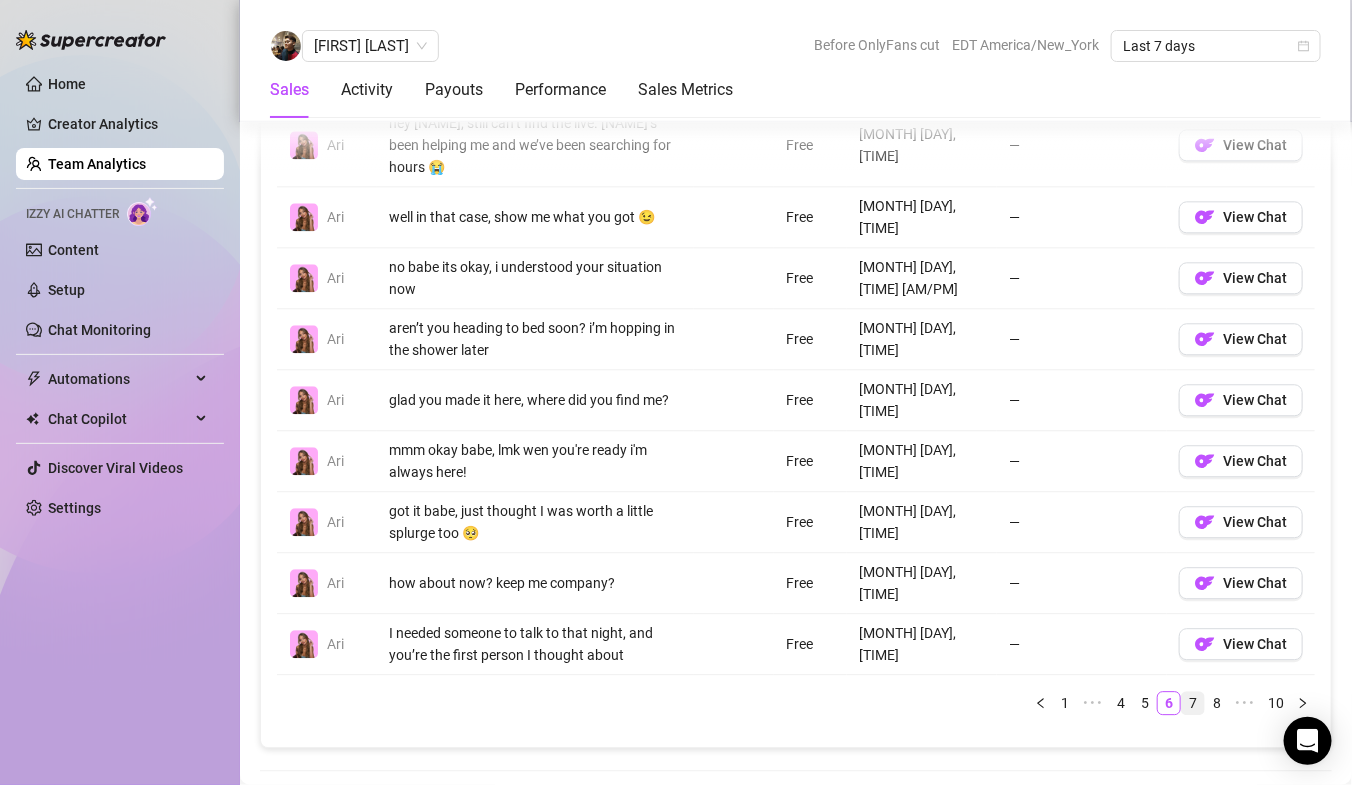 click on "7" at bounding box center (1193, 703) 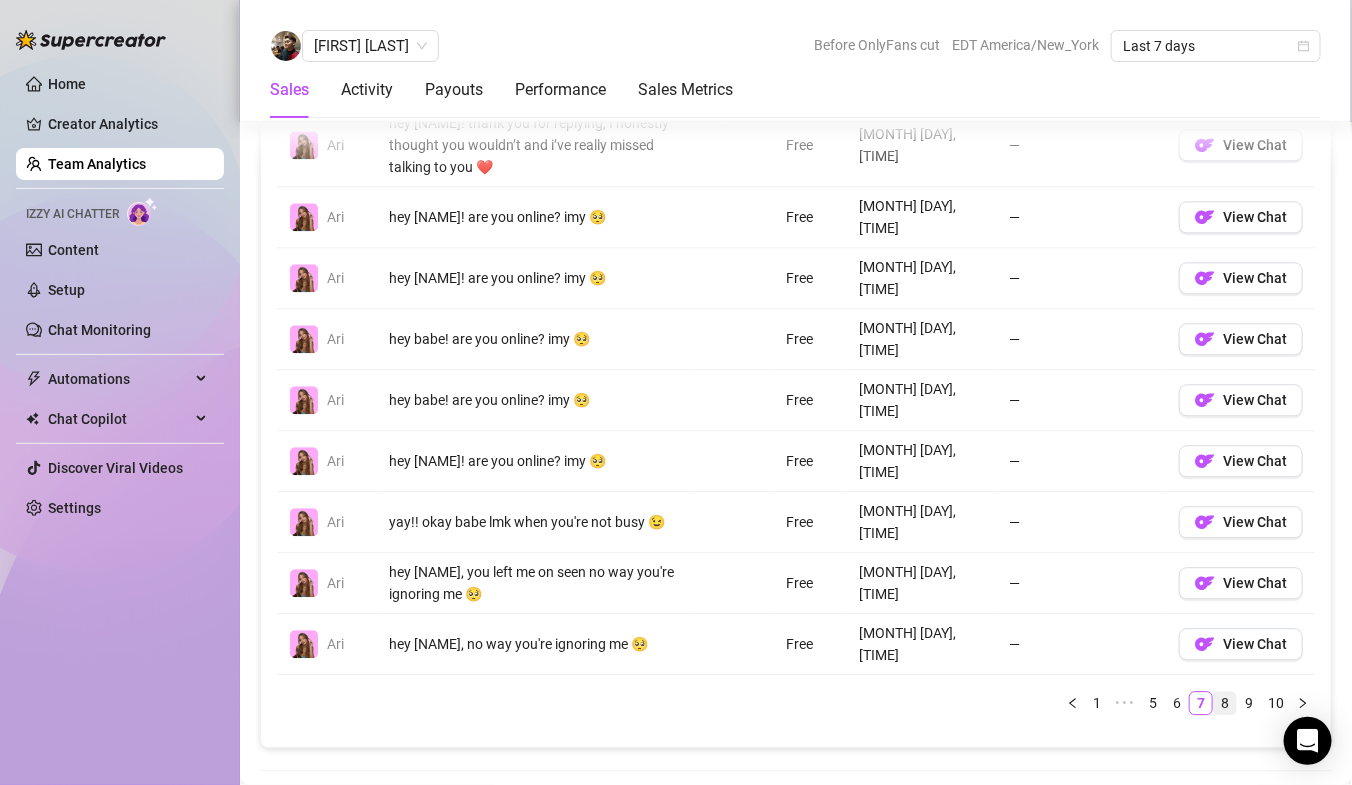 click on "8" at bounding box center [1225, 703] 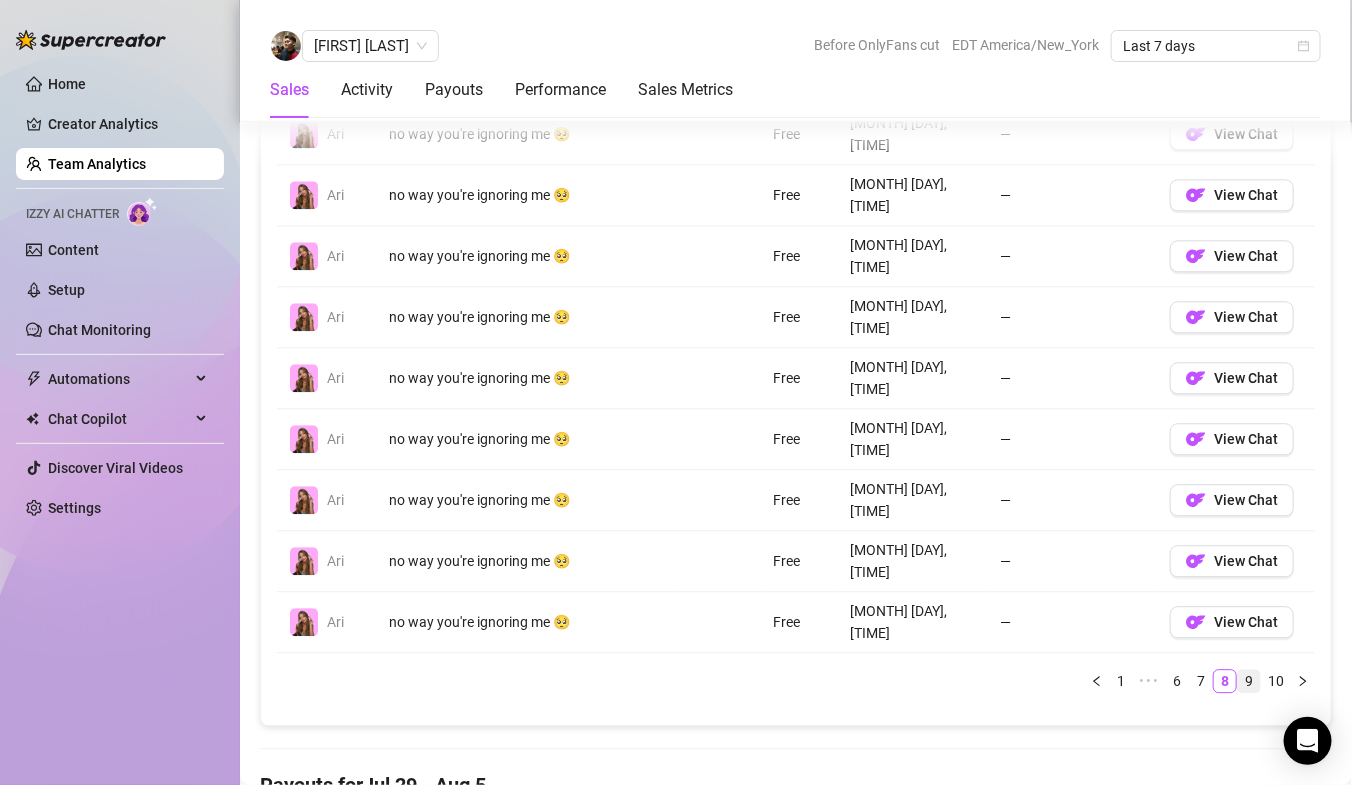 click on "9" at bounding box center [1249, 681] 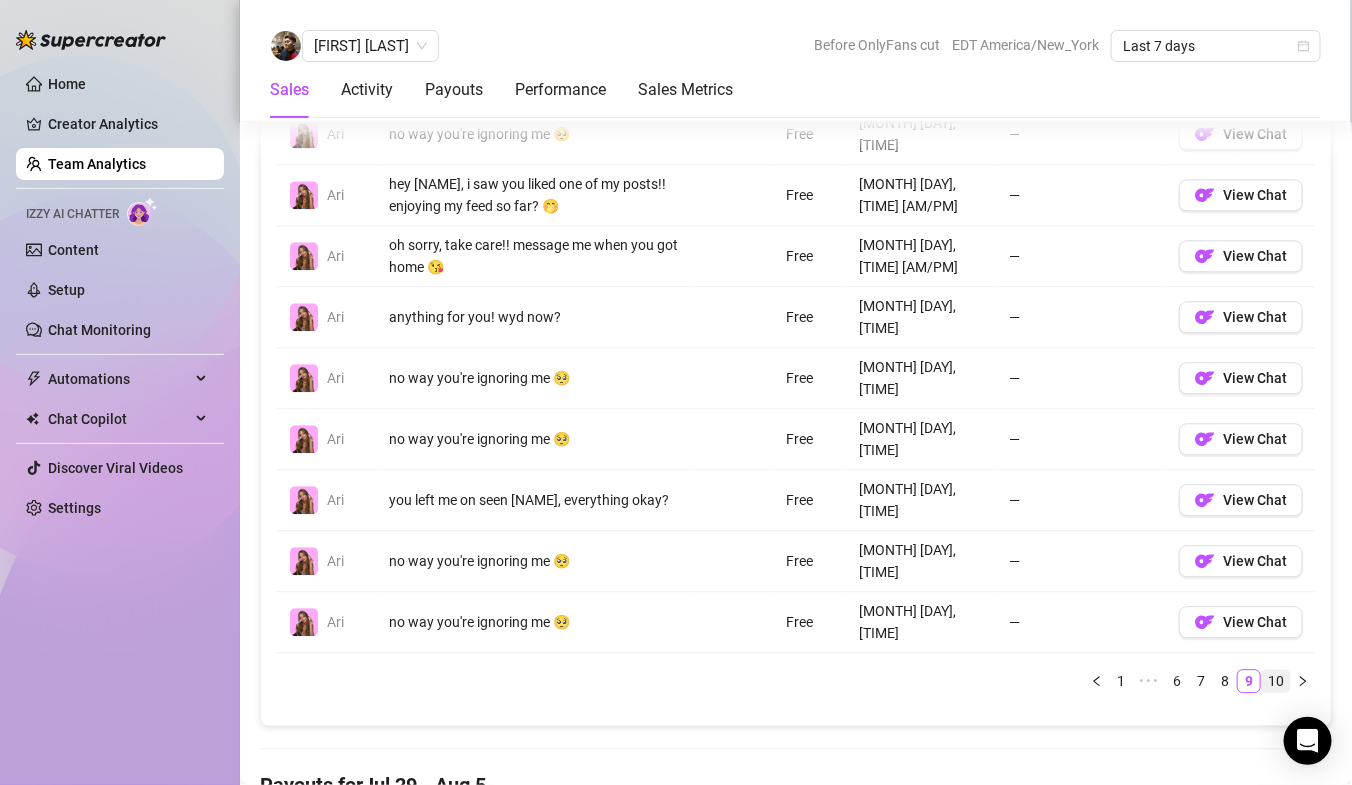 click on "10" at bounding box center [1276, 681] 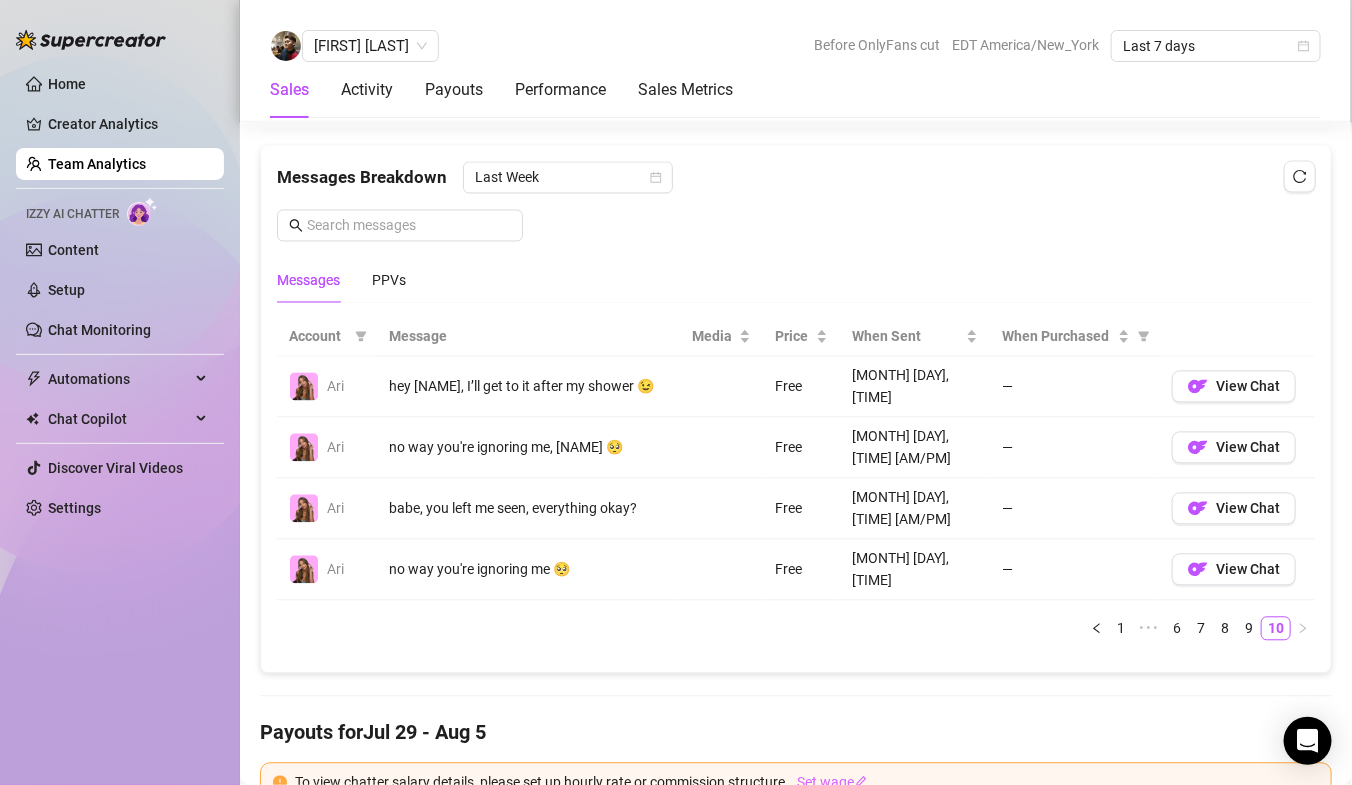 scroll, scrollTop: 1411, scrollLeft: 0, axis: vertical 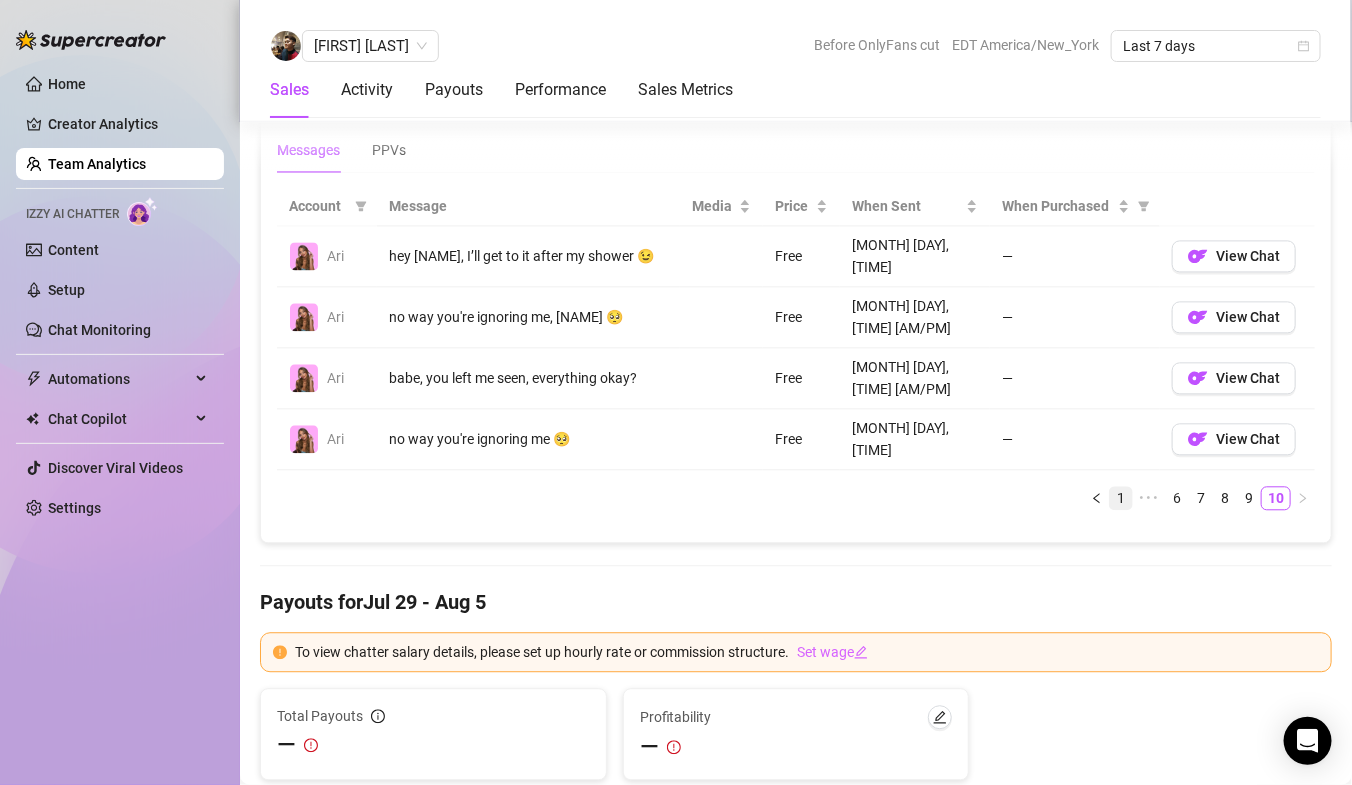 click on "1" at bounding box center (1121, 498) 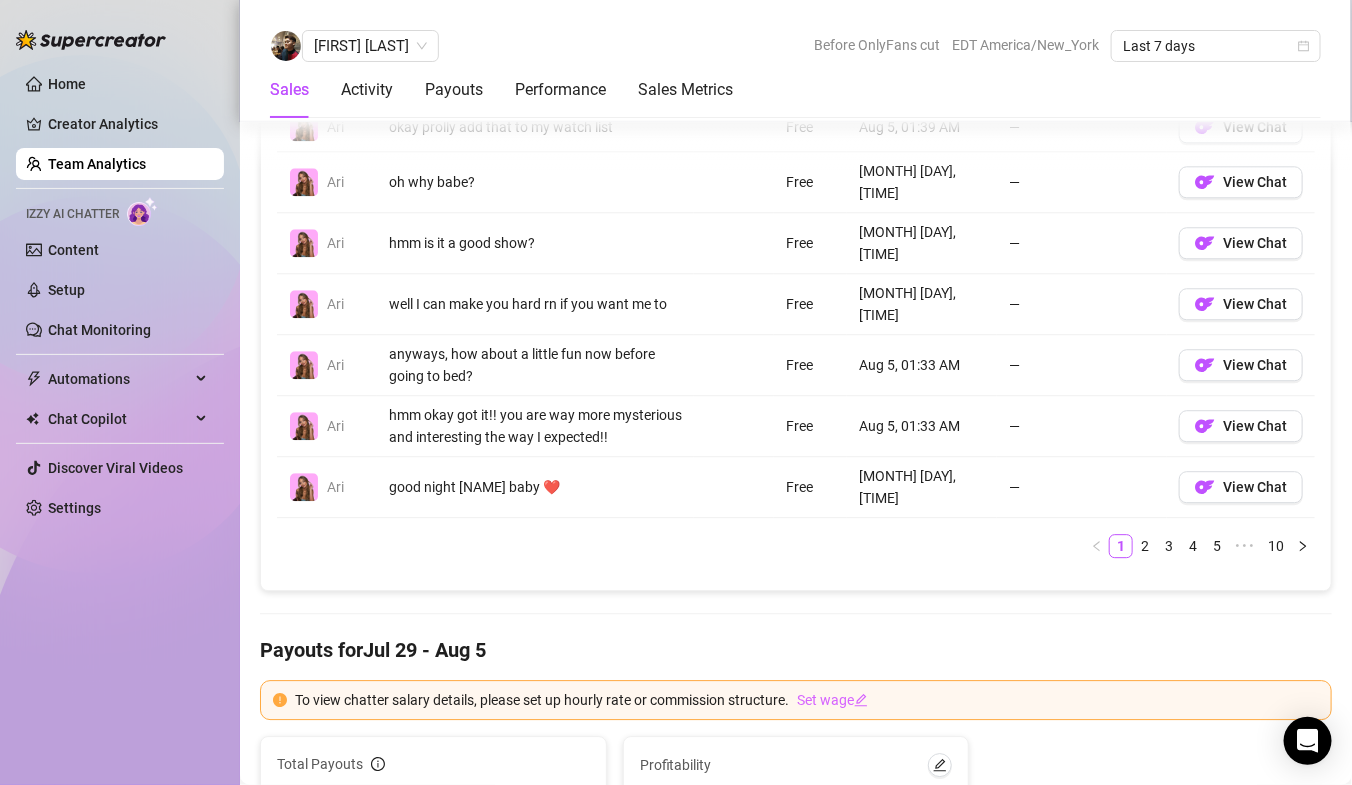 scroll, scrollTop: 1716, scrollLeft: 0, axis: vertical 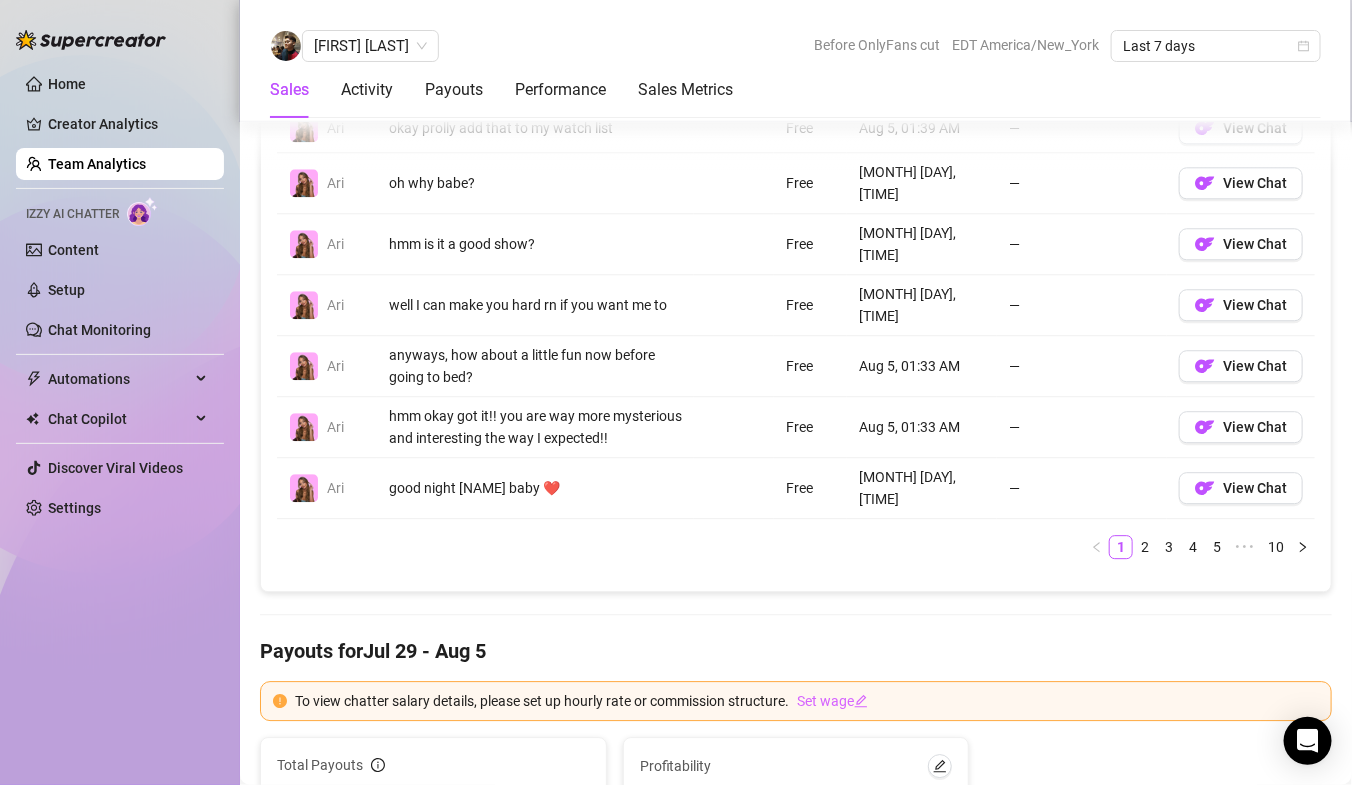 click on "2" at bounding box center [1145, 547] 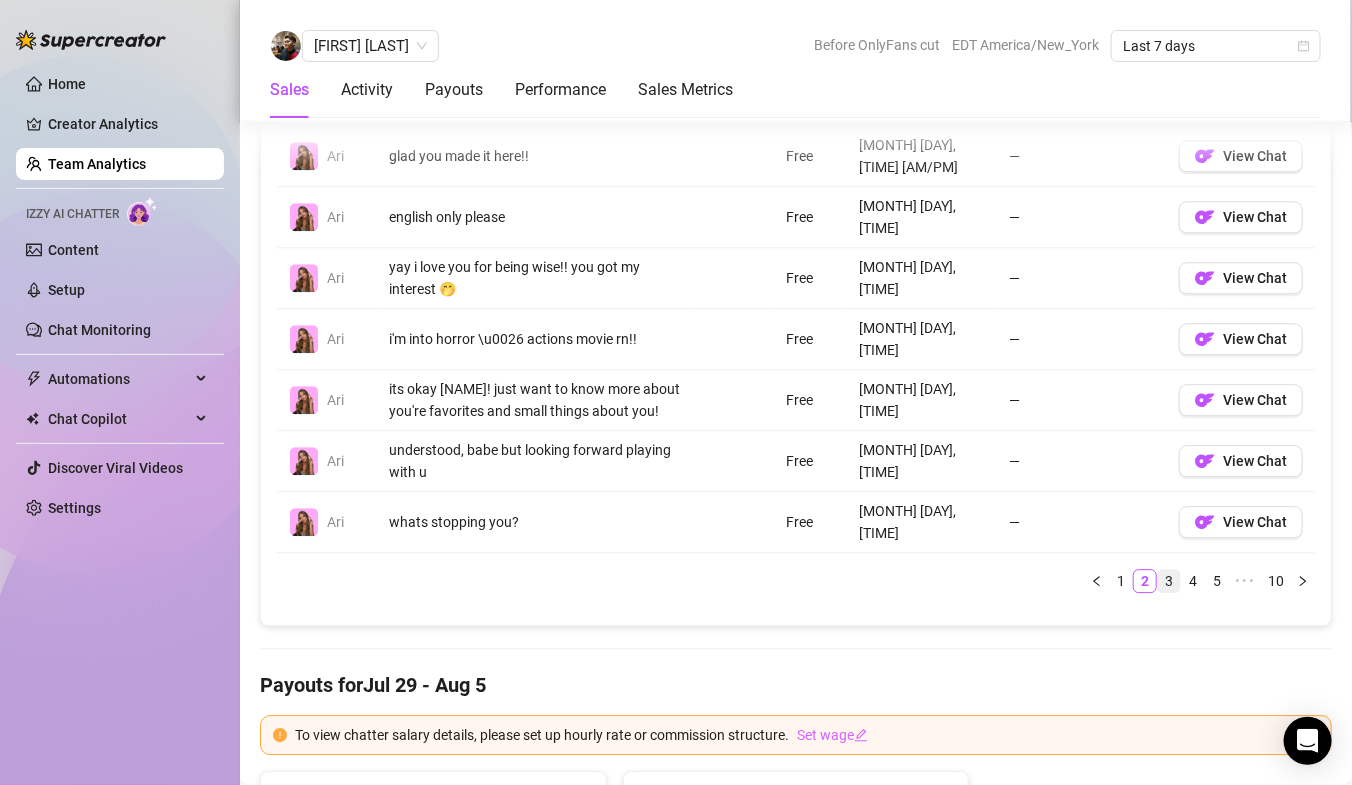click on "3" at bounding box center [1169, 581] 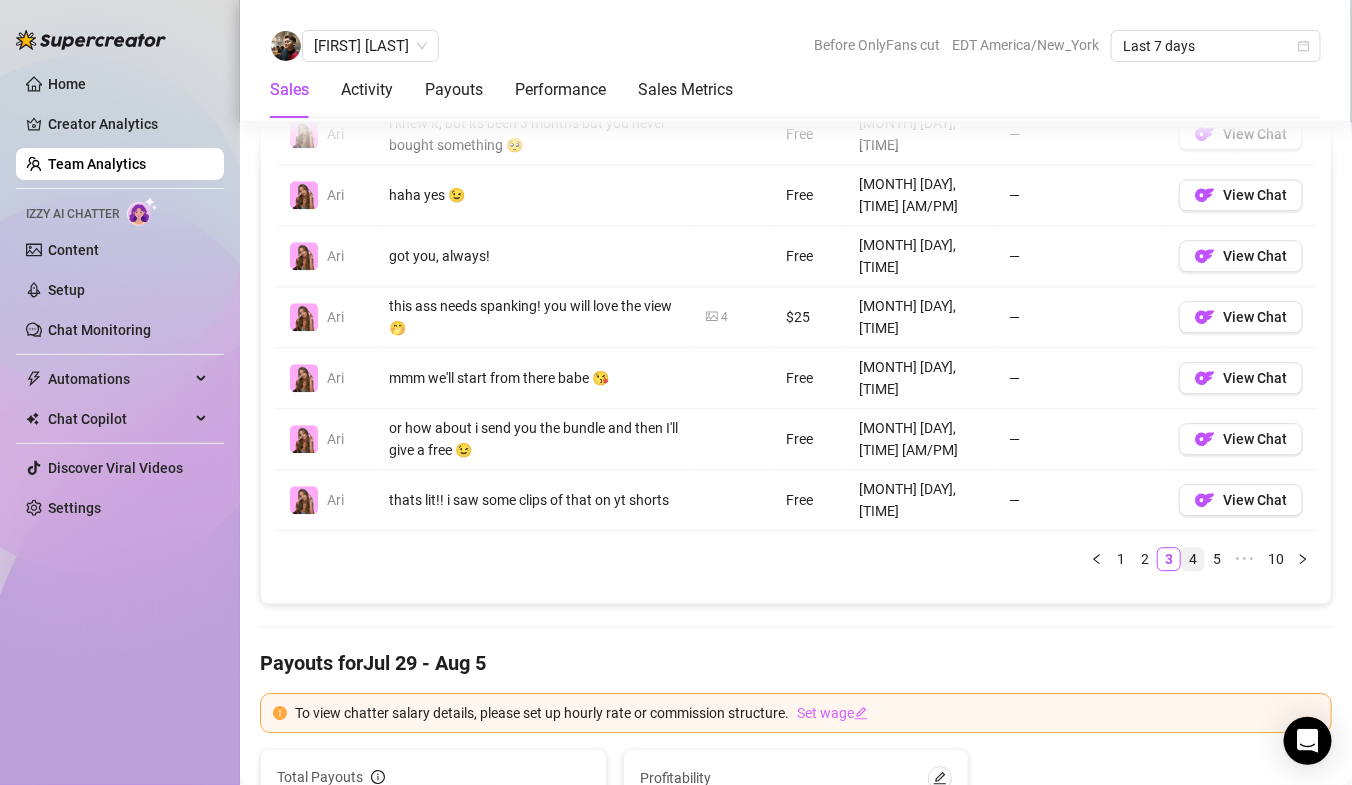 click on "4" at bounding box center [1193, 559] 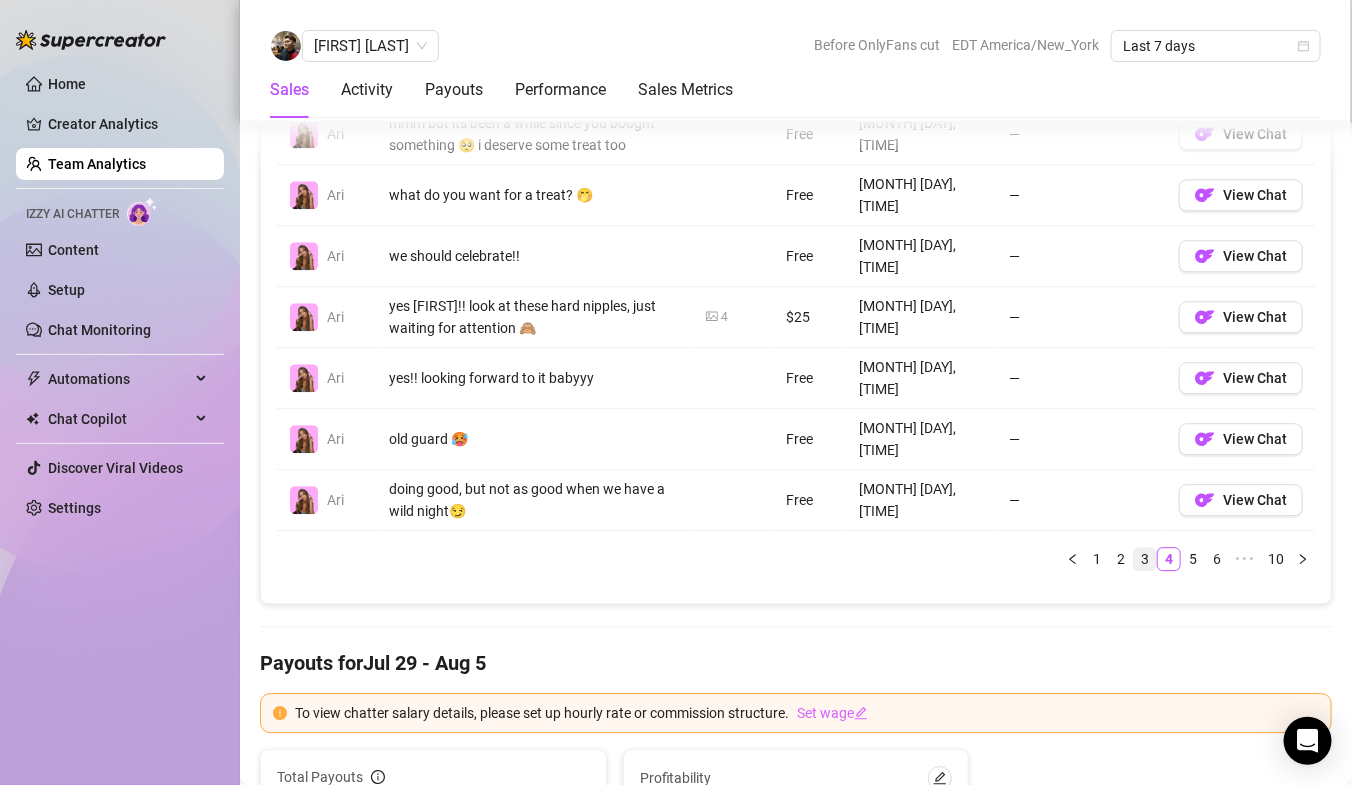 click on "3" at bounding box center (1145, 559) 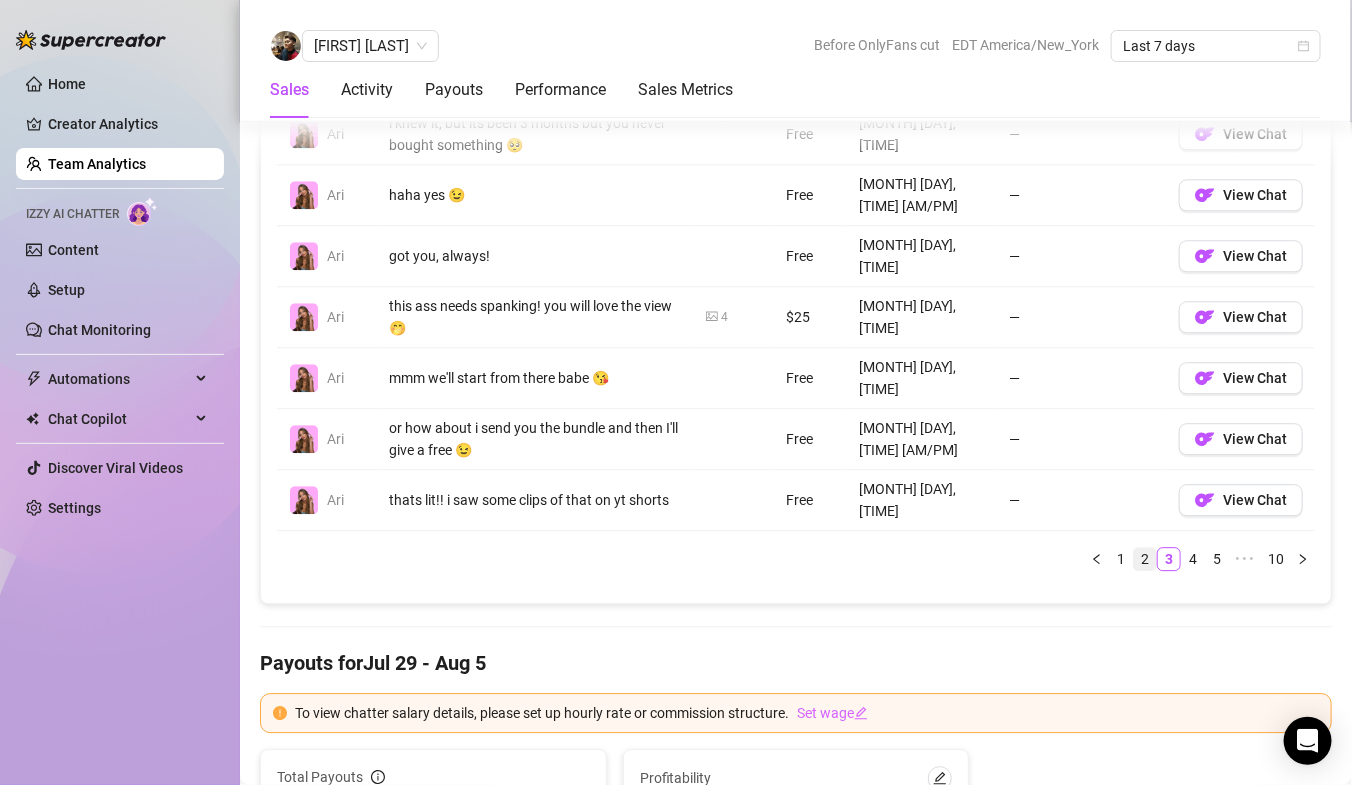 click on "2" at bounding box center [1145, 559] 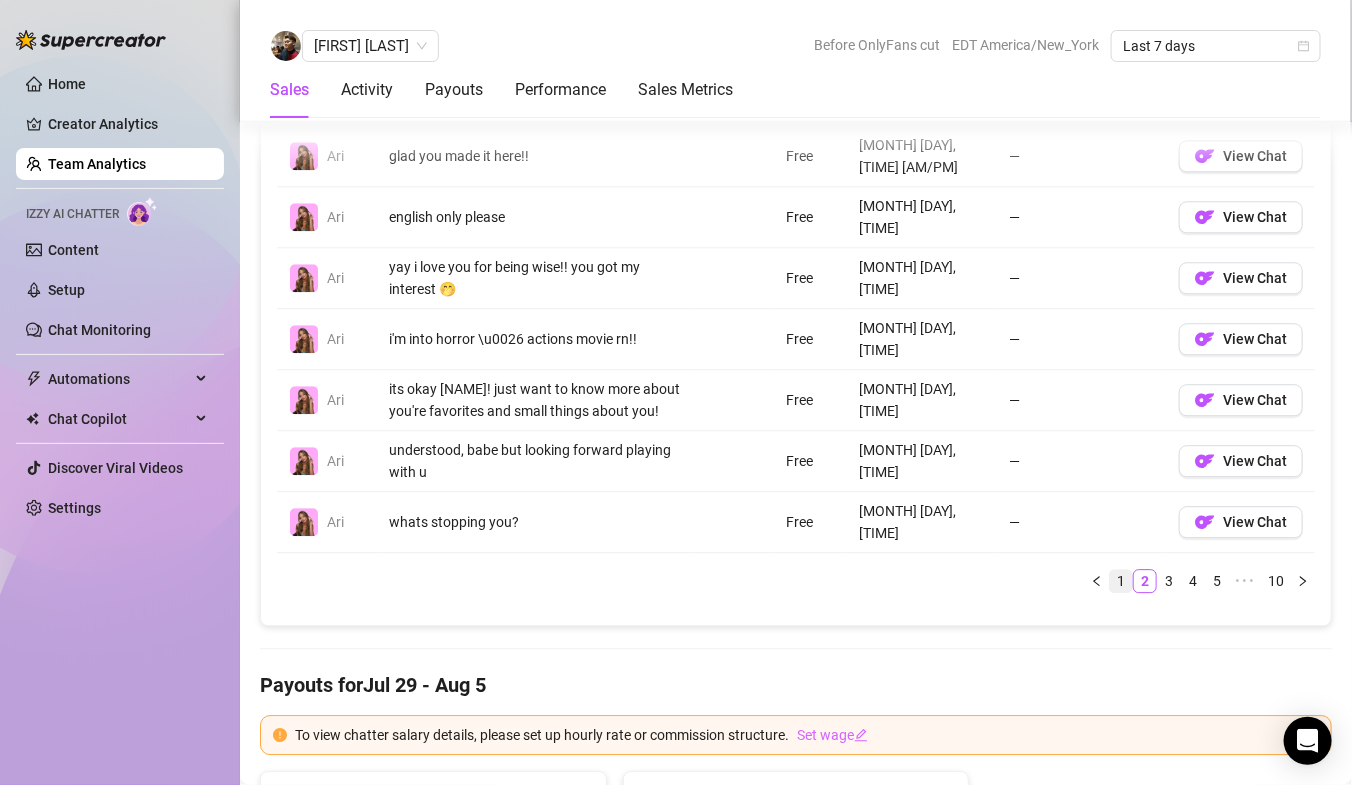 click on "1" at bounding box center (1121, 581) 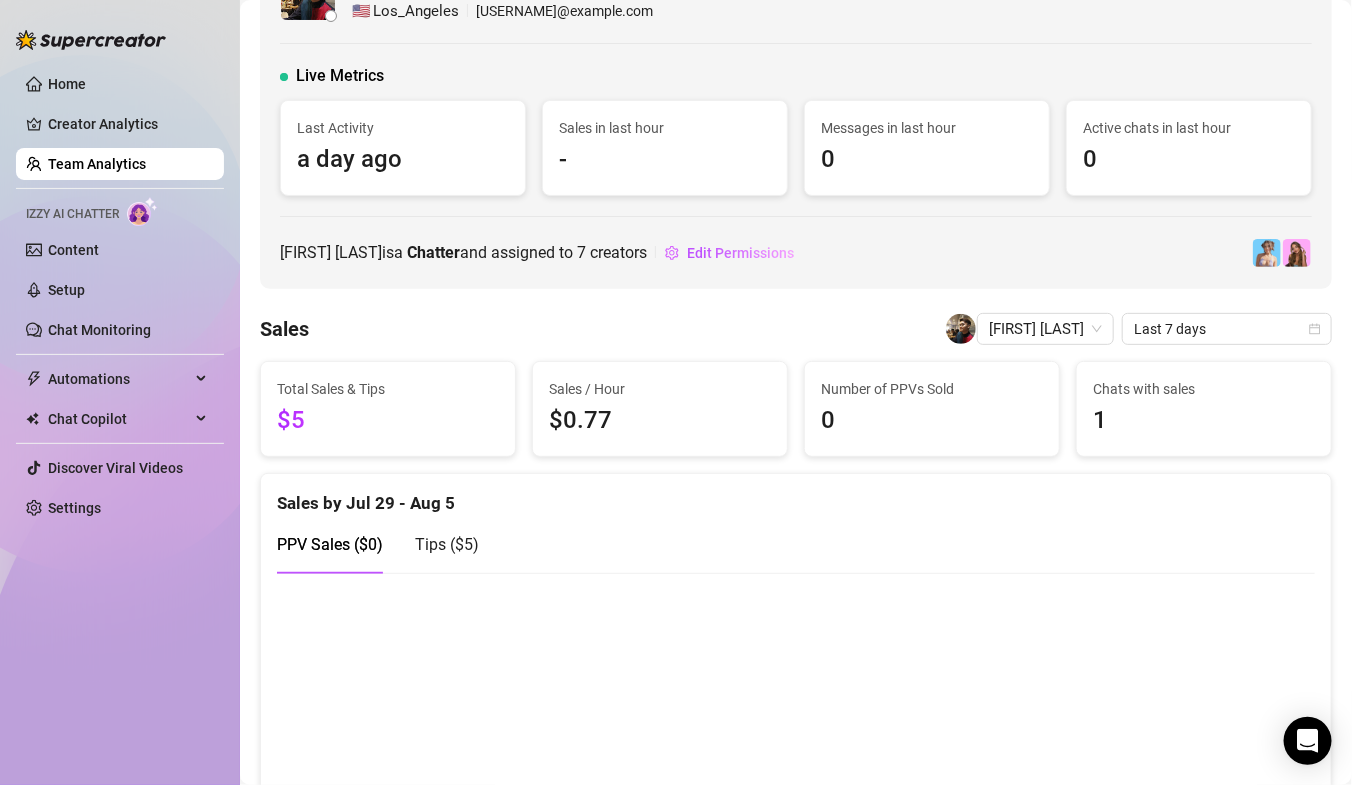 scroll, scrollTop: 0, scrollLeft: 0, axis: both 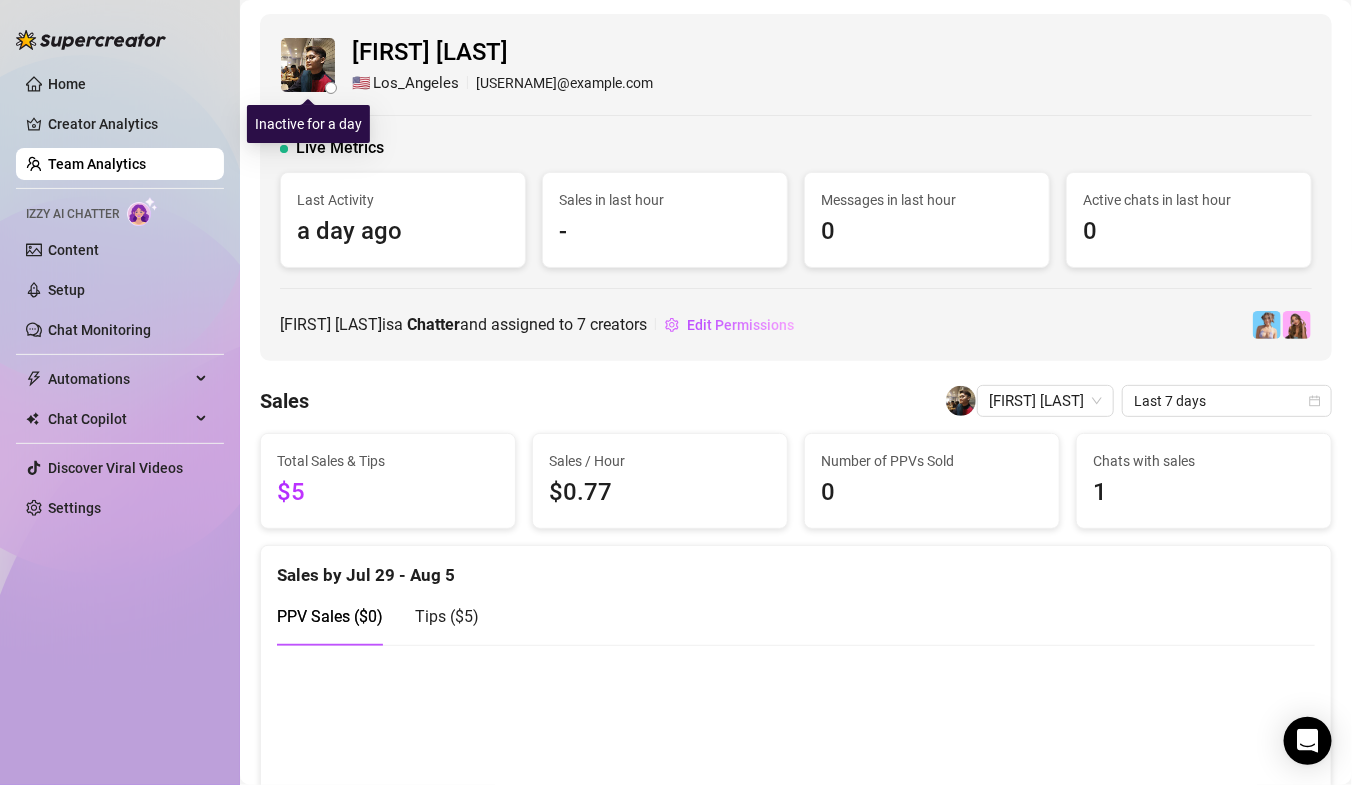 click at bounding box center (308, 65) 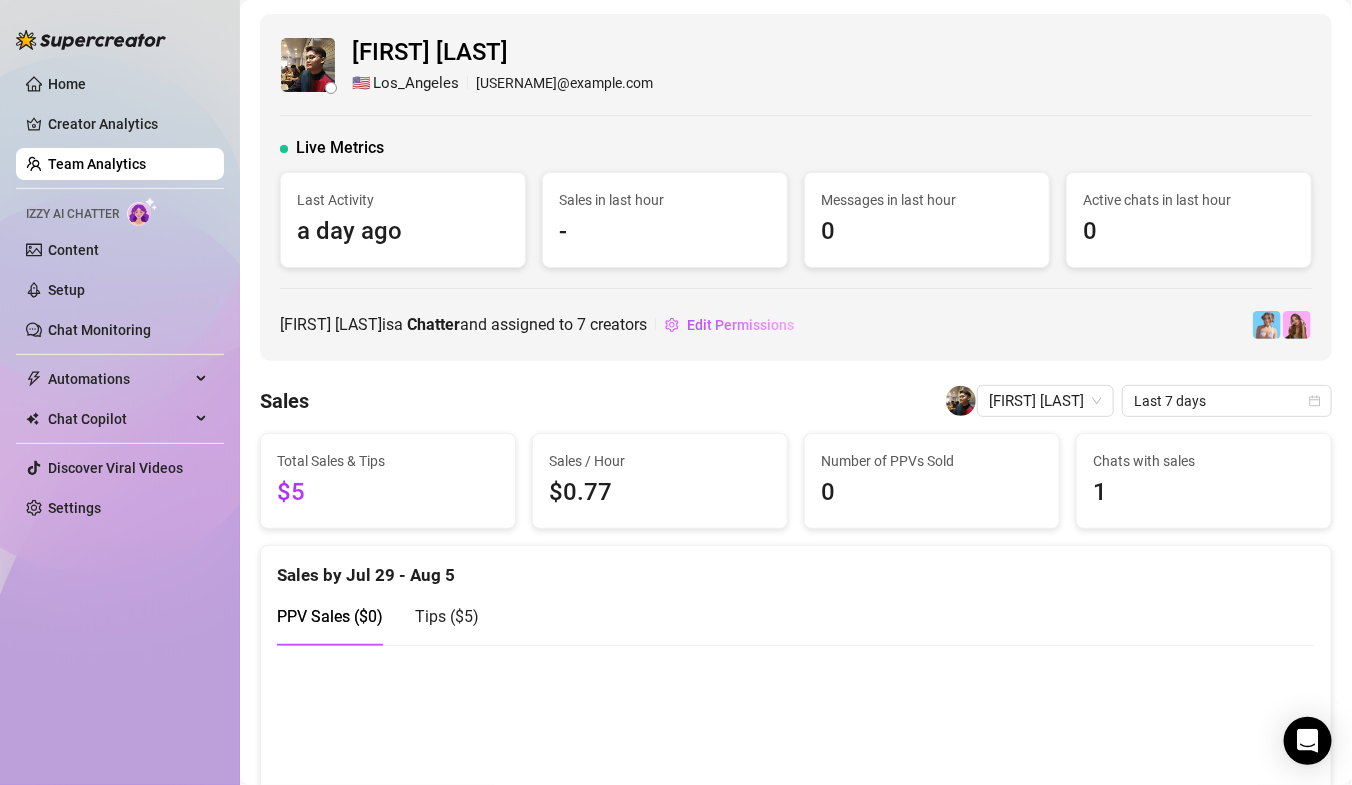 click on "[FIRST] [LAST]" at bounding box center [502, 53] 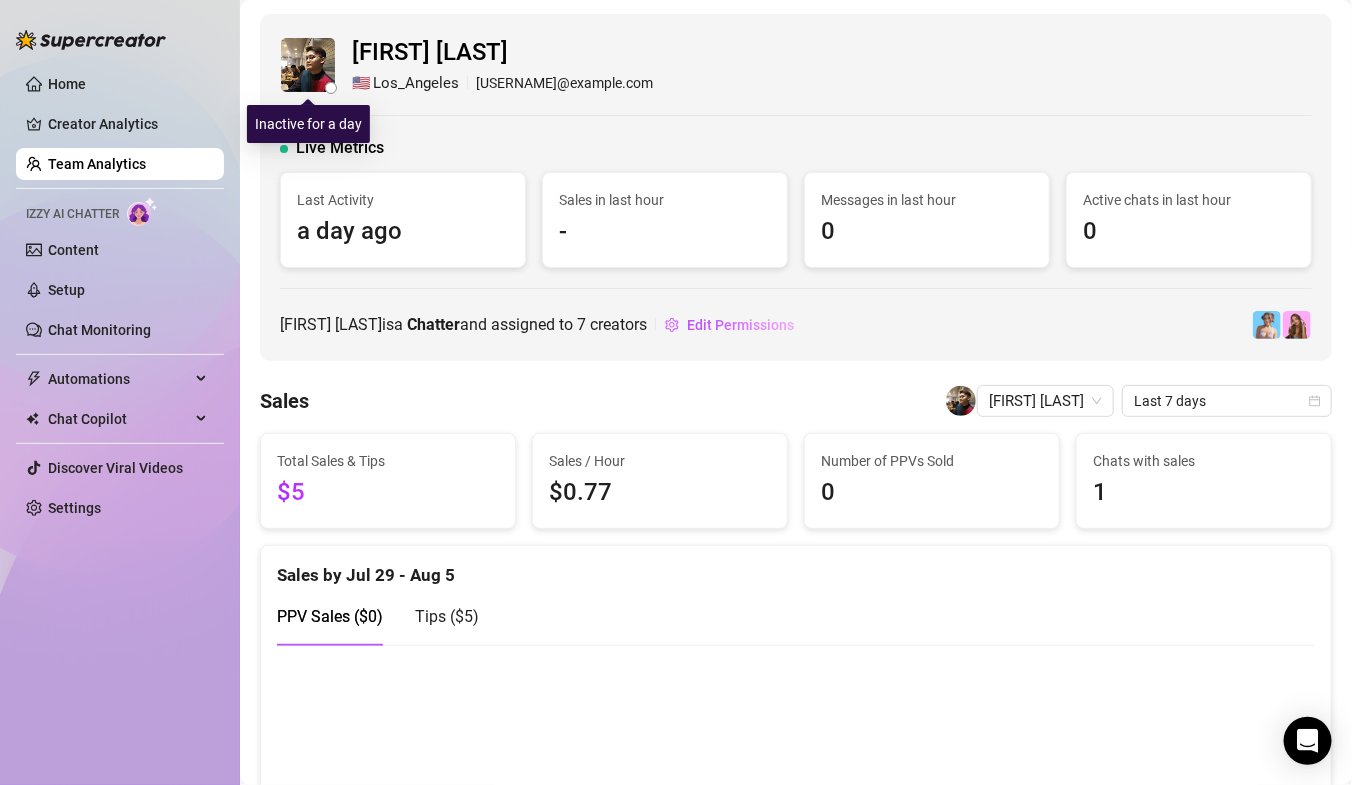 click at bounding box center [308, 65] 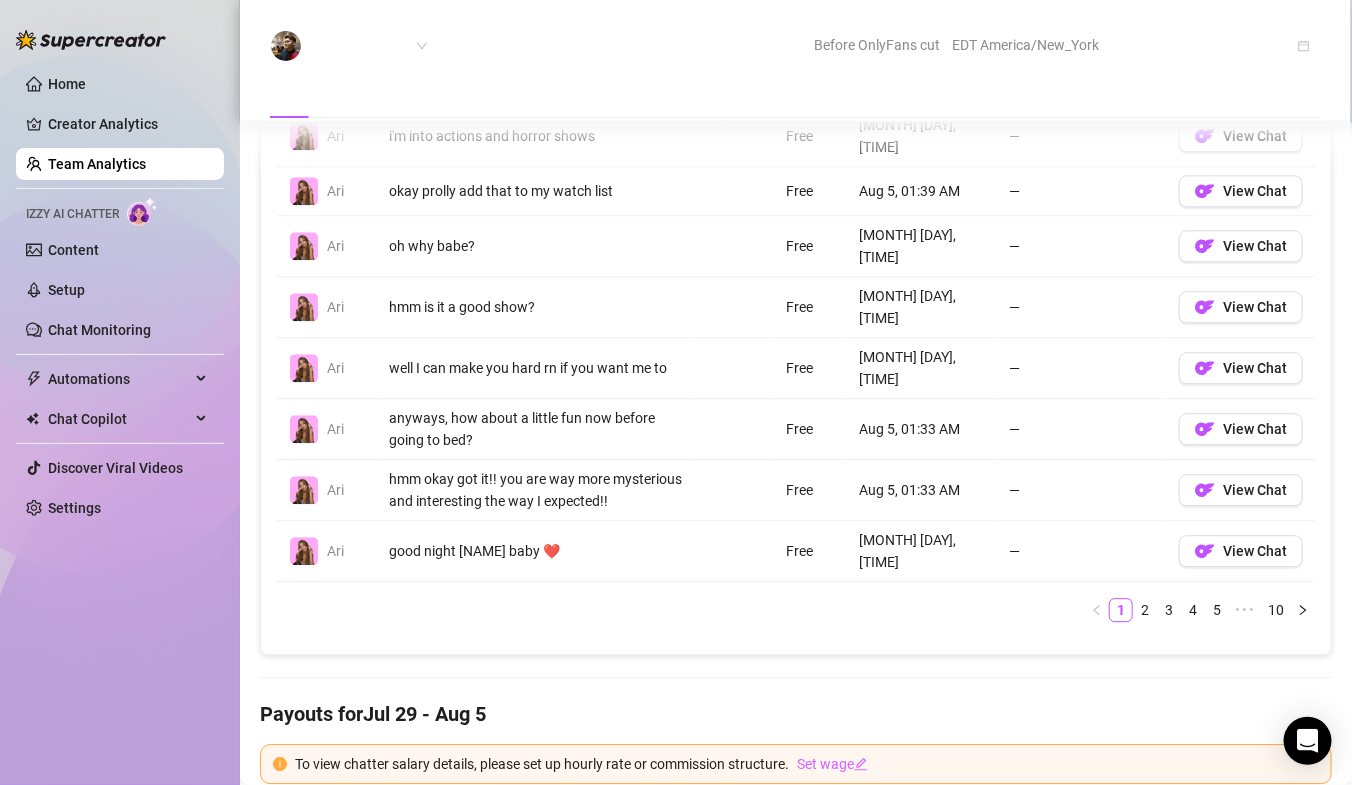 scroll, scrollTop: 1458, scrollLeft: 0, axis: vertical 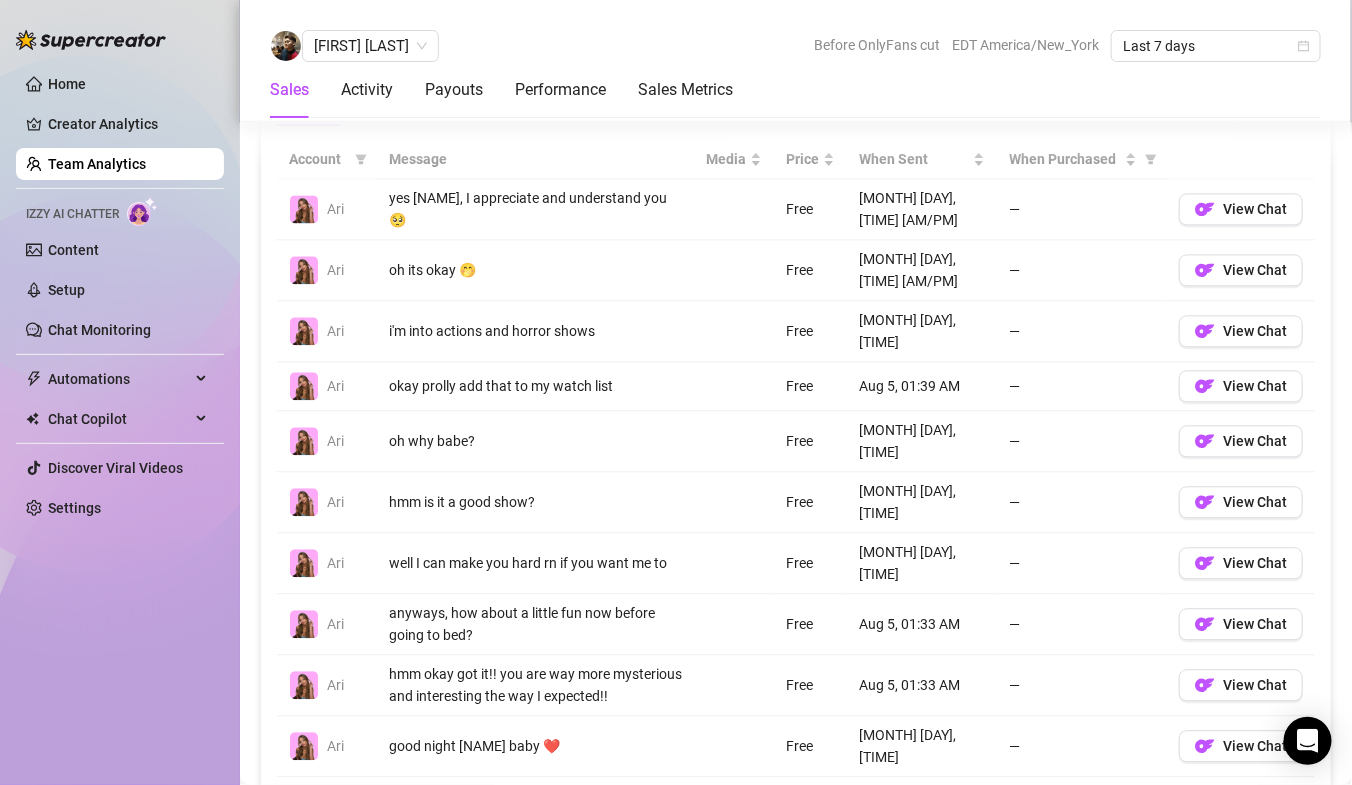 click on "2" at bounding box center [1145, 805] 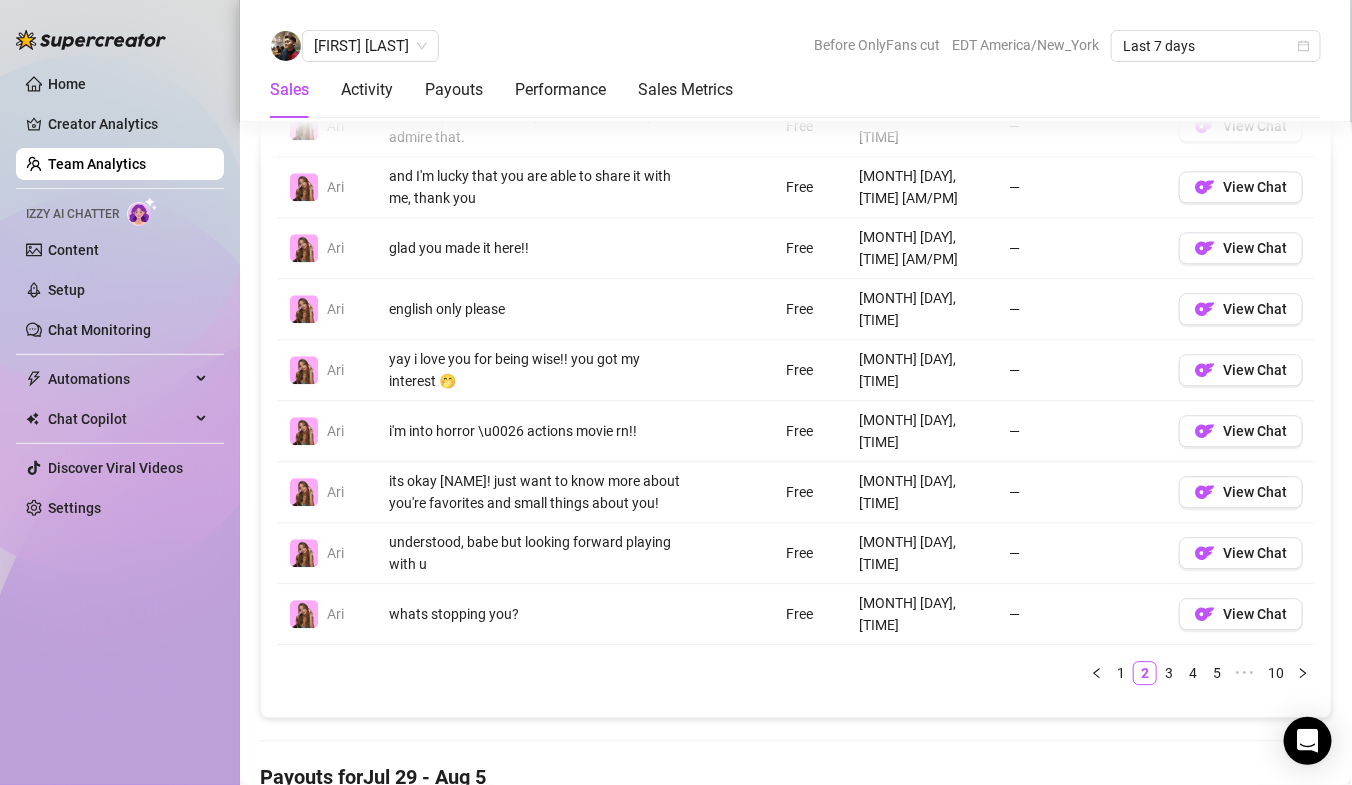 scroll, scrollTop: 1649, scrollLeft: 0, axis: vertical 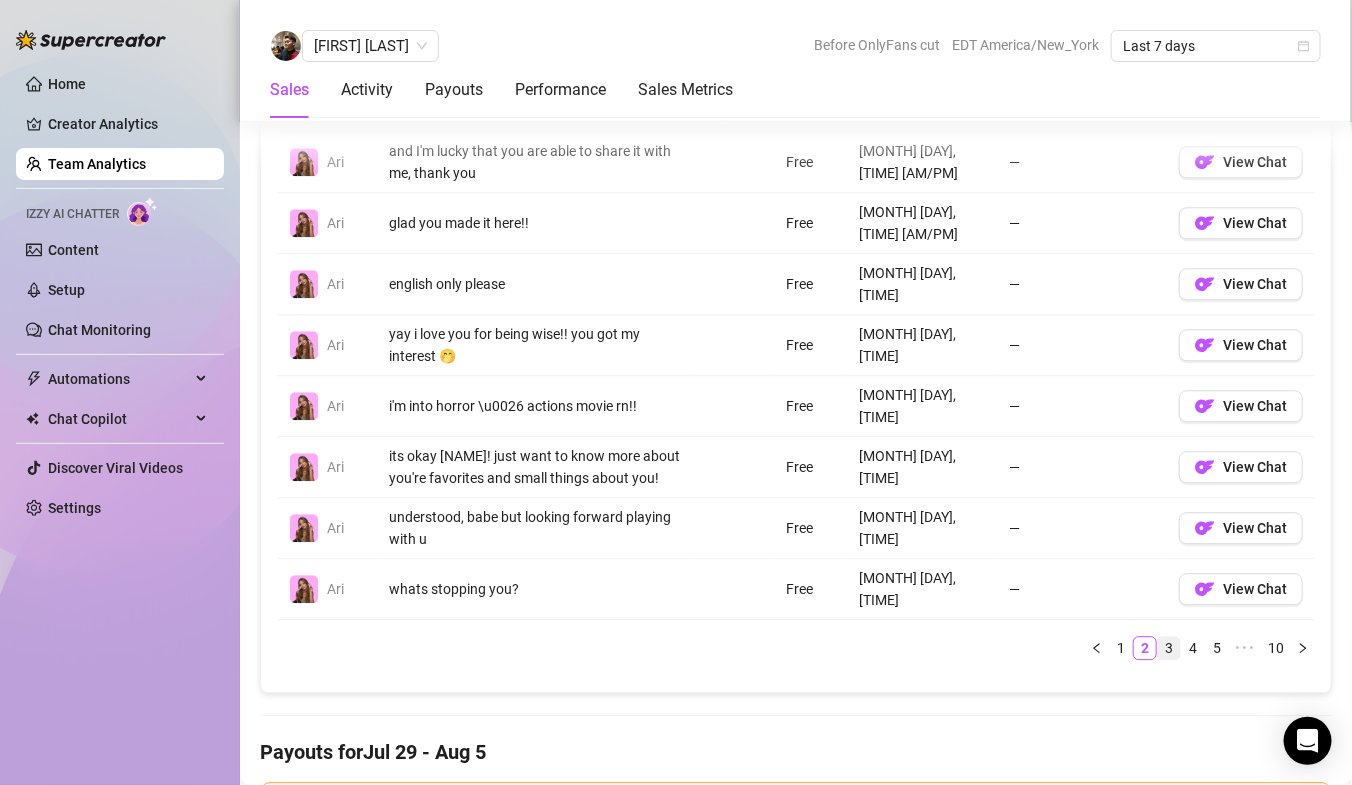 click on "3" at bounding box center (1169, 648) 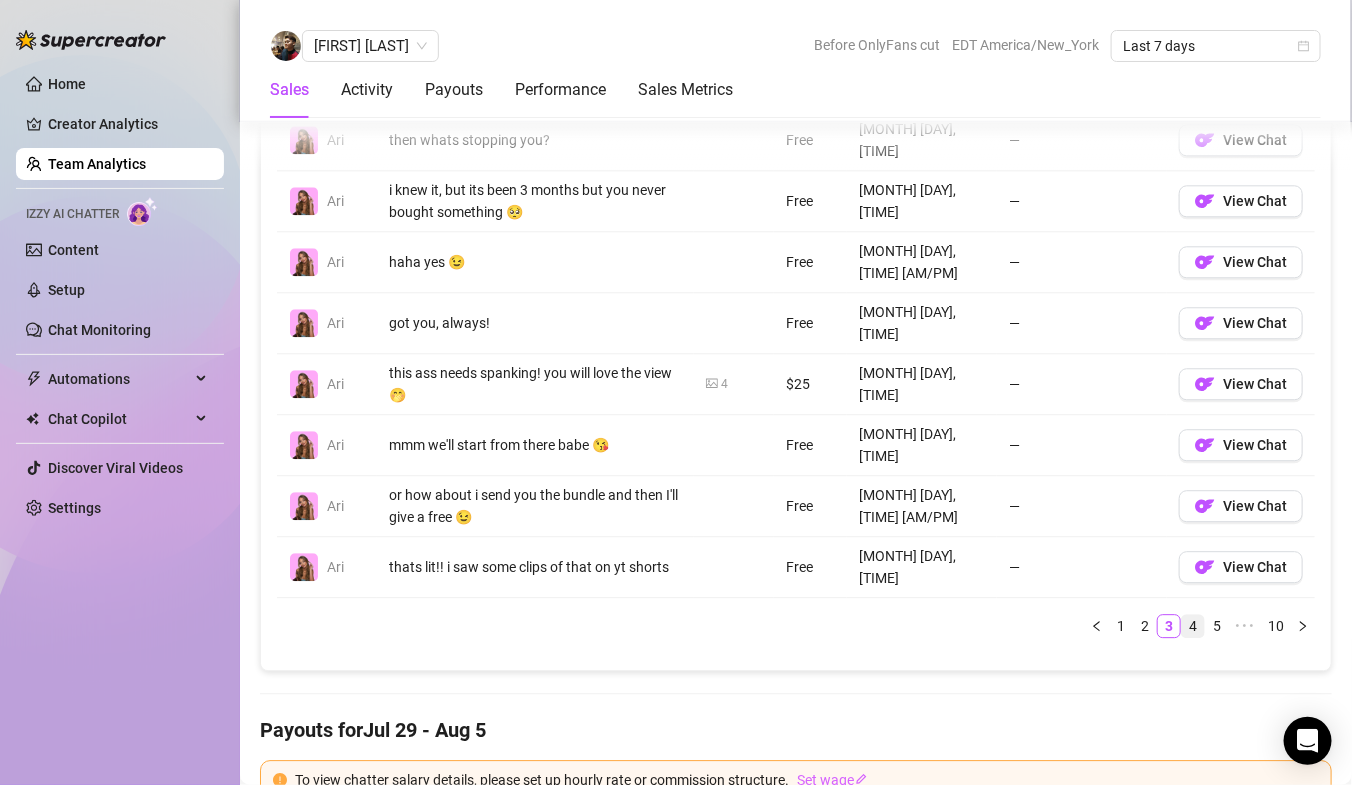 click on "4" at bounding box center [1193, 626] 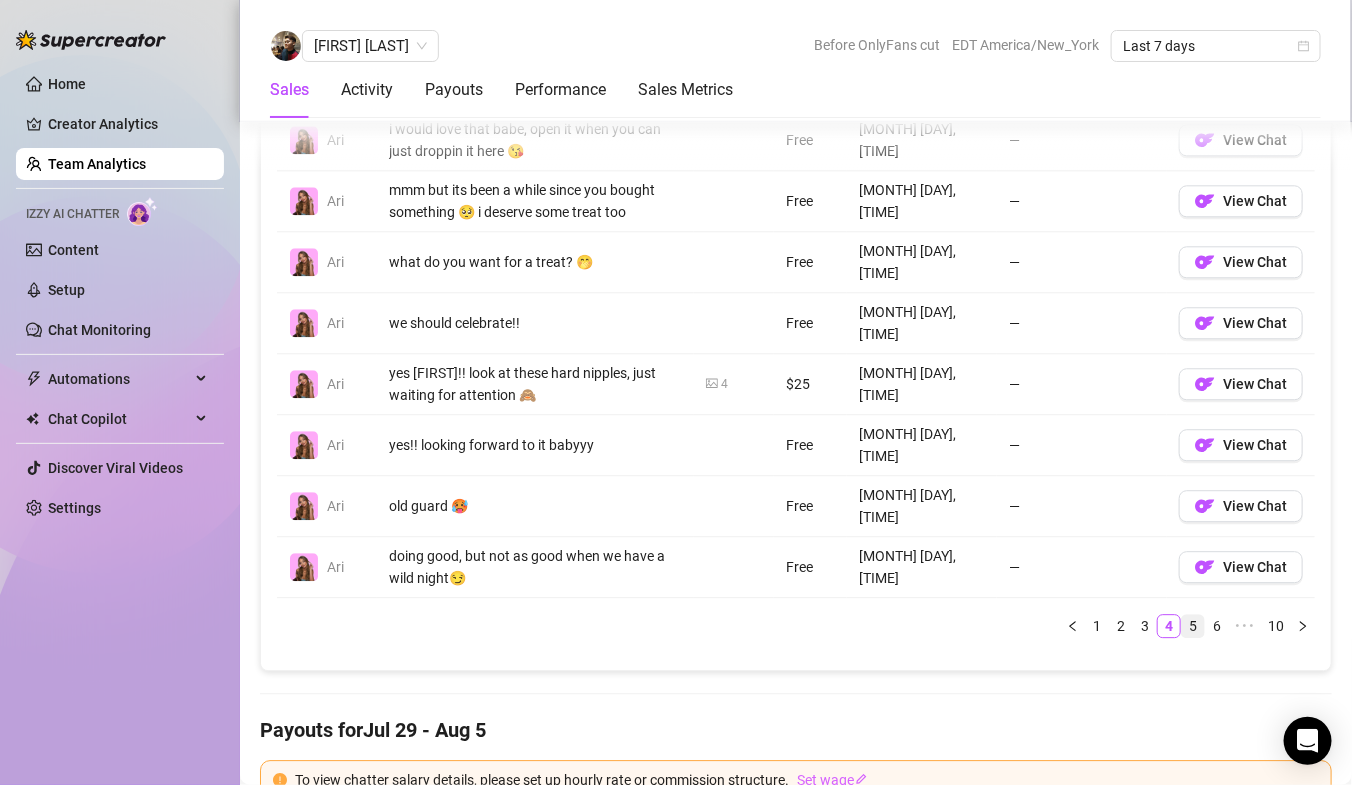 click on "5" at bounding box center [1193, 626] 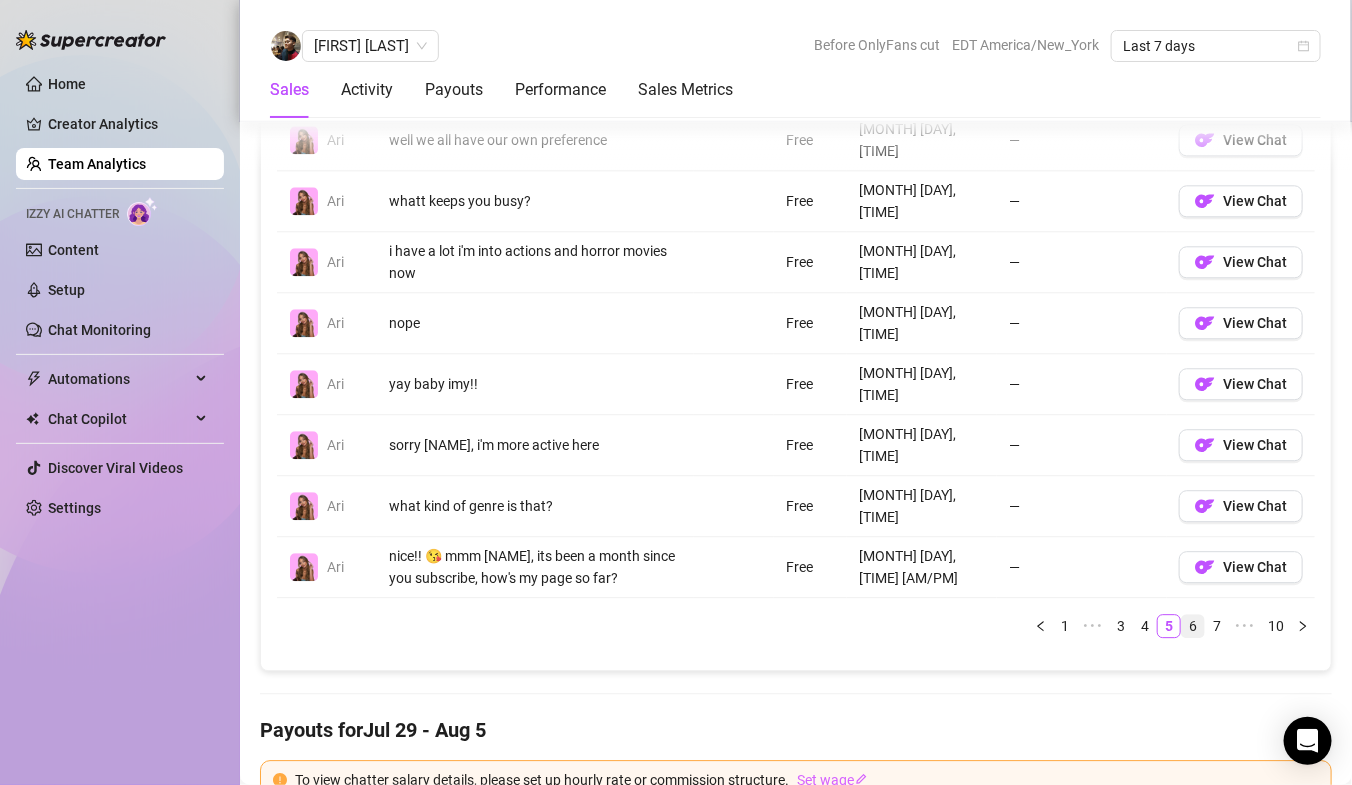 click on "6" at bounding box center (1193, 626) 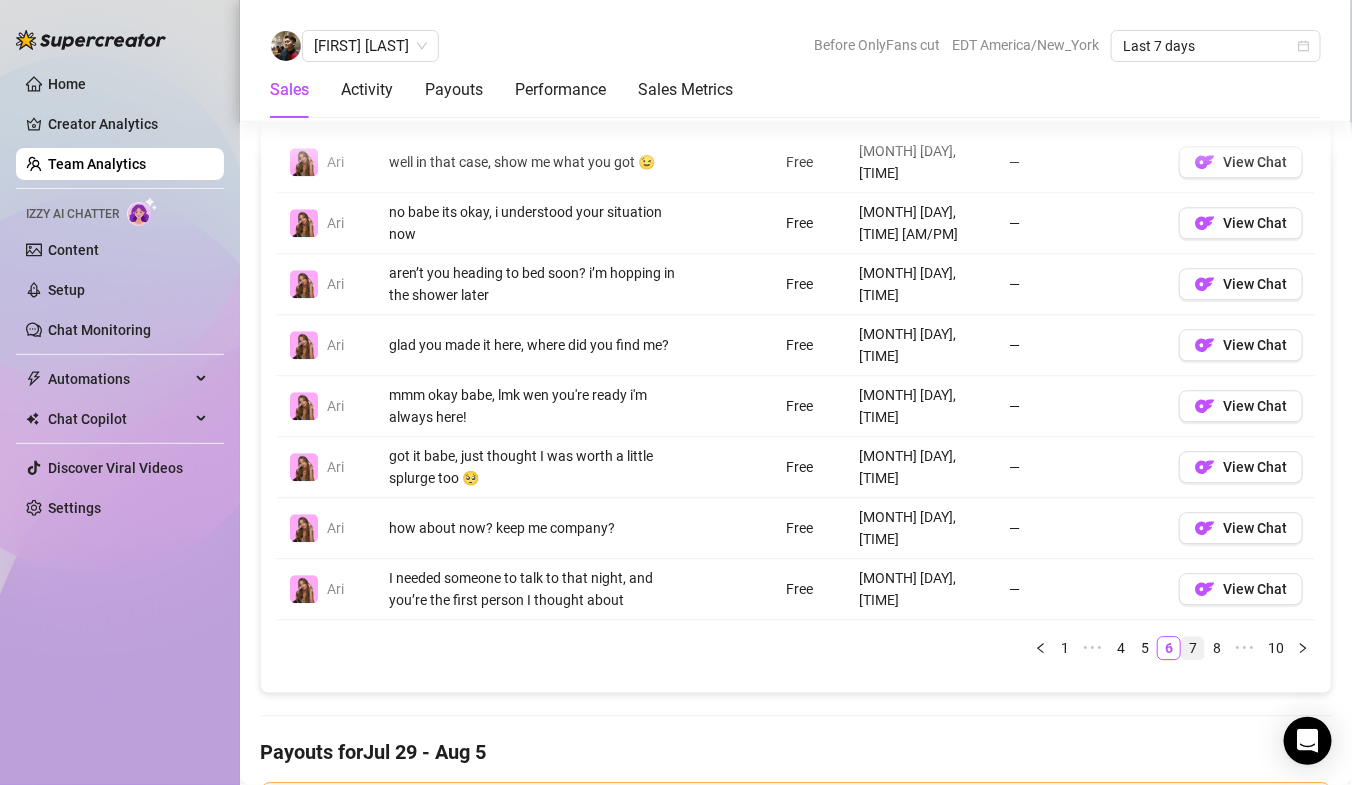 click on "7" at bounding box center (1193, 648) 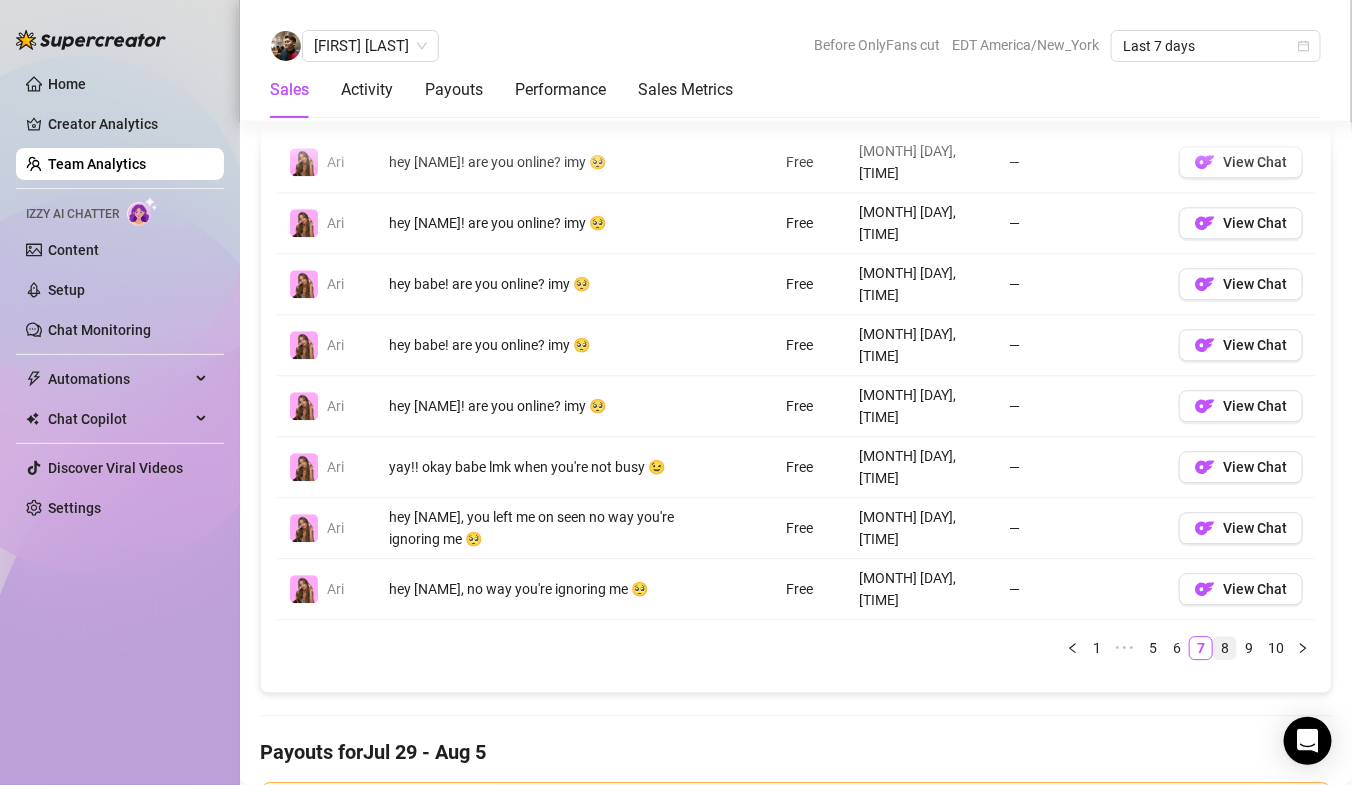click on "8" at bounding box center (1225, 648) 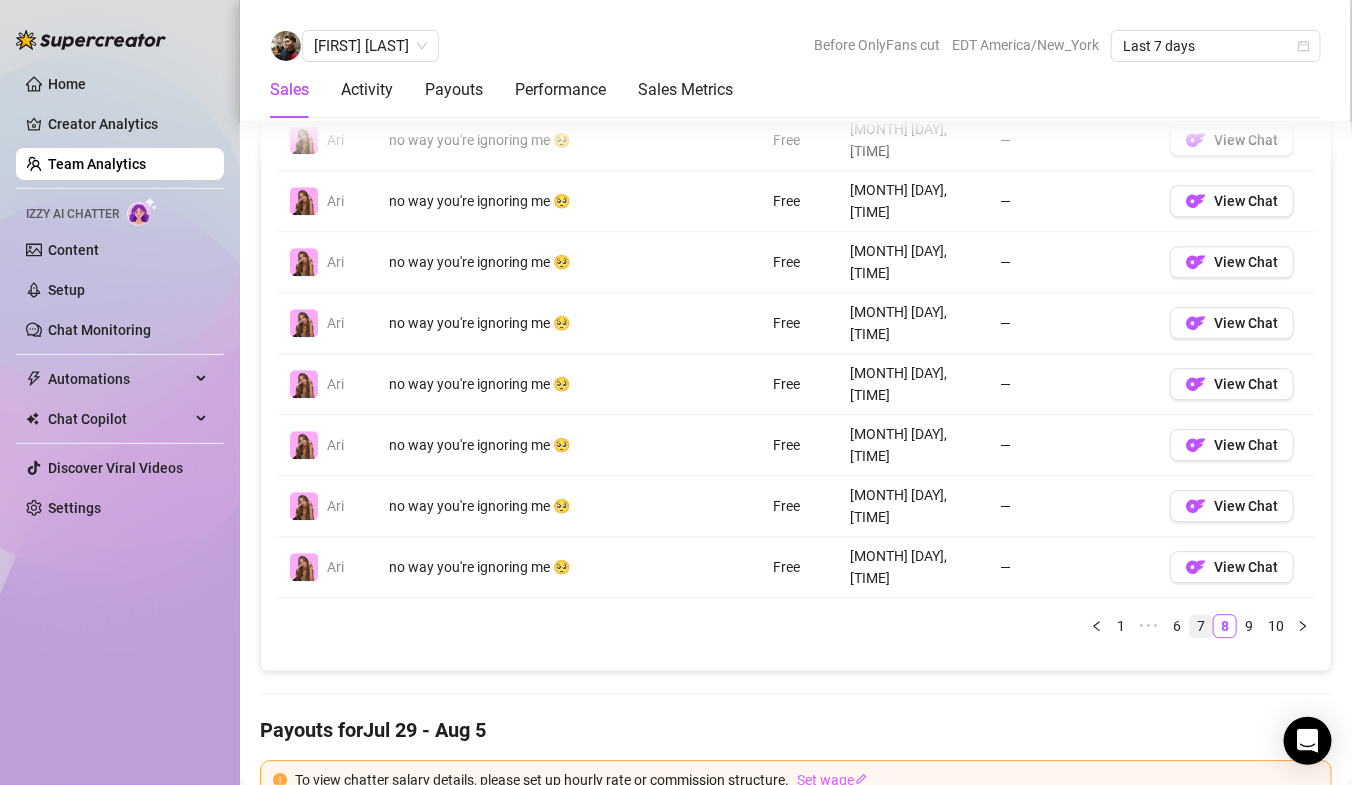click on "7" at bounding box center (1201, 626) 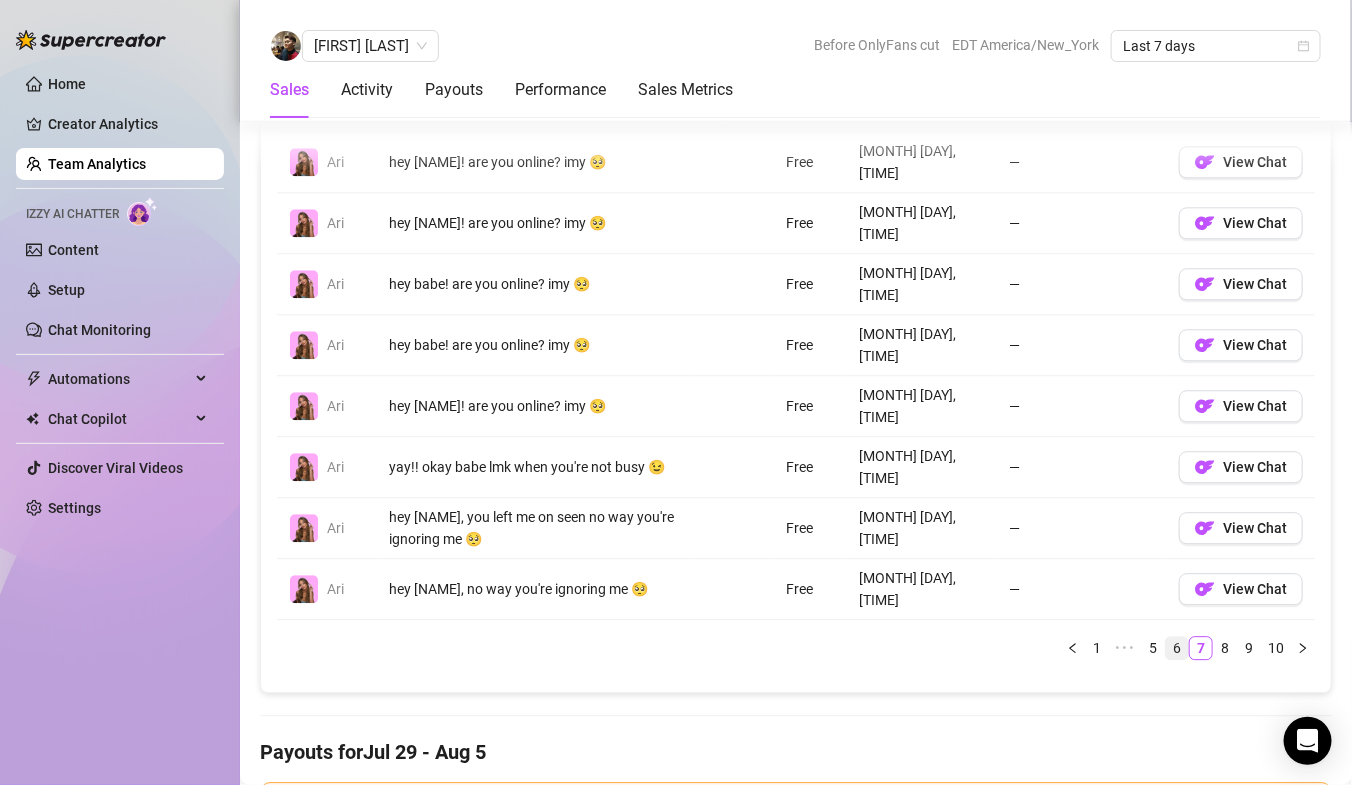 click on "6" at bounding box center (1177, 648) 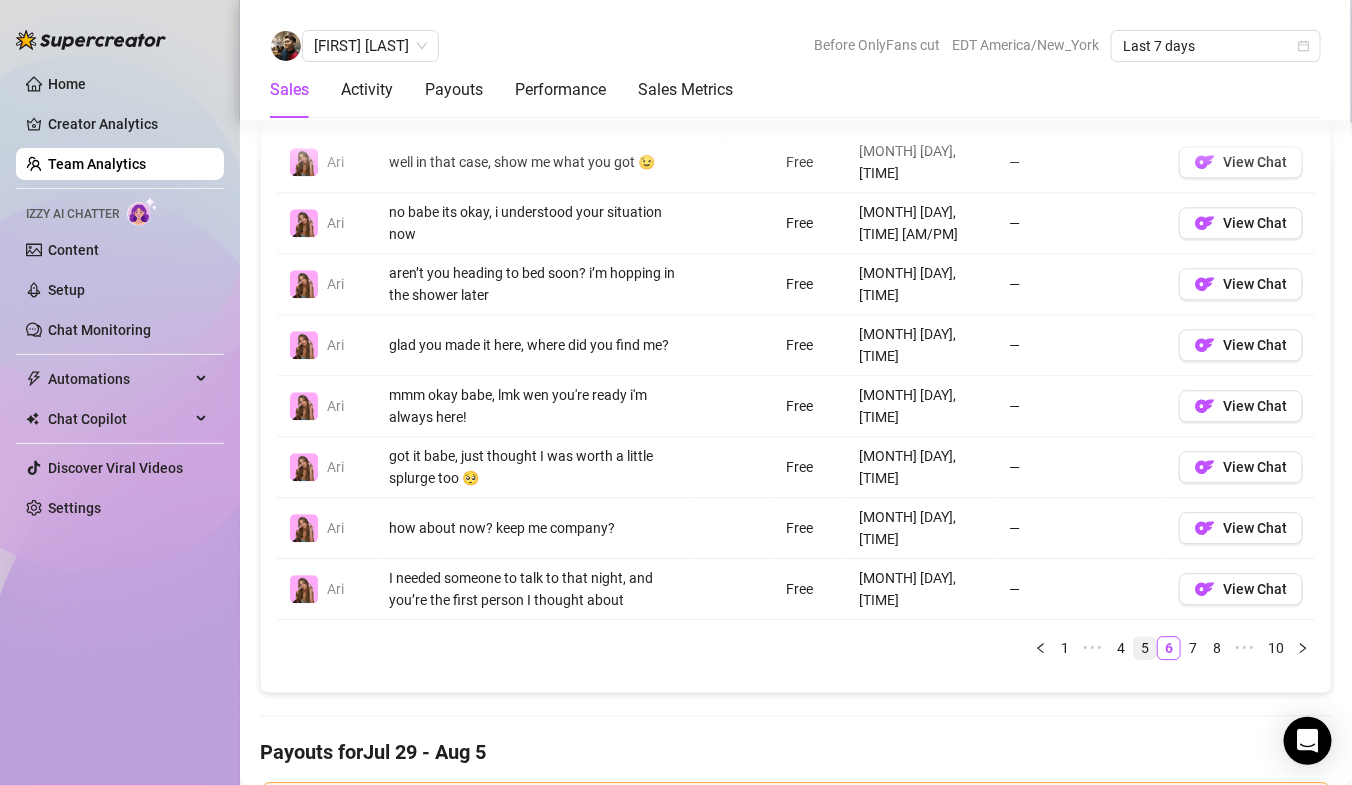 click on "5" at bounding box center [1145, 648] 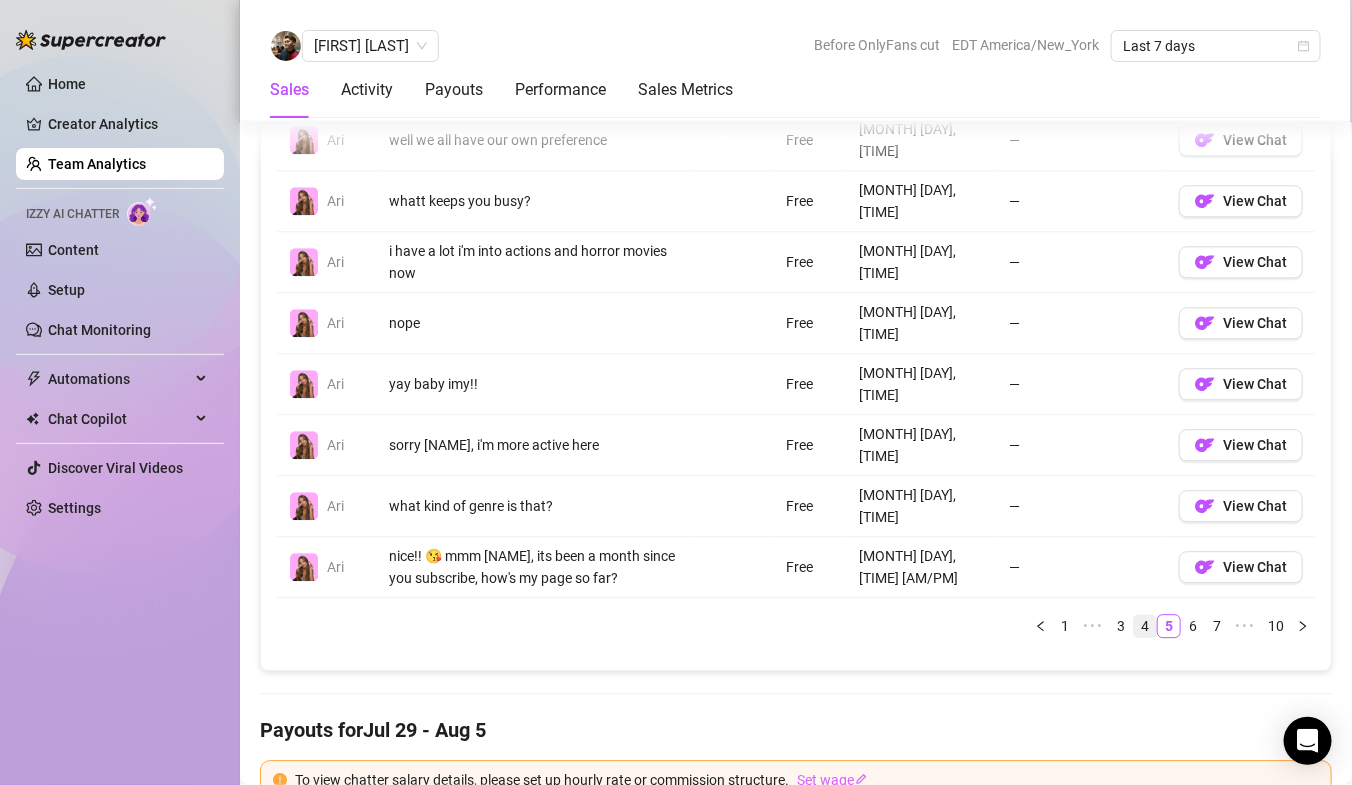 click on "4" at bounding box center [1145, 626] 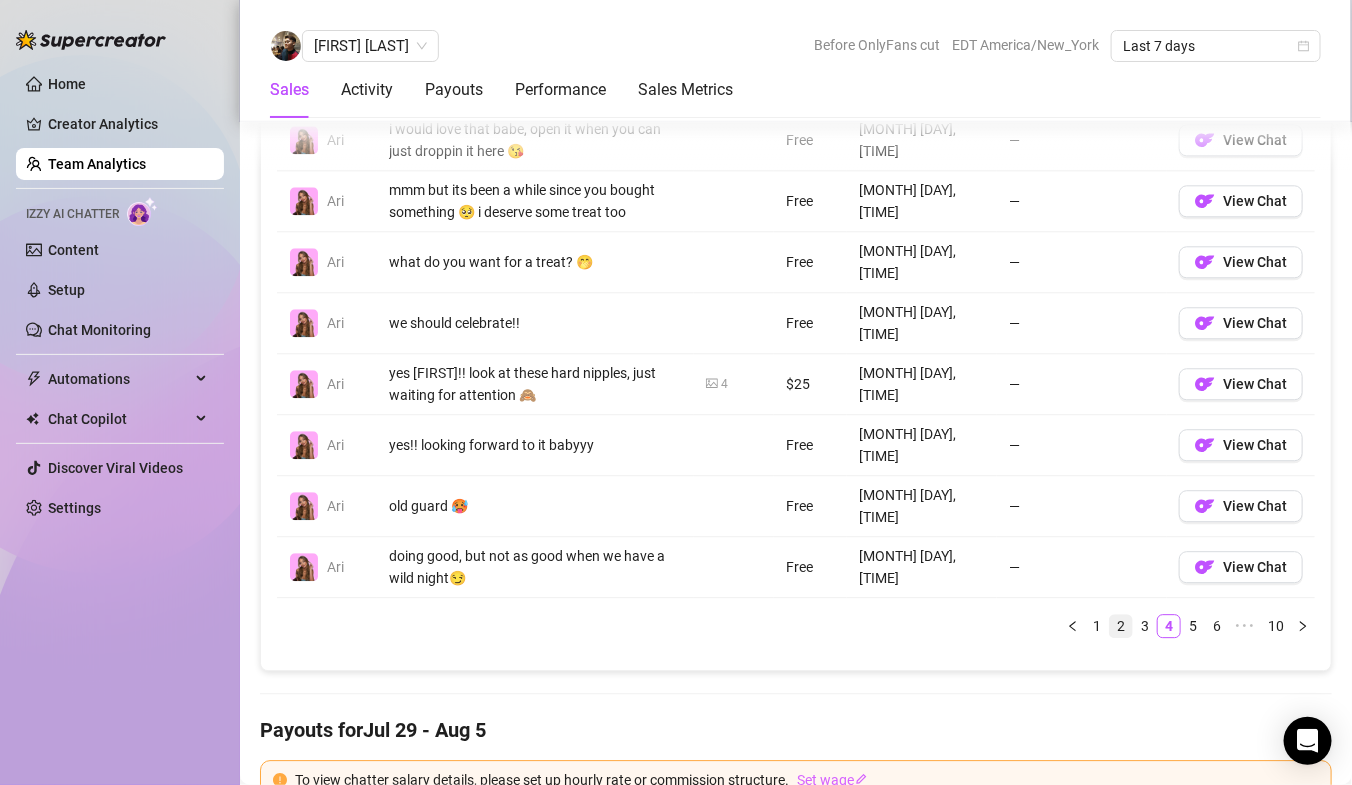 click on "2" at bounding box center (1121, 626) 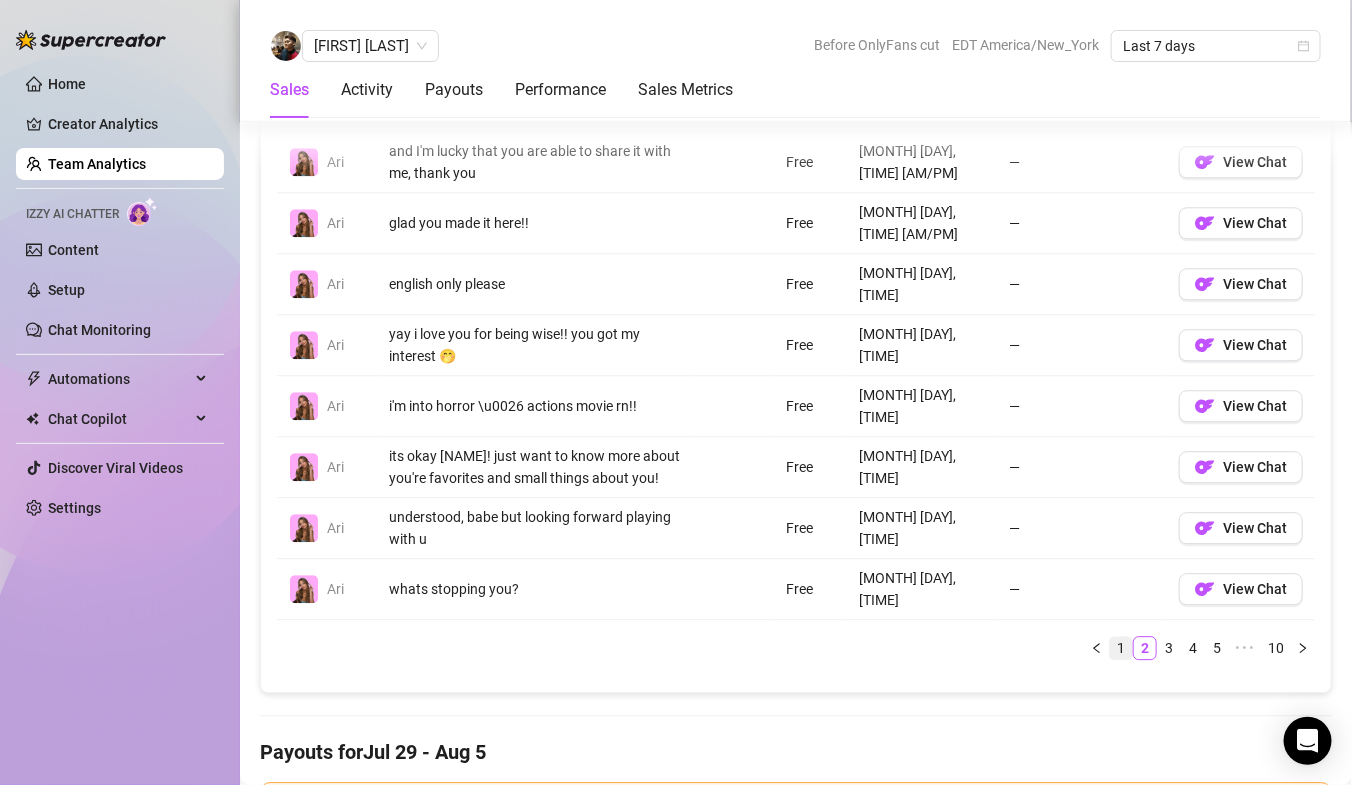 click on "1" at bounding box center (1121, 648) 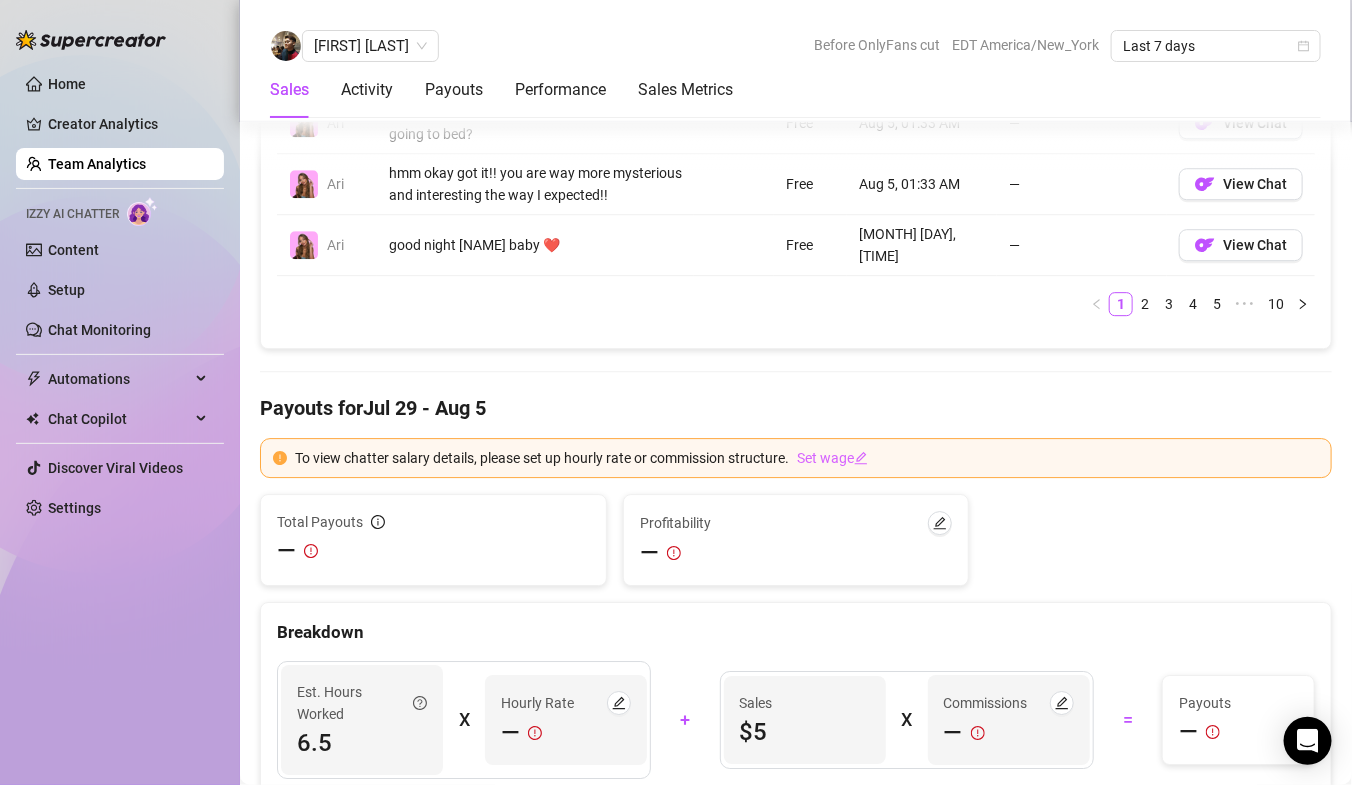 scroll, scrollTop: 1974, scrollLeft: 0, axis: vertical 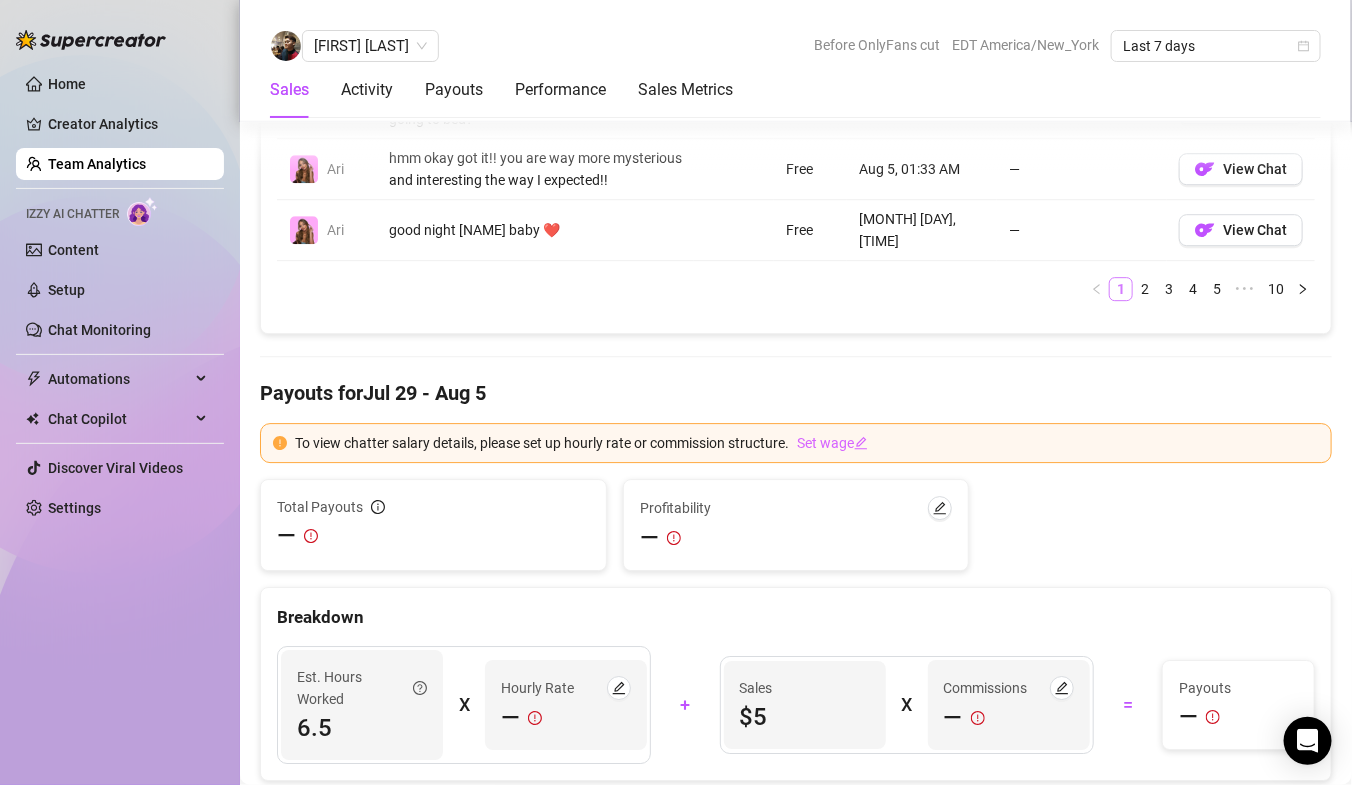 click on "1" at bounding box center (1121, 289) 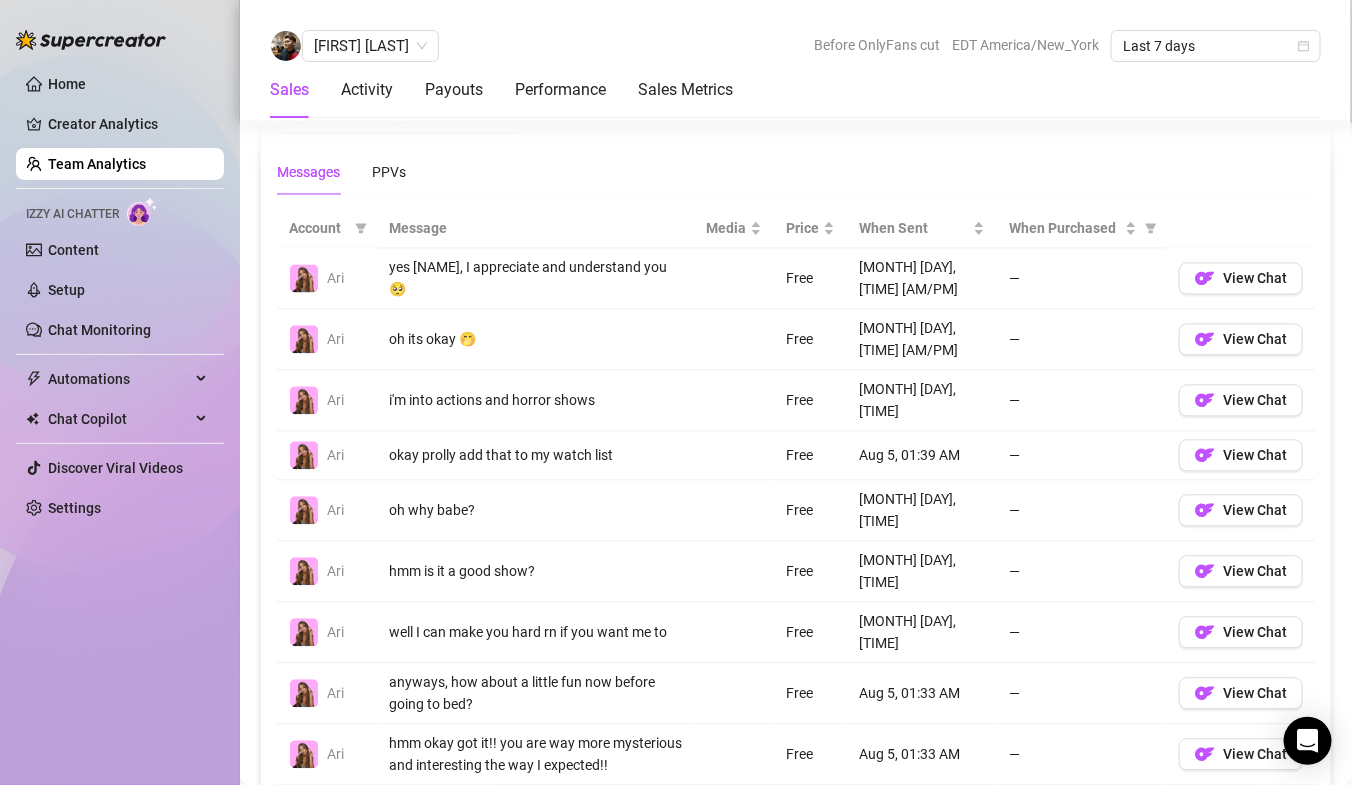 scroll, scrollTop: 1390, scrollLeft: 0, axis: vertical 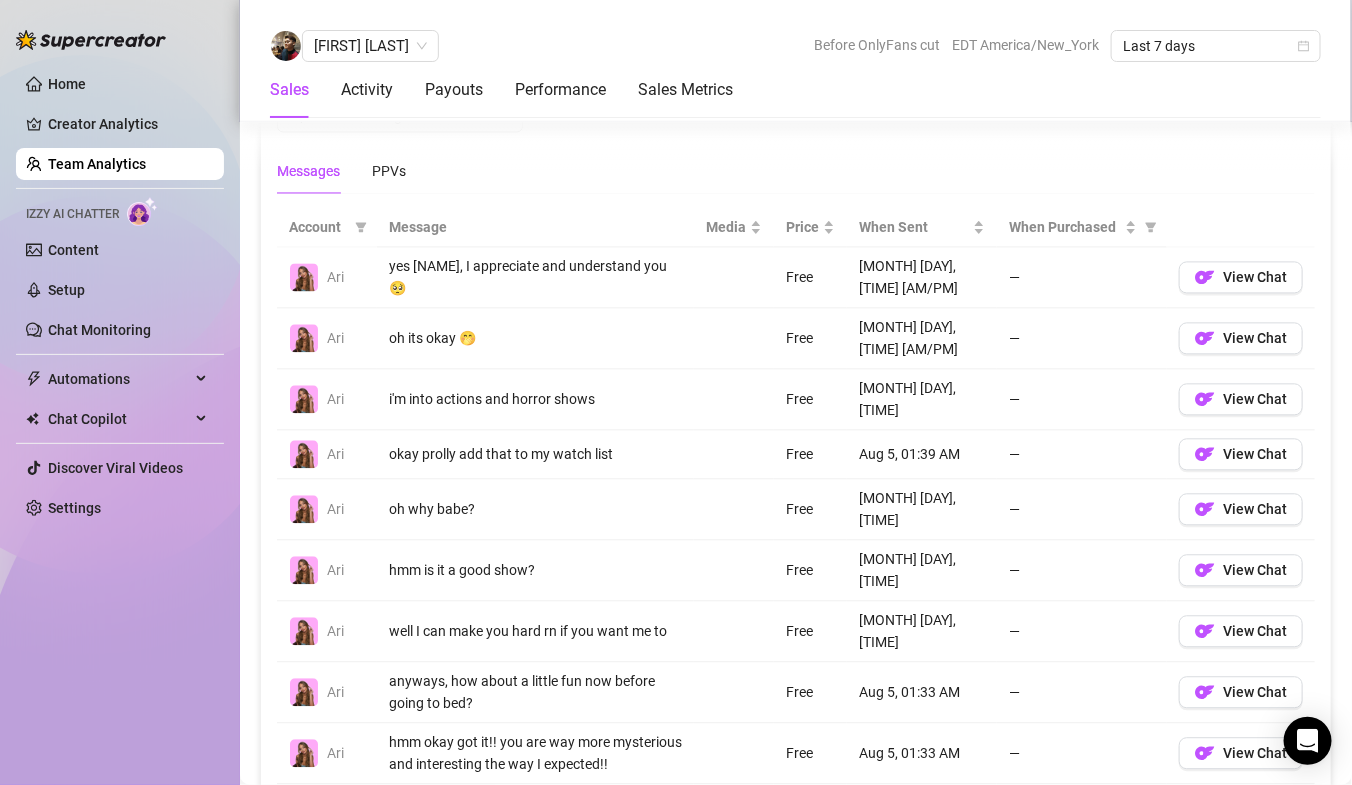 type 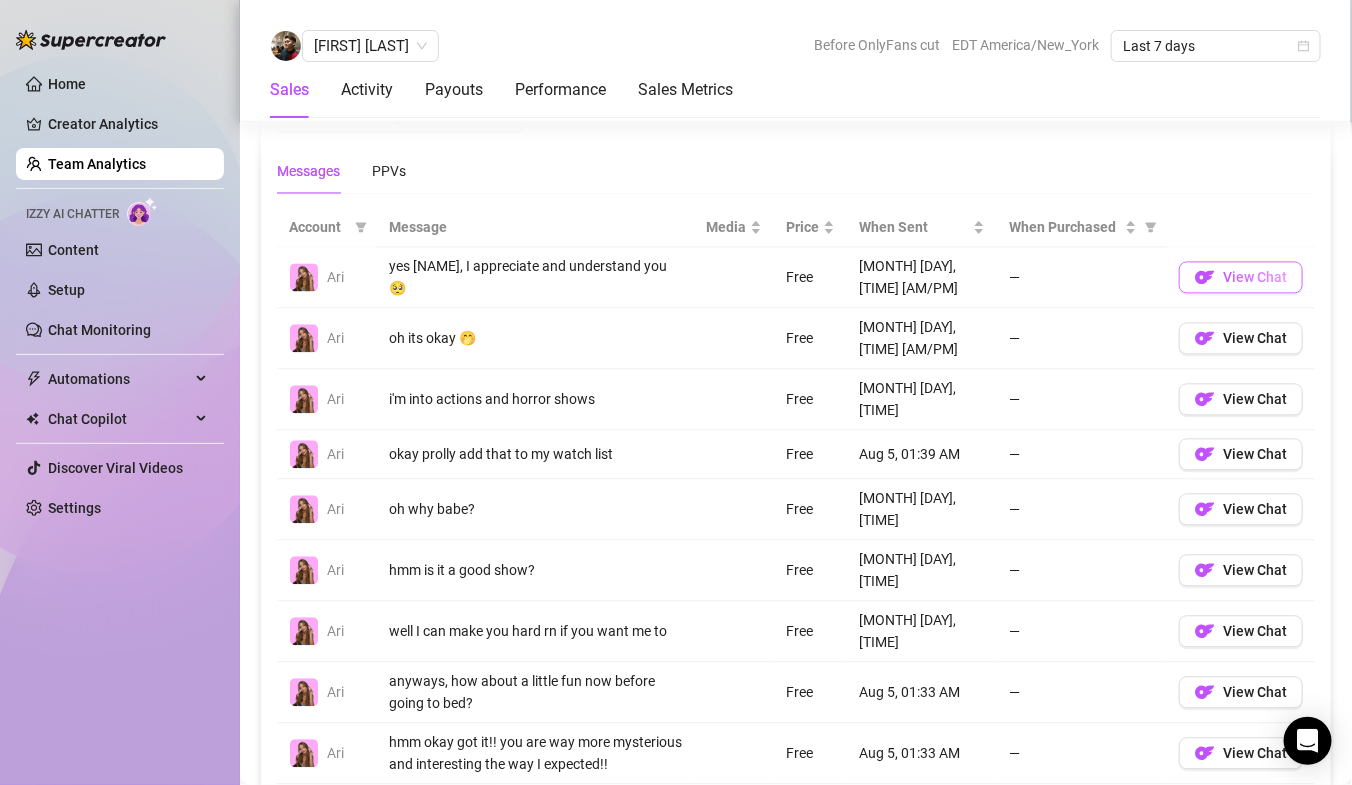 click on "View Chat" at bounding box center (1255, 277) 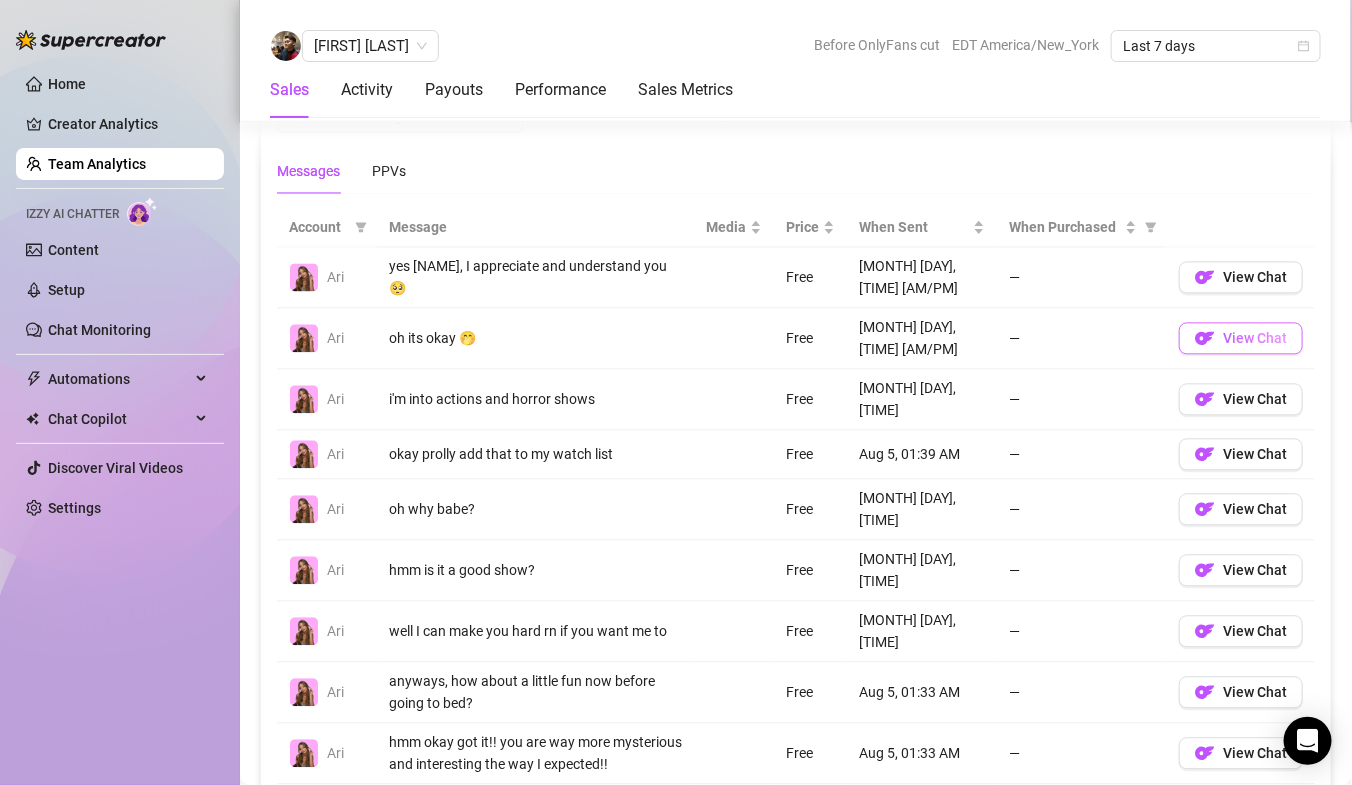 click on "View Chat" at bounding box center (1255, 338) 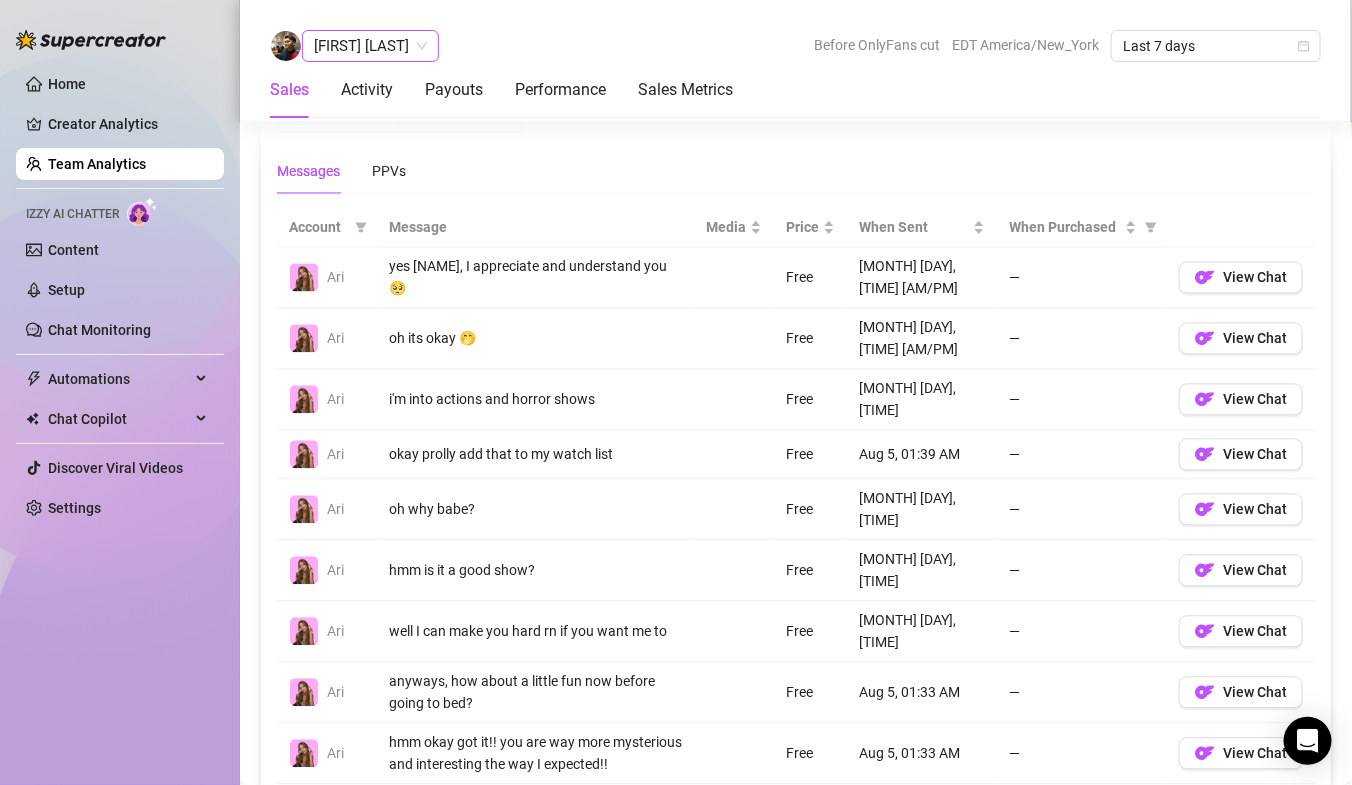 click on "[FIRST] [LAST]" at bounding box center (370, 46) 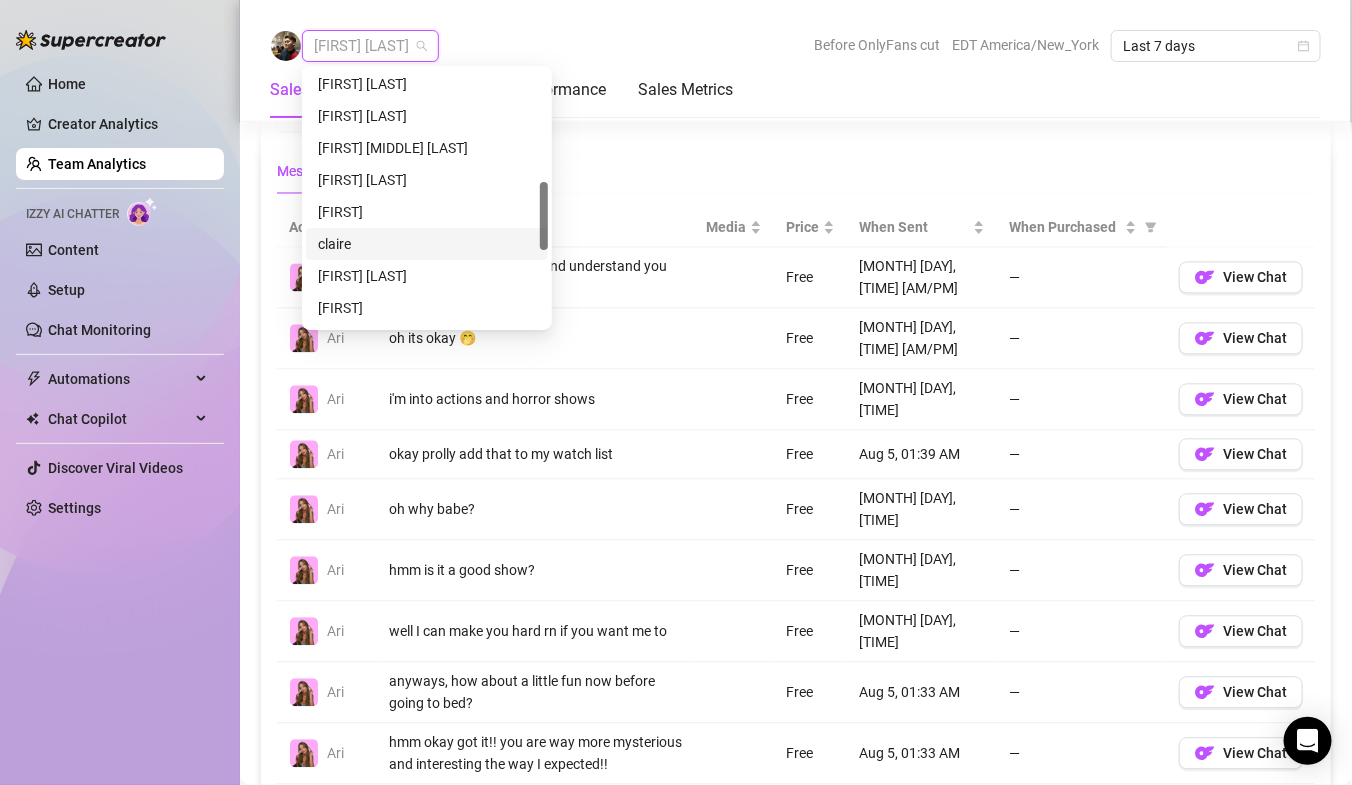 scroll, scrollTop: 376, scrollLeft: 0, axis: vertical 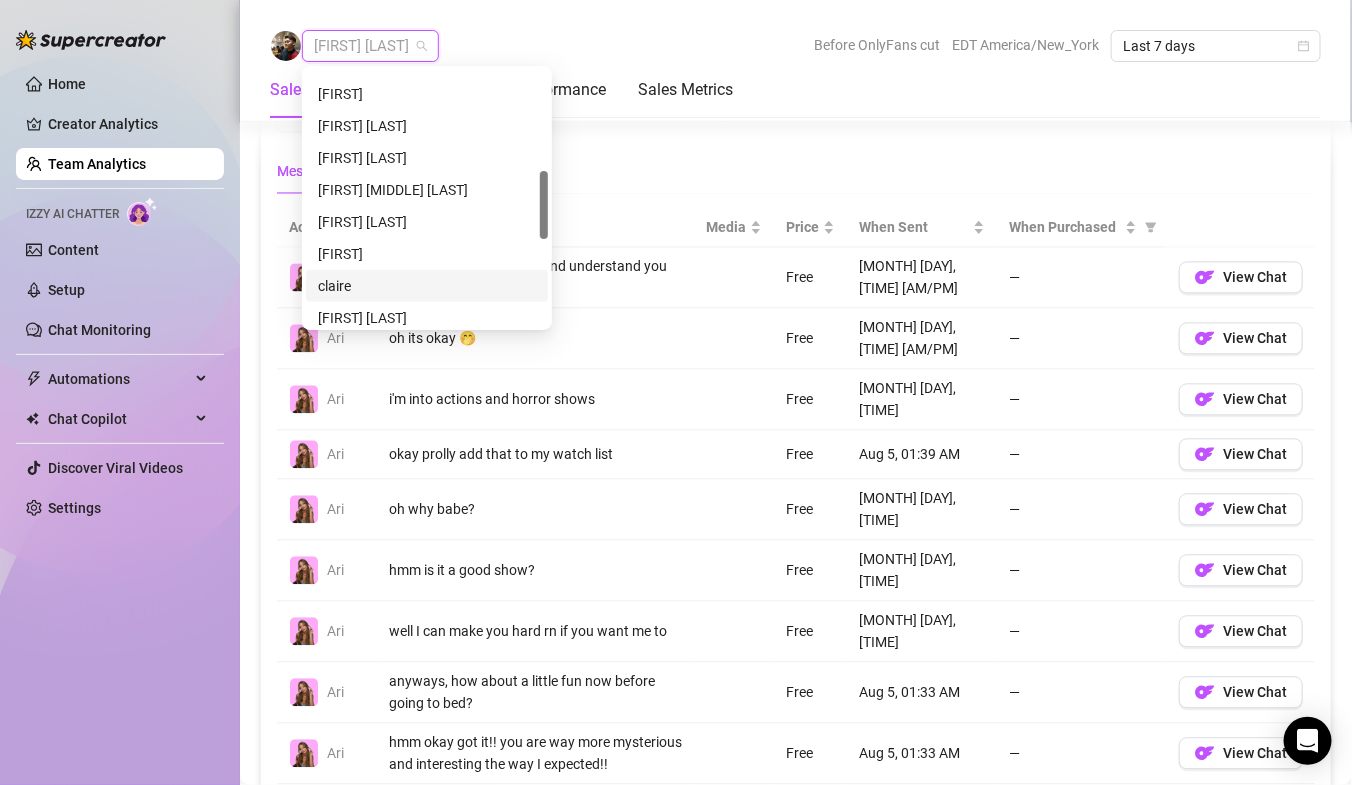 click on "claire" at bounding box center (427, 286) 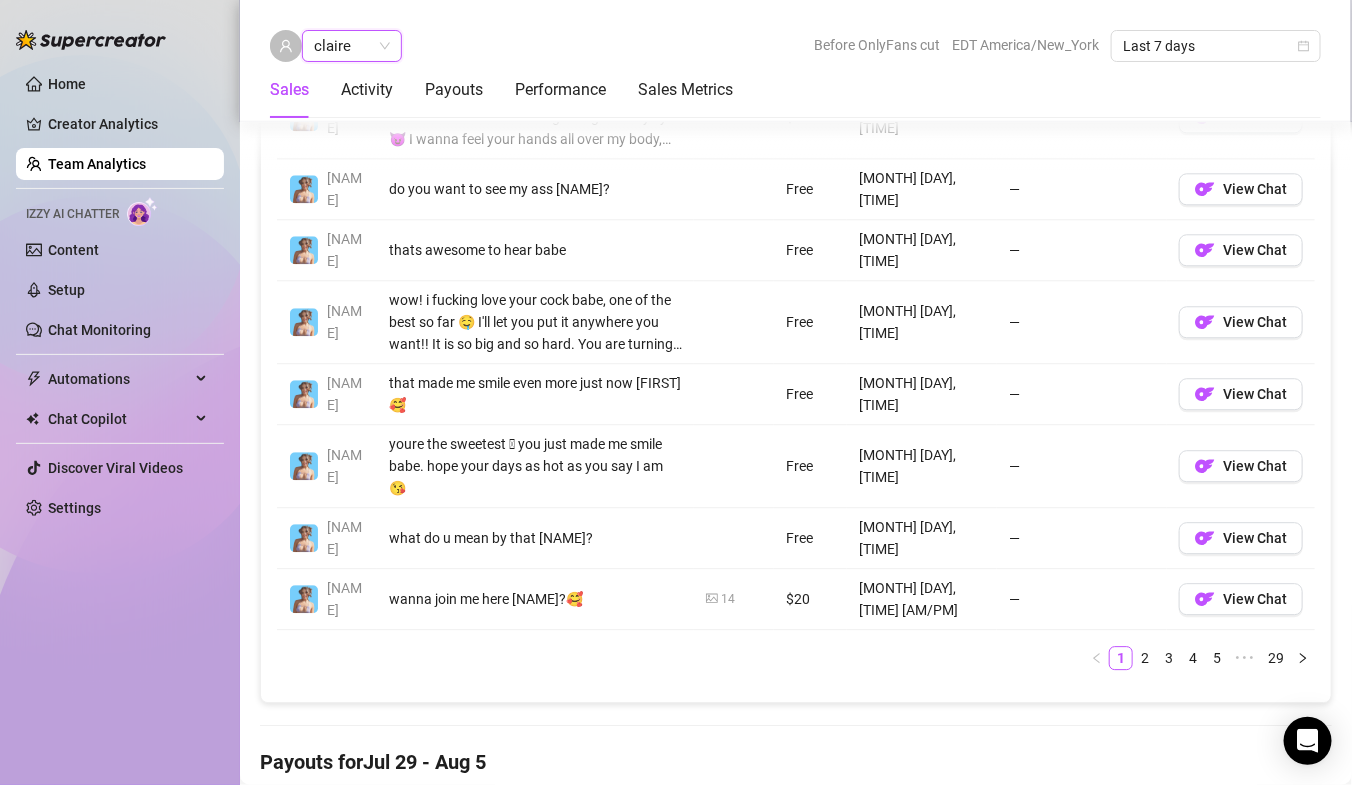 scroll, scrollTop: 1721, scrollLeft: 0, axis: vertical 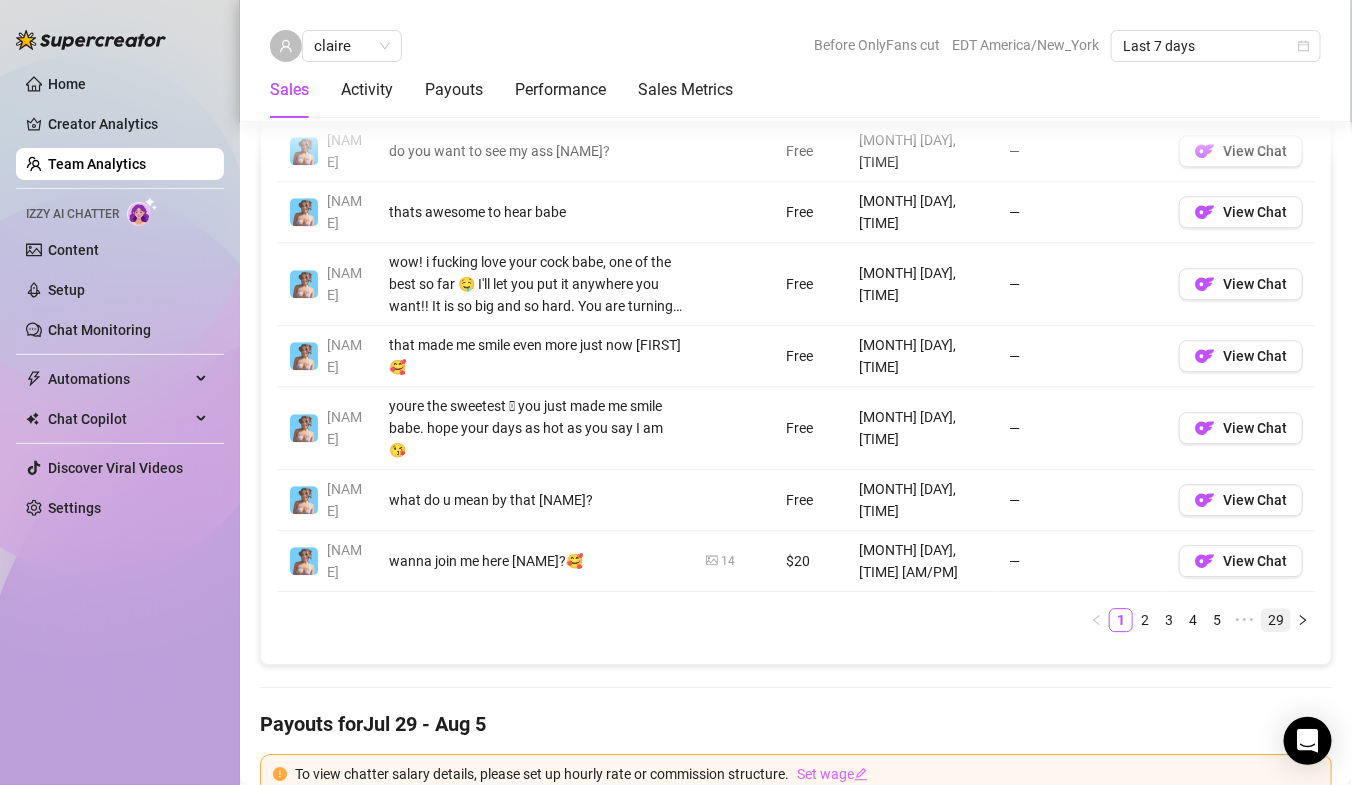 click on "29" at bounding box center (1276, 620) 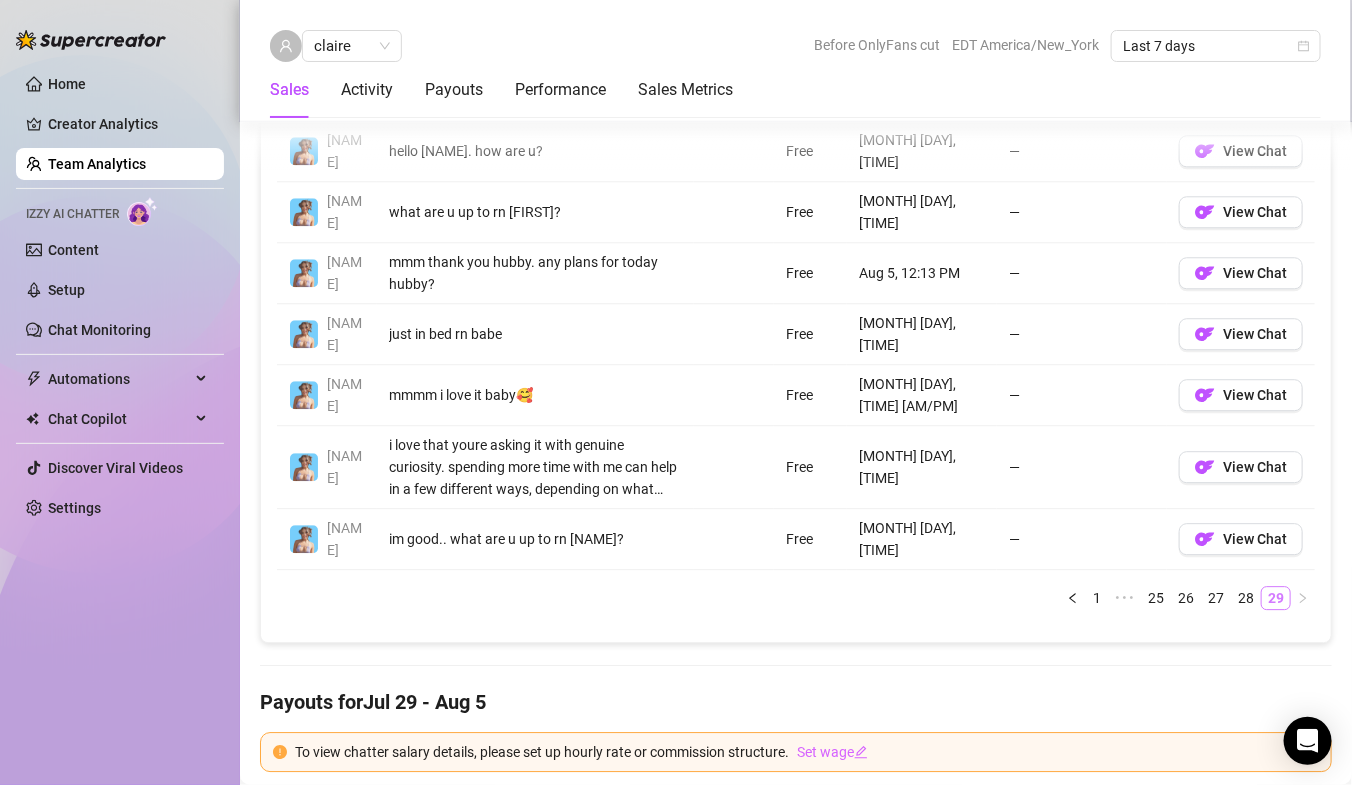 click on "29" at bounding box center [1276, 598] 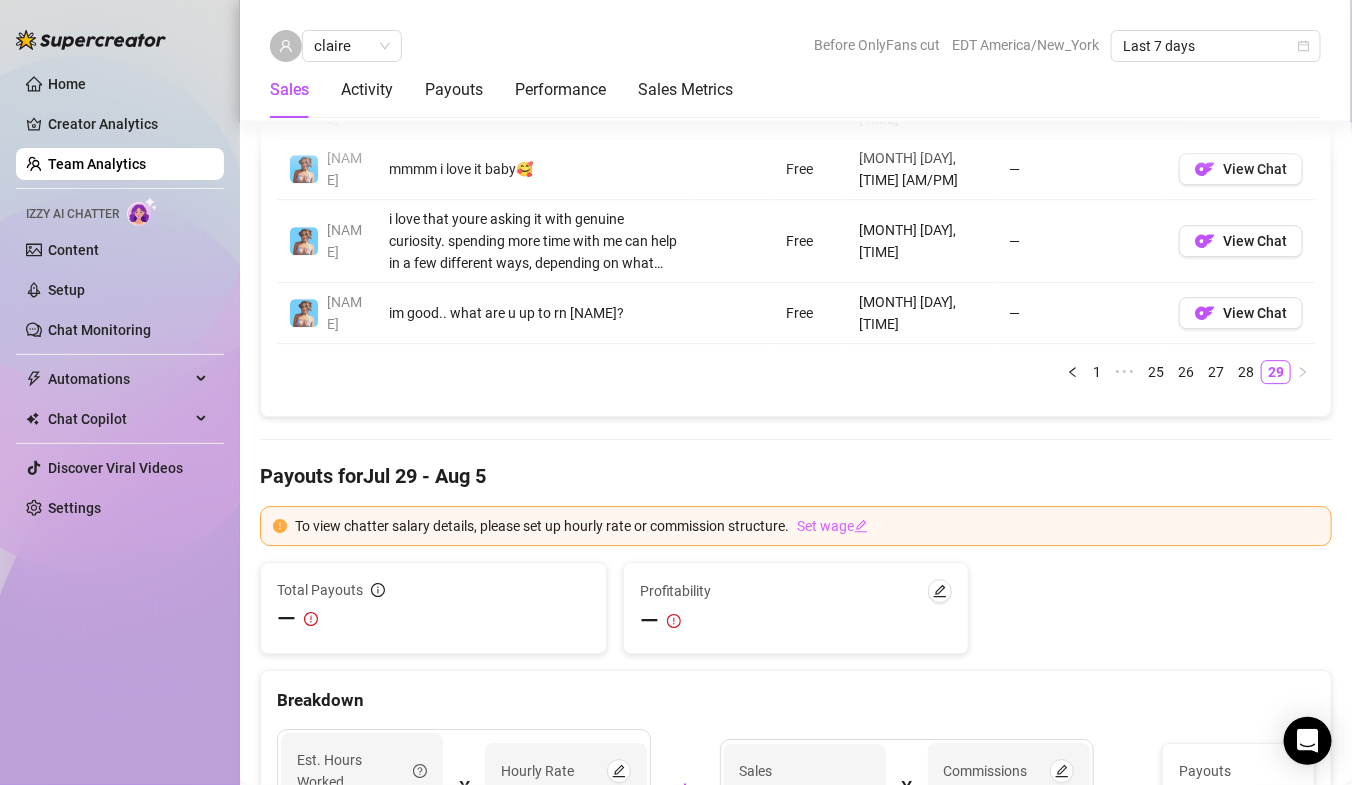 scroll, scrollTop: 1954, scrollLeft: 0, axis: vertical 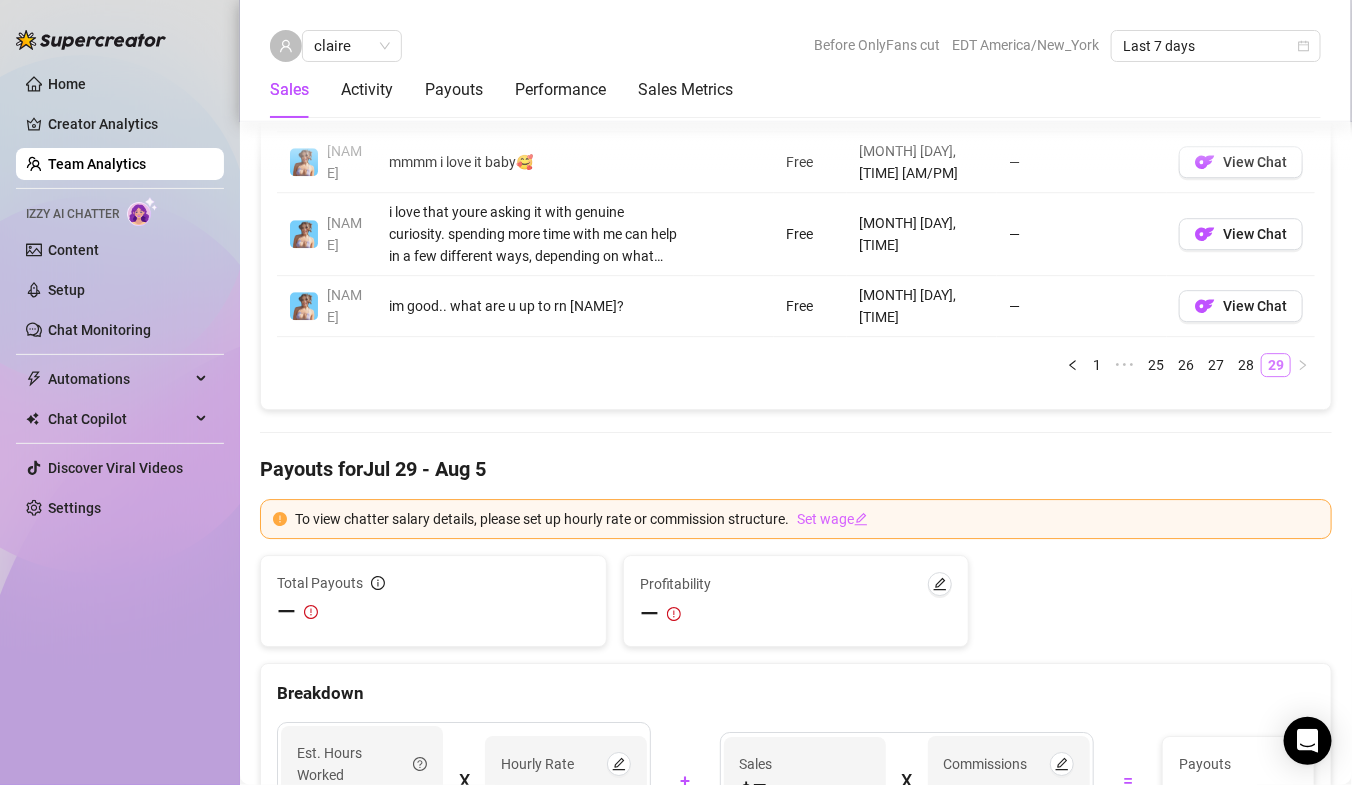 click on "29" at bounding box center [1276, 365] 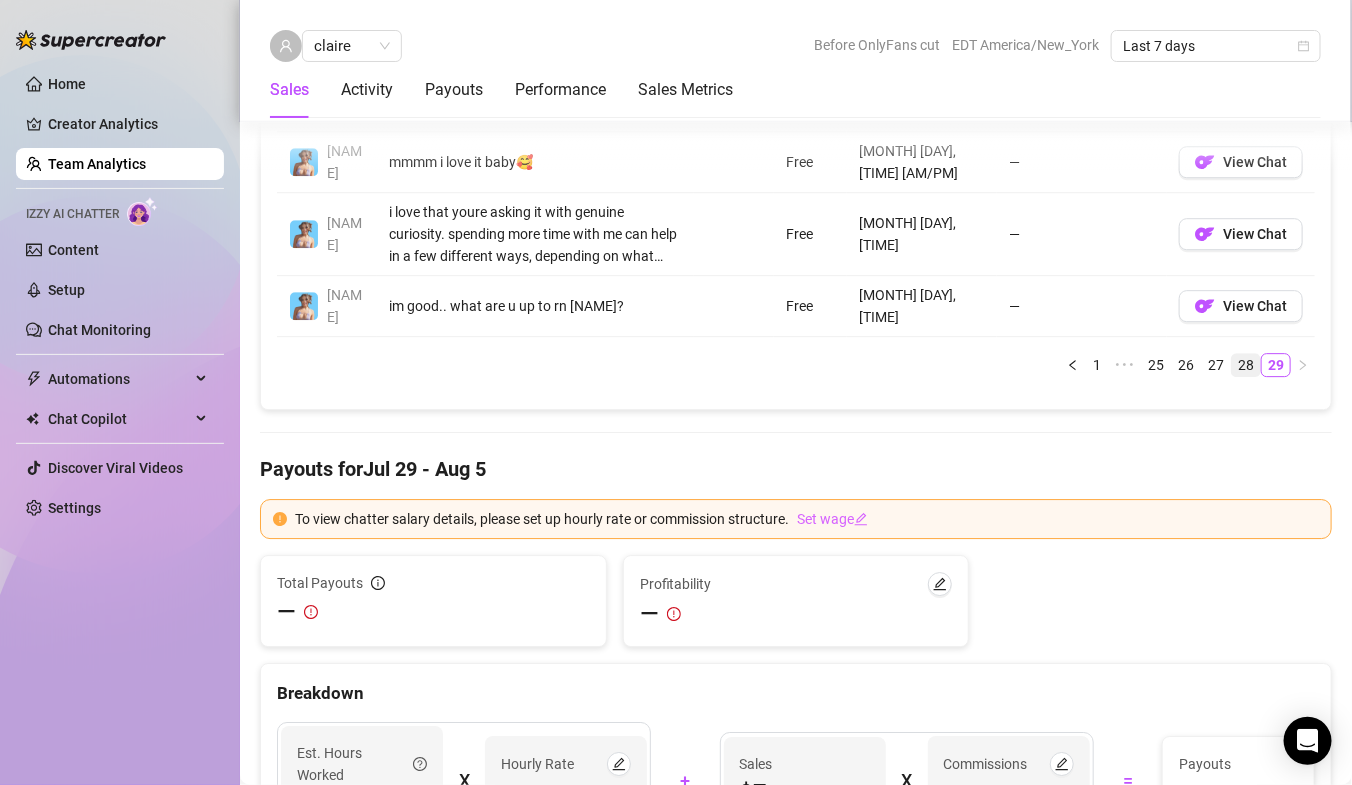 click on "28" at bounding box center [1246, 365] 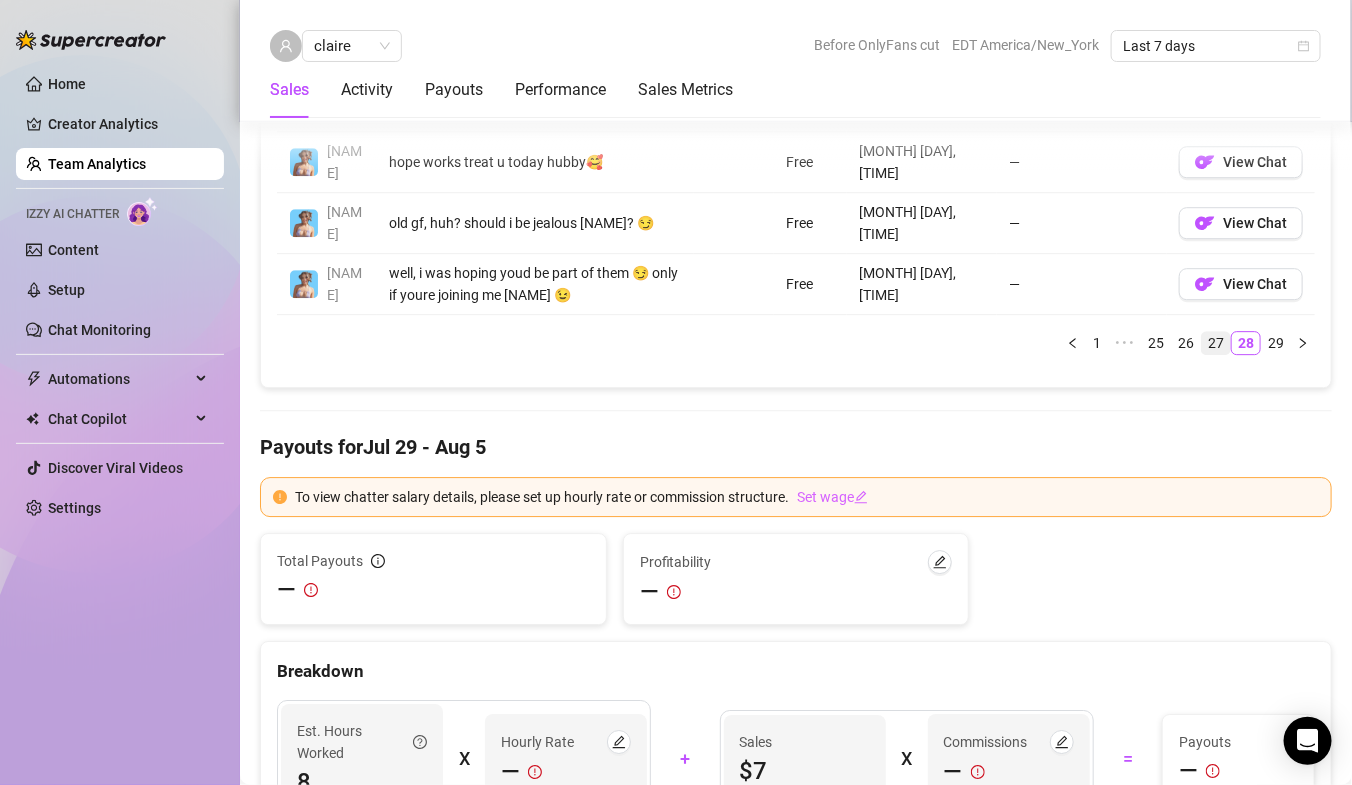 click on "27" at bounding box center (1216, 343) 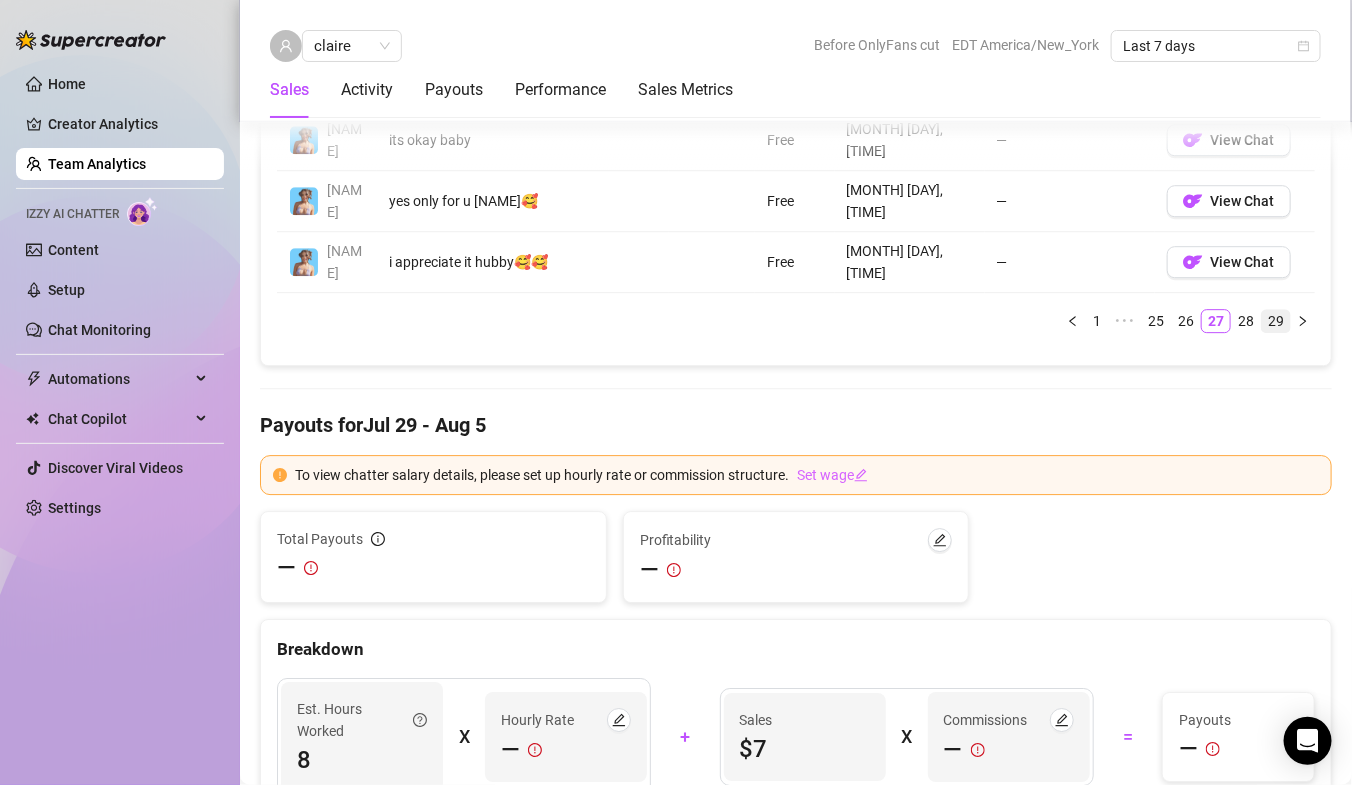 click on "29" at bounding box center (1276, 321) 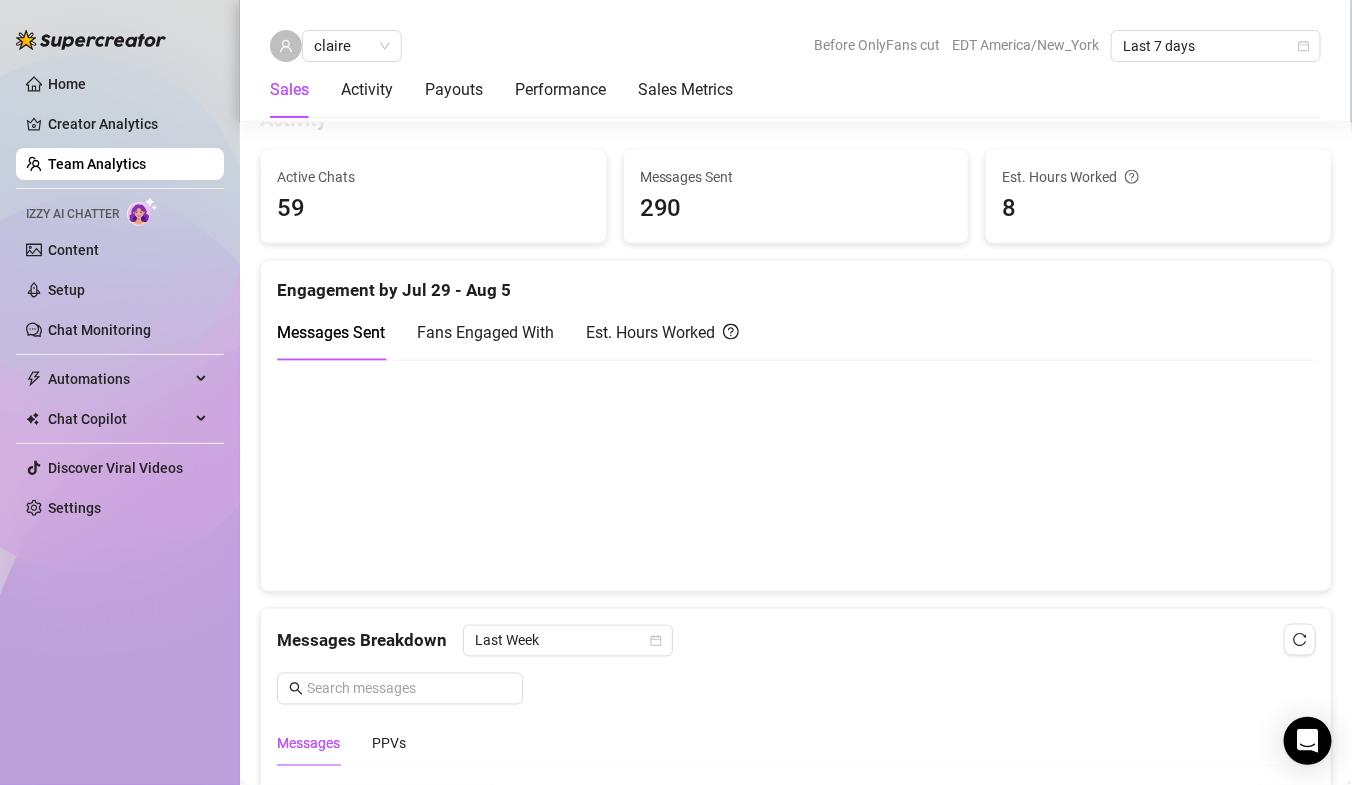 scroll, scrollTop: 822, scrollLeft: 0, axis: vertical 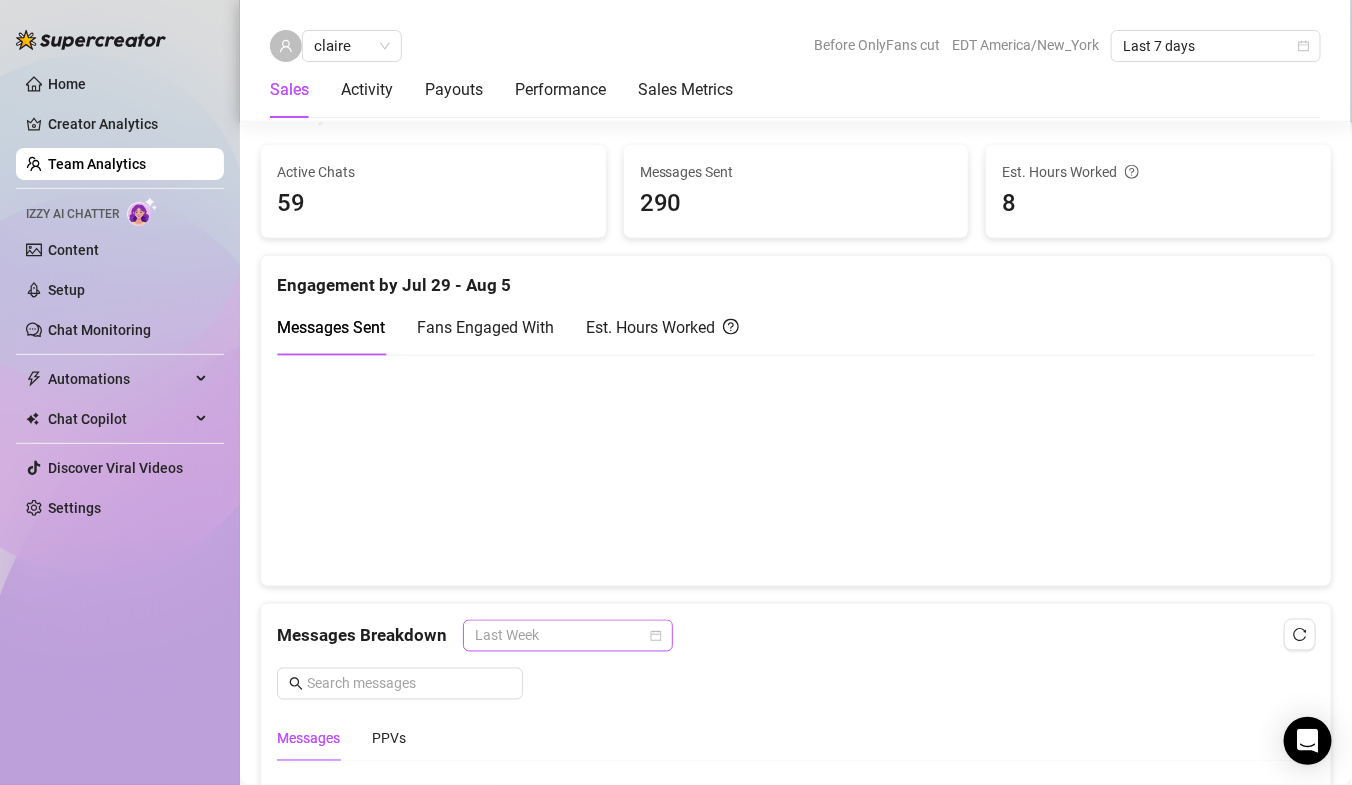 click on "Last Week" at bounding box center [568, 636] 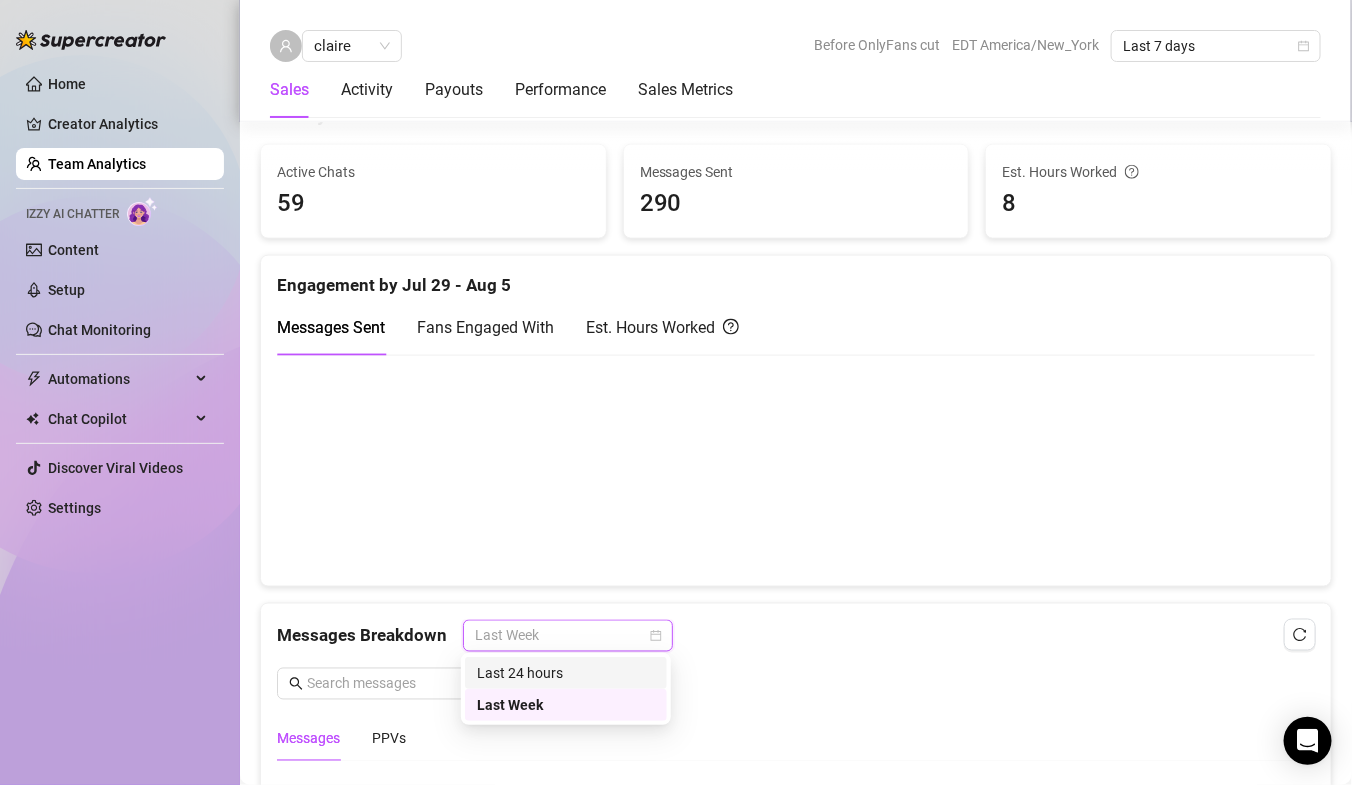 click on "Last 24 hours" at bounding box center (566, 673) 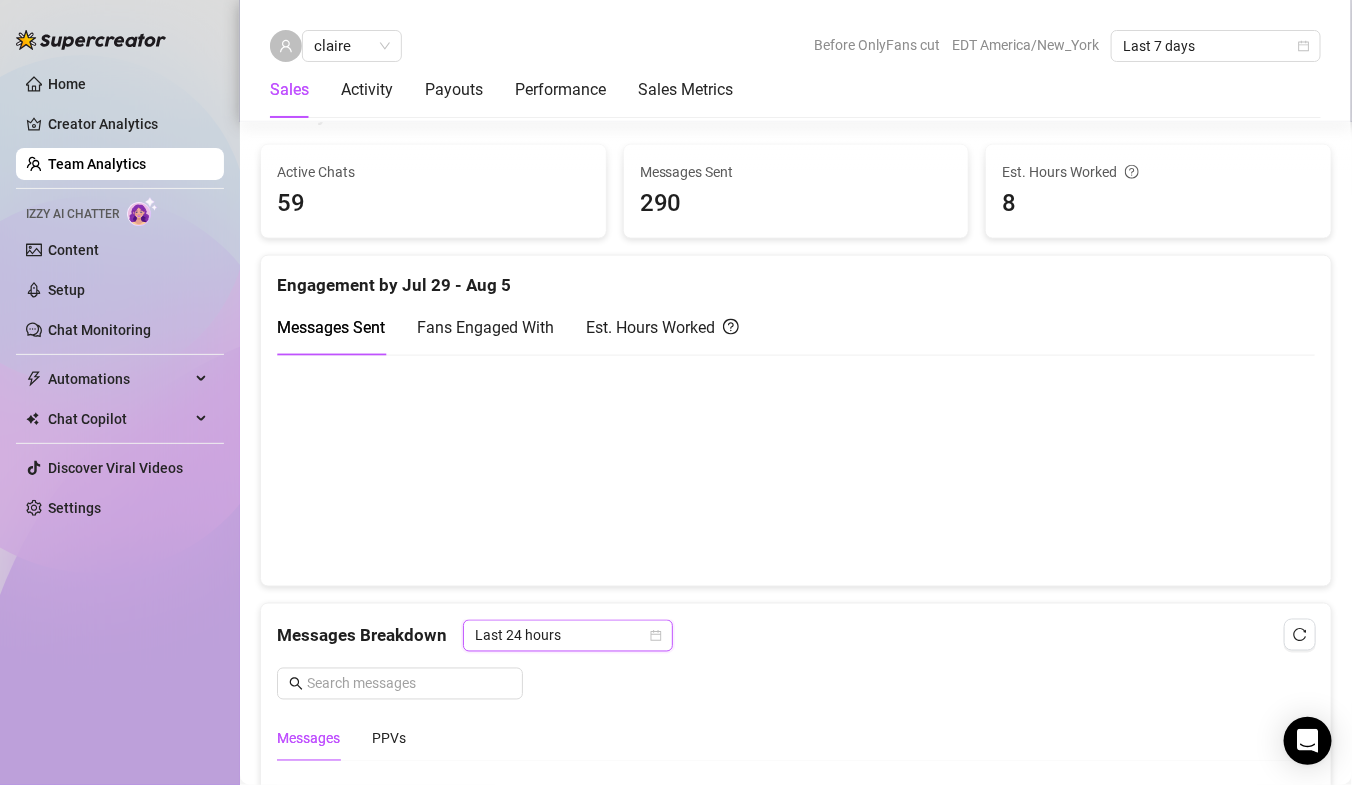 click on "Last 24 hours" at bounding box center (568, 636) 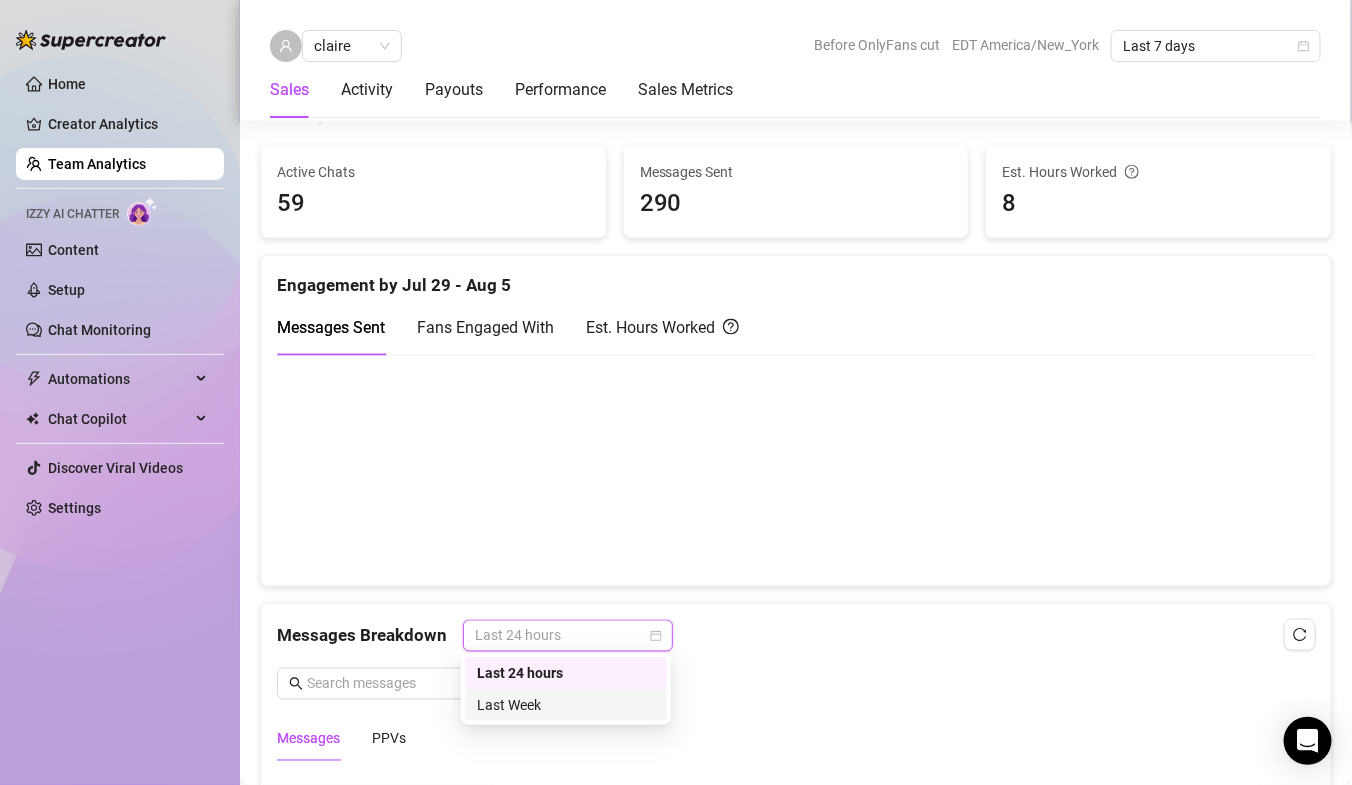 click on "Last Week" at bounding box center [566, 705] 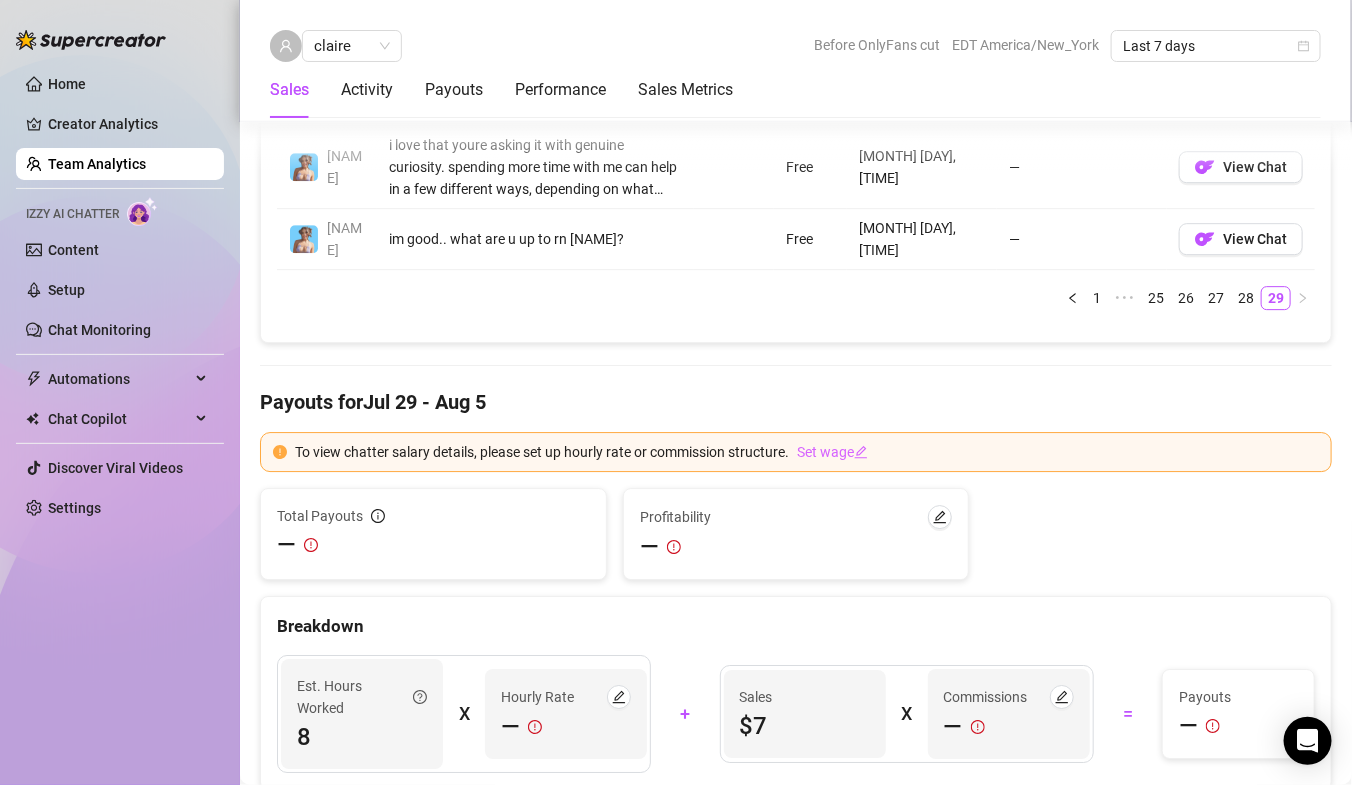 scroll, scrollTop: 1881, scrollLeft: 0, axis: vertical 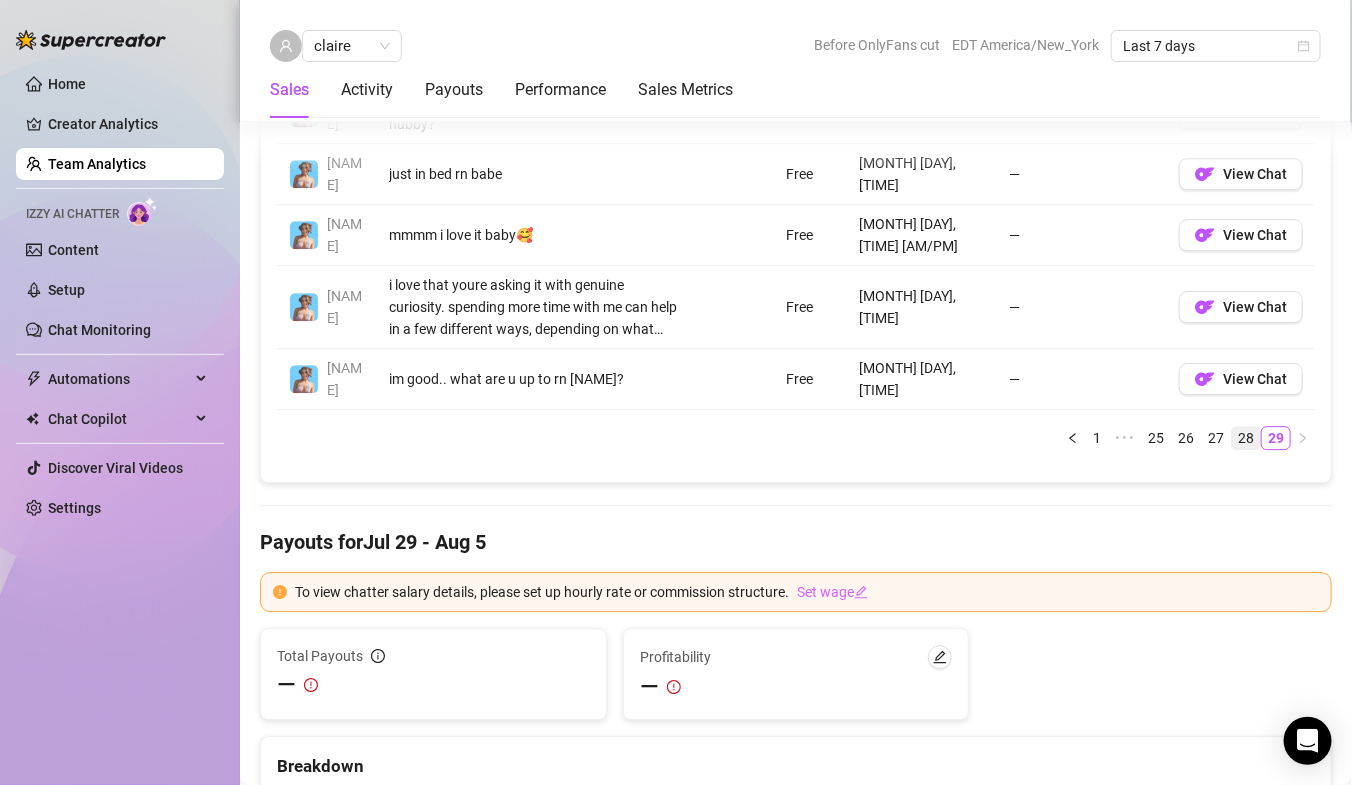 click on "28" at bounding box center [1246, 438] 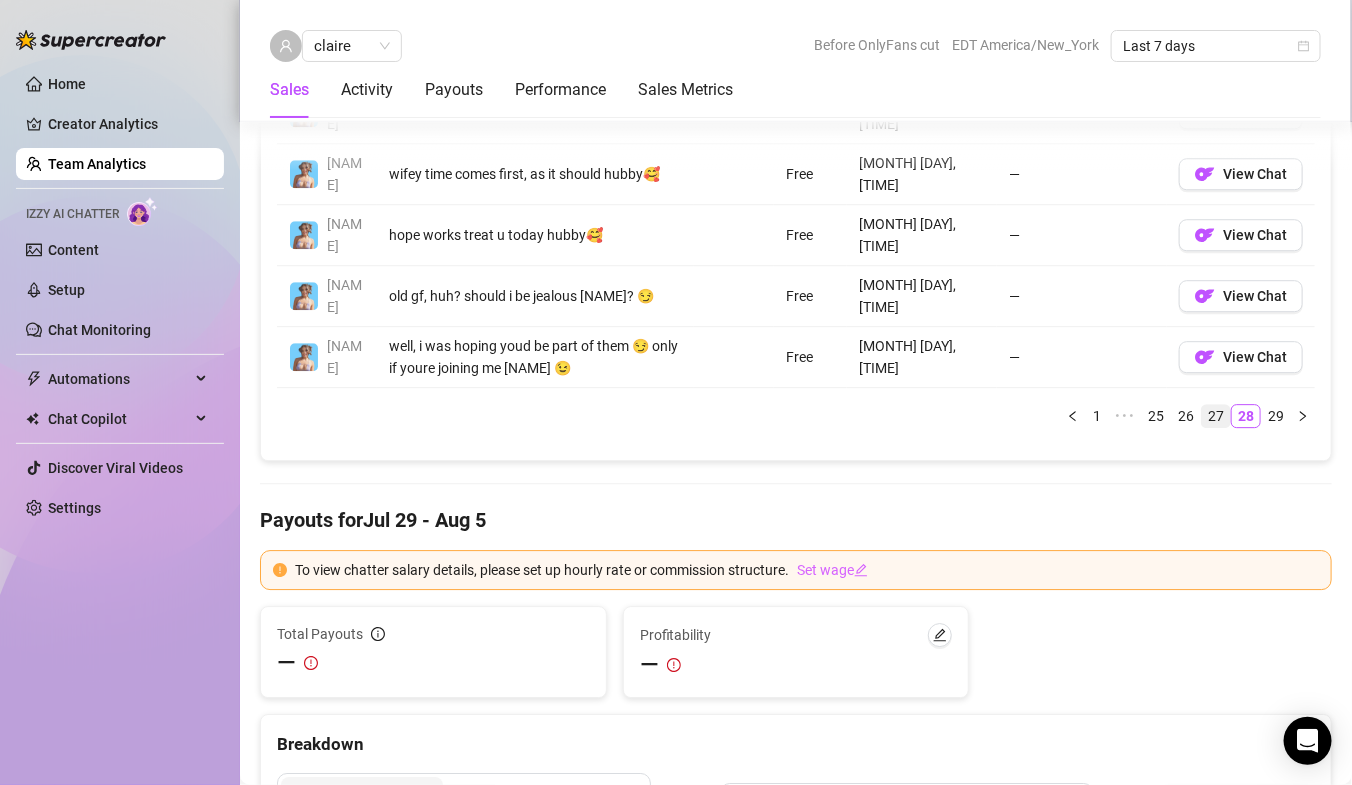 click on "27" at bounding box center (1216, 416) 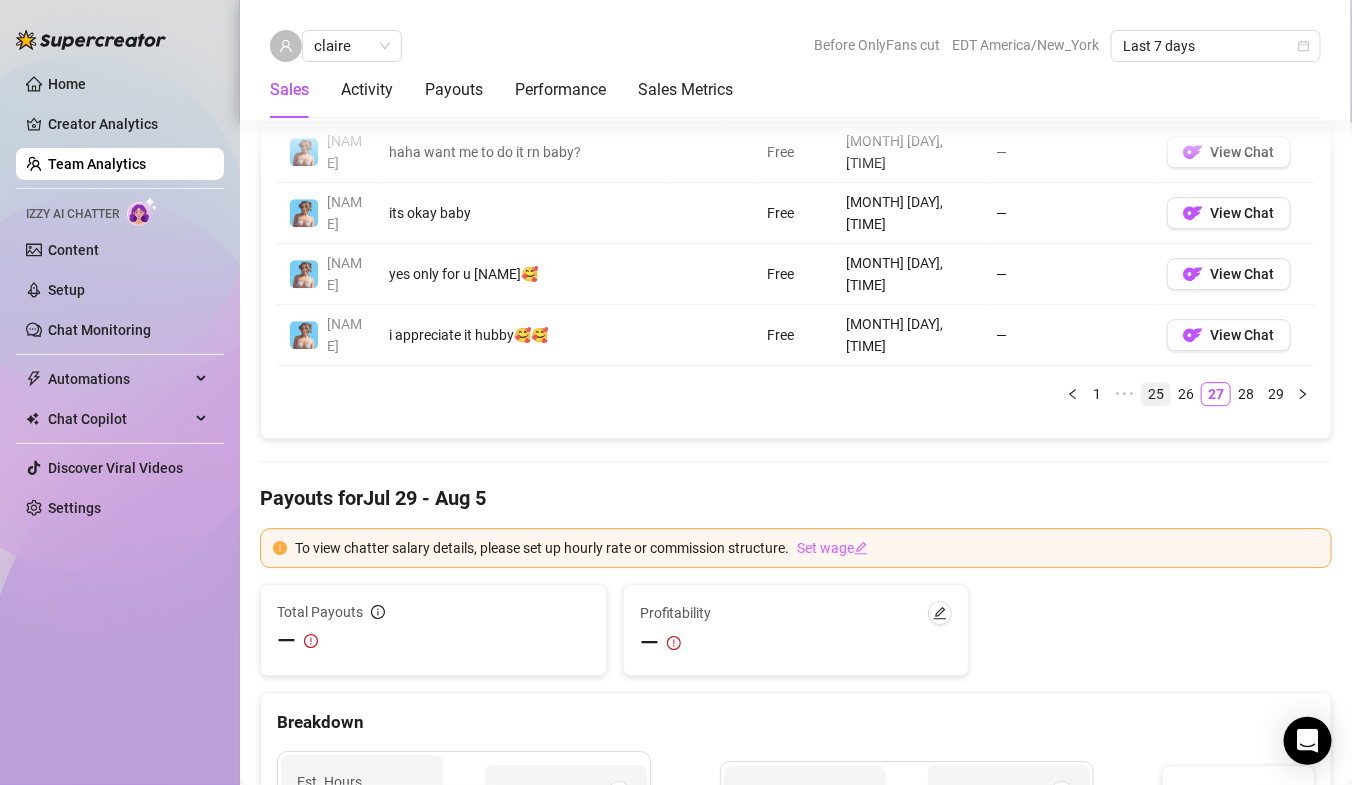 click on "25" at bounding box center [1156, 394] 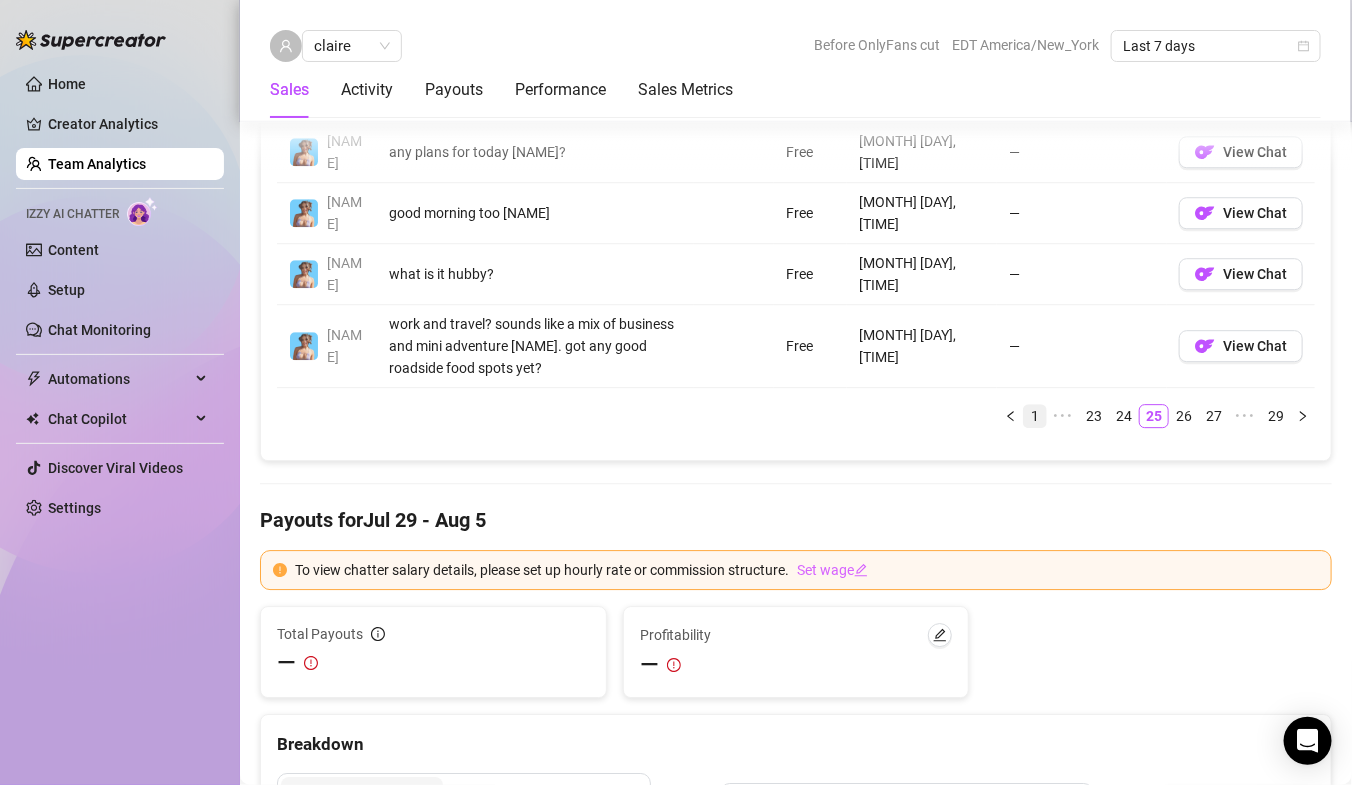 click on "1" at bounding box center [1035, 416] 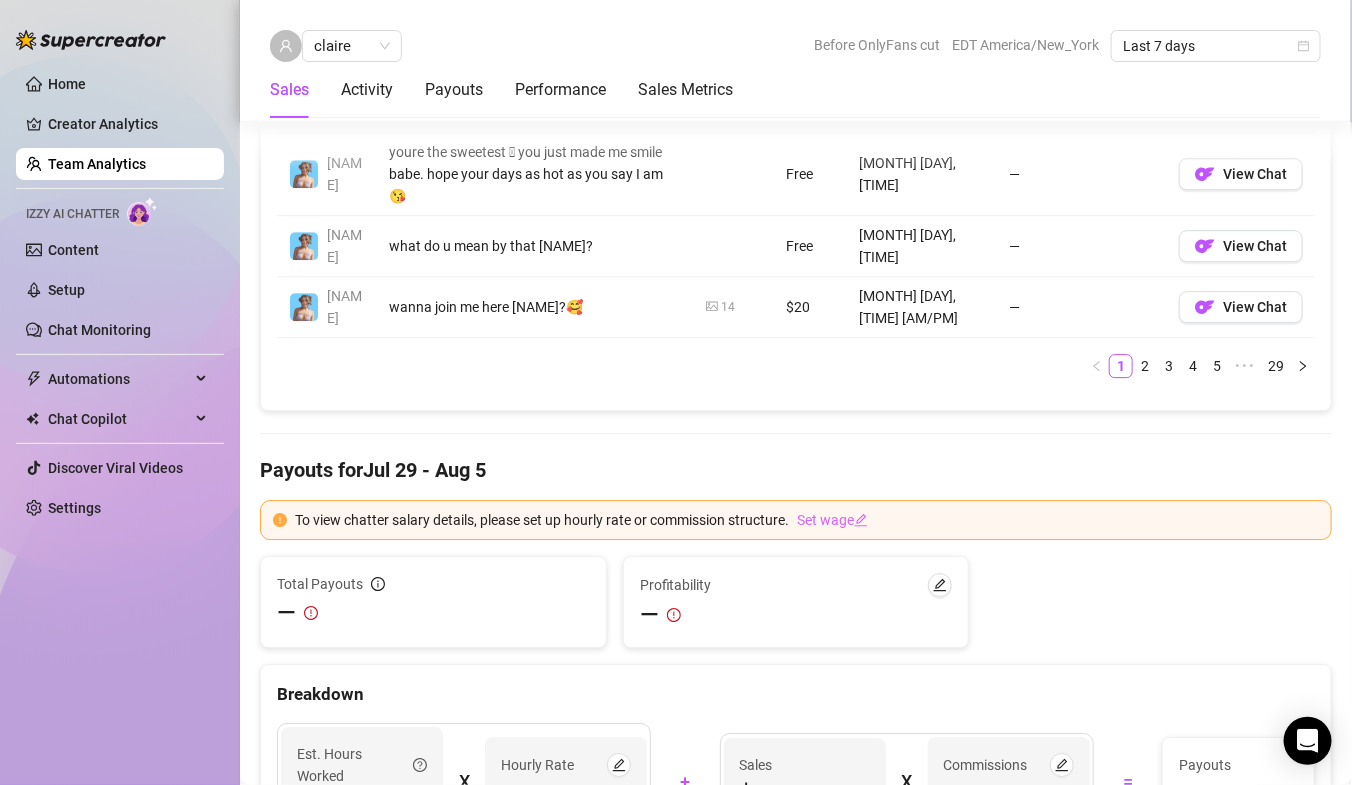 scroll, scrollTop: 1979, scrollLeft: 0, axis: vertical 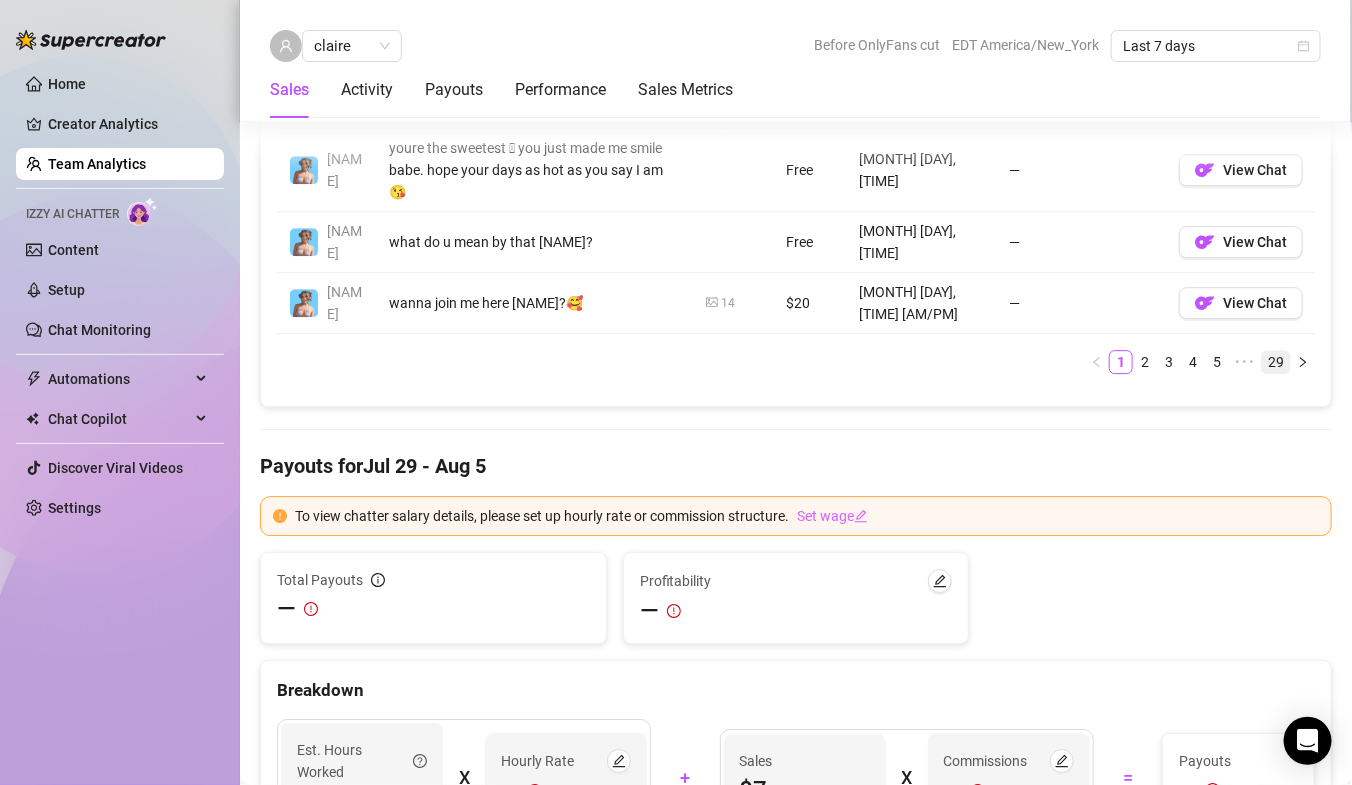 click on "29" at bounding box center (1276, 362) 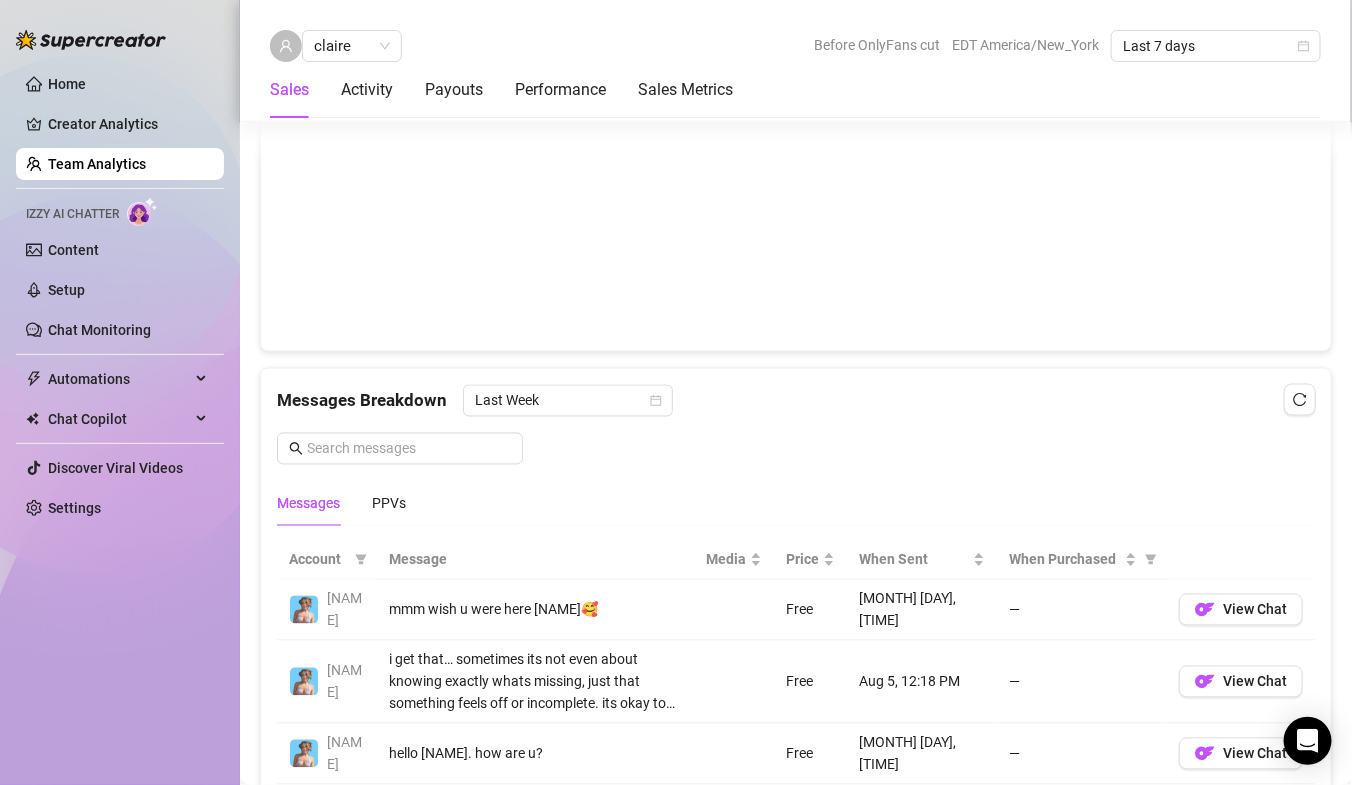 scroll, scrollTop: 1030, scrollLeft: 0, axis: vertical 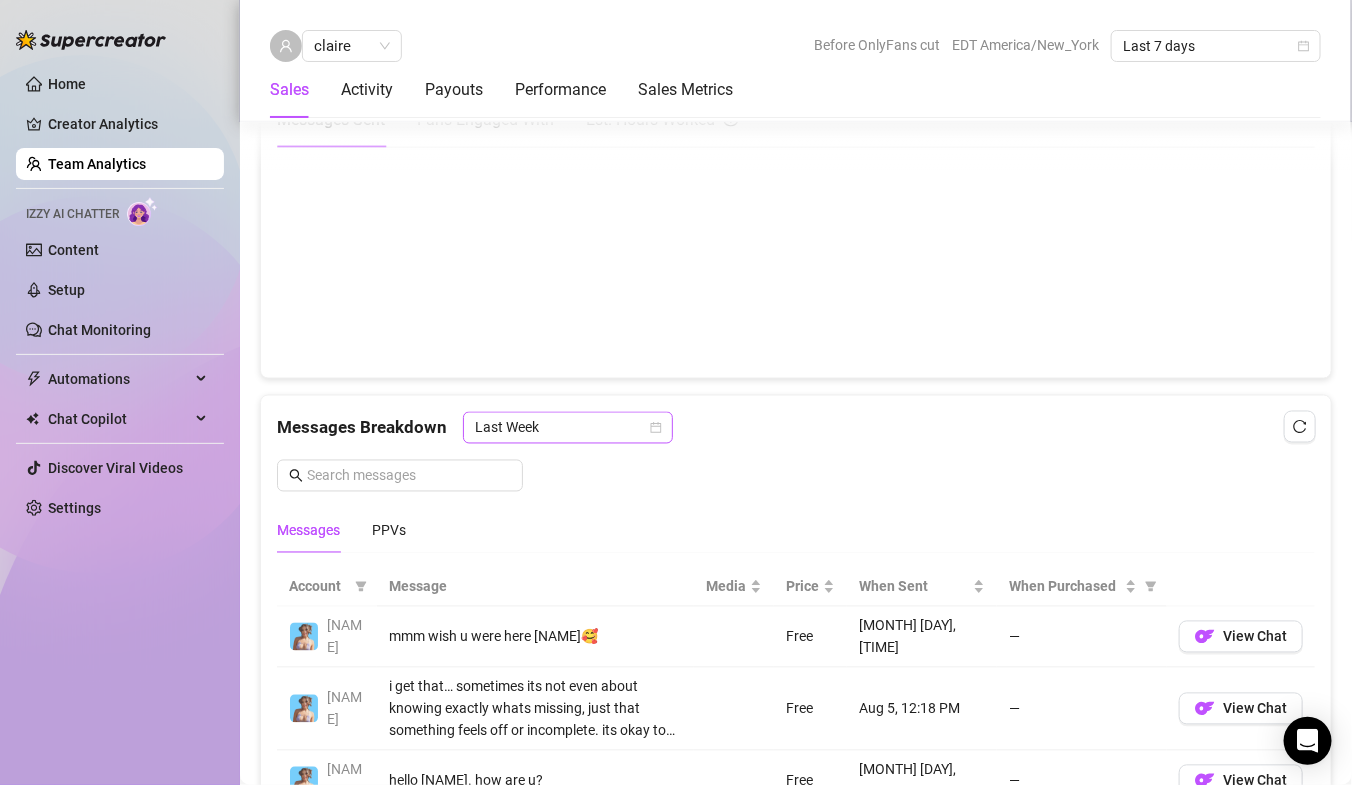 click on "Last Week" at bounding box center (568, 428) 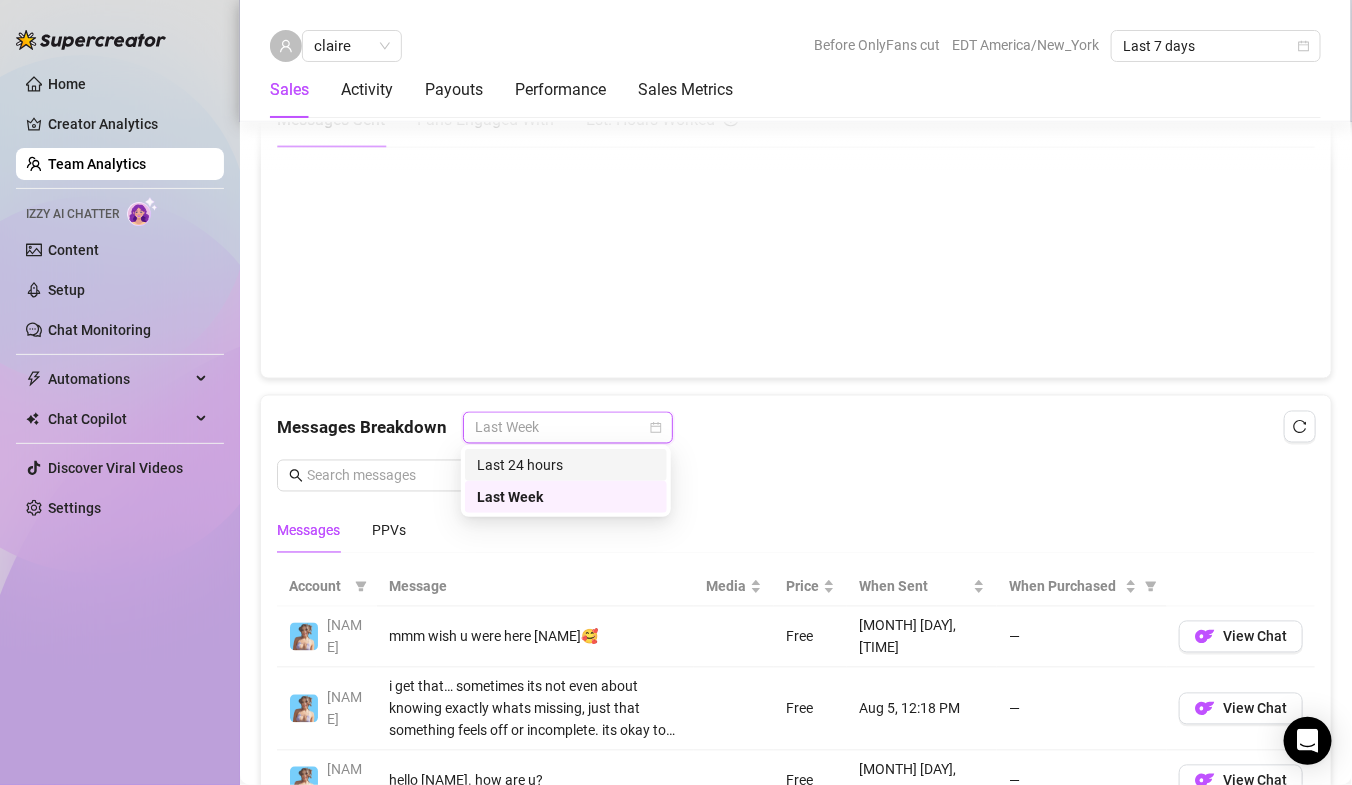 click on "Last 24 hours" at bounding box center [566, 465] 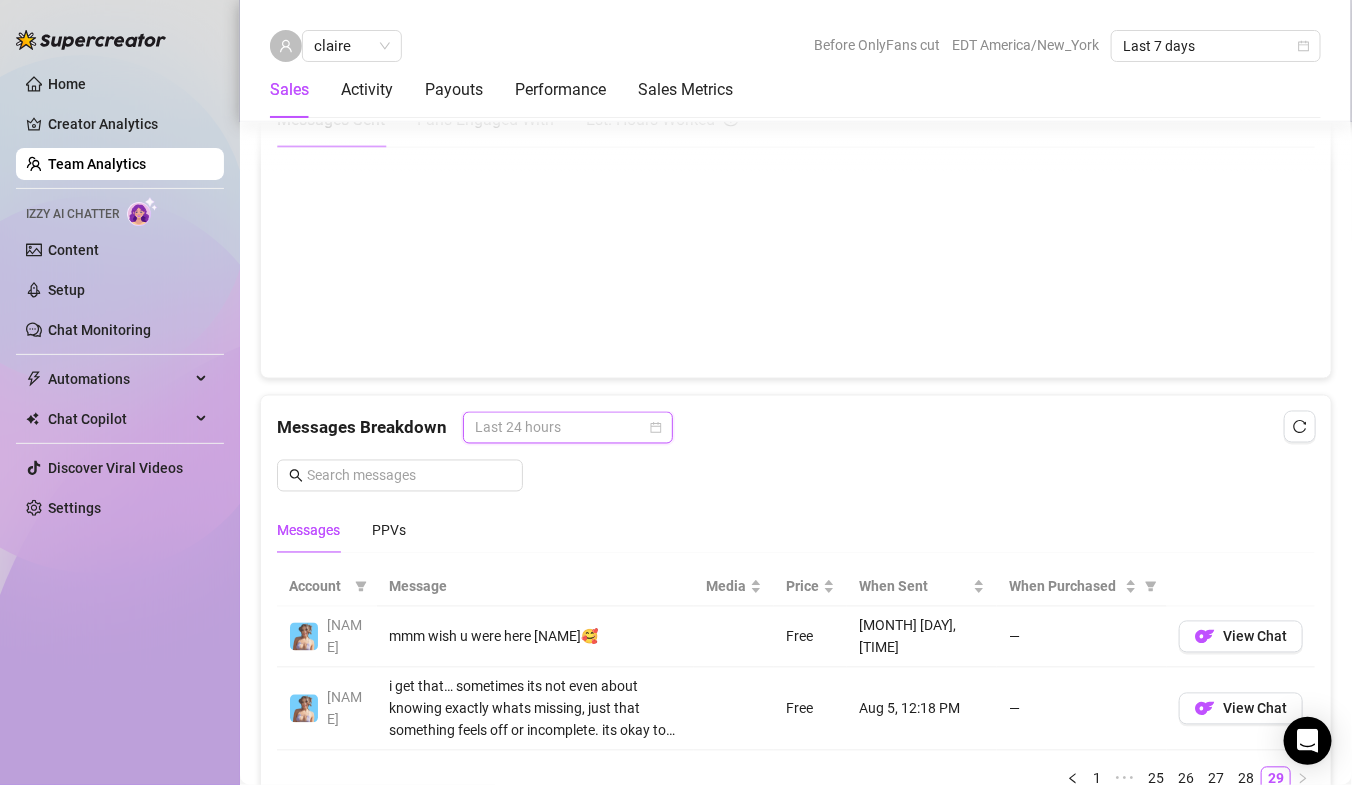 click on "Last 24 hours" at bounding box center (568, 428) 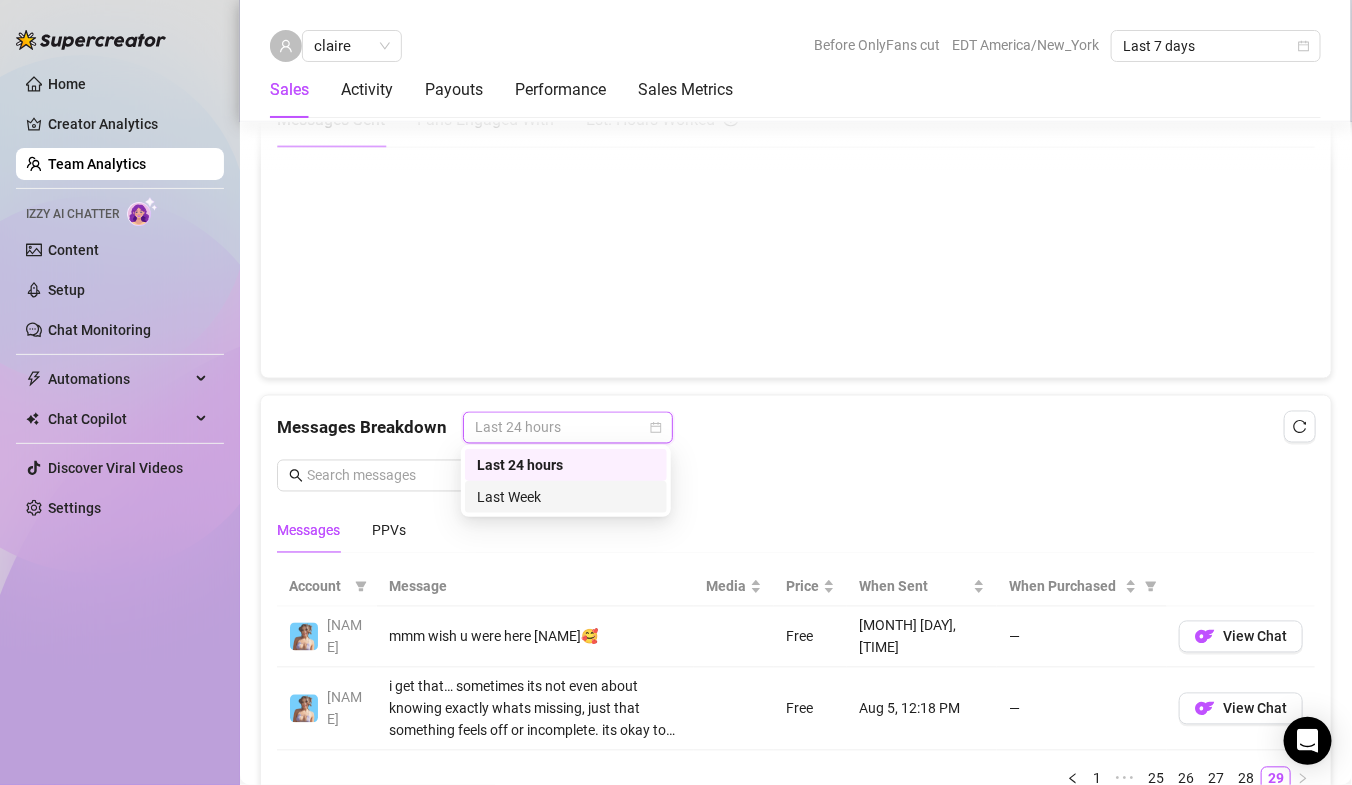 click on "Last Week" at bounding box center (566, 497) 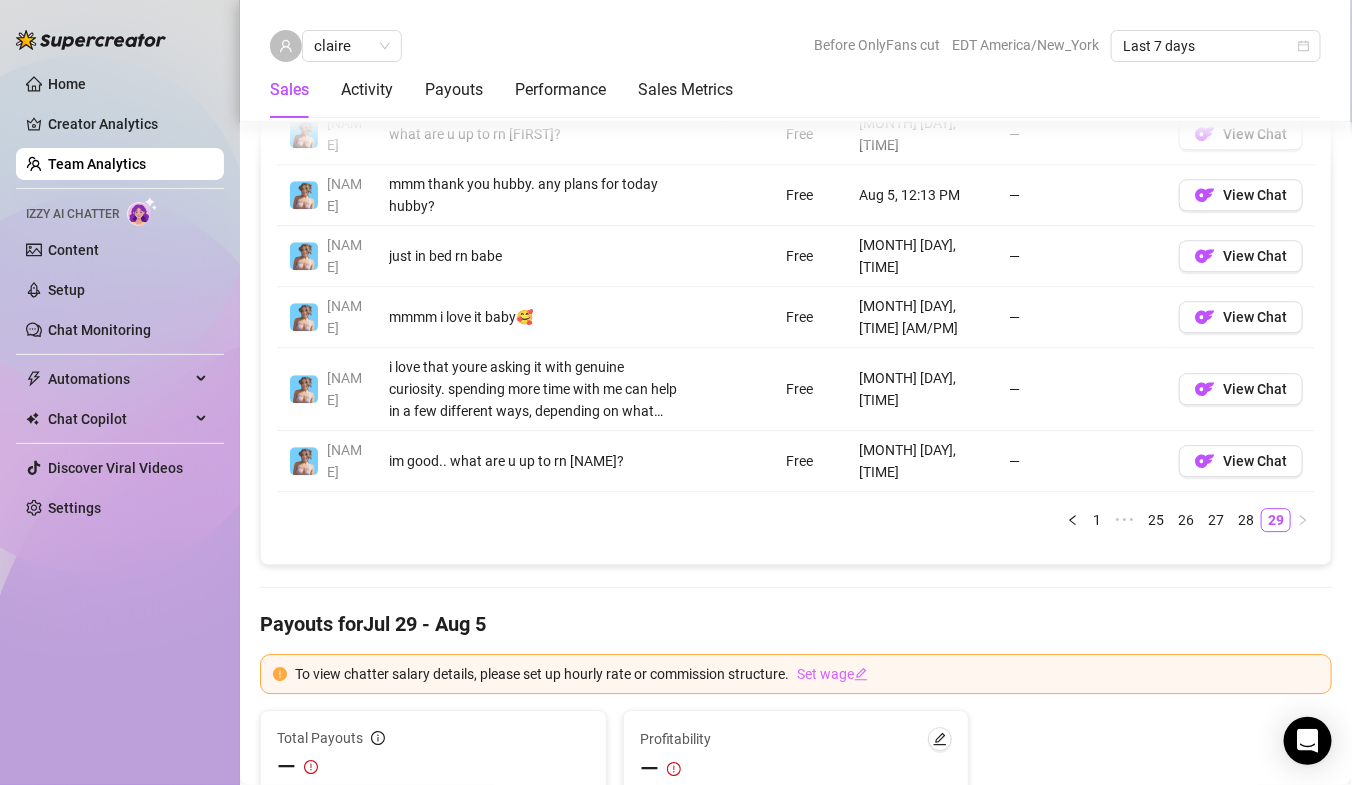 scroll, scrollTop: 1841, scrollLeft: 0, axis: vertical 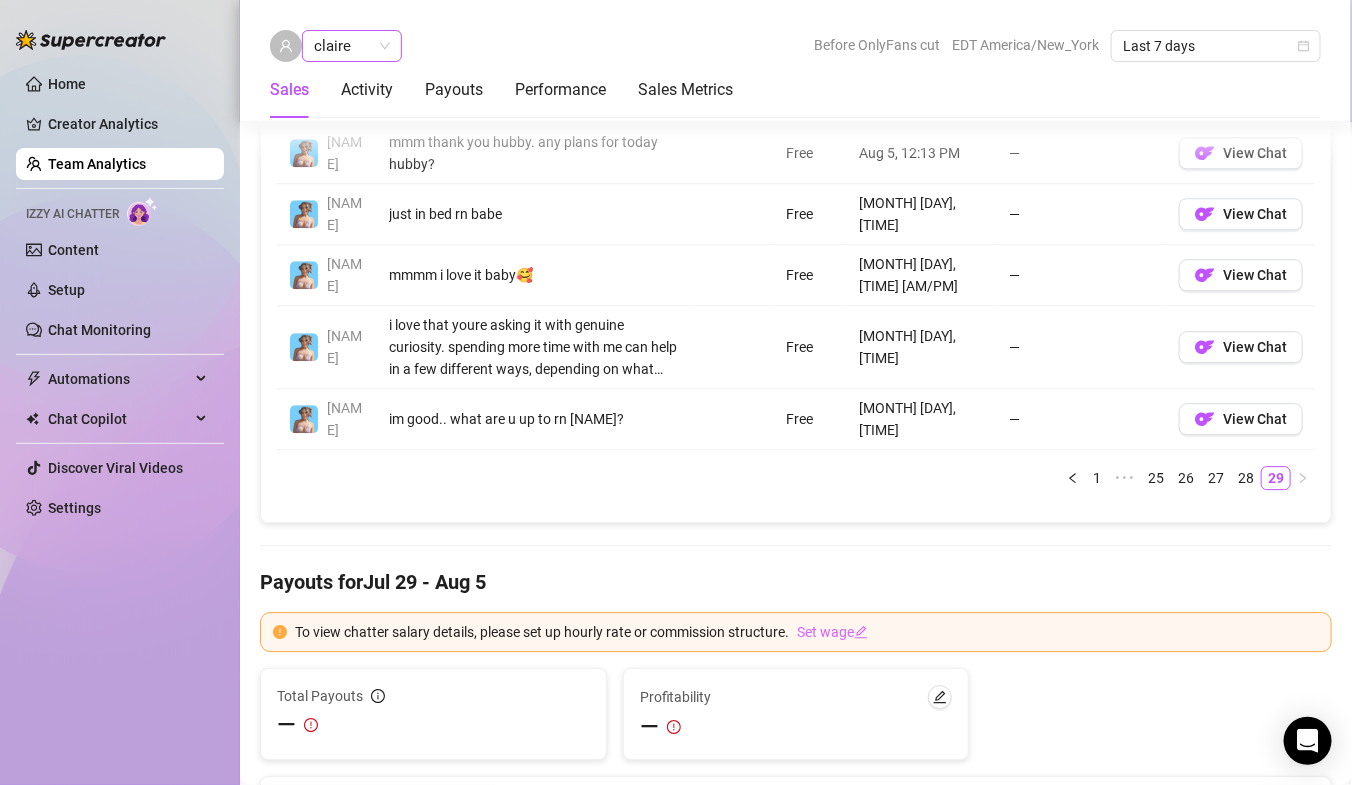 click on "claire" at bounding box center [352, 46] 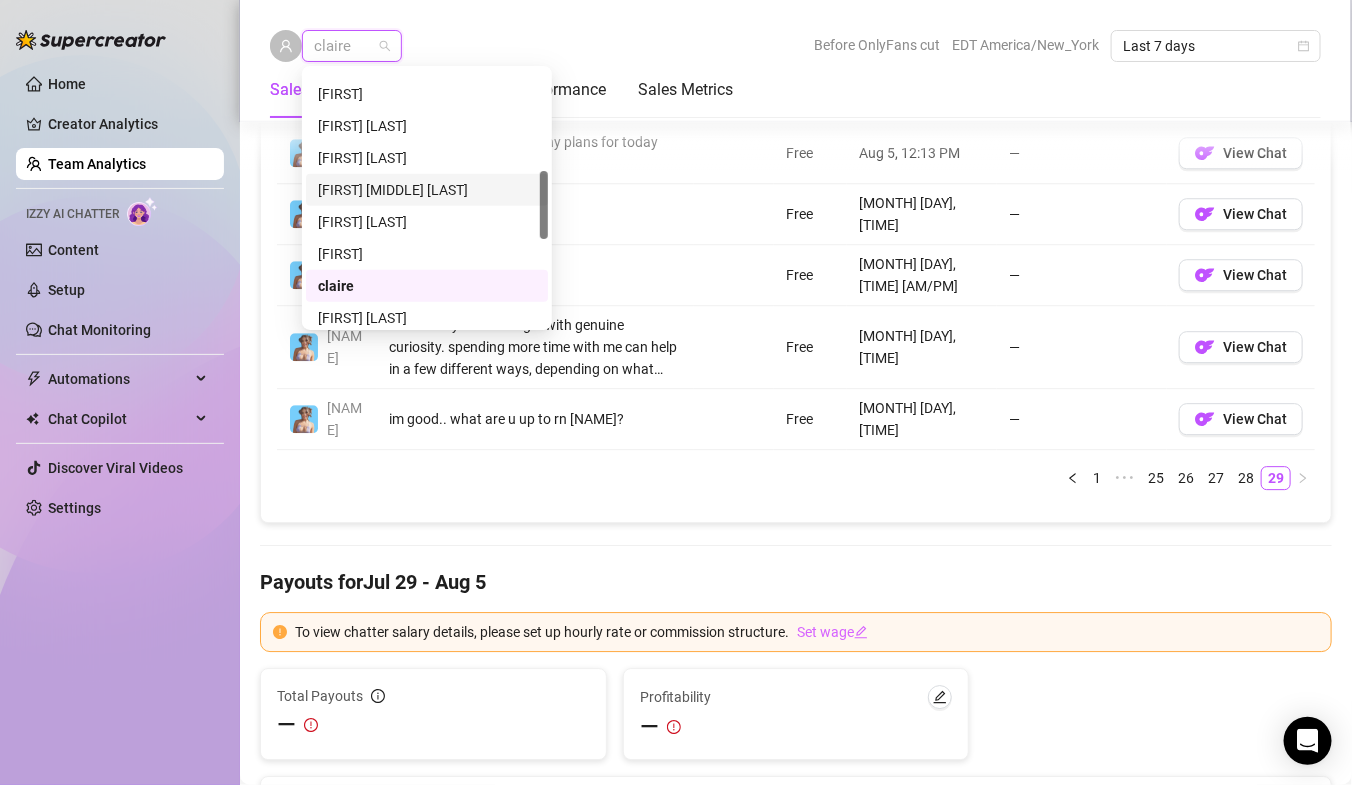 click on "[FIRST] [MIDDLE] [LAST]" at bounding box center (427, 190) 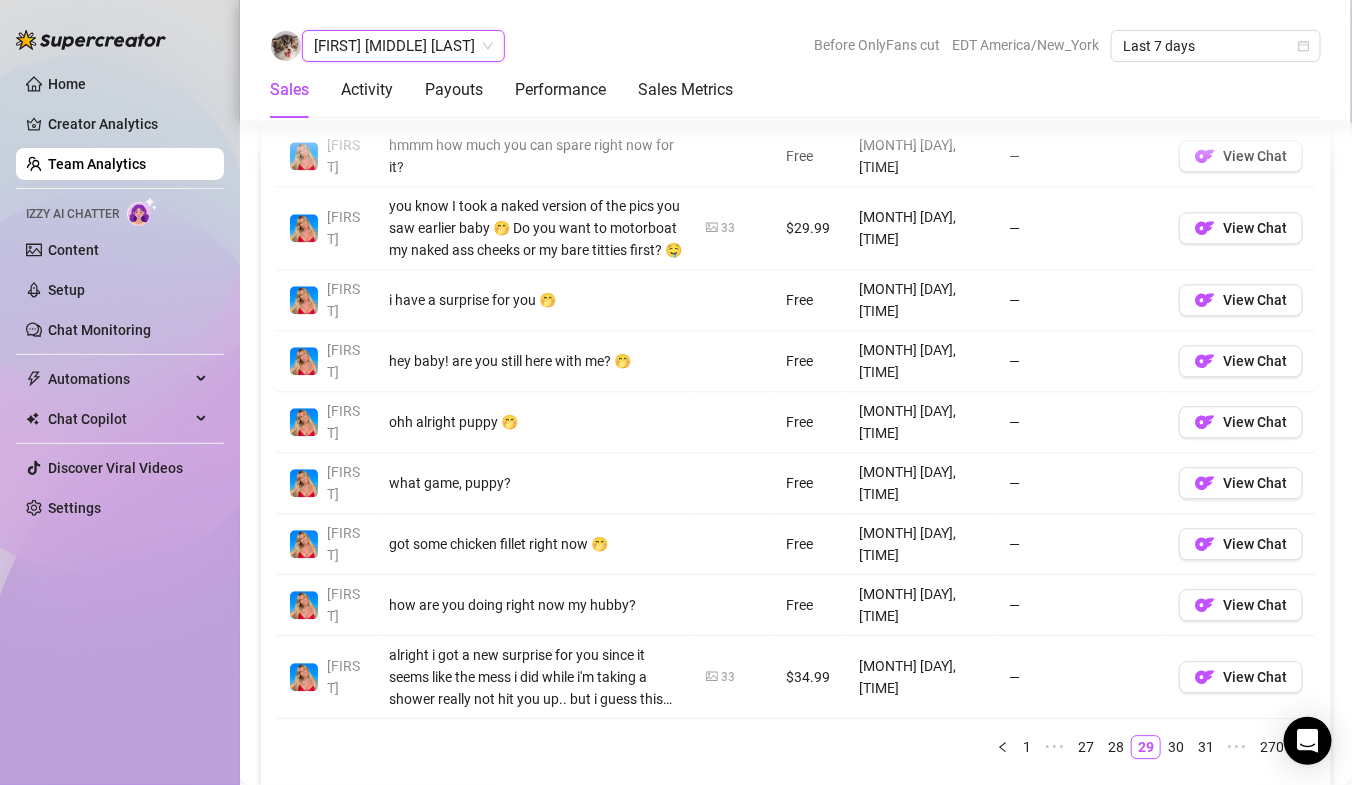 scroll, scrollTop: 1927, scrollLeft: 0, axis: vertical 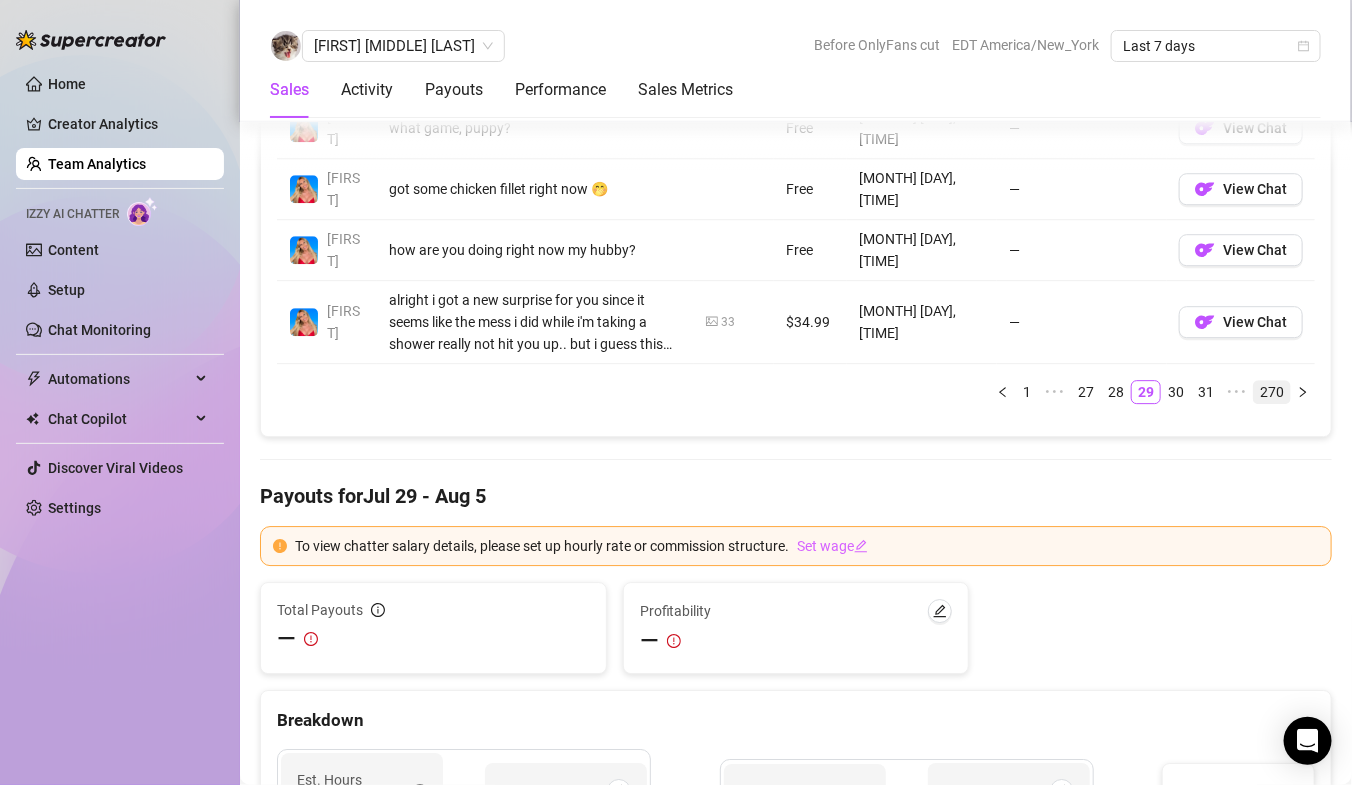click on "270" at bounding box center [1272, 392] 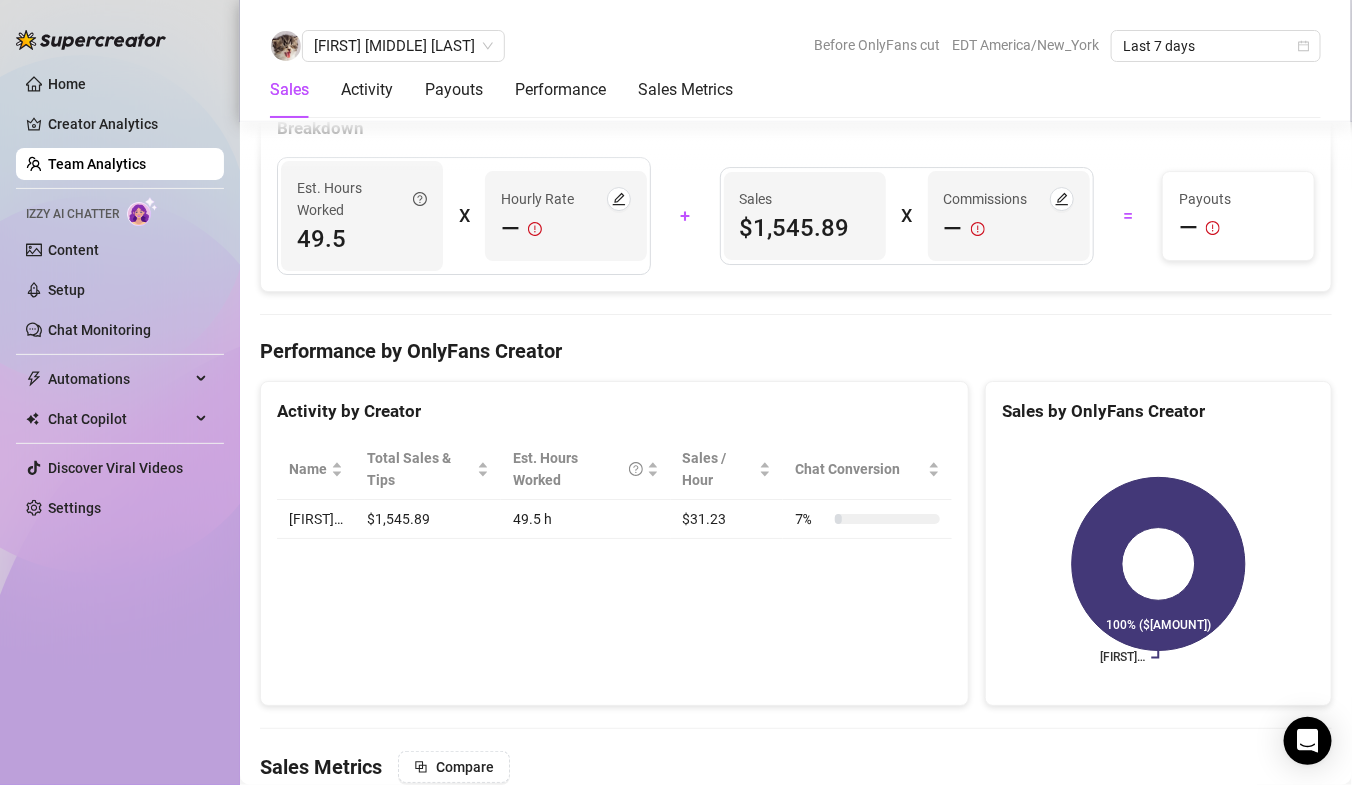 scroll, scrollTop: 2396, scrollLeft: 0, axis: vertical 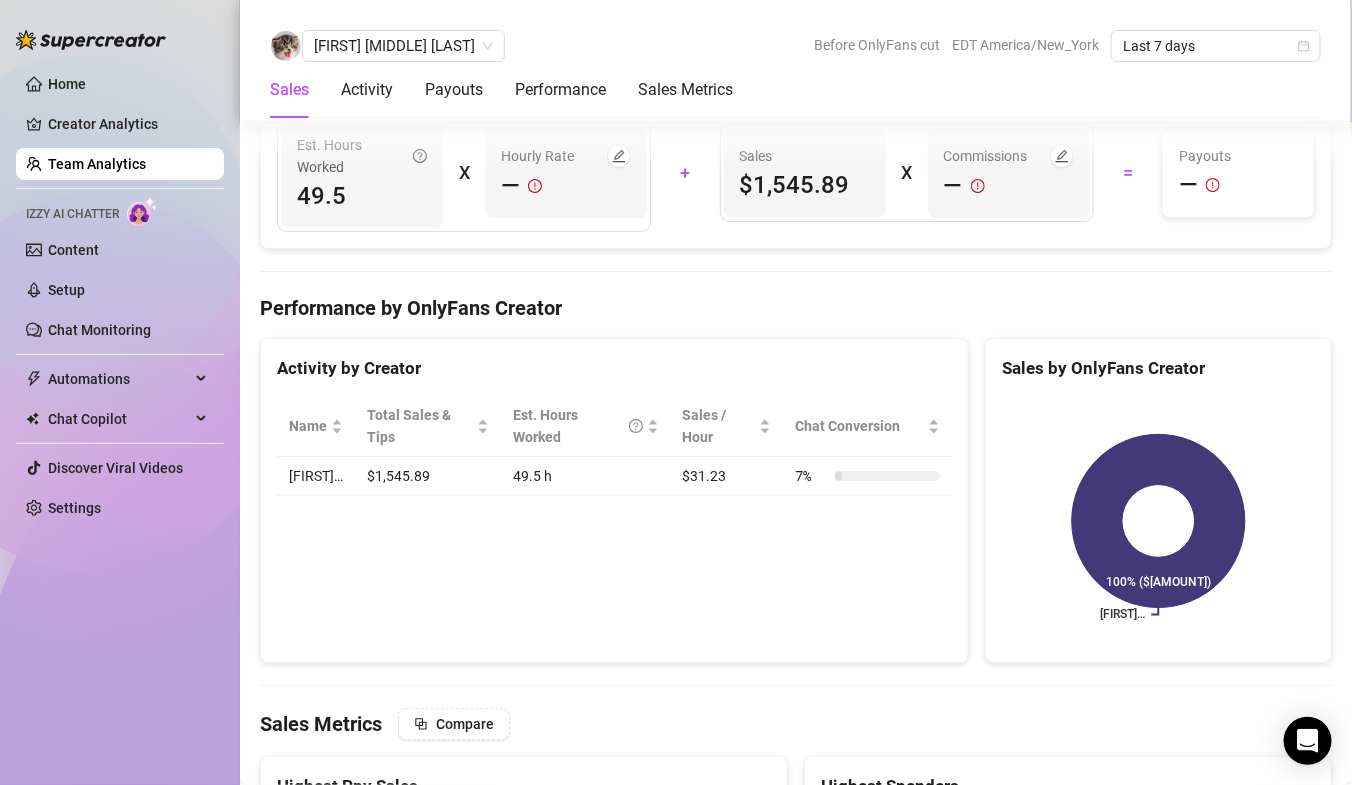 click on "Team Analytics" at bounding box center (97, 164) 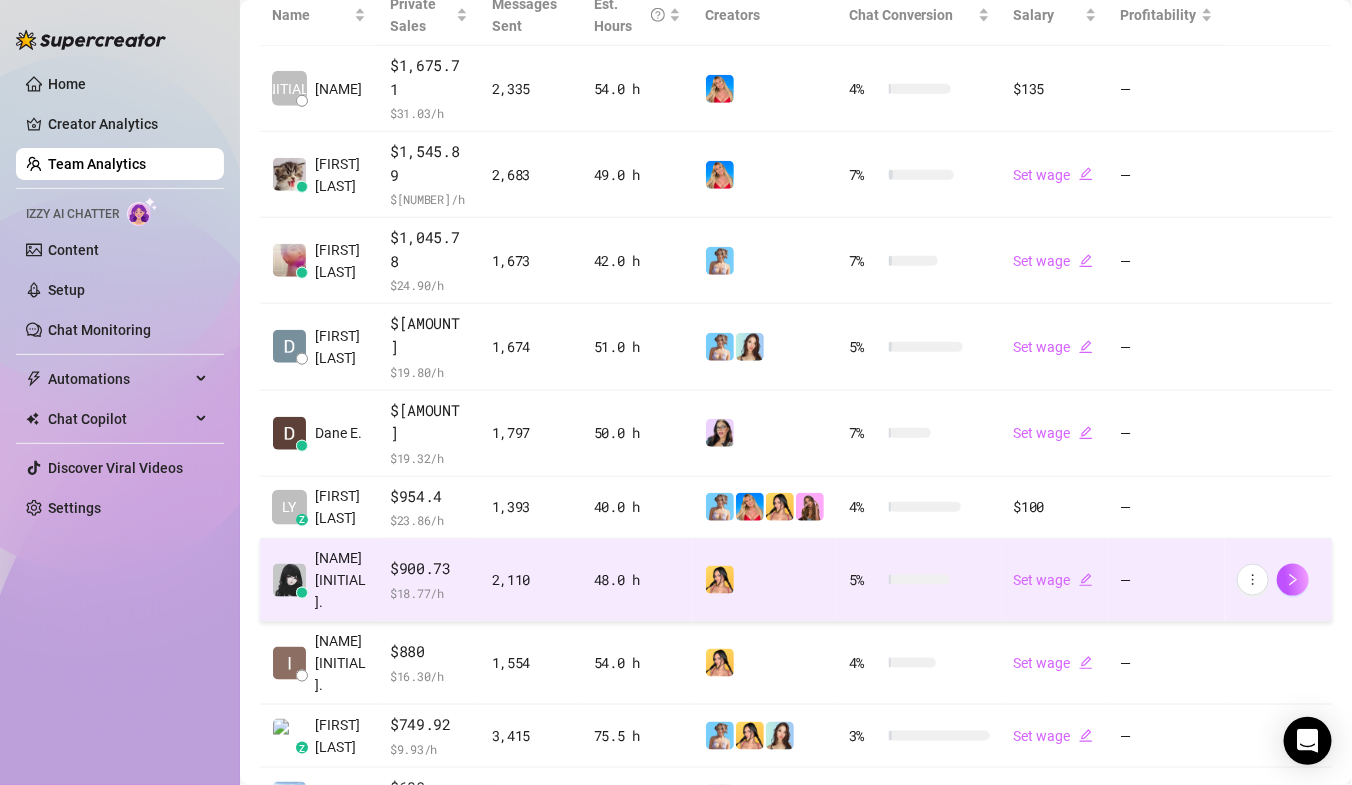 scroll, scrollTop: 0, scrollLeft: 0, axis: both 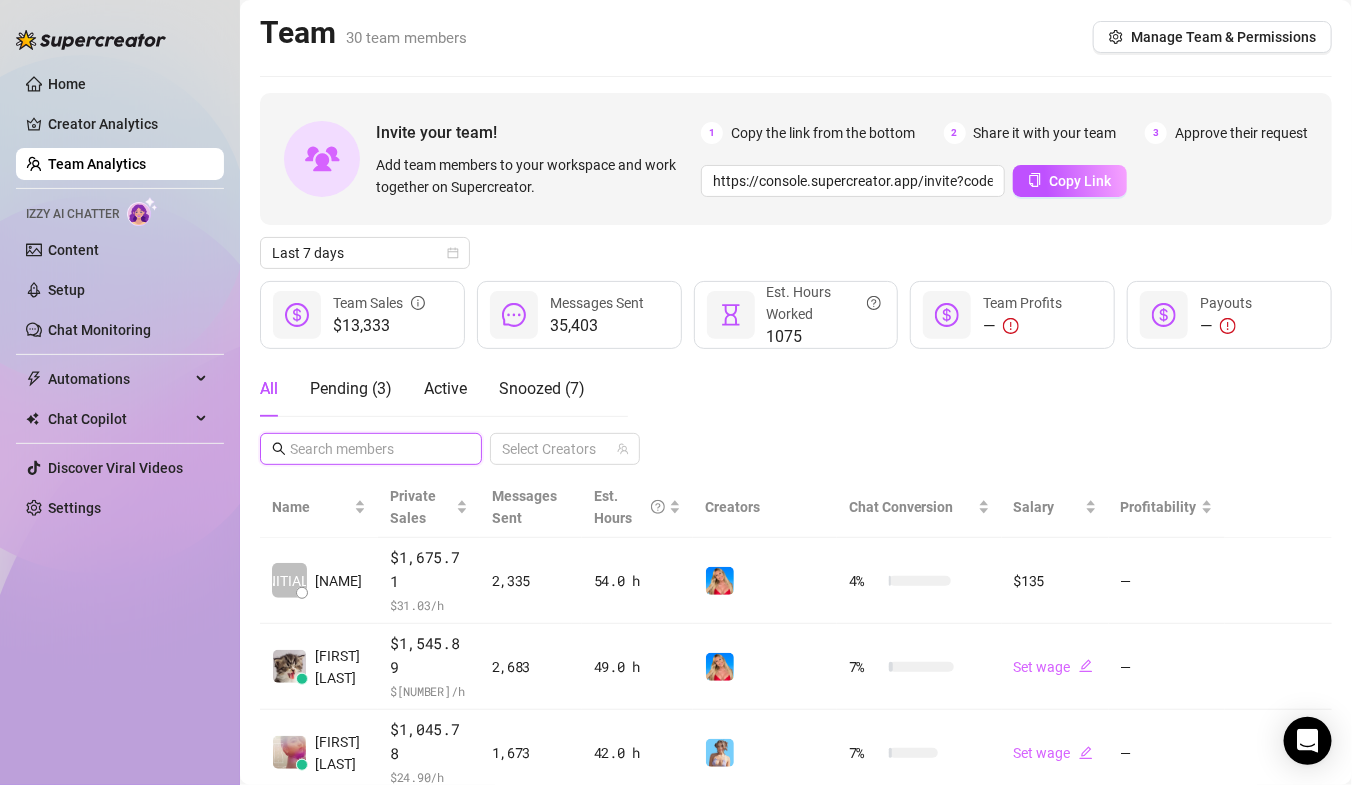 click at bounding box center (372, 449) 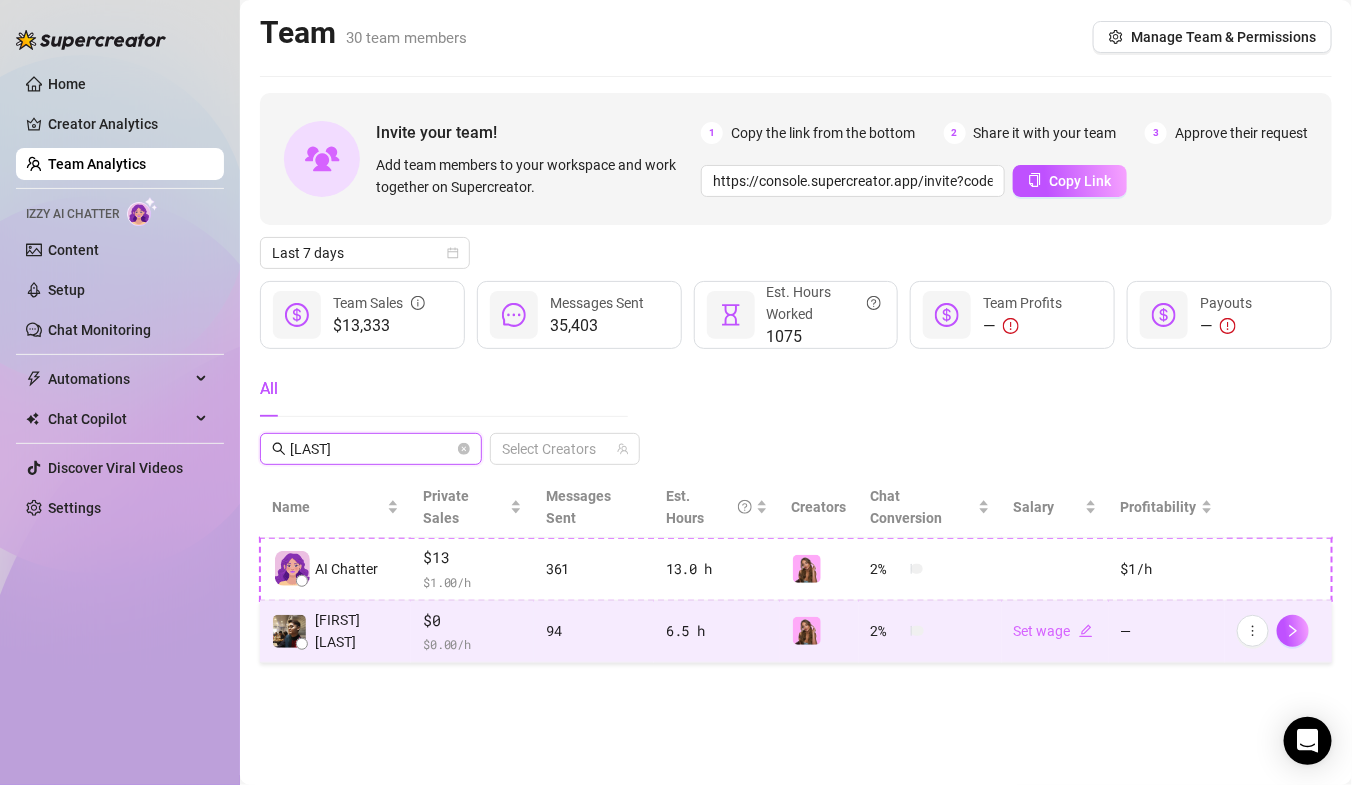 type on "[LAST]" 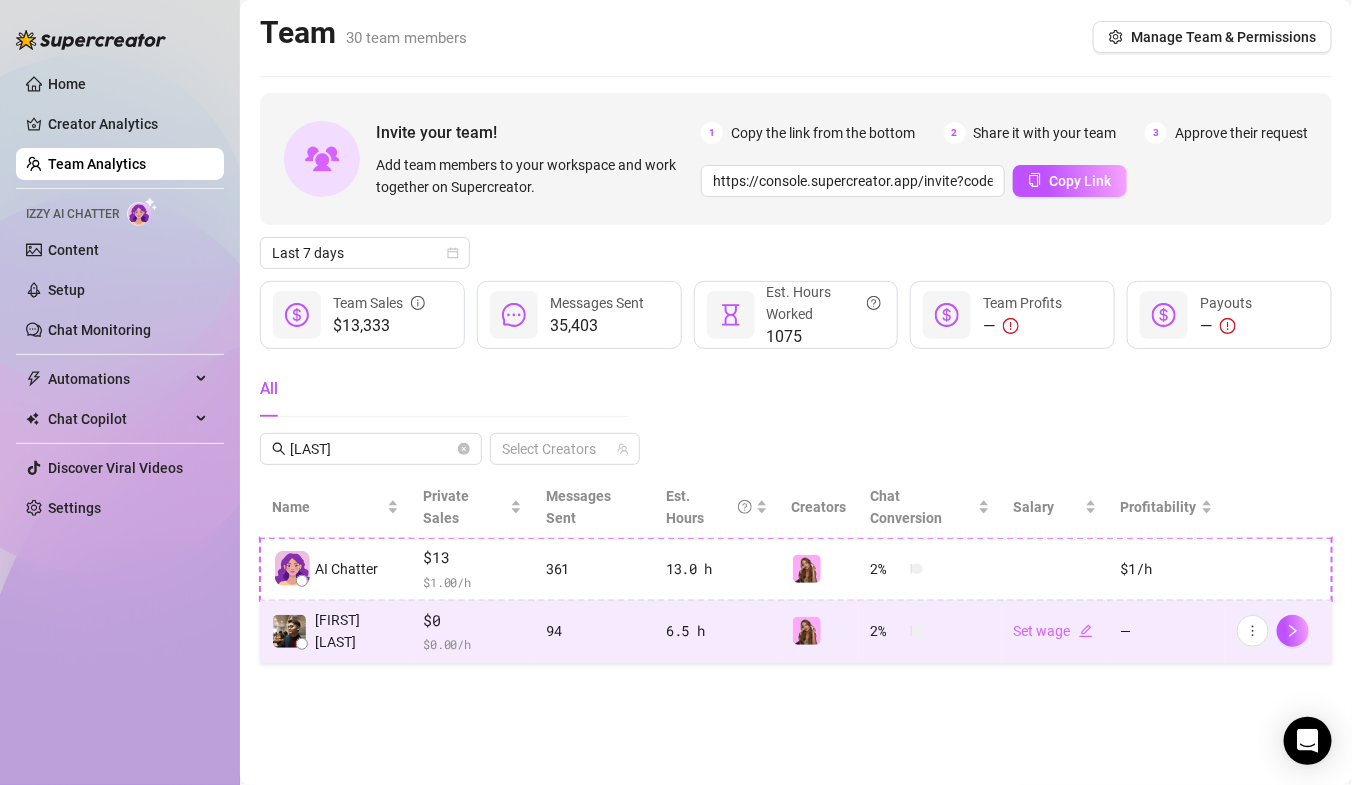 click on "$ 0.00 /h" at bounding box center (472, 644) 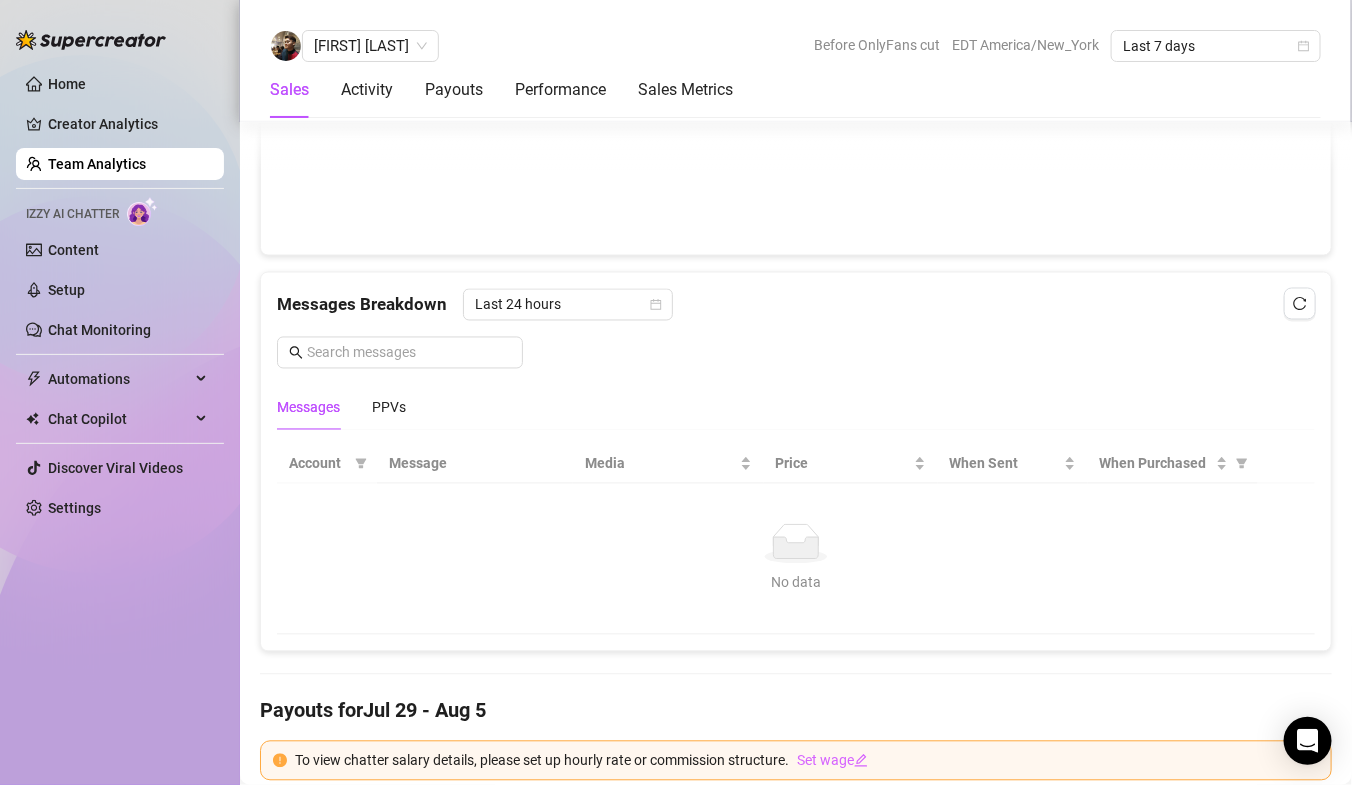 scroll, scrollTop: 1153, scrollLeft: 0, axis: vertical 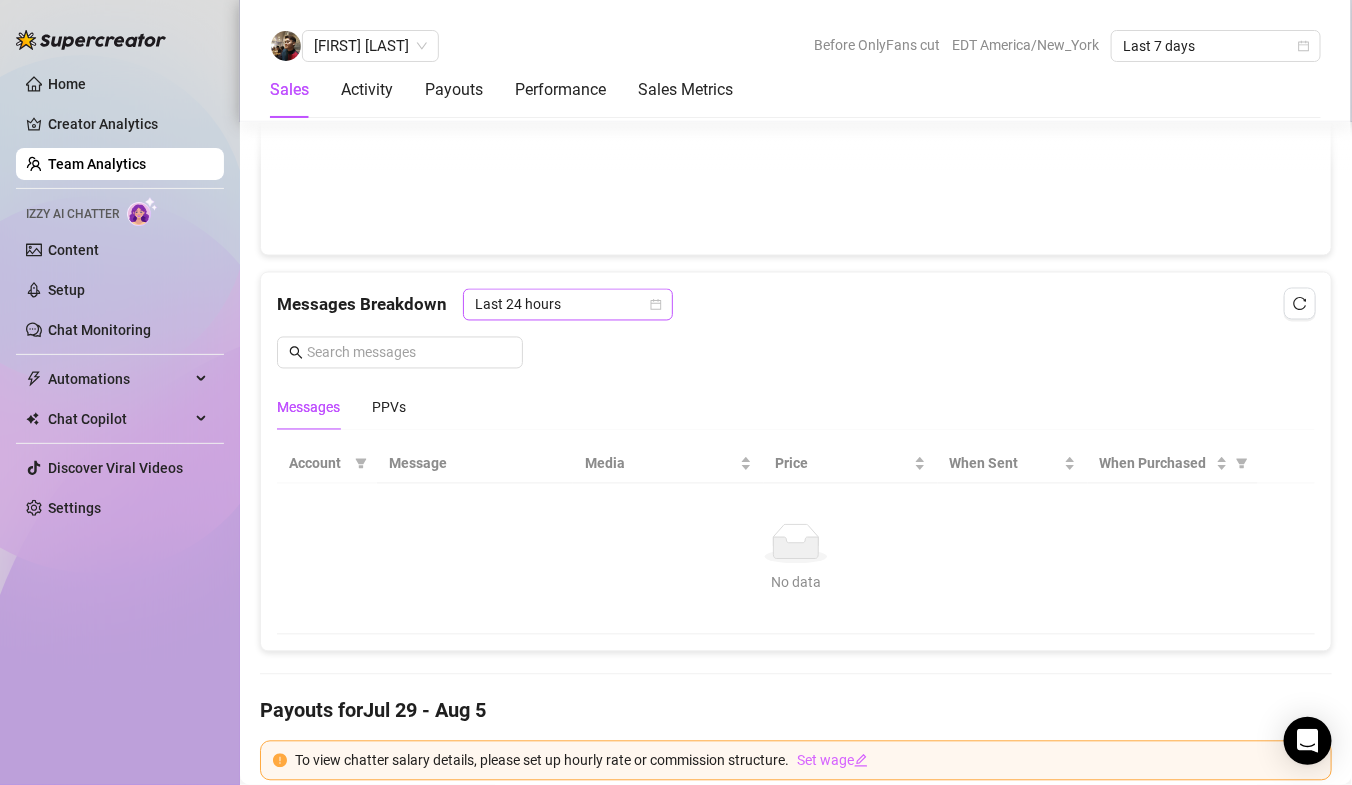 click on "Last 24 hours" at bounding box center [568, 305] 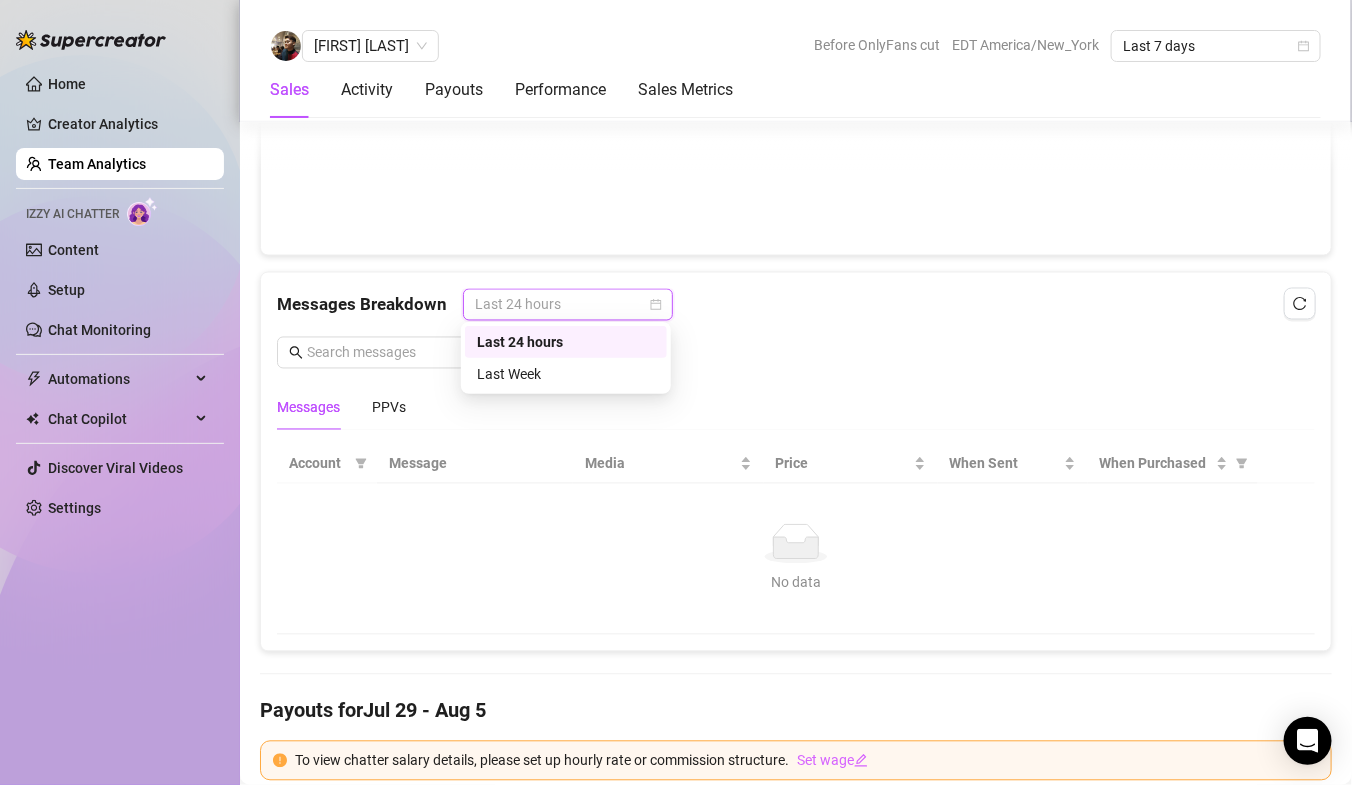 click on "Last 24 hours" at bounding box center [566, 342] 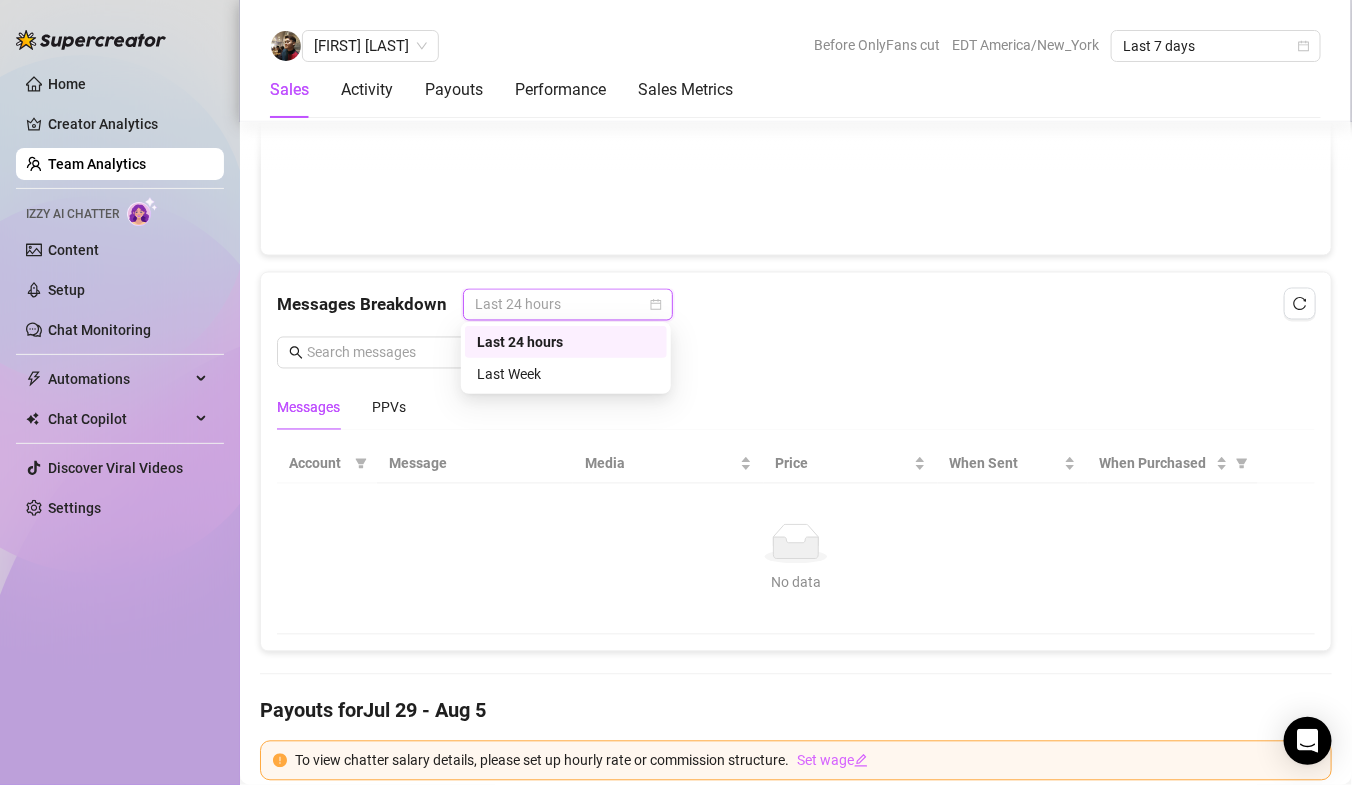 click on "Last 24 hours" at bounding box center [568, 305] 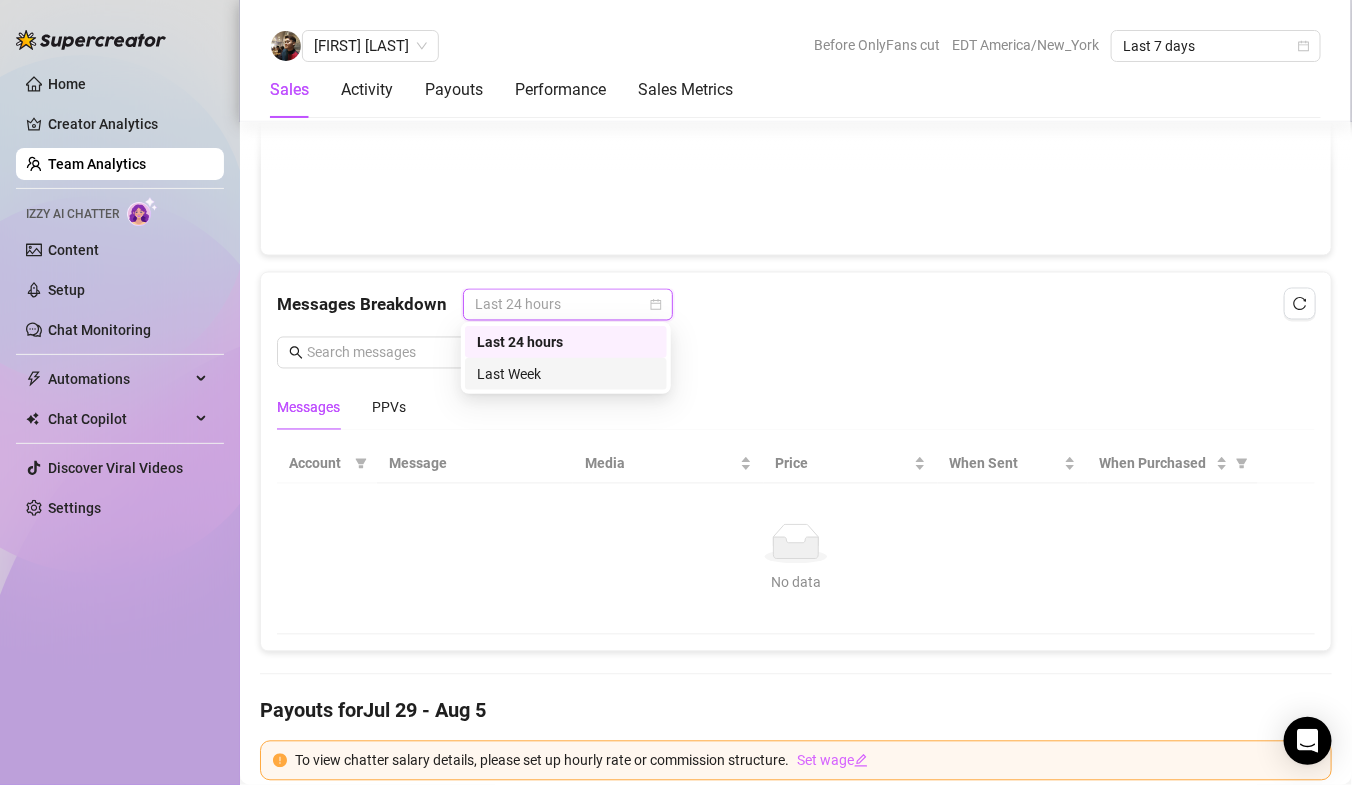 click on "Last Week" at bounding box center (566, 374) 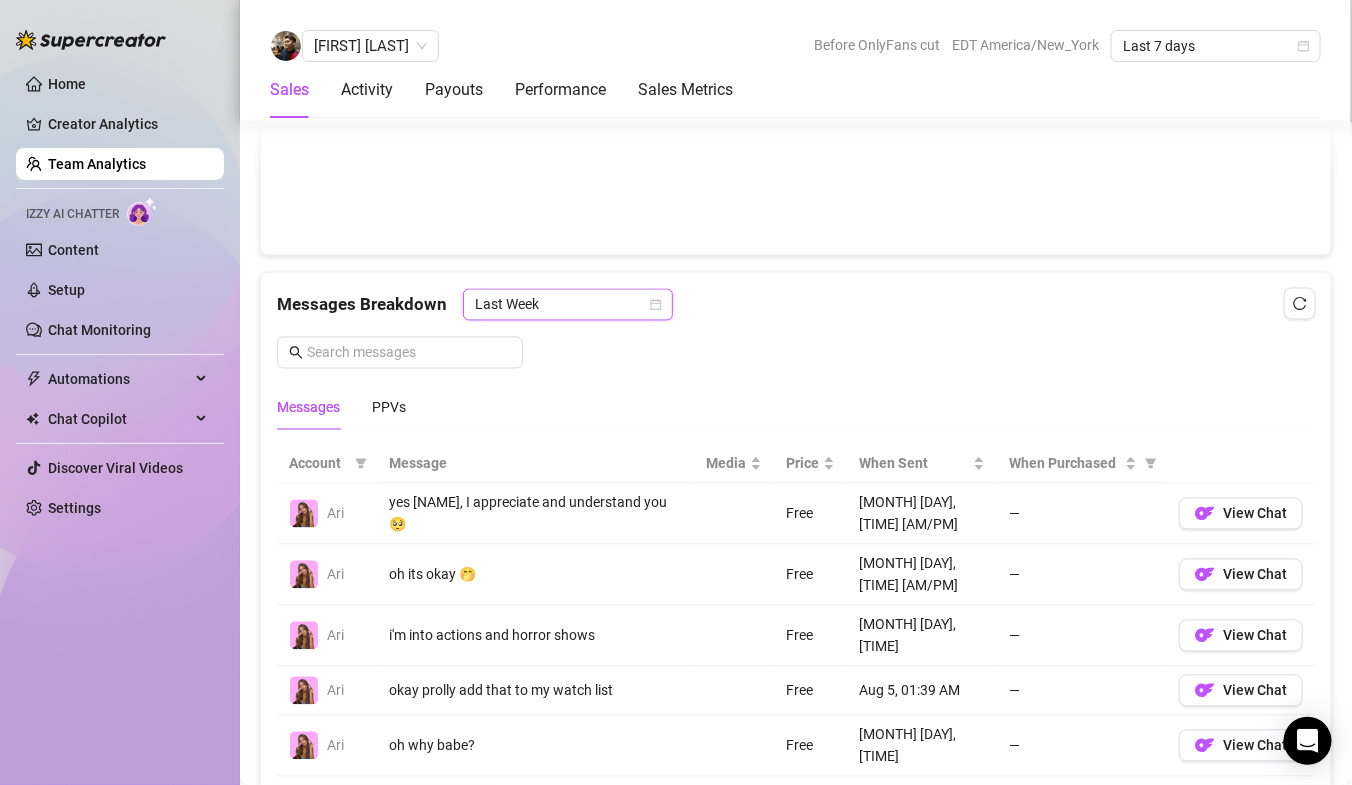 click on "Messages PPVs" at bounding box center (796, 408) 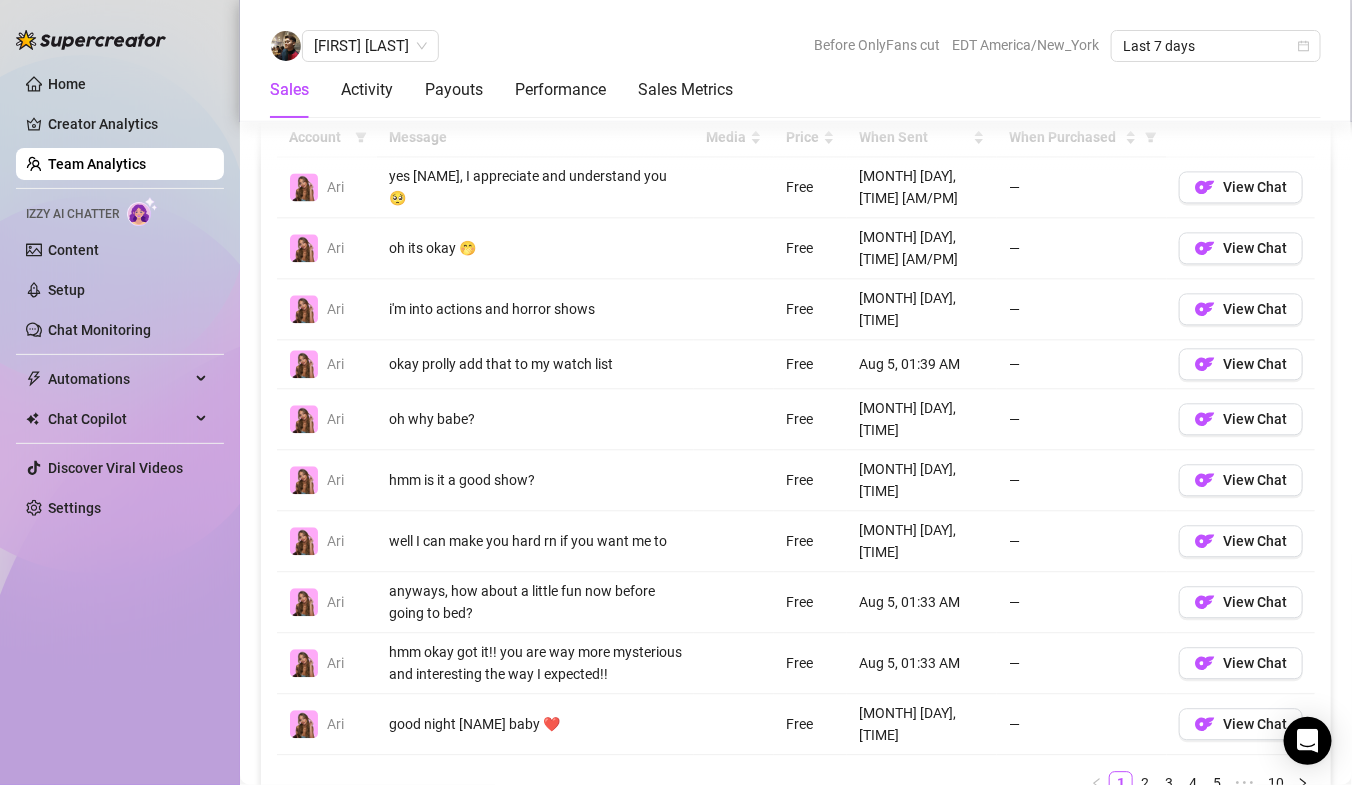 scroll, scrollTop: 1277, scrollLeft: 0, axis: vertical 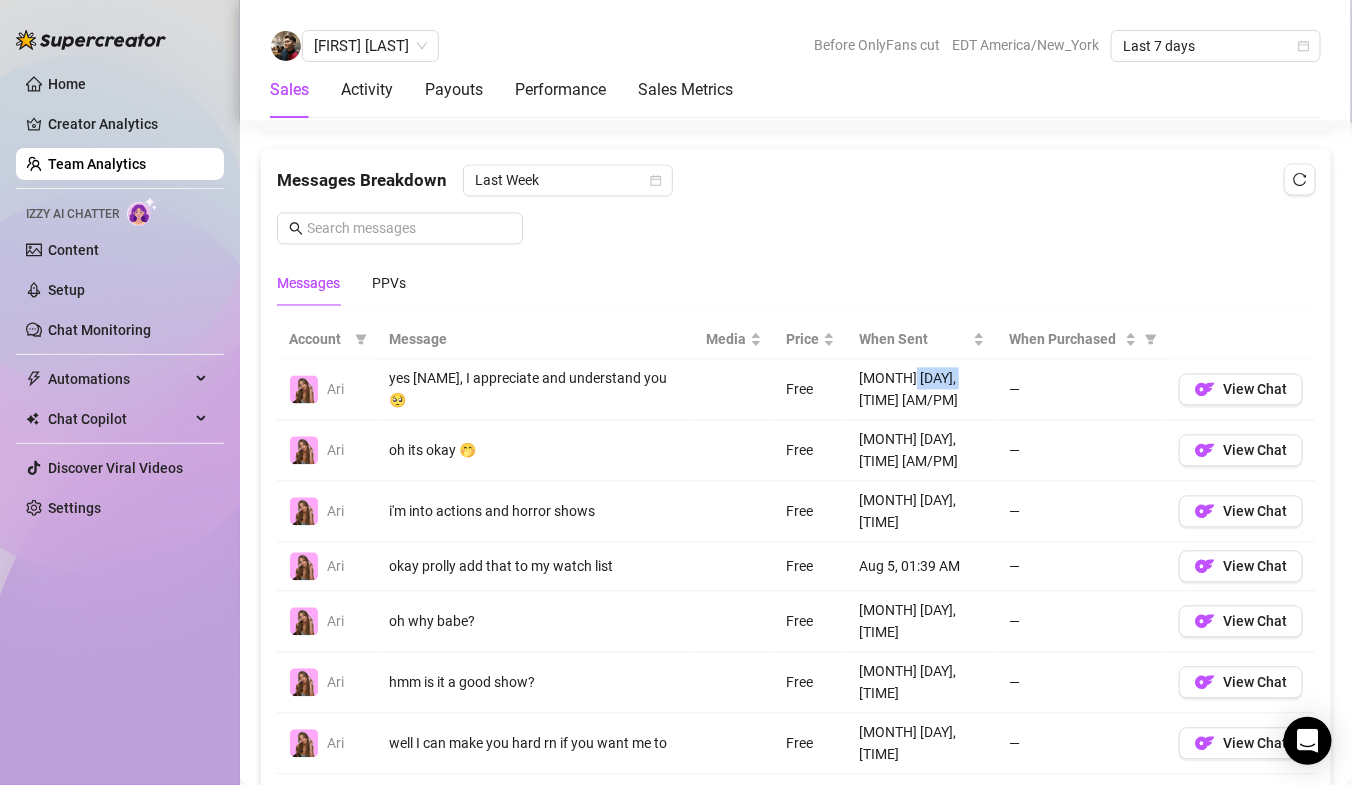 drag, startPoint x: 963, startPoint y: 380, endPoint x: 903, endPoint y: 377, distance: 60.074955 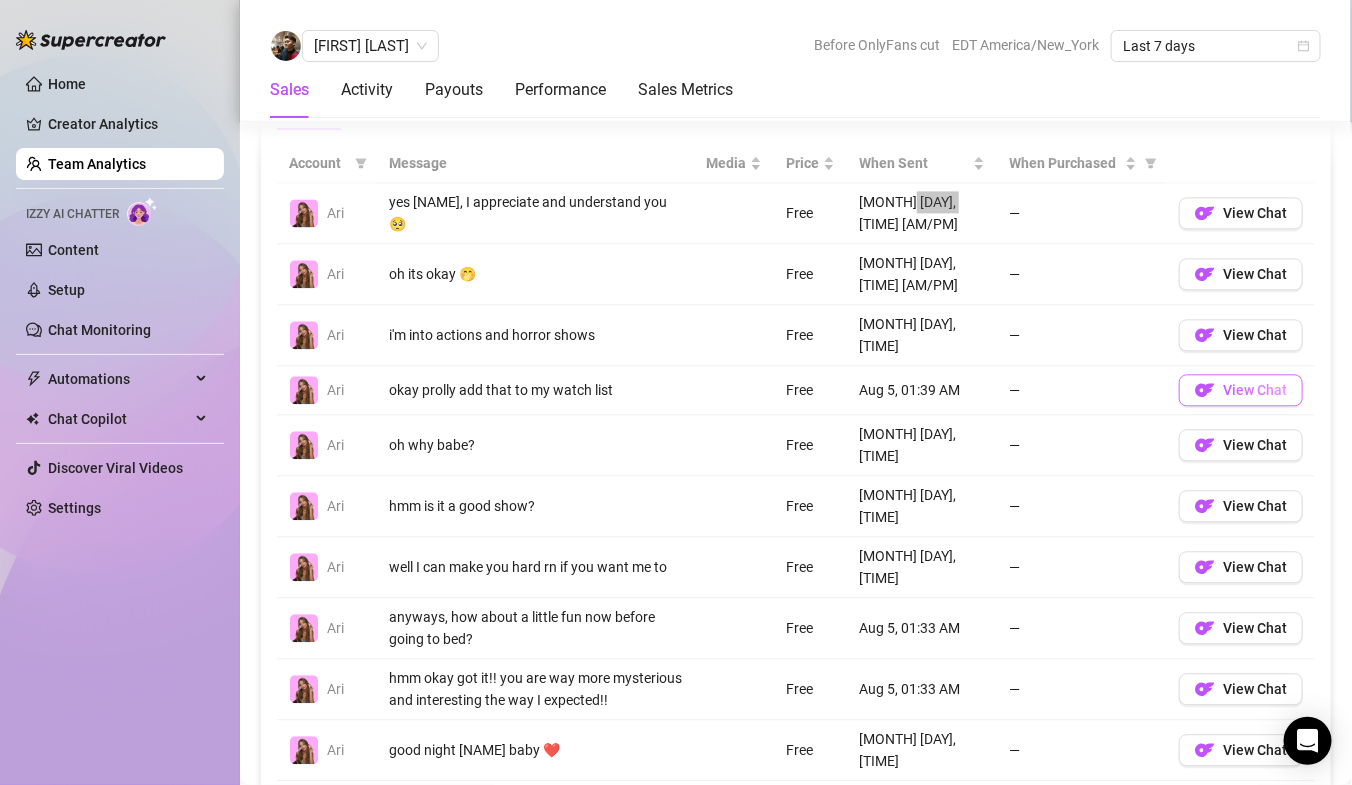 scroll, scrollTop: 1460, scrollLeft: 0, axis: vertical 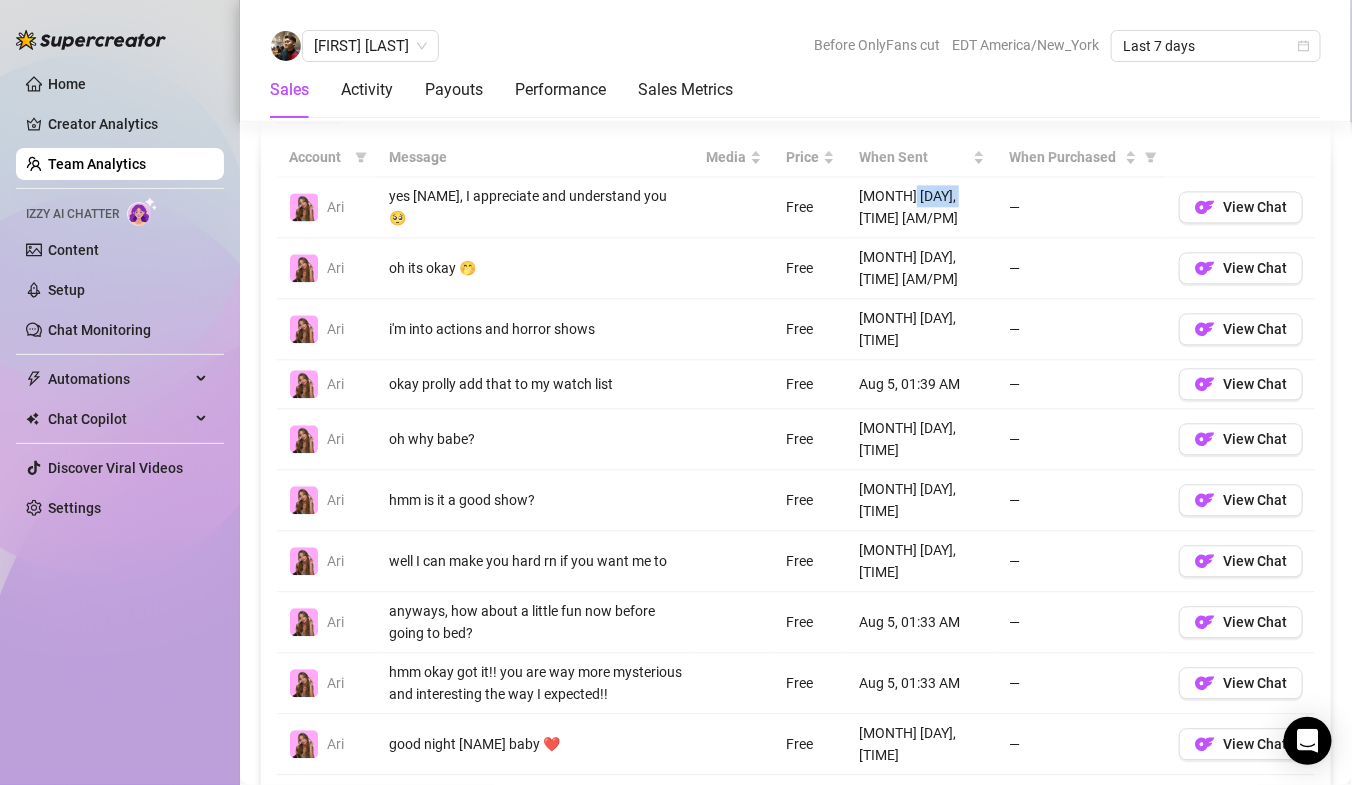 click on "2" at bounding box center (1145, 803) 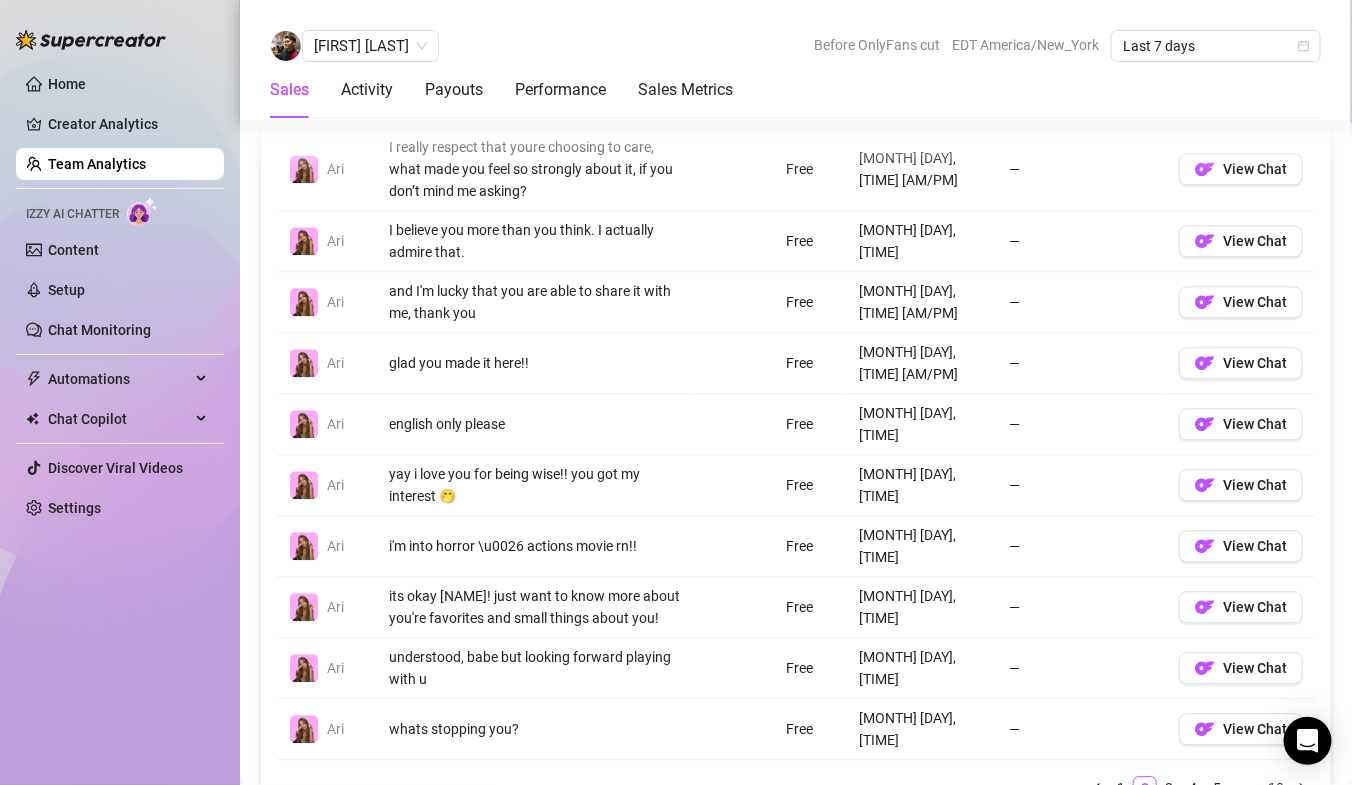 scroll, scrollTop: 1505, scrollLeft: 0, axis: vertical 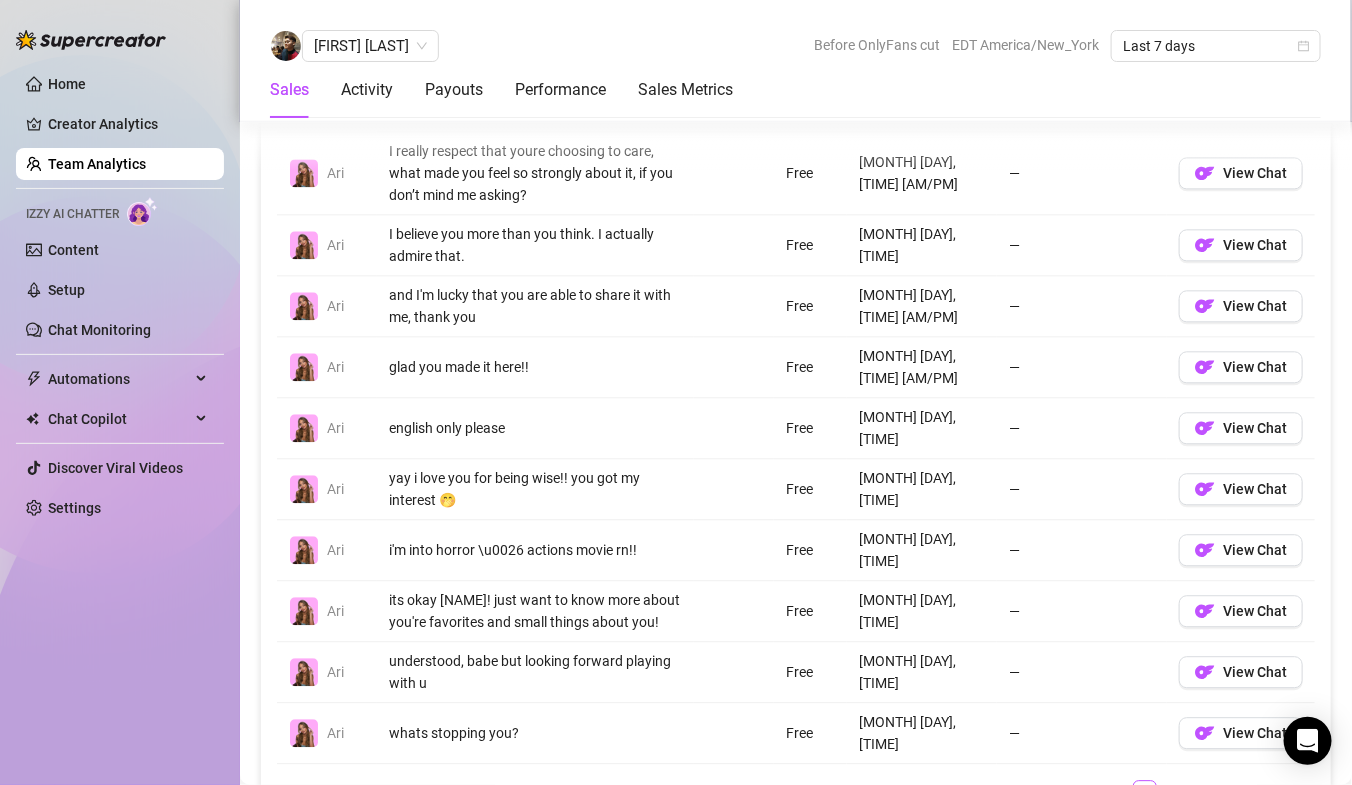 type 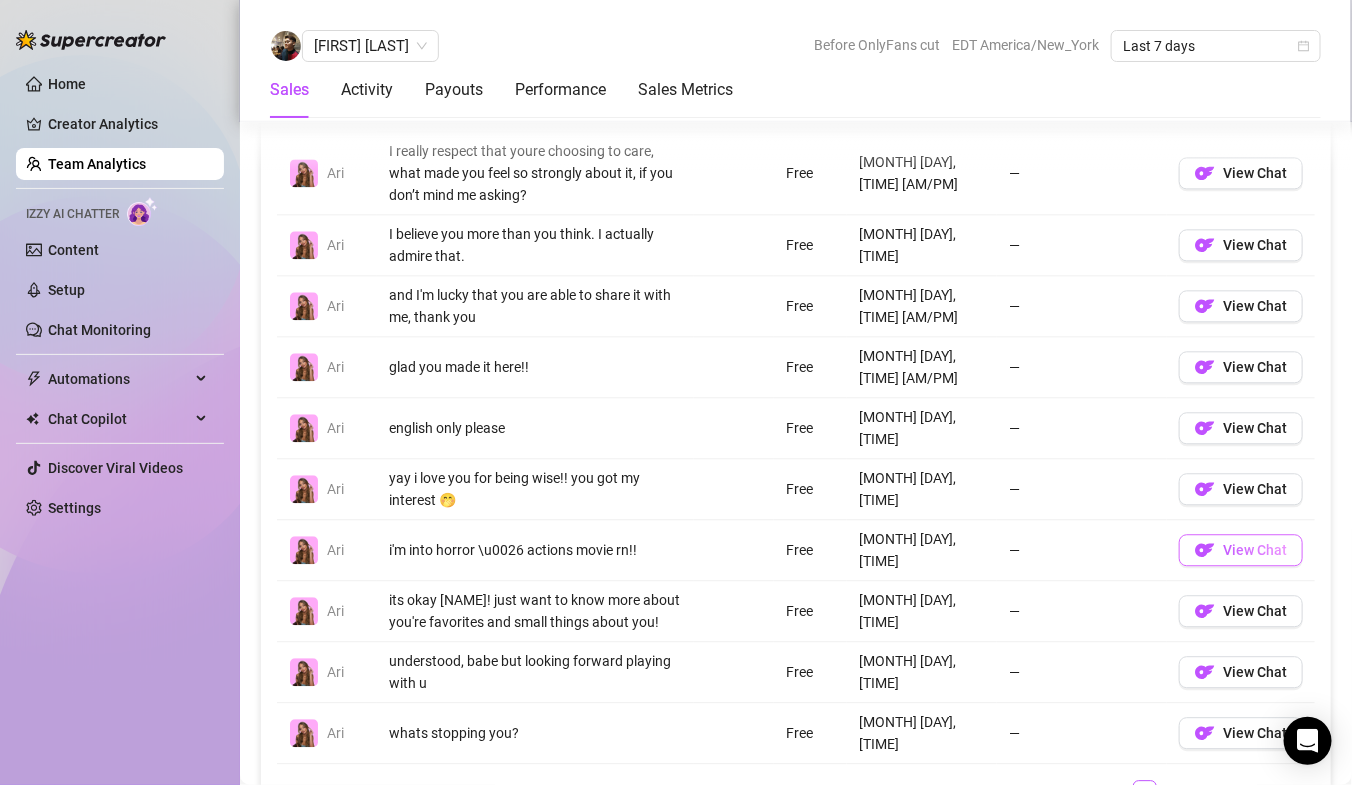 click on "View Chat" at bounding box center (1241, 550) 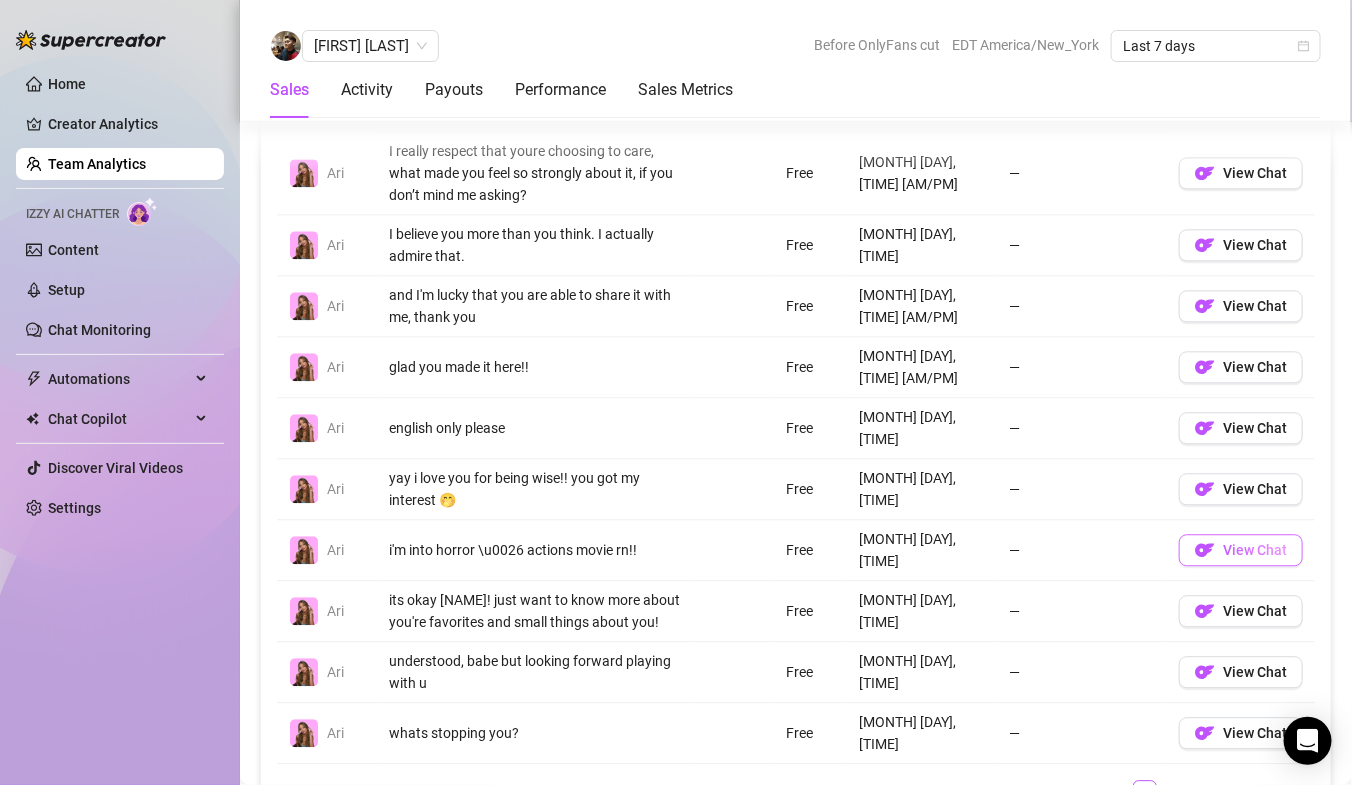 click on "View Chat" at bounding box center [1241, 550] 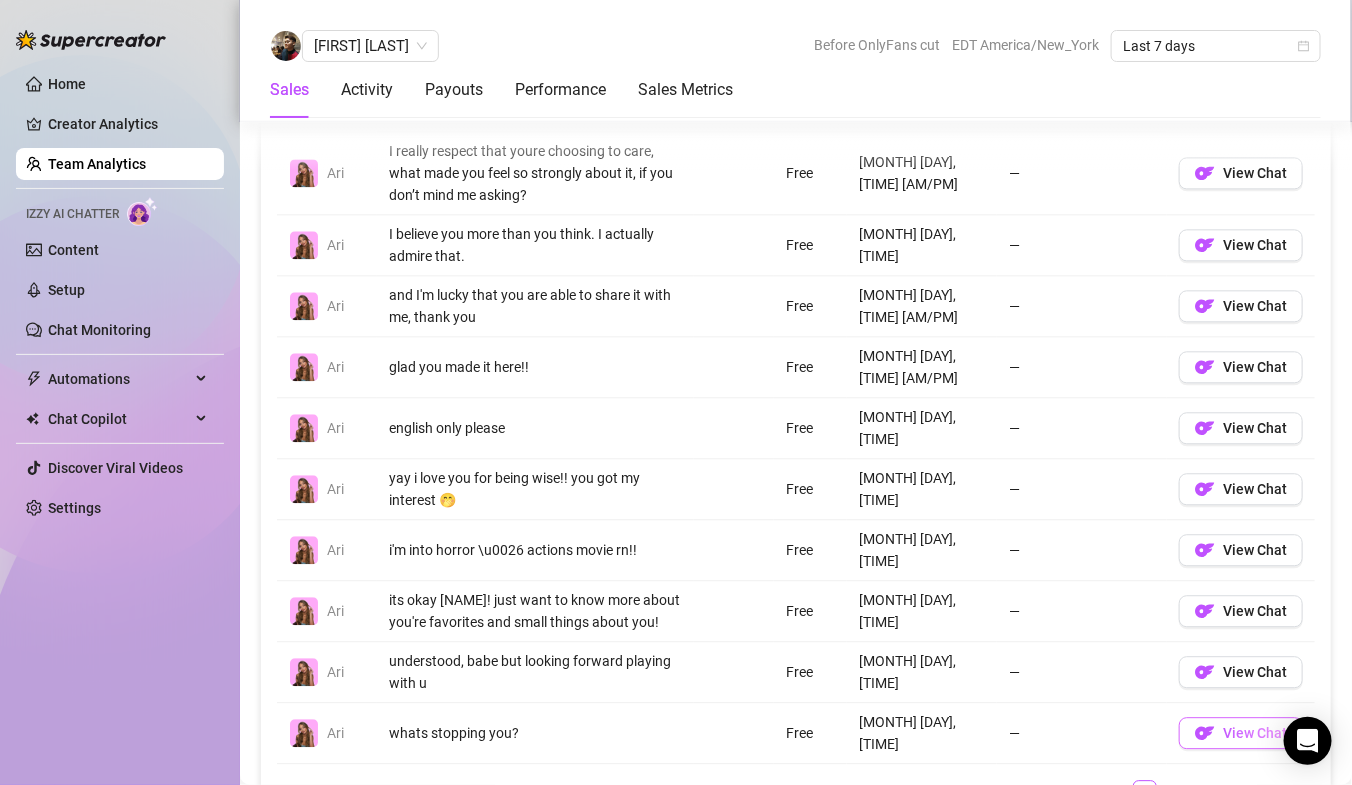 click on "View Chat" at bounding box center (1255, 733) 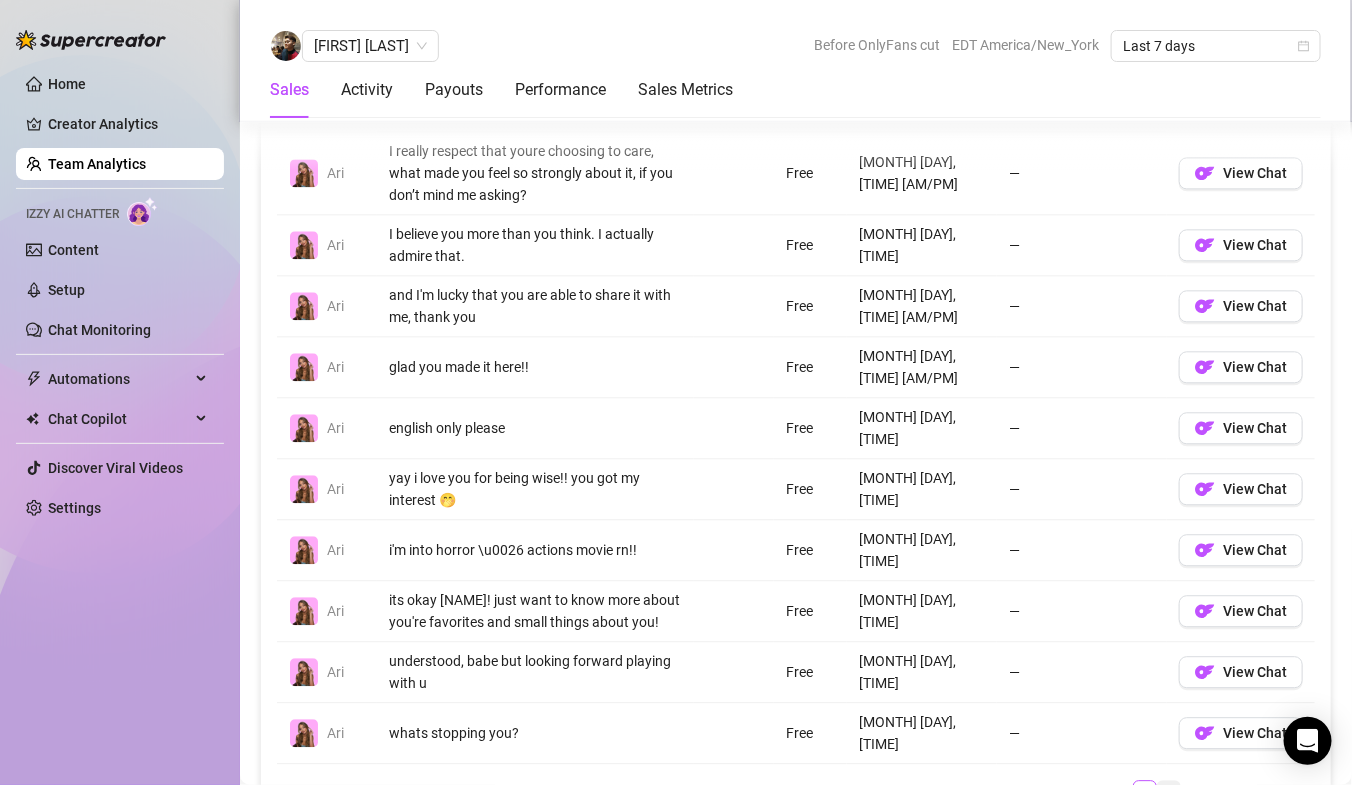 click on "3" at bounding box center (1169, 792) 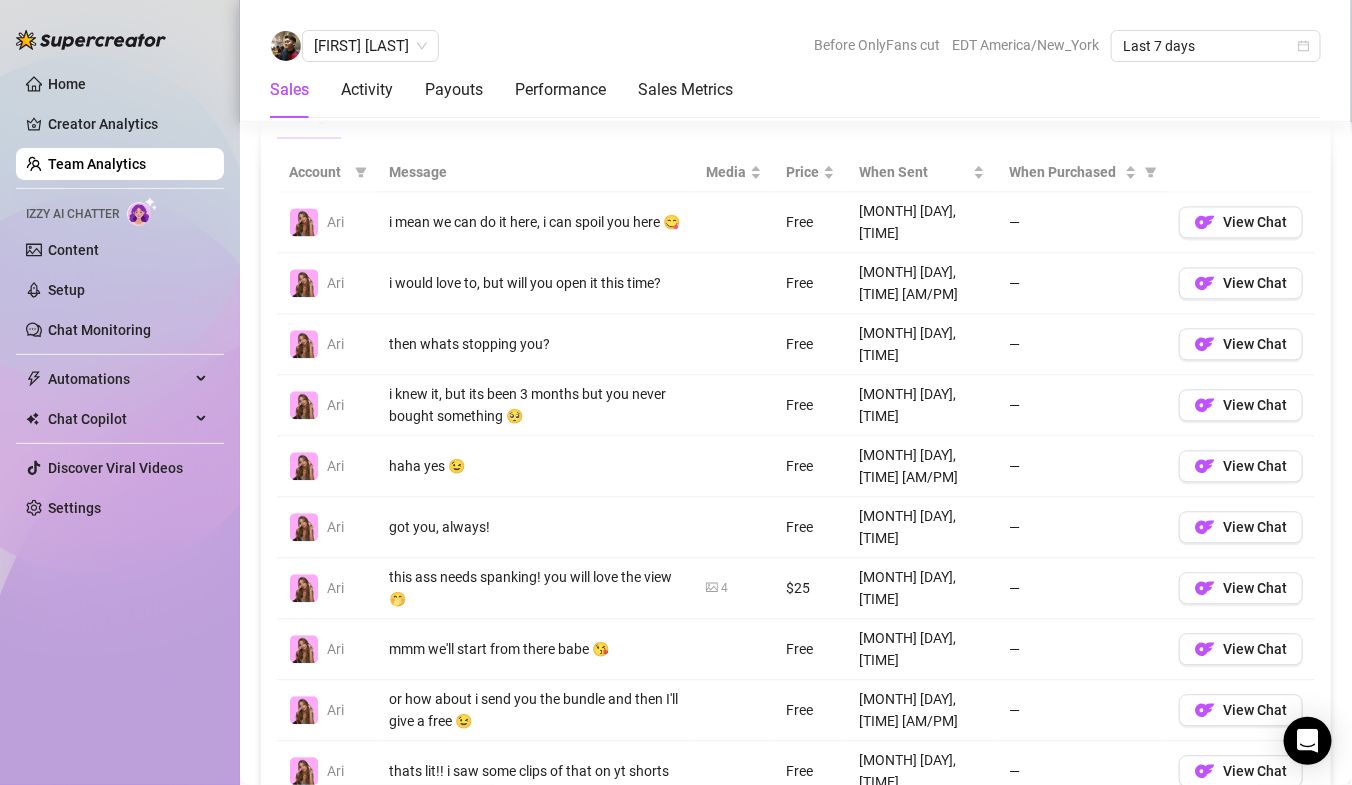 scroll, scrollTop: 1456, scrollLeft: 0, axis: vertical 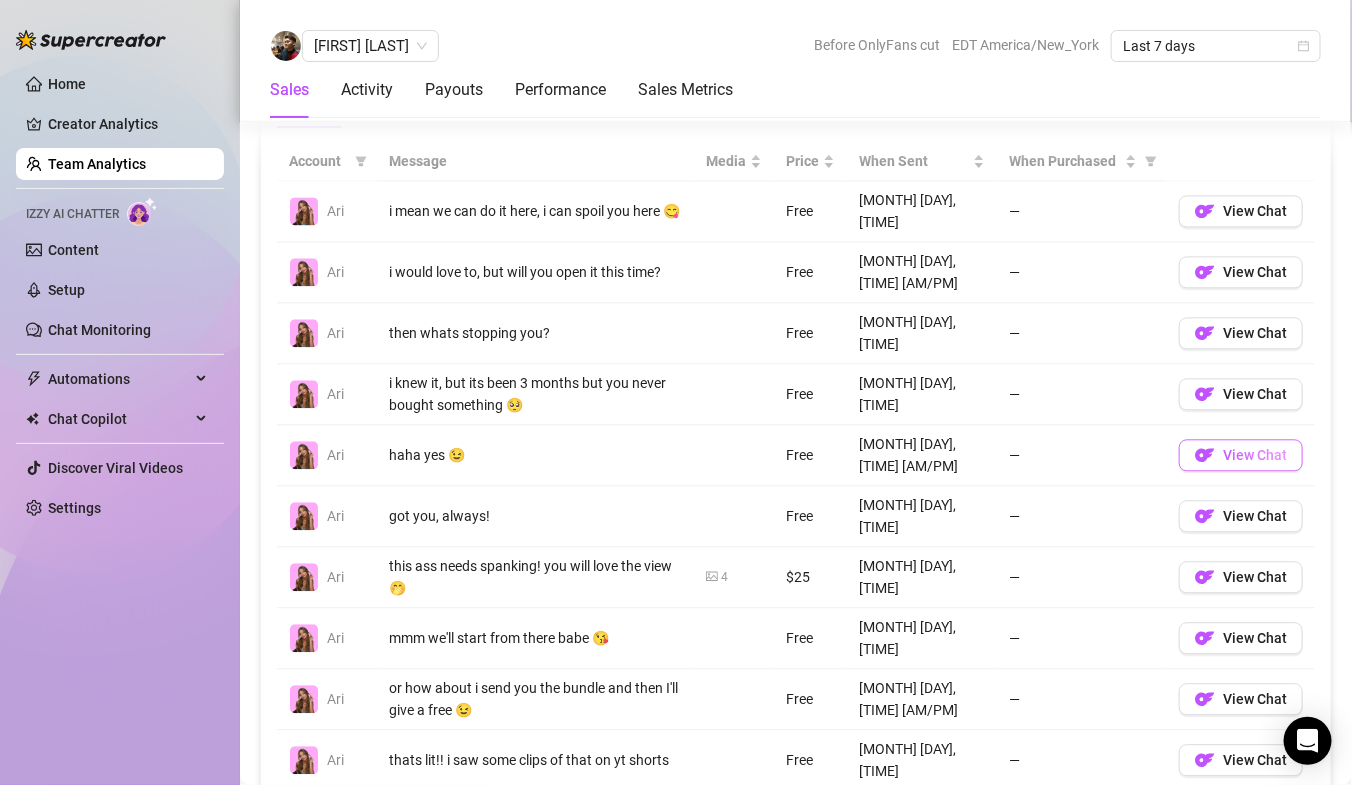 click on "View Chat" at bounding box center [1241, 455] 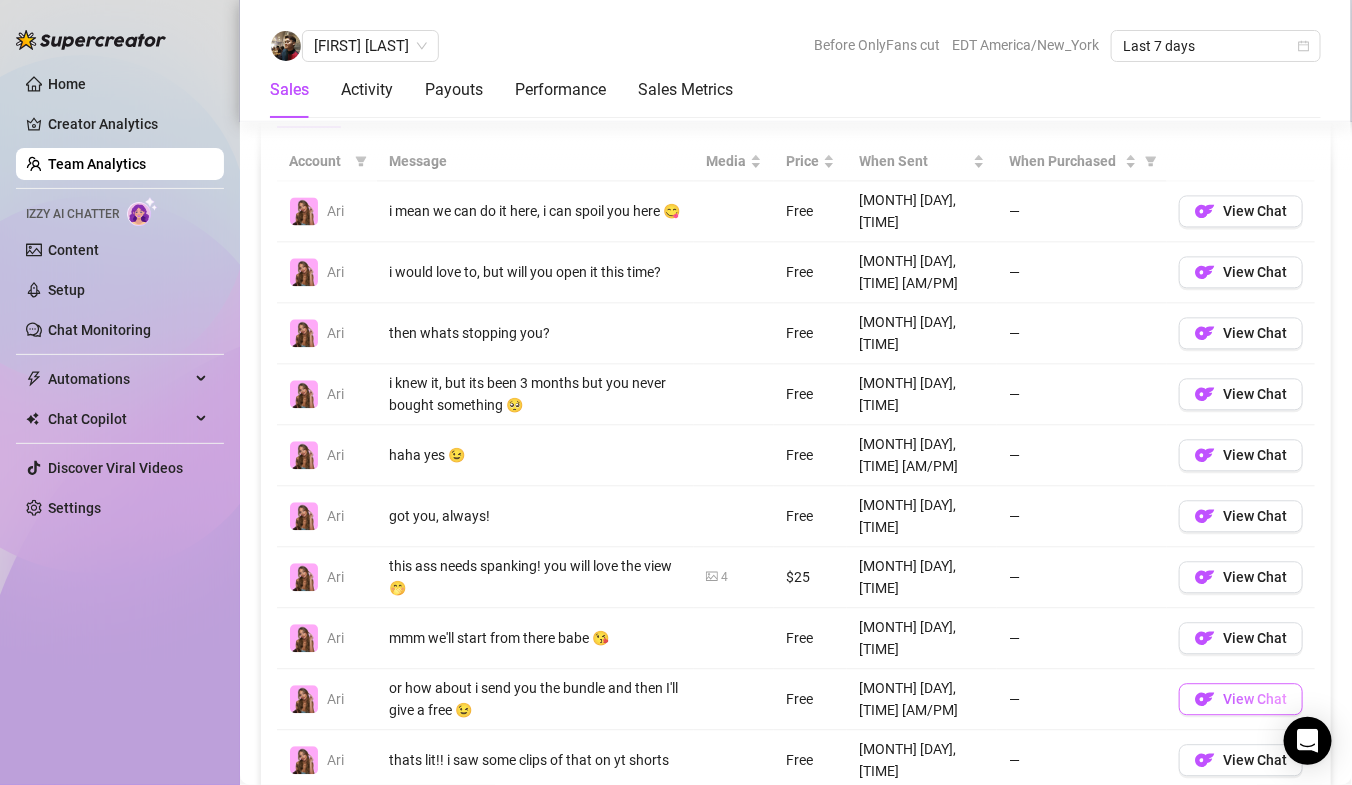 click on "View Chat" at bounding box center (1255, 699) 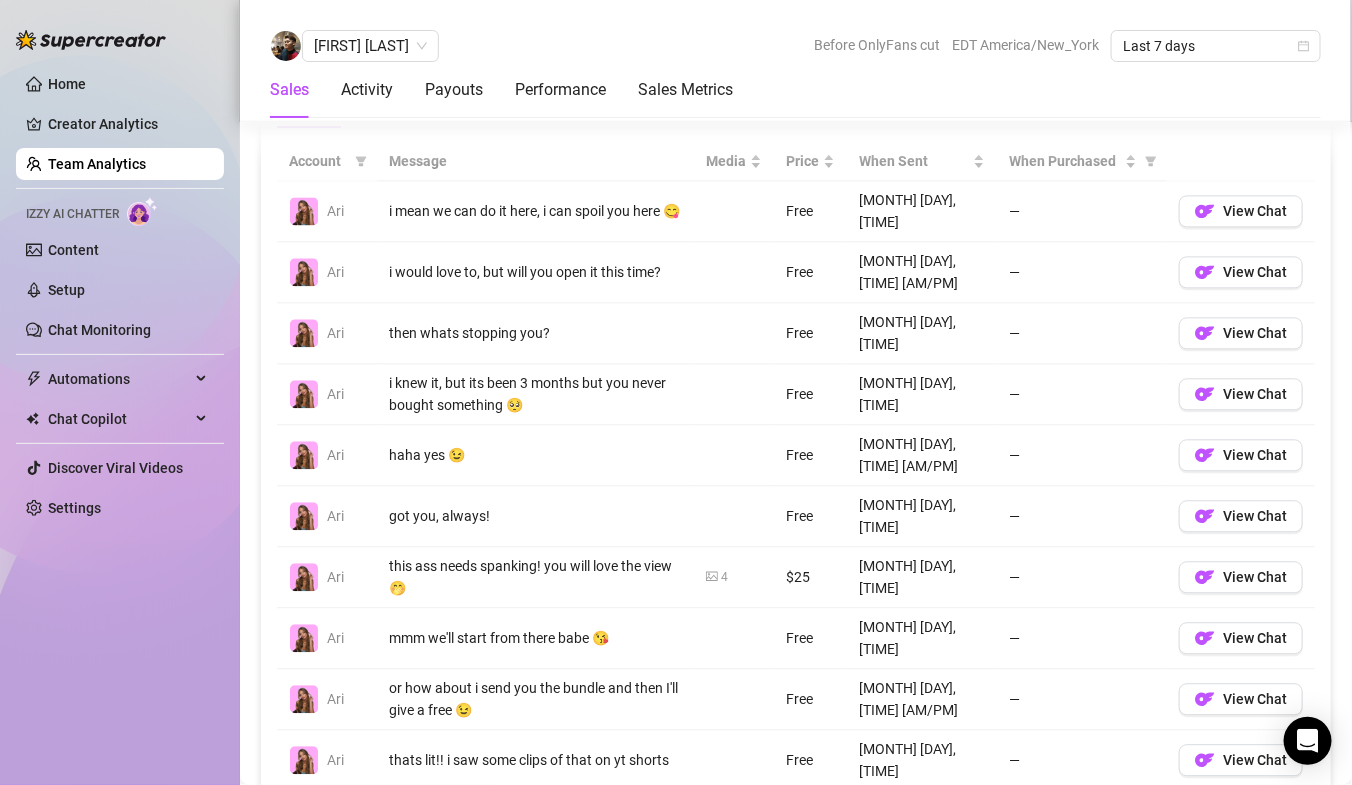 click on "4" at bounding box center [1193, 819] 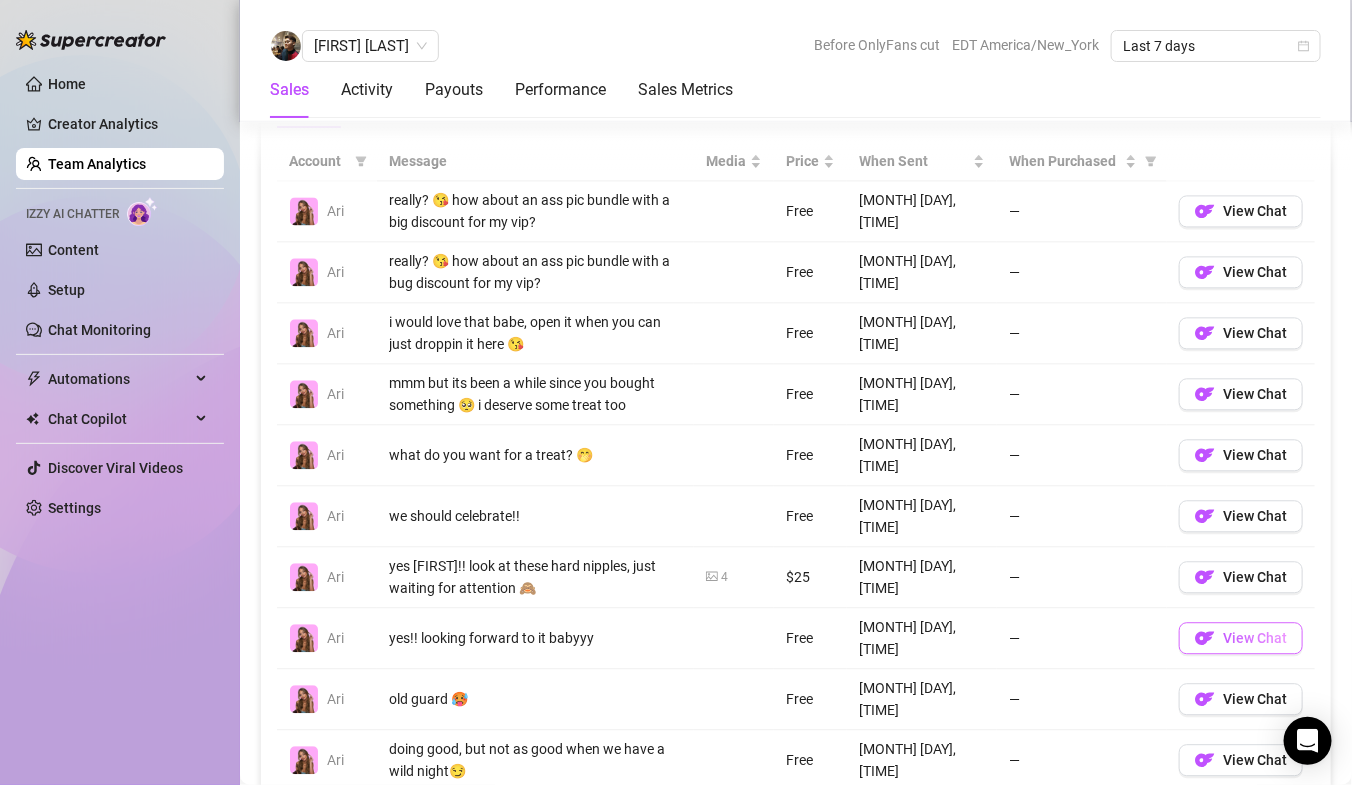 click on "View Chat" at bounding box center (1255, 638) 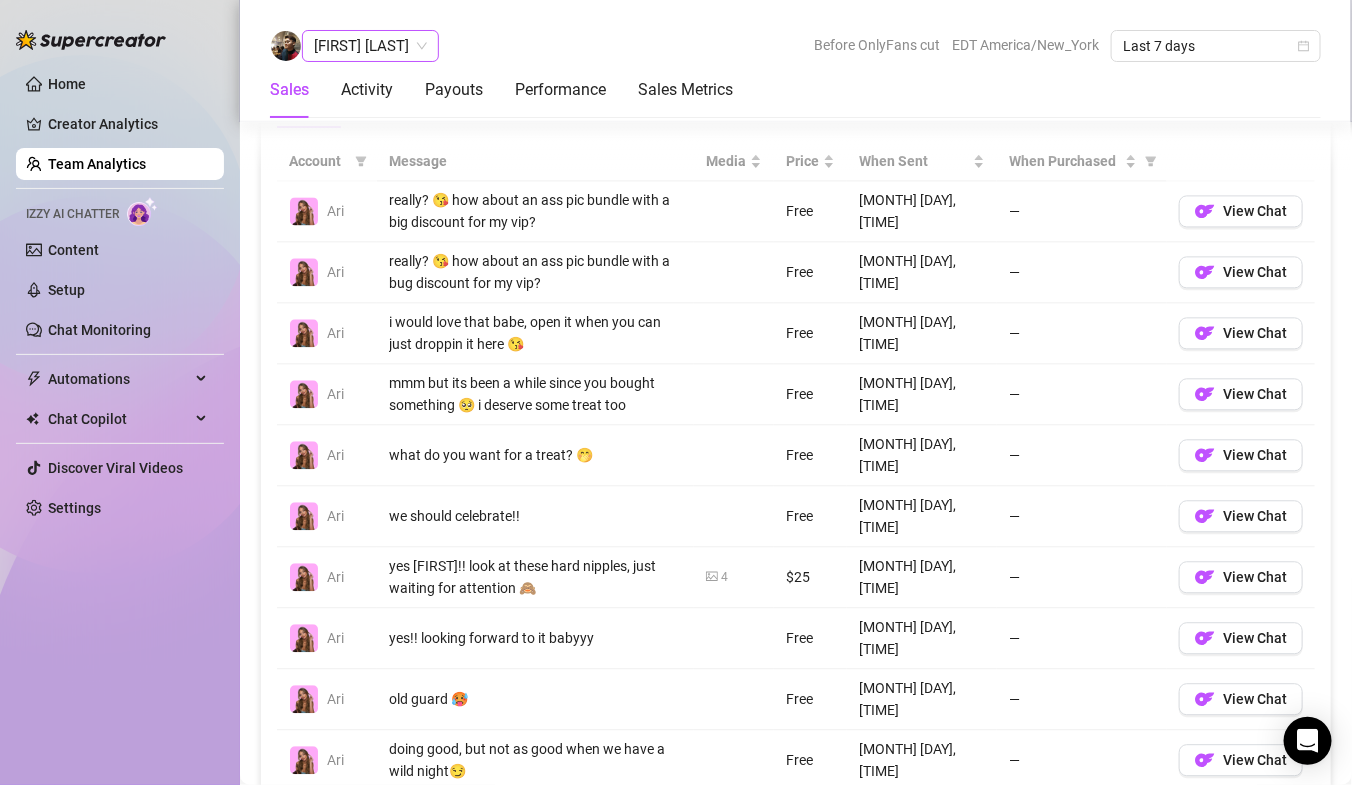 click on "[FIRST] [LAST]" at bounding box center [370, 46] 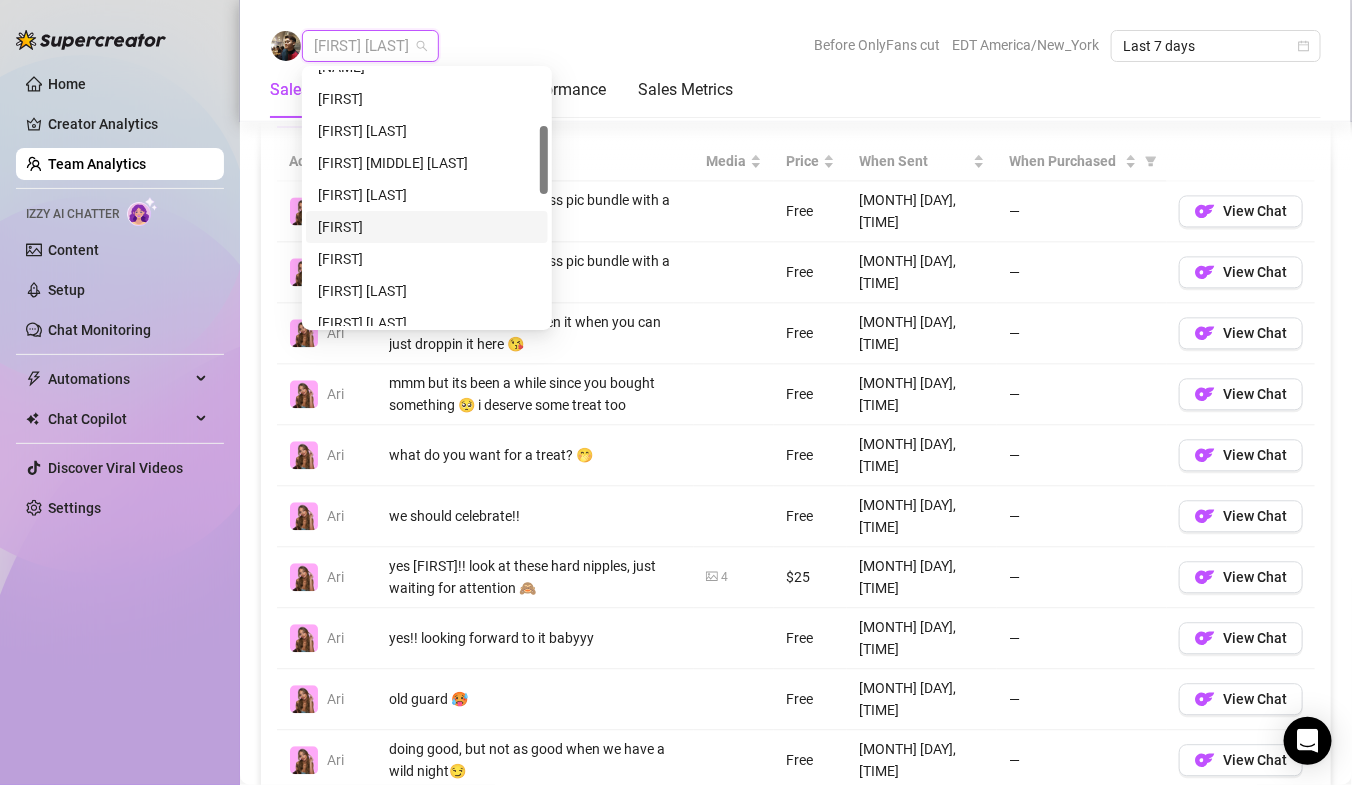 scroll, scrollTop: 209, scrollLeft: 0, axis: vertical 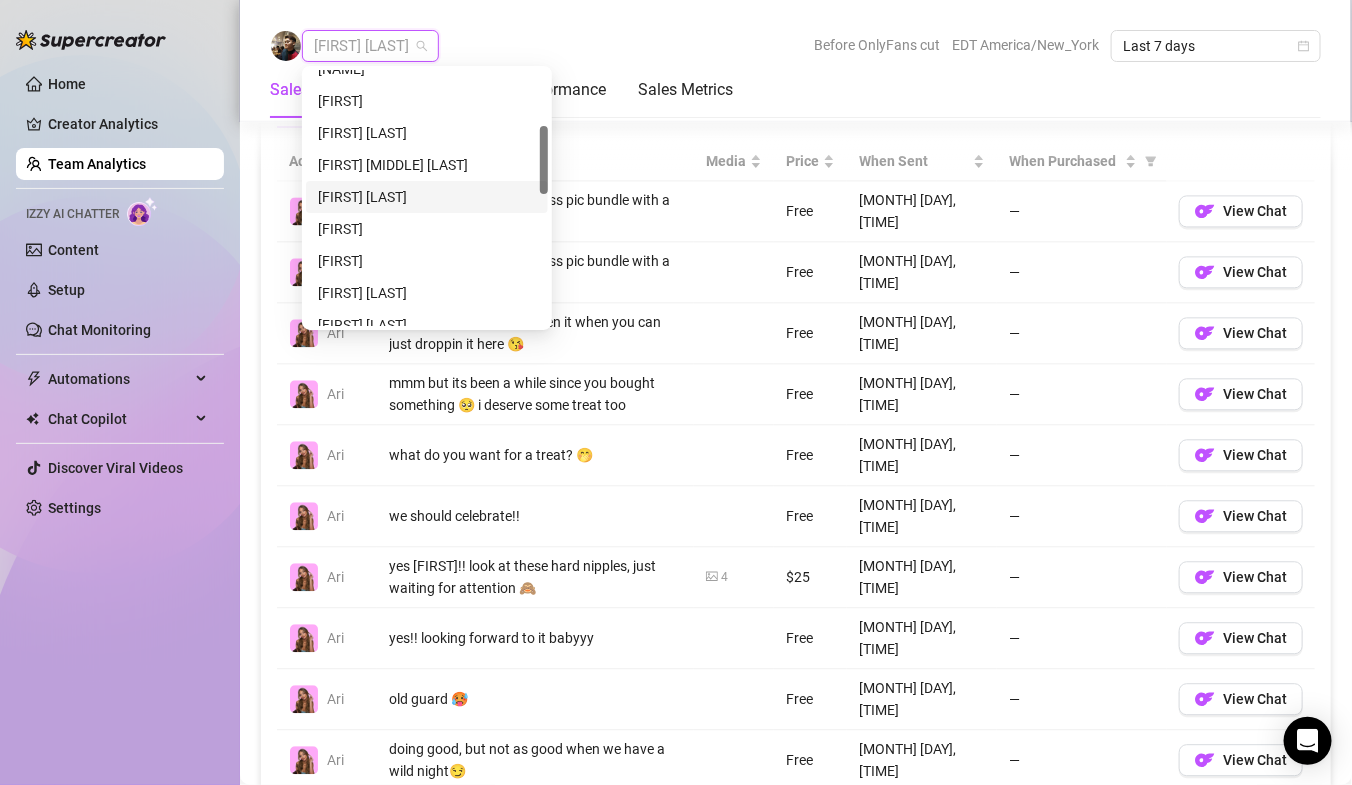 click on "[FIRST] [LAST]" at bounding box center (427, 197) 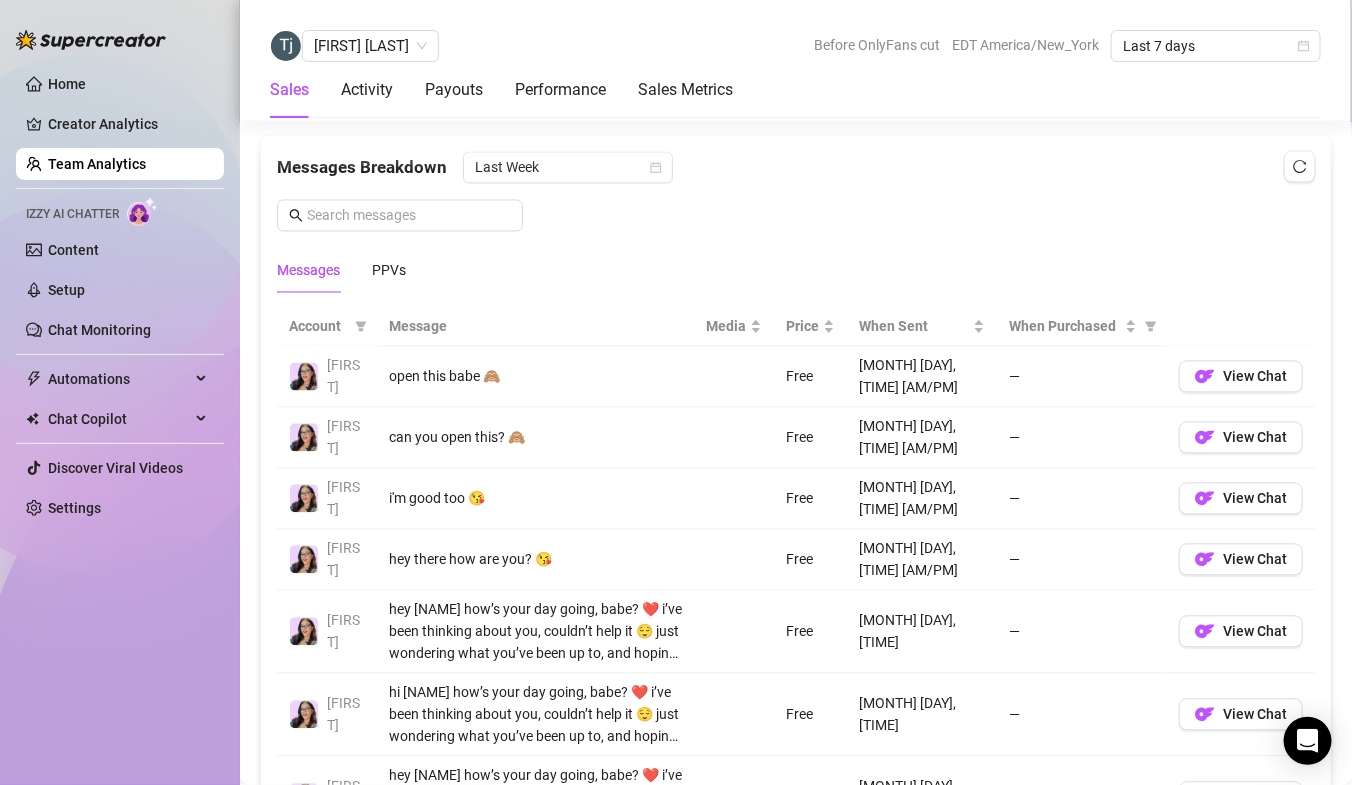 scroll, scrollTop: 1272, scrollLeft: 0, axis: vertical 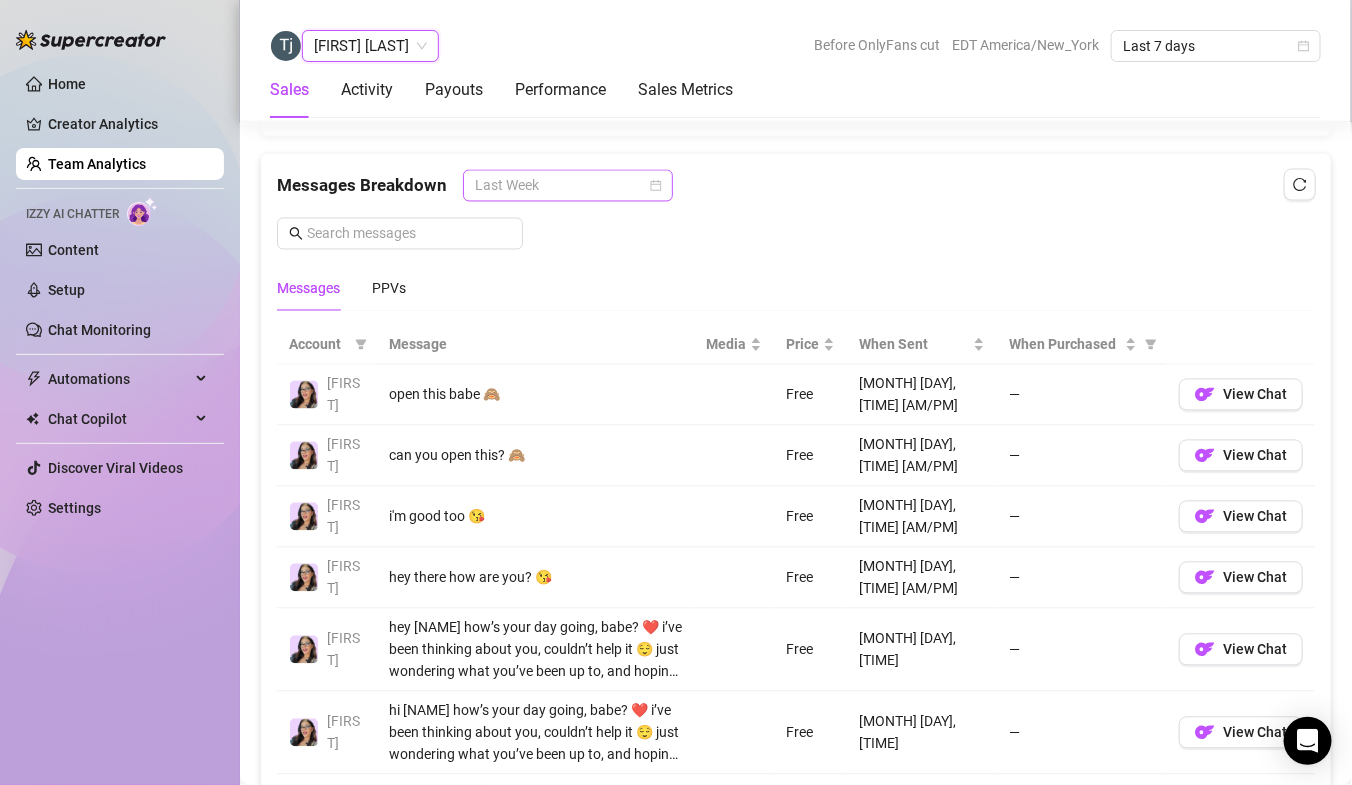 click on "Last Week" at bounding box center (568, 186) 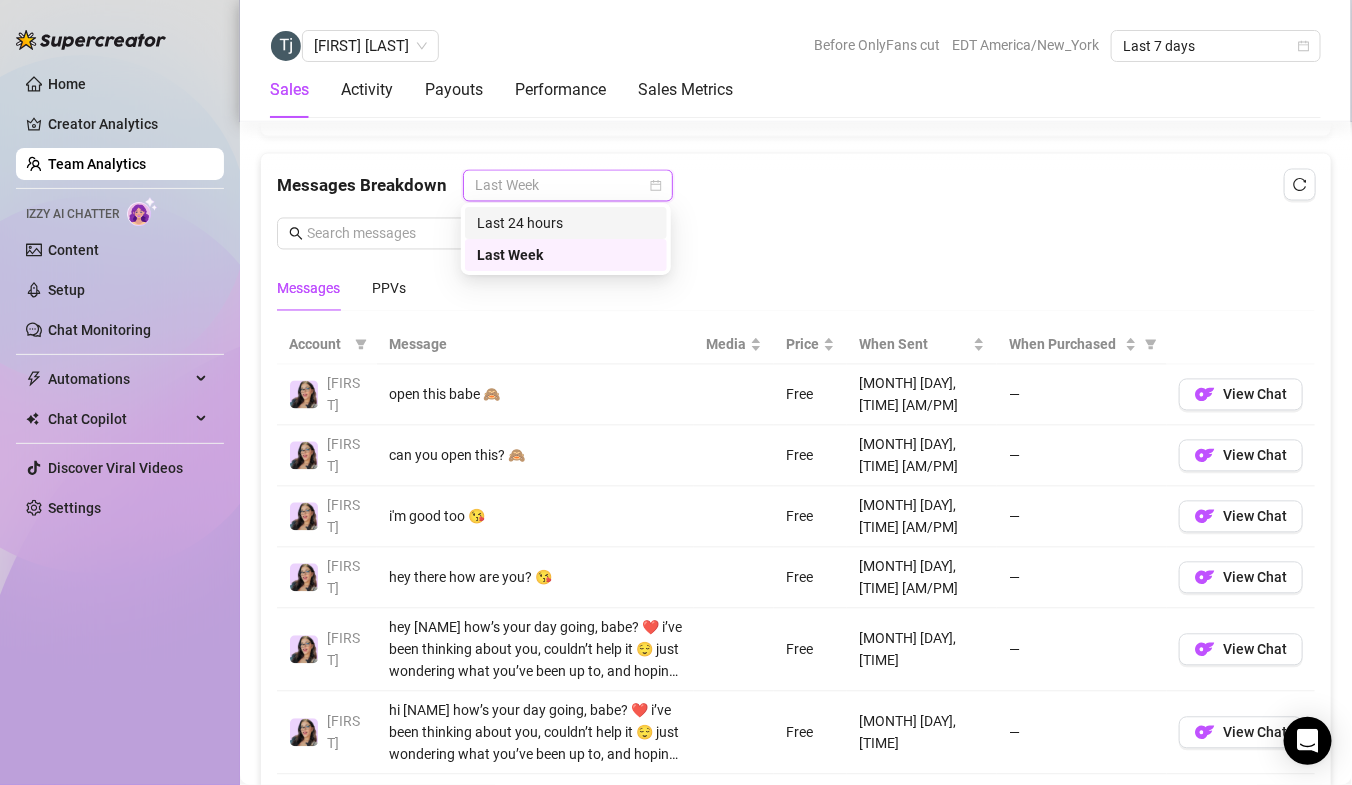 click on "Last 24 hours" at bounding box center [566, 223] 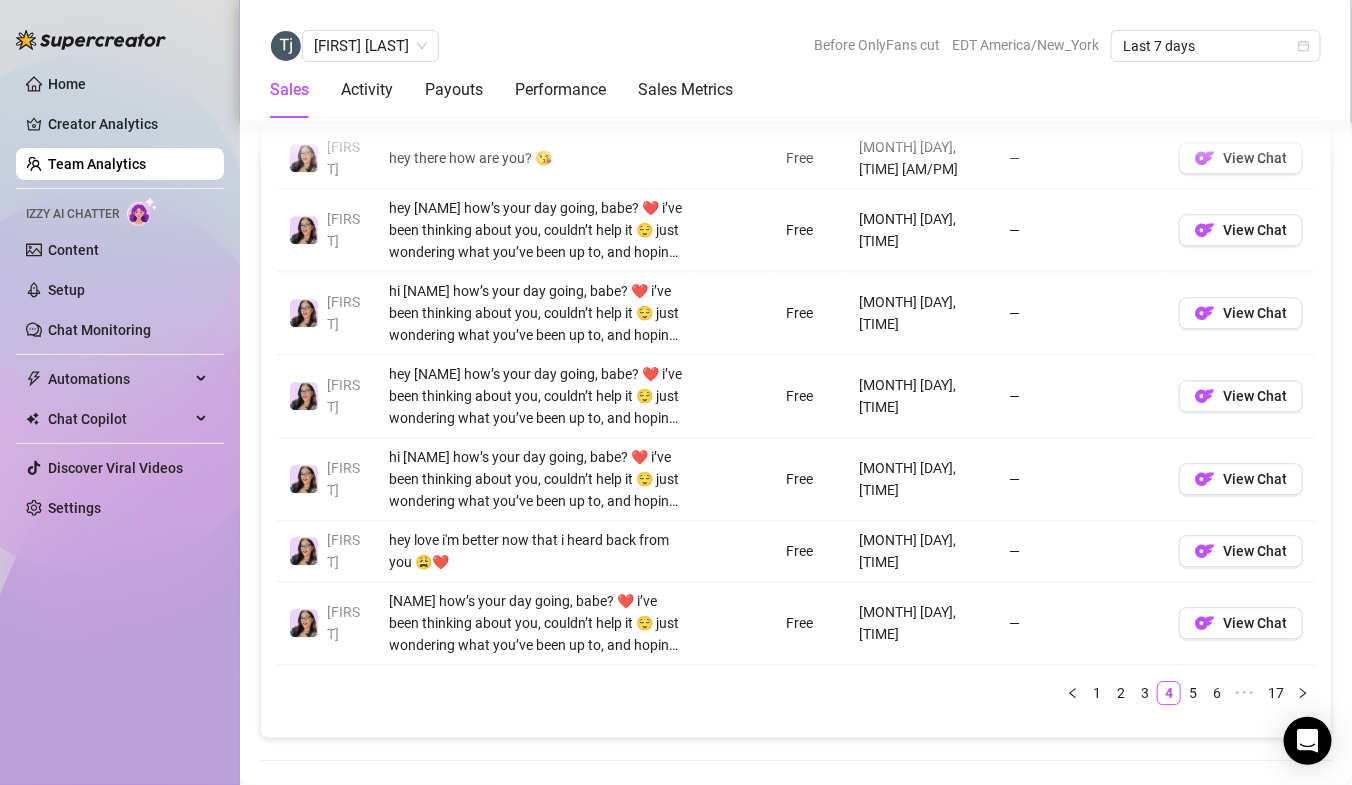 scroll, scrollTop: 1684, scrollLeft: 0, axis: vertical 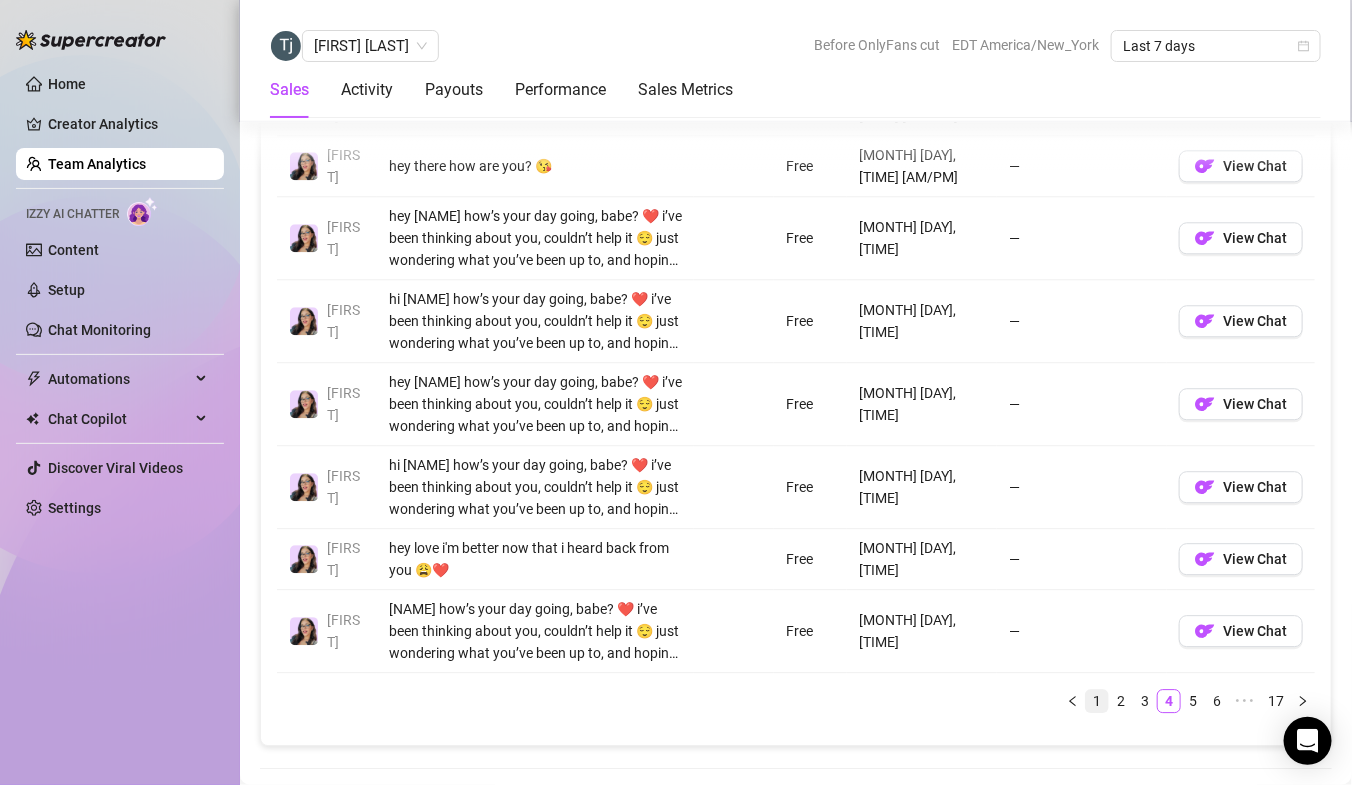 click on "1" at bounding box center [1097, 701] 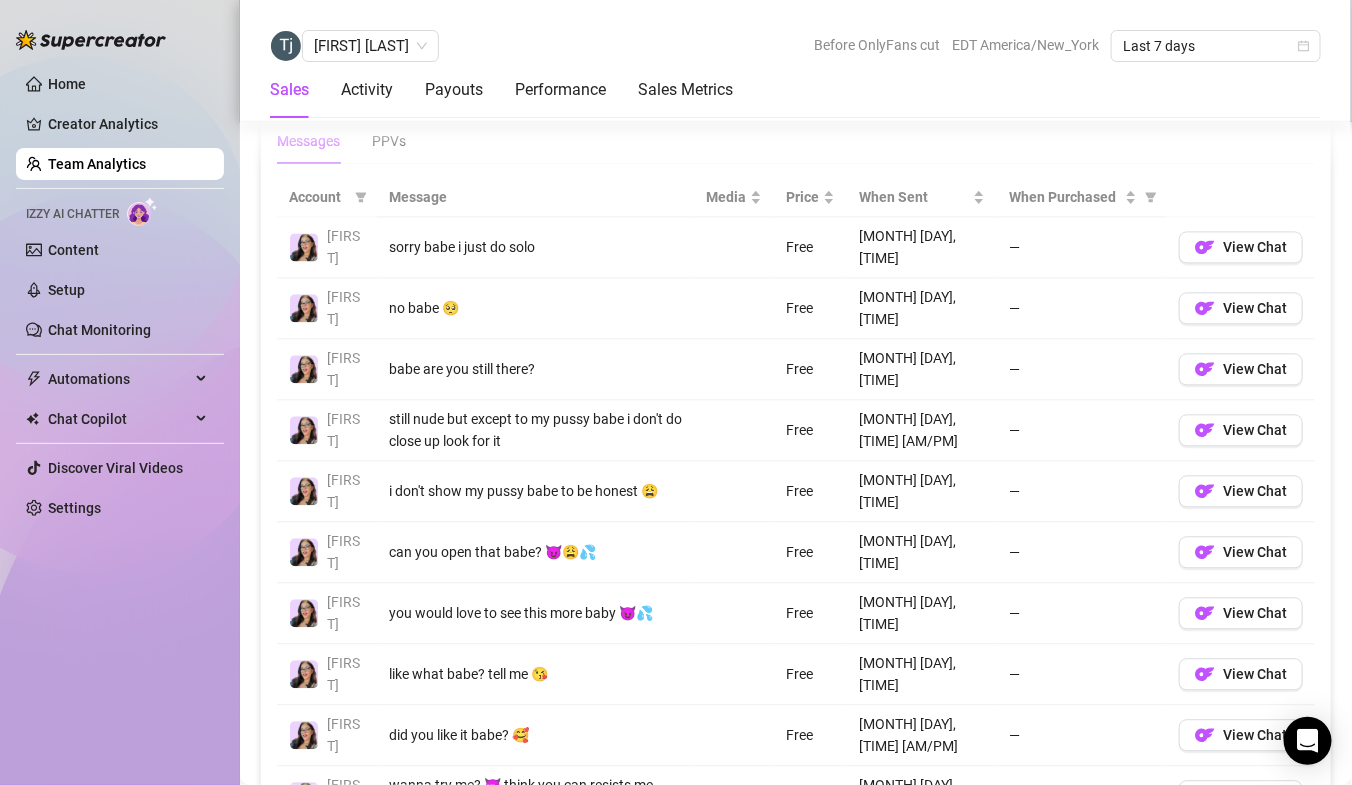 scroll, scrollTop: 1431, scrollLeft: 0, axis: vertical 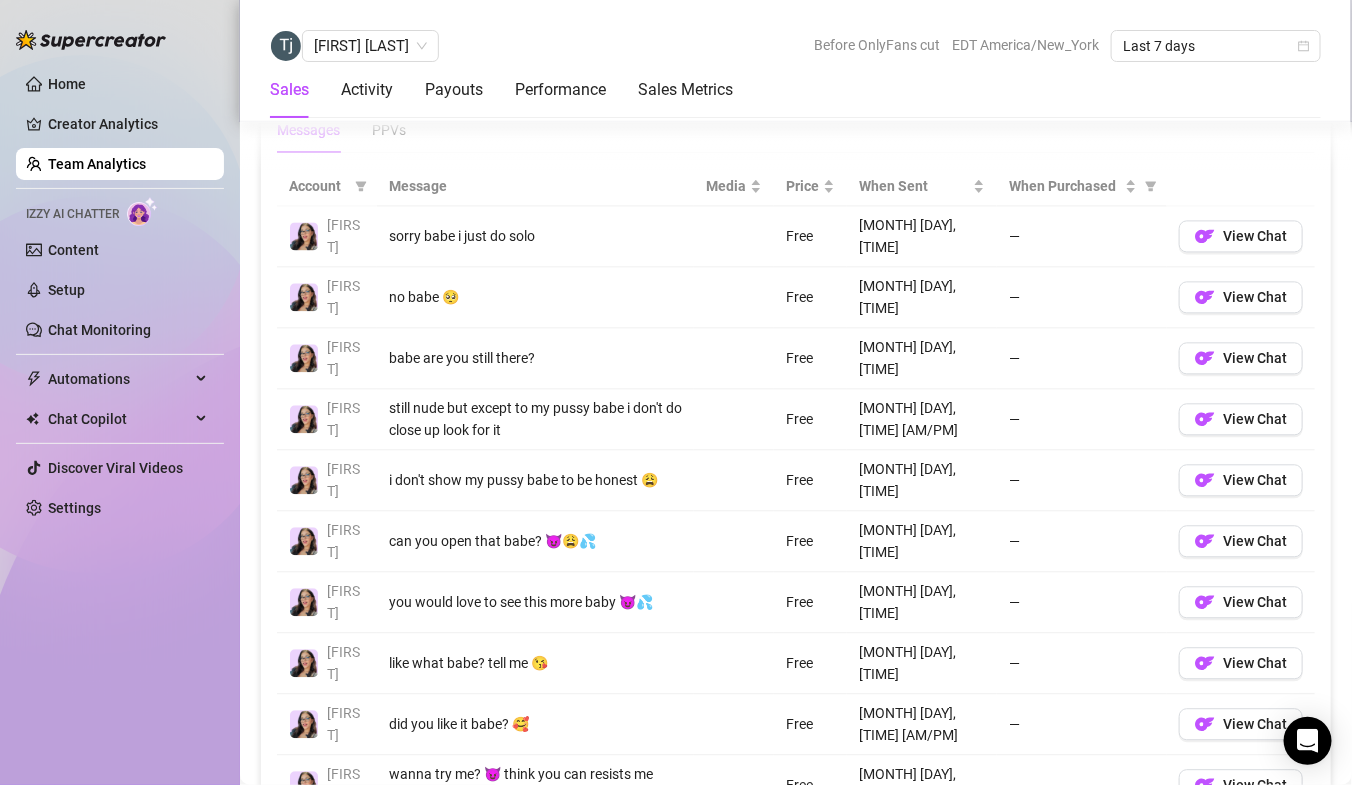 click on "2" at bounding box center [1145, 844] 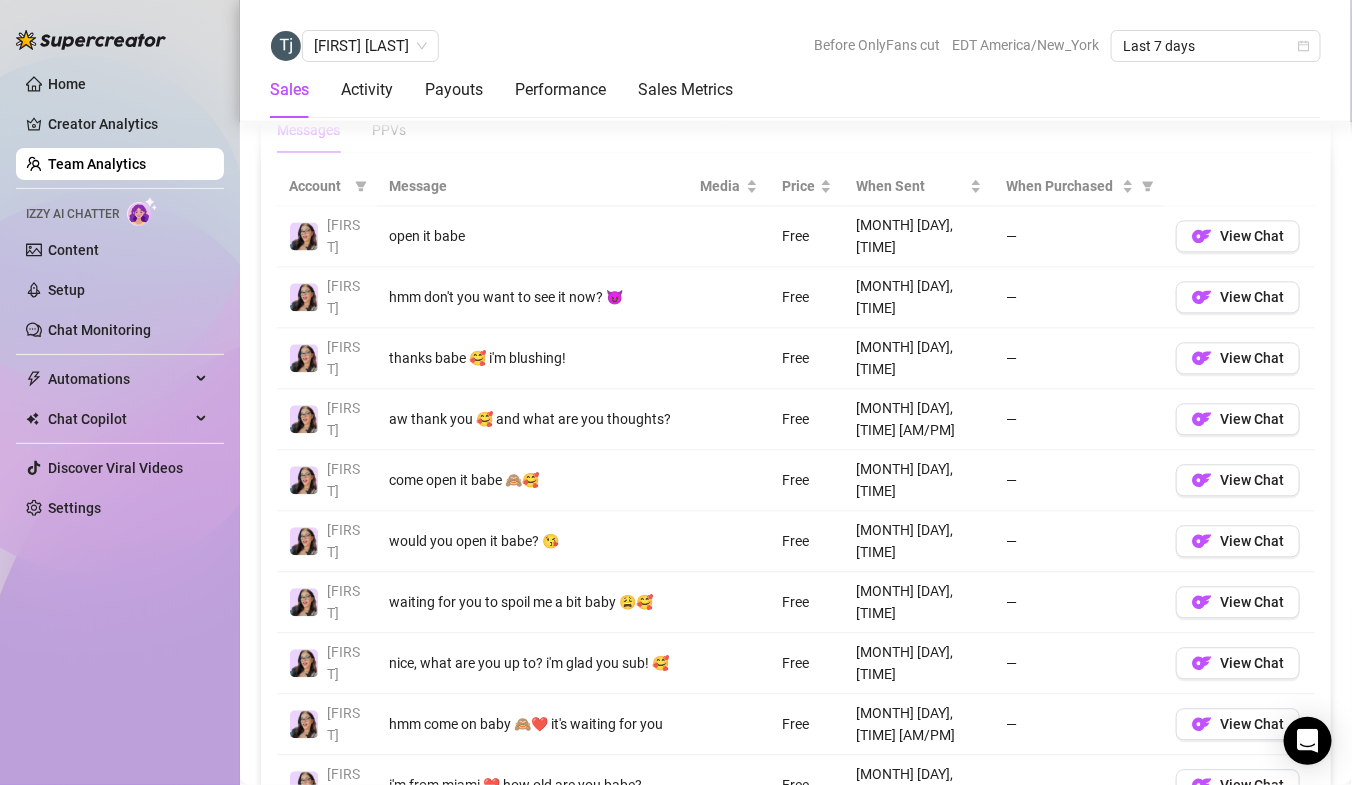 click on "3" at bounding box center (1169, 844) 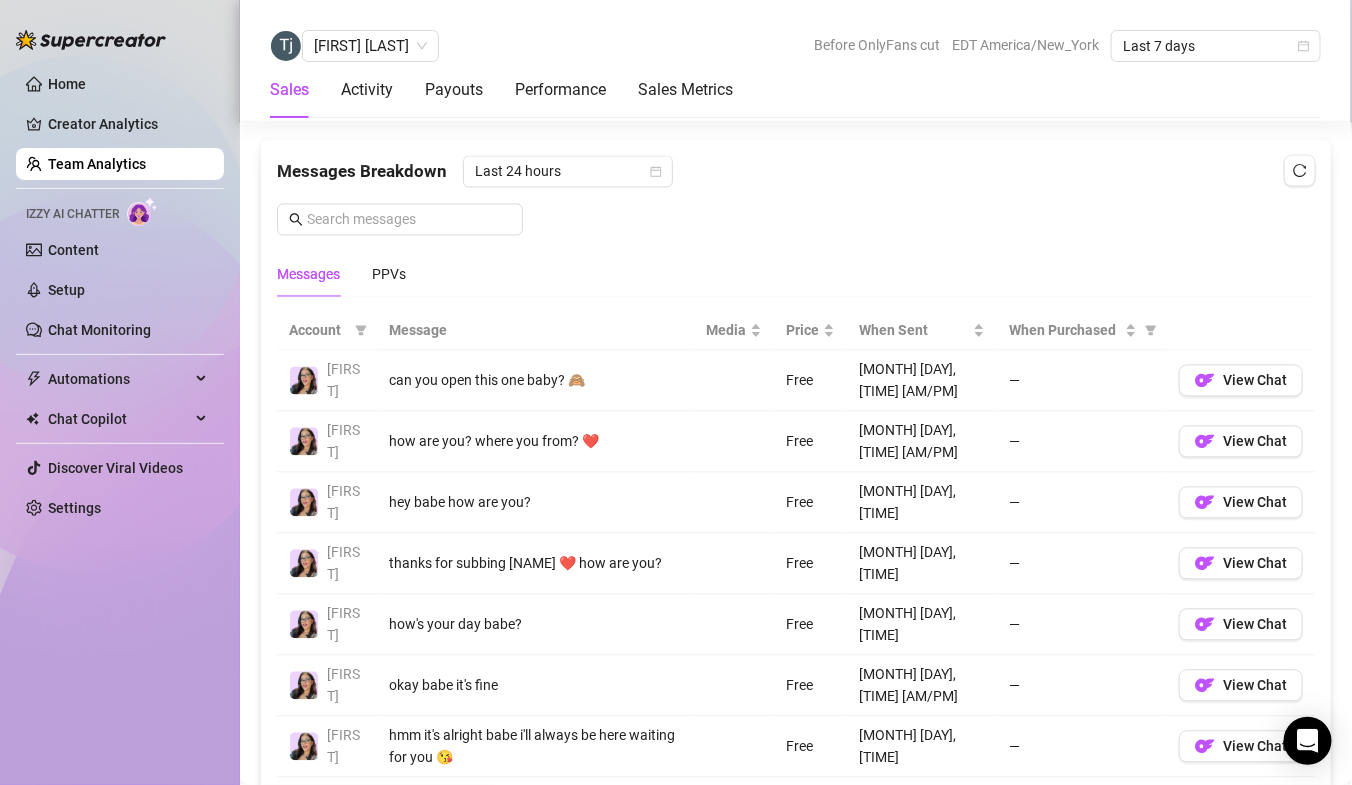 scroll, scrollTop: 1258, scrollLeft: 0, axis: vertical 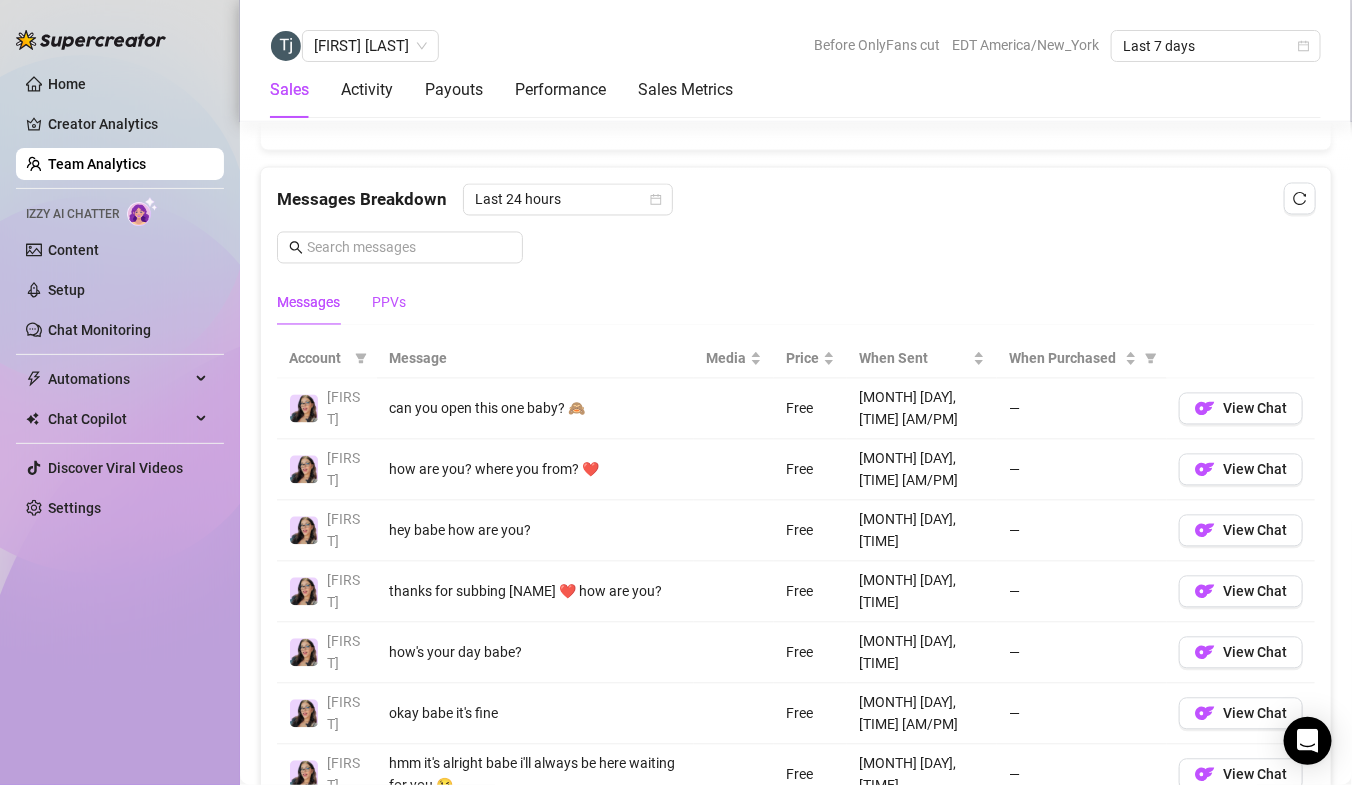 click on "PPVs" at bounding box center (389, 303) 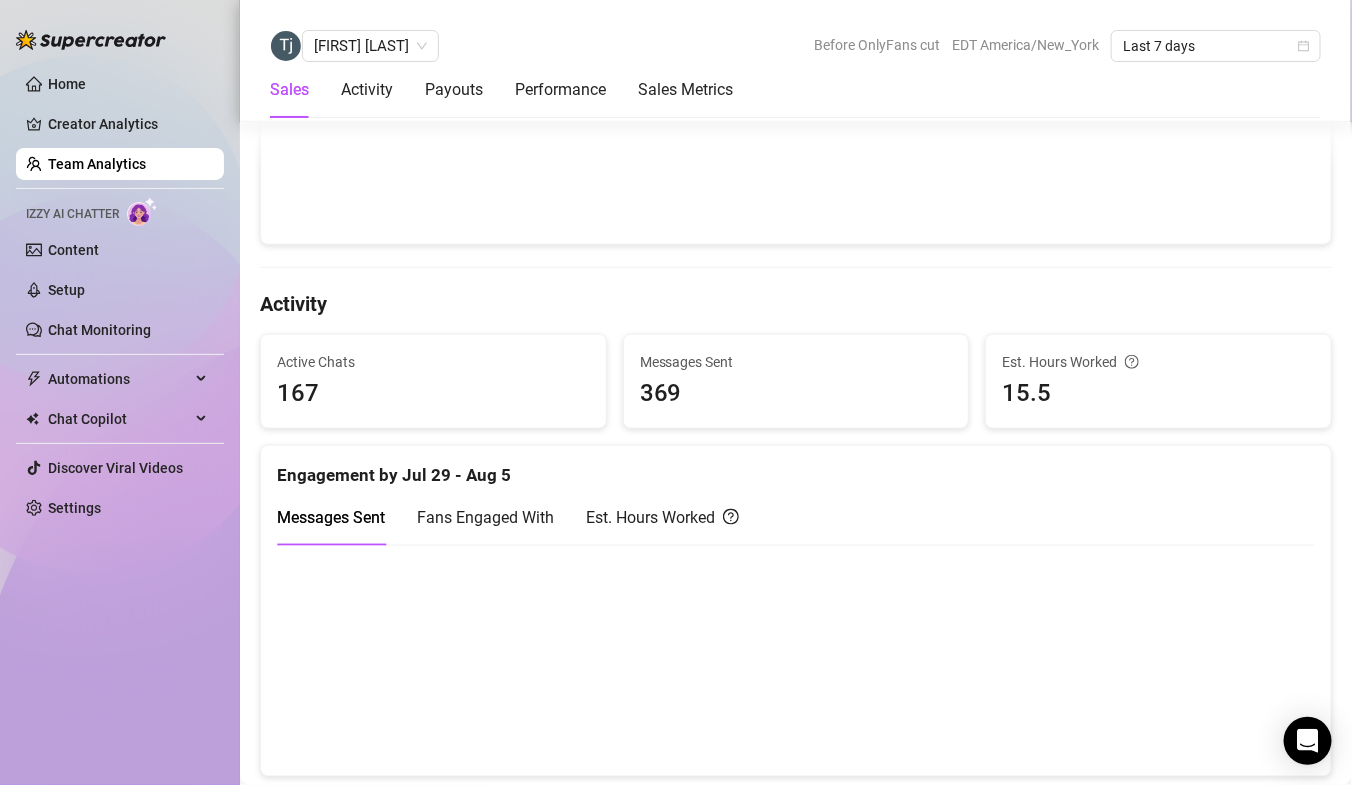 scroll, scrollTop: 0, scrollLeft: 0, axis: both 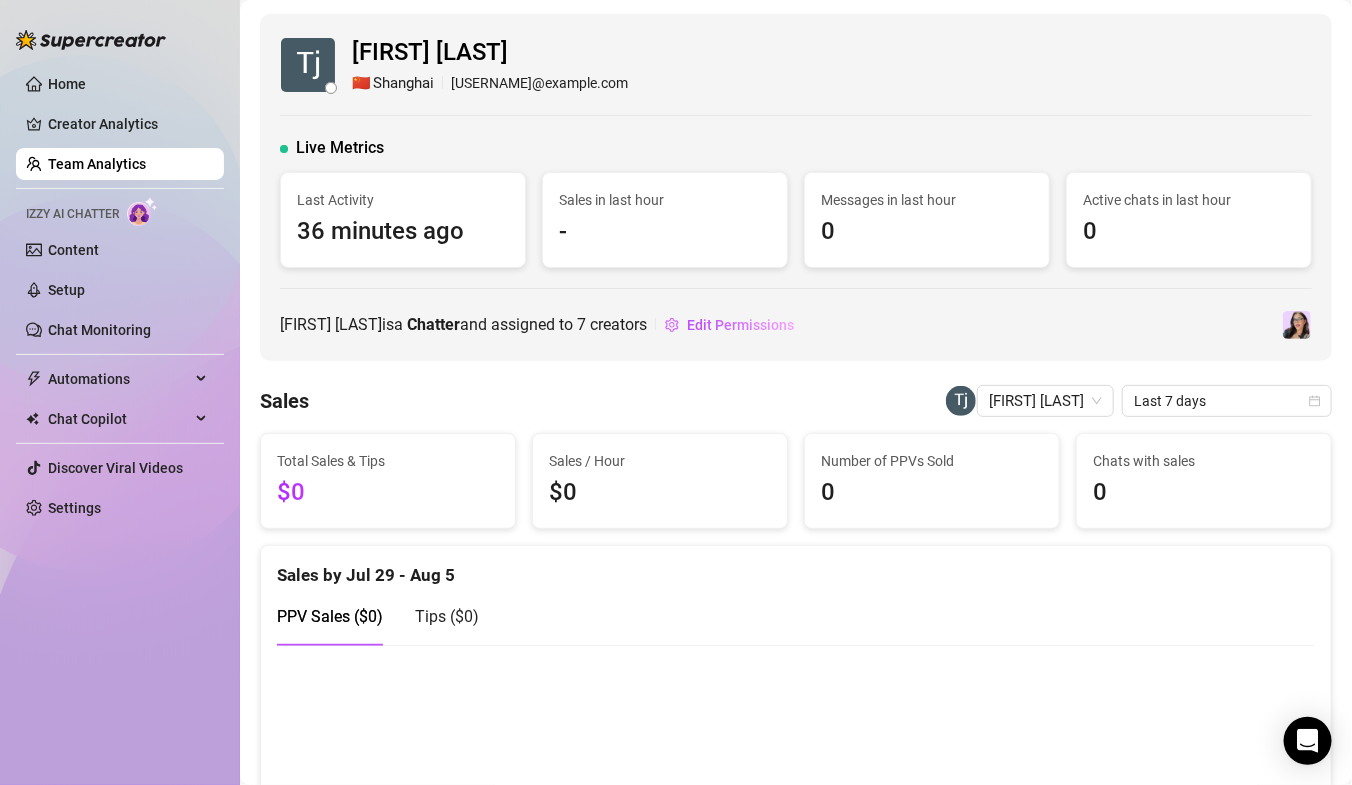 click on "Team Analytics" at bounding box center [97, 164] 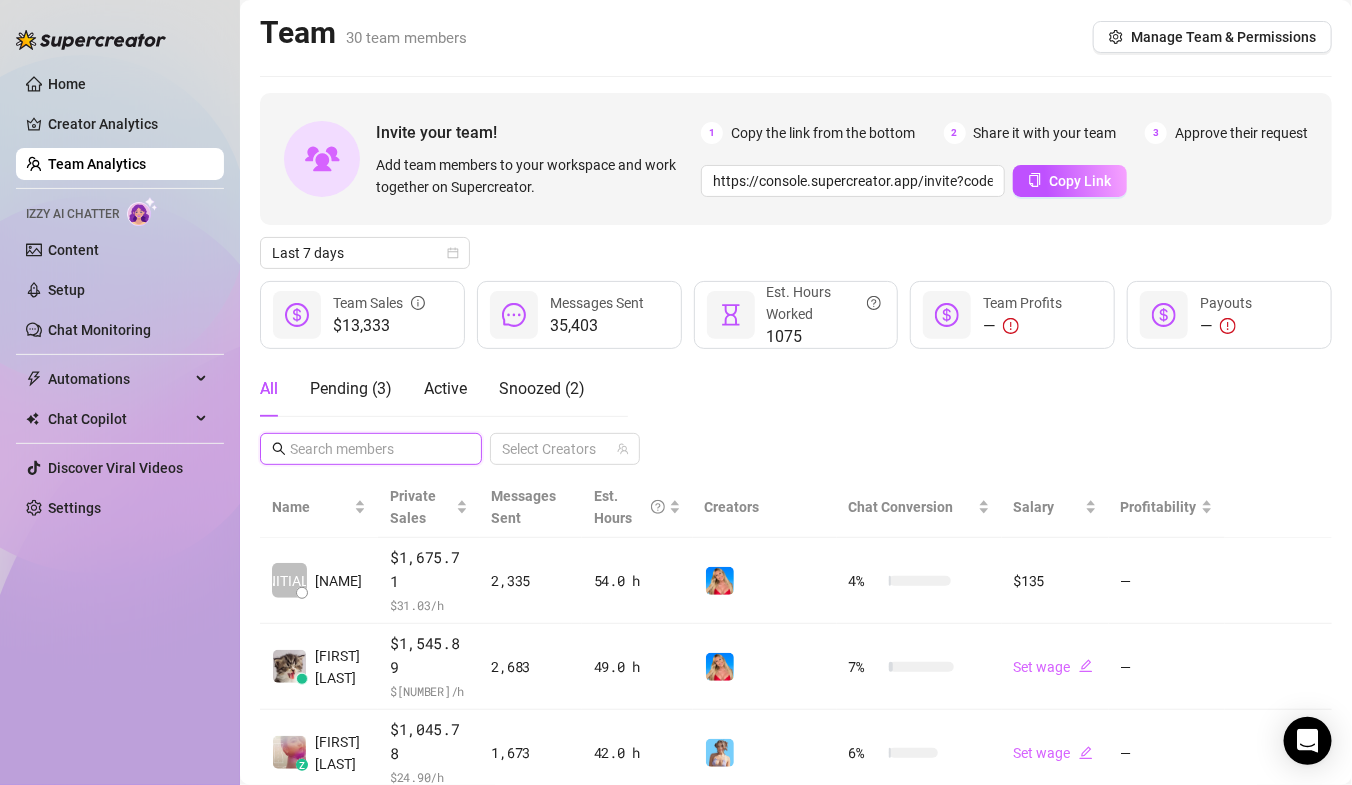 click at bounding box center (372, 449) 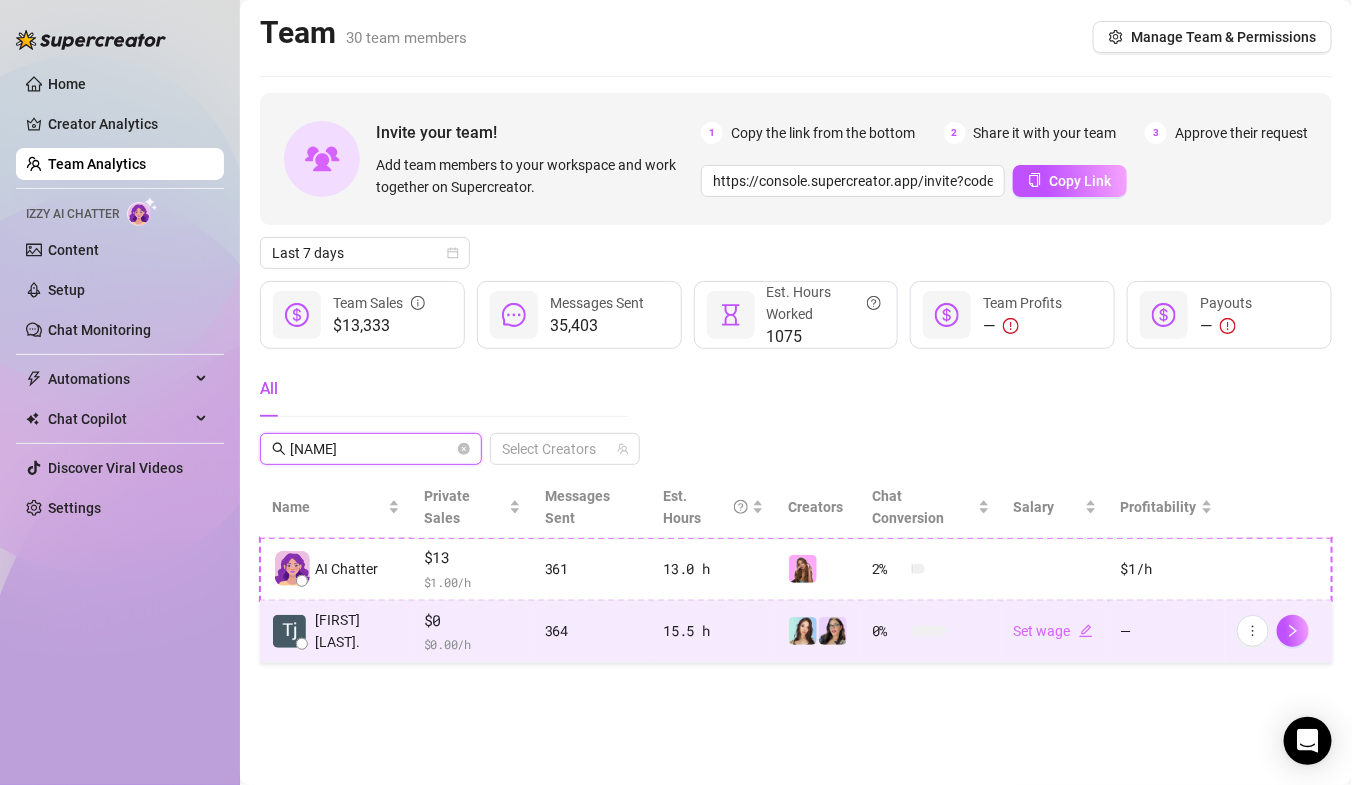 type on "[NAME]" 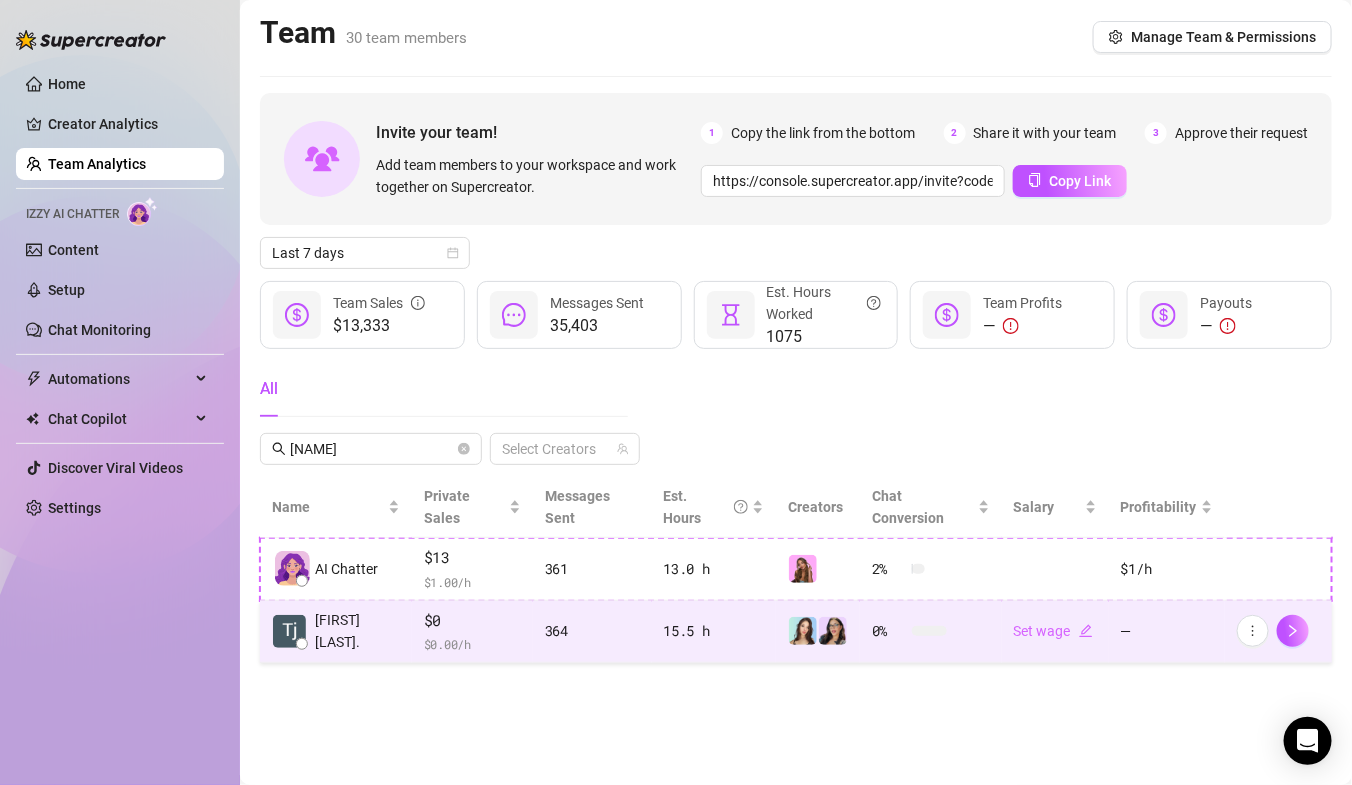 click on "[FIRST] [LAST]." at bounding box center [336, 632] 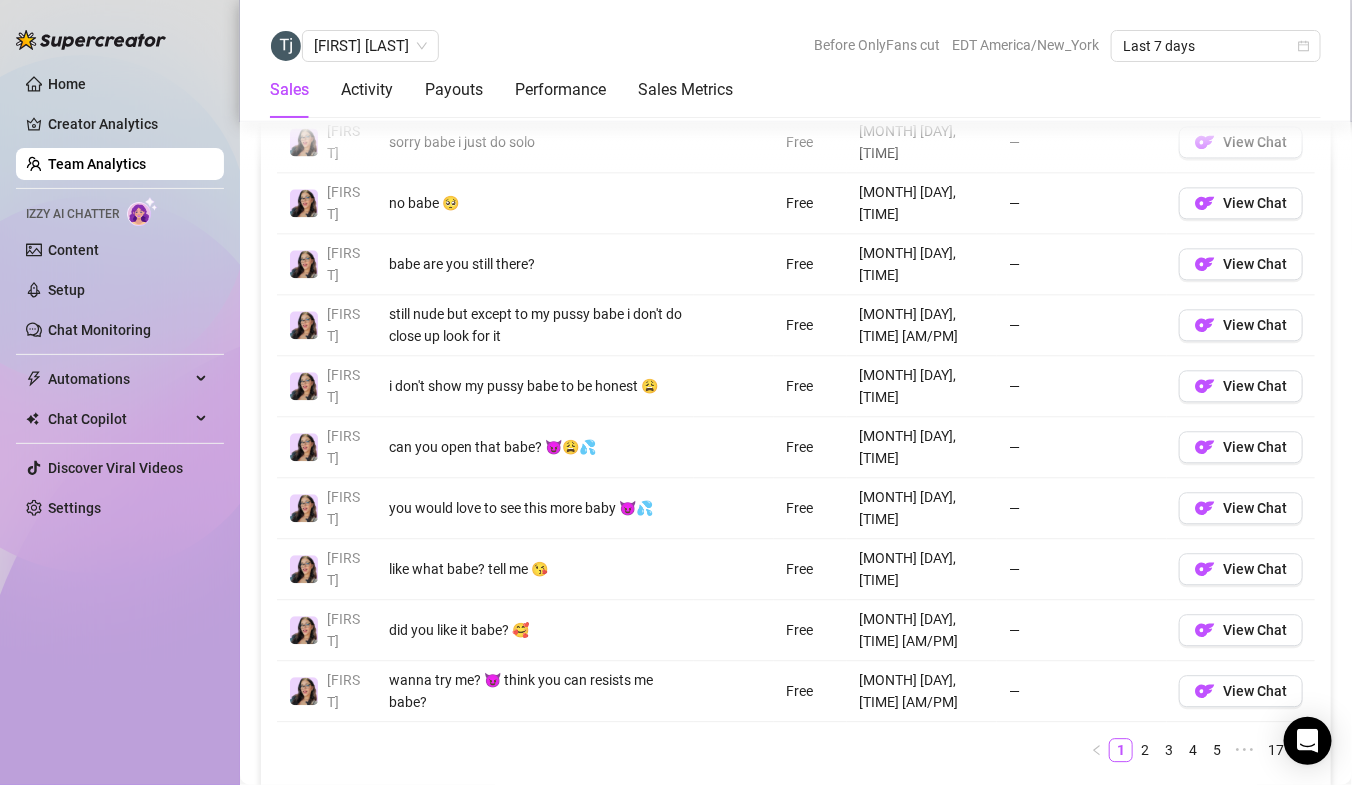 scroll, scrollTop: 1436, scrollLeft: 0, axis: vertical 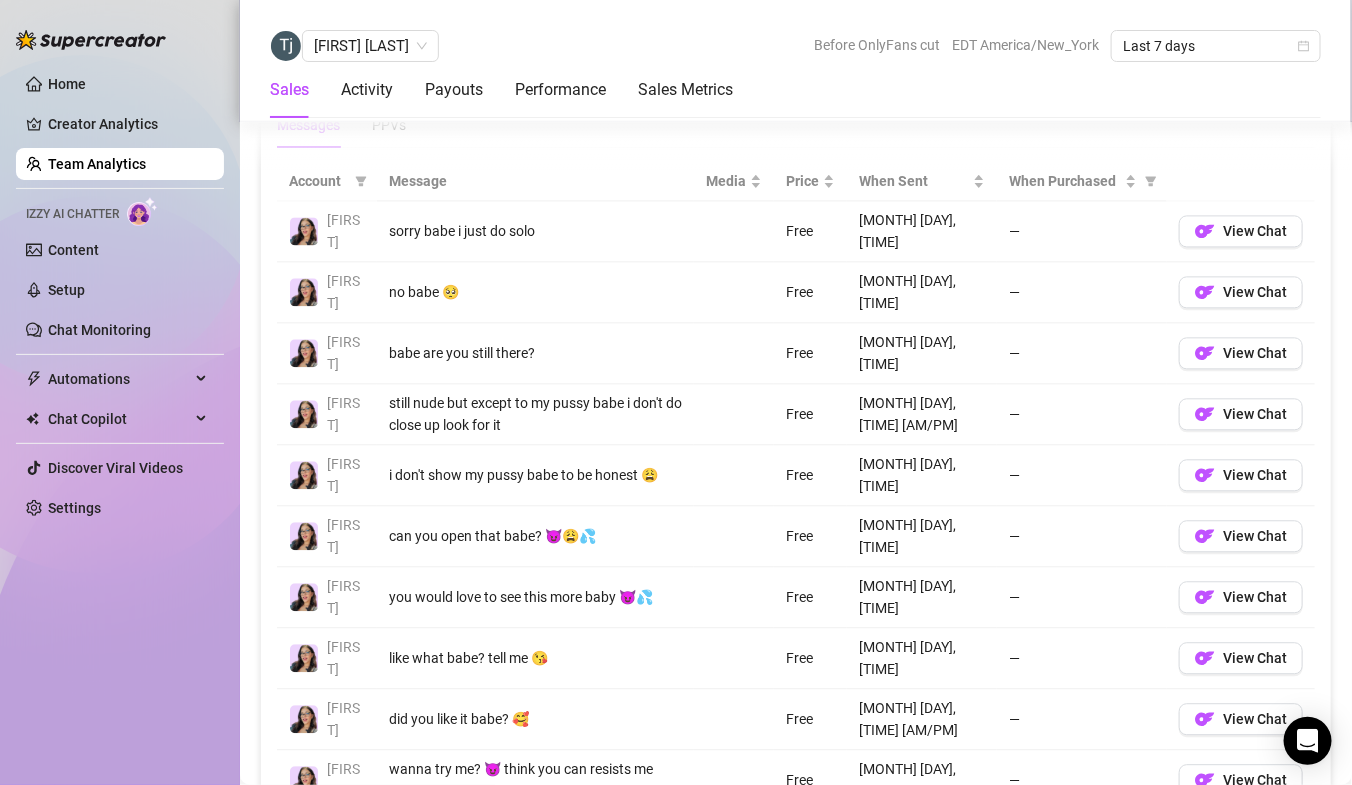 click on "2" at bounding box center [1145, 839] 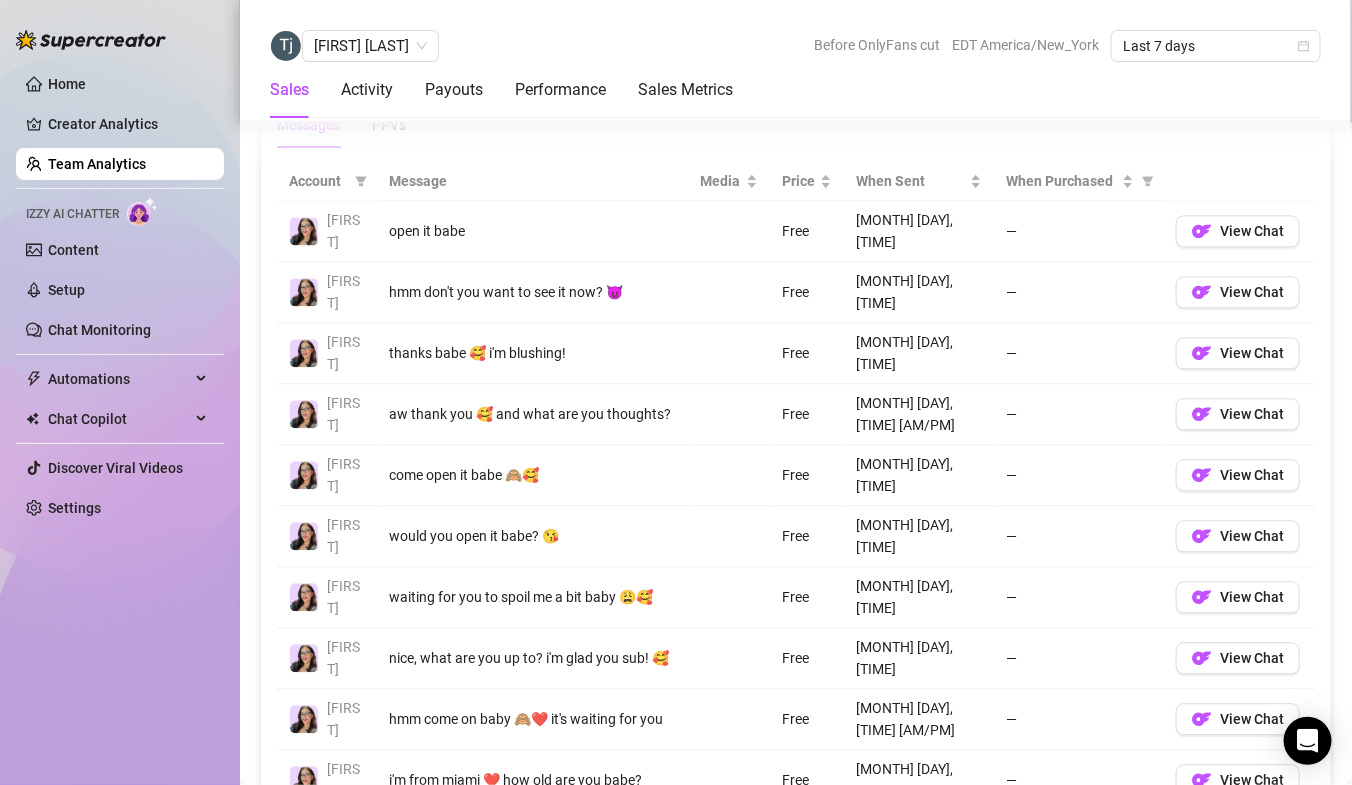 click on "3" at bounding box center (1169, 839) 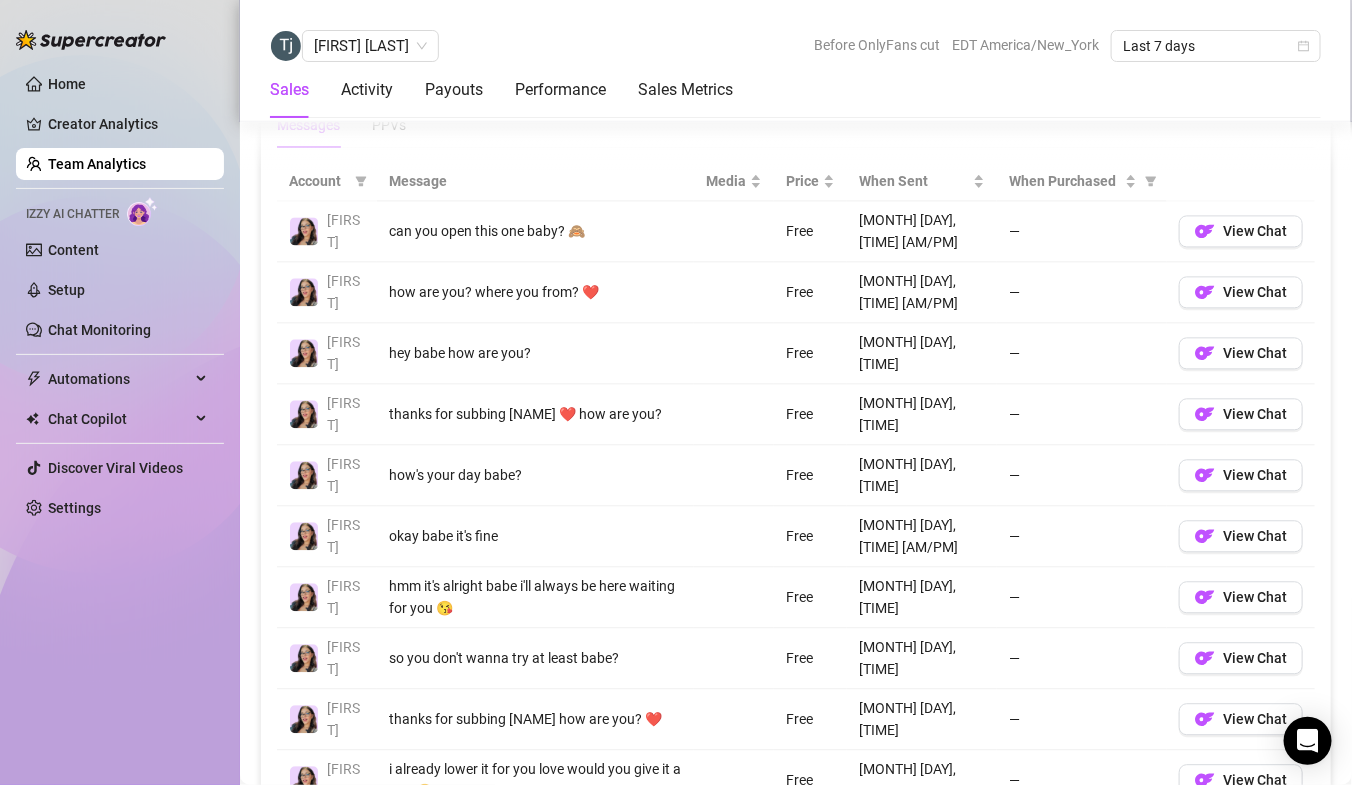 click on "4" at bounding box center (1193, 839) 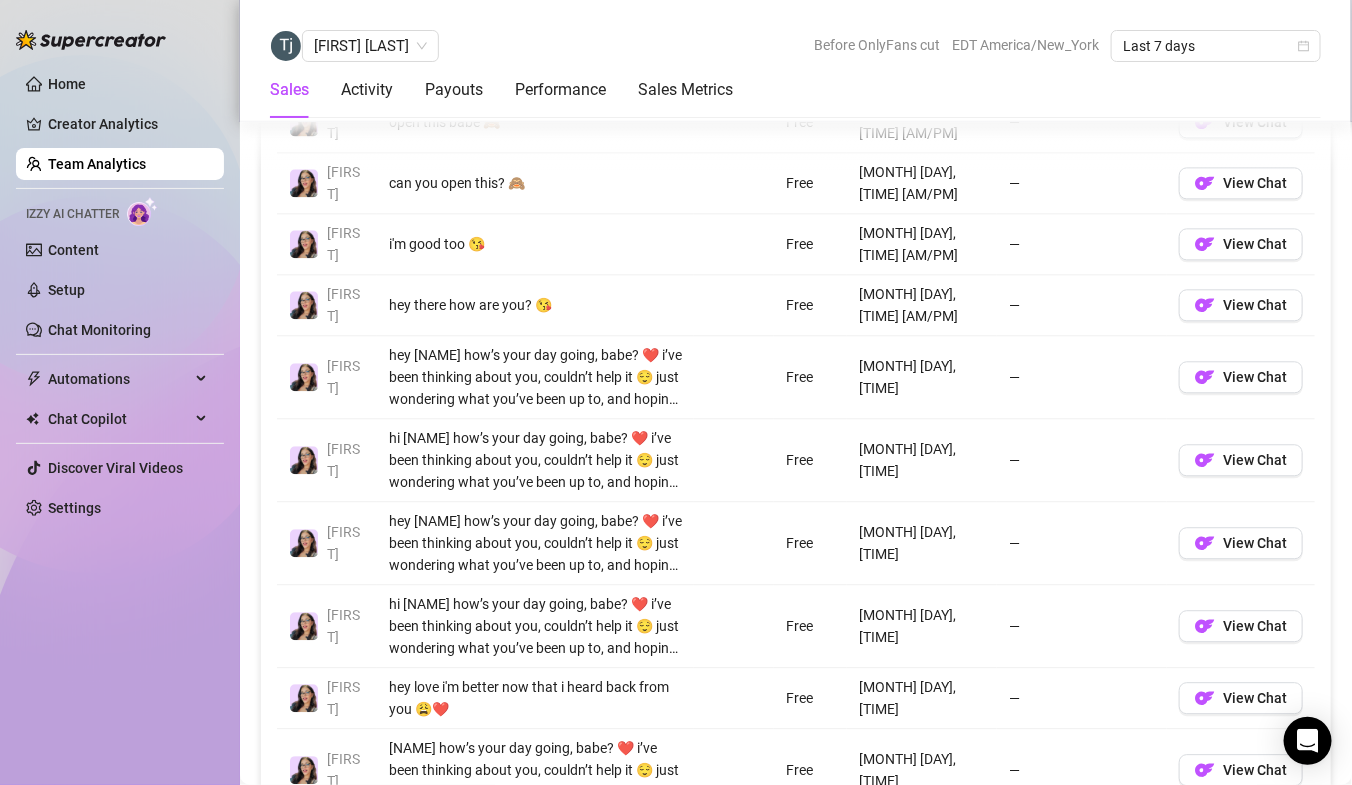 scroll, scrollTop: 1583, scrollLeft: 0, axis: vertical 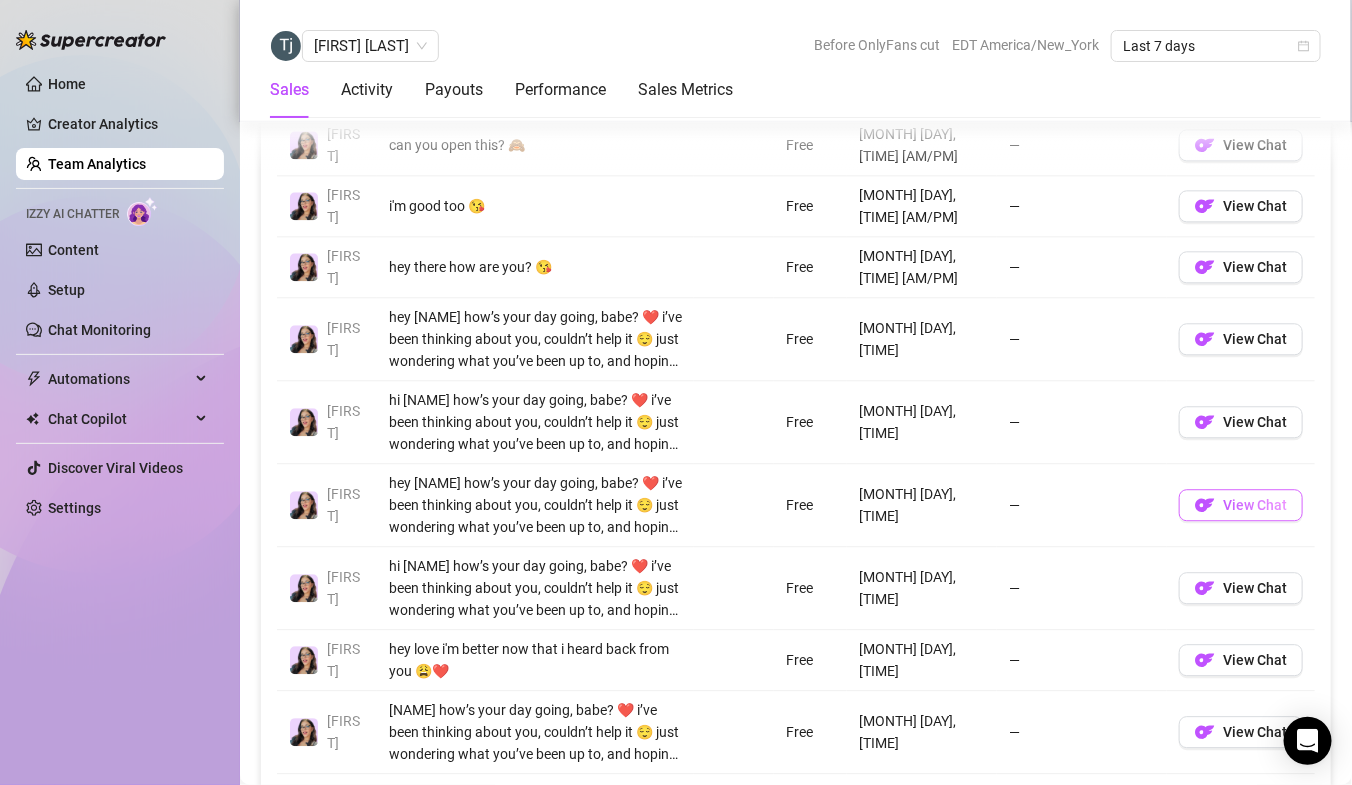 click on "View Chat" at bounding box center (1255, 505) 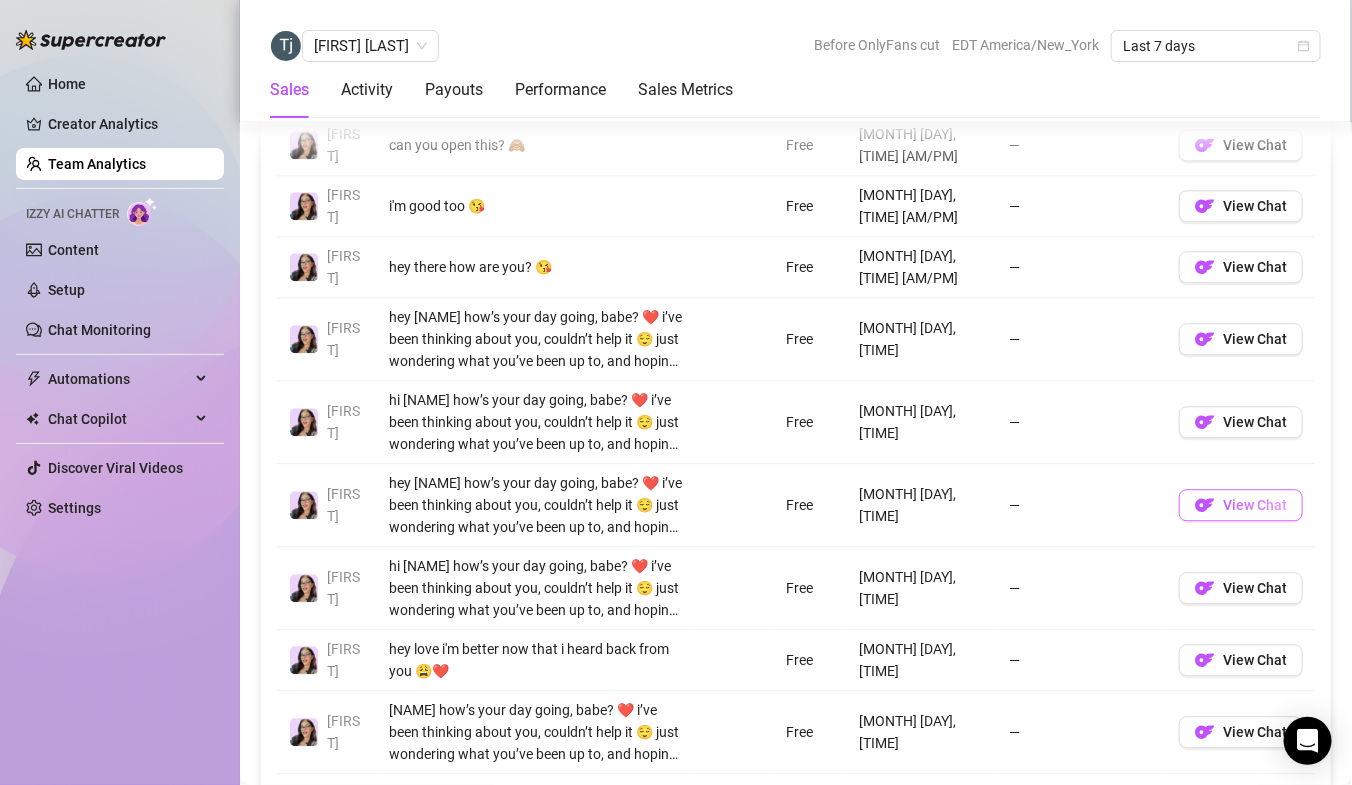 click on "View Chat" at bounding box center [1241, 505] 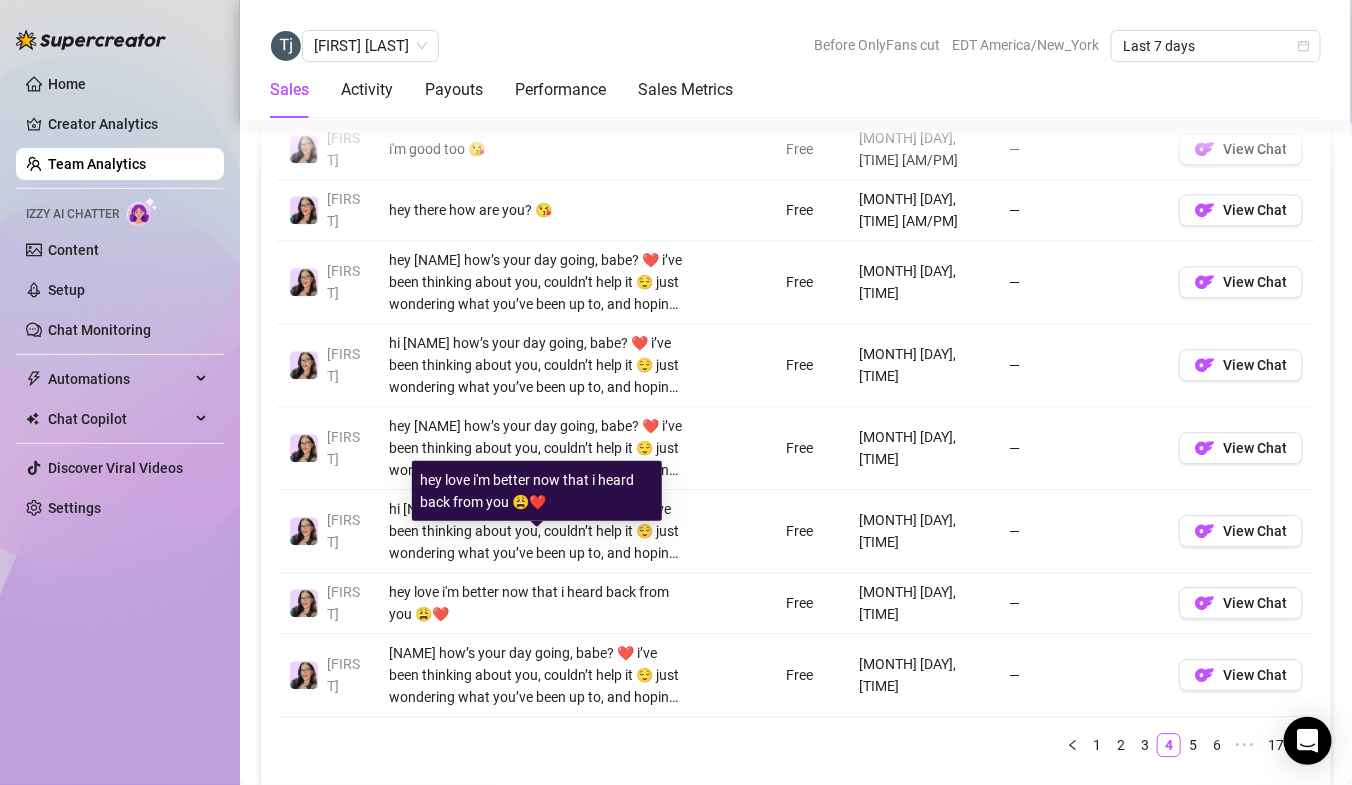 scroll, scrollTop: 1656, scrollLeft: 0, axis: vertical 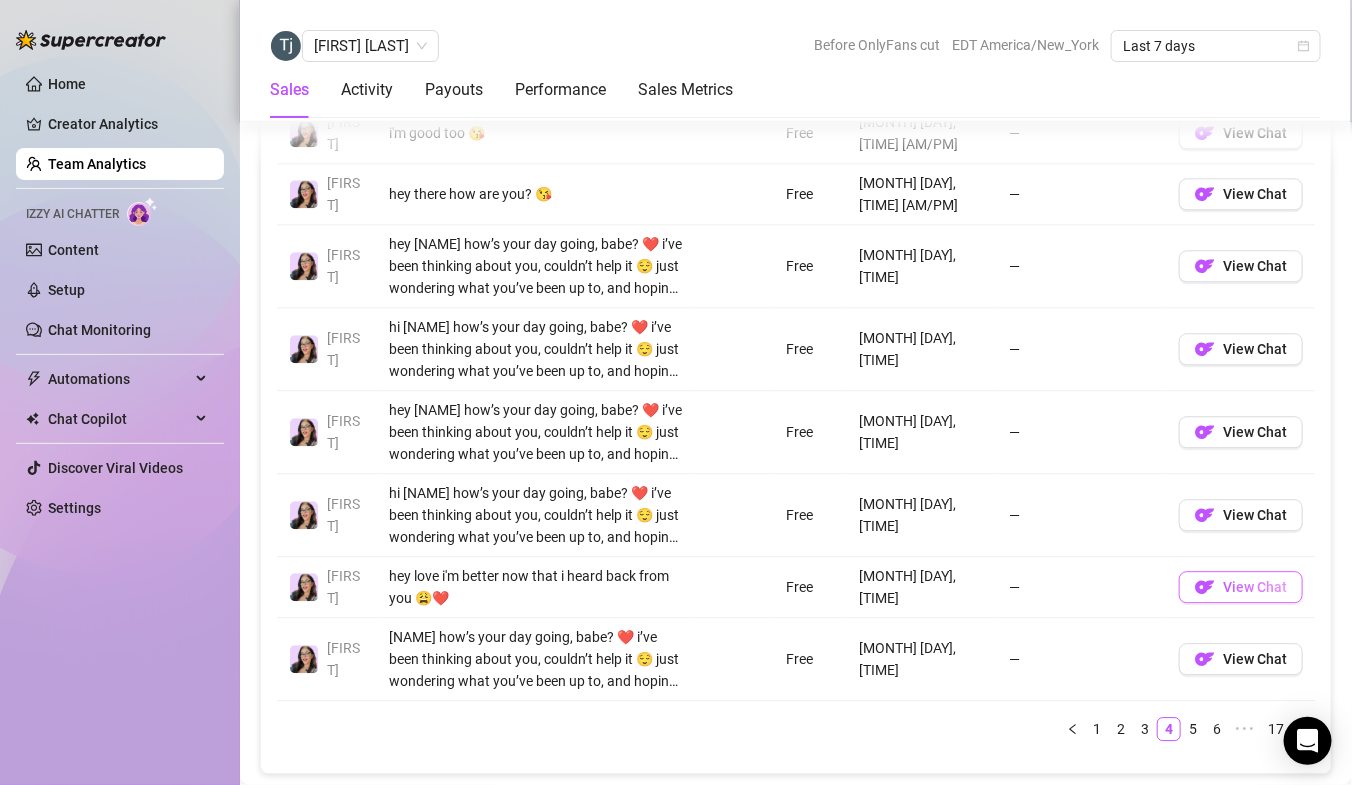 click on "View Chat" at bounding box center (1255, 587) 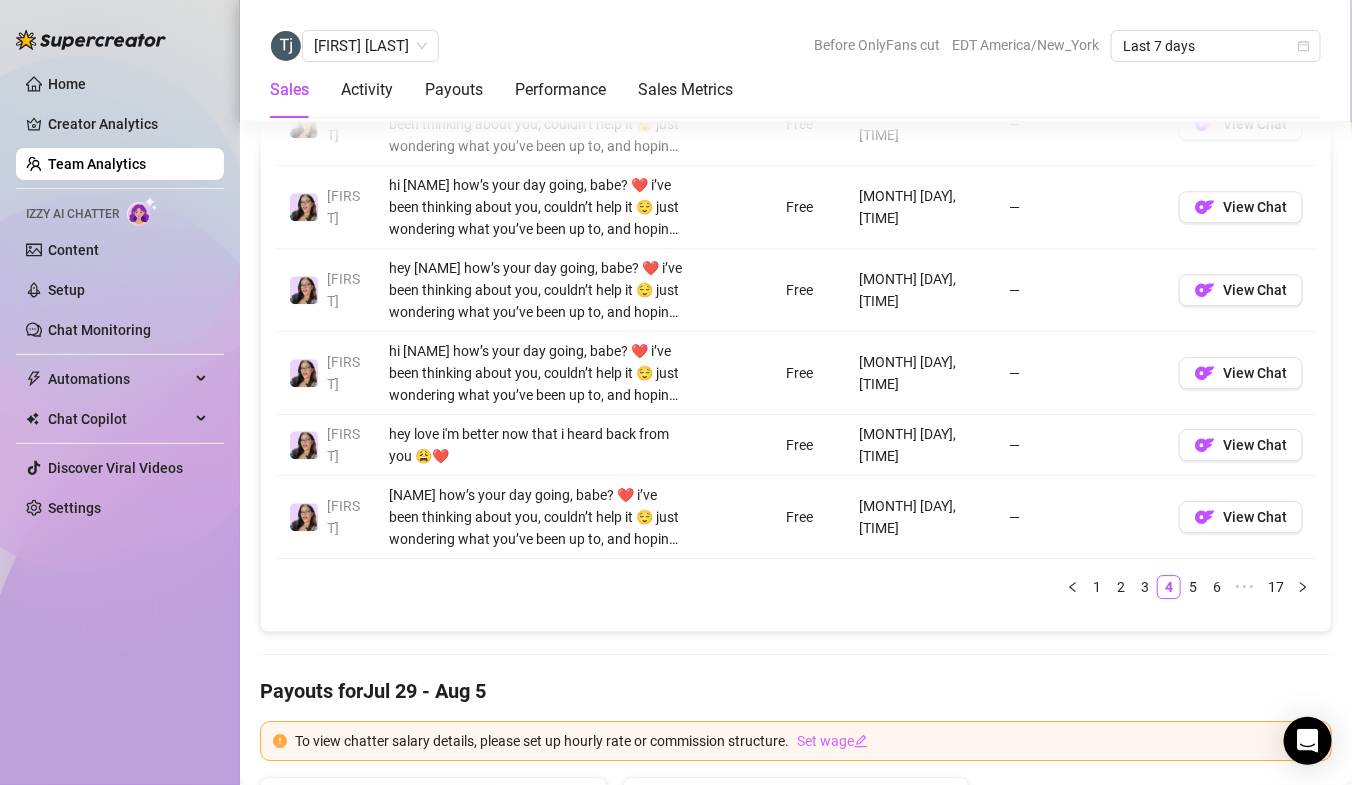 scroll, scrollTop: 1807, scrollLeft: 0, axis: vertical 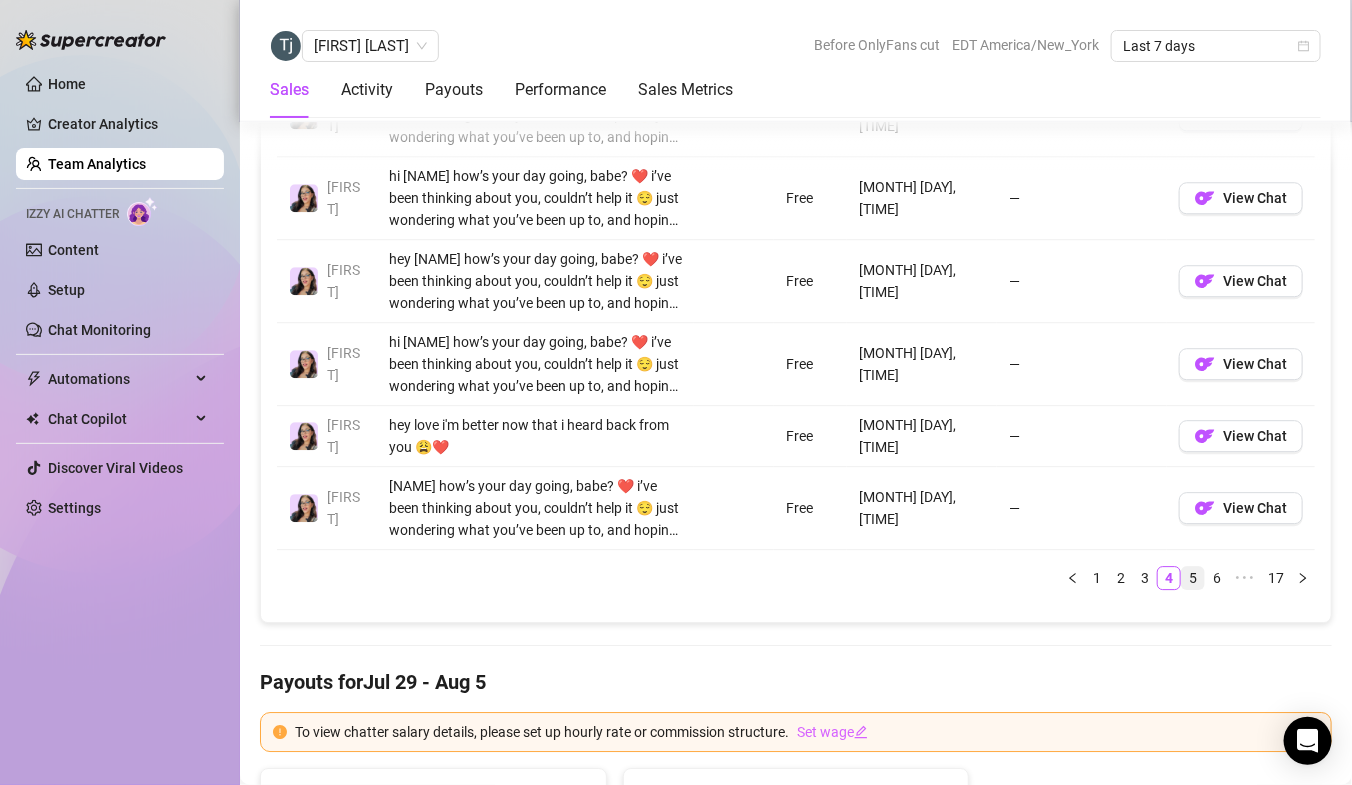 click on "5" at bounding box center [1193, 578] 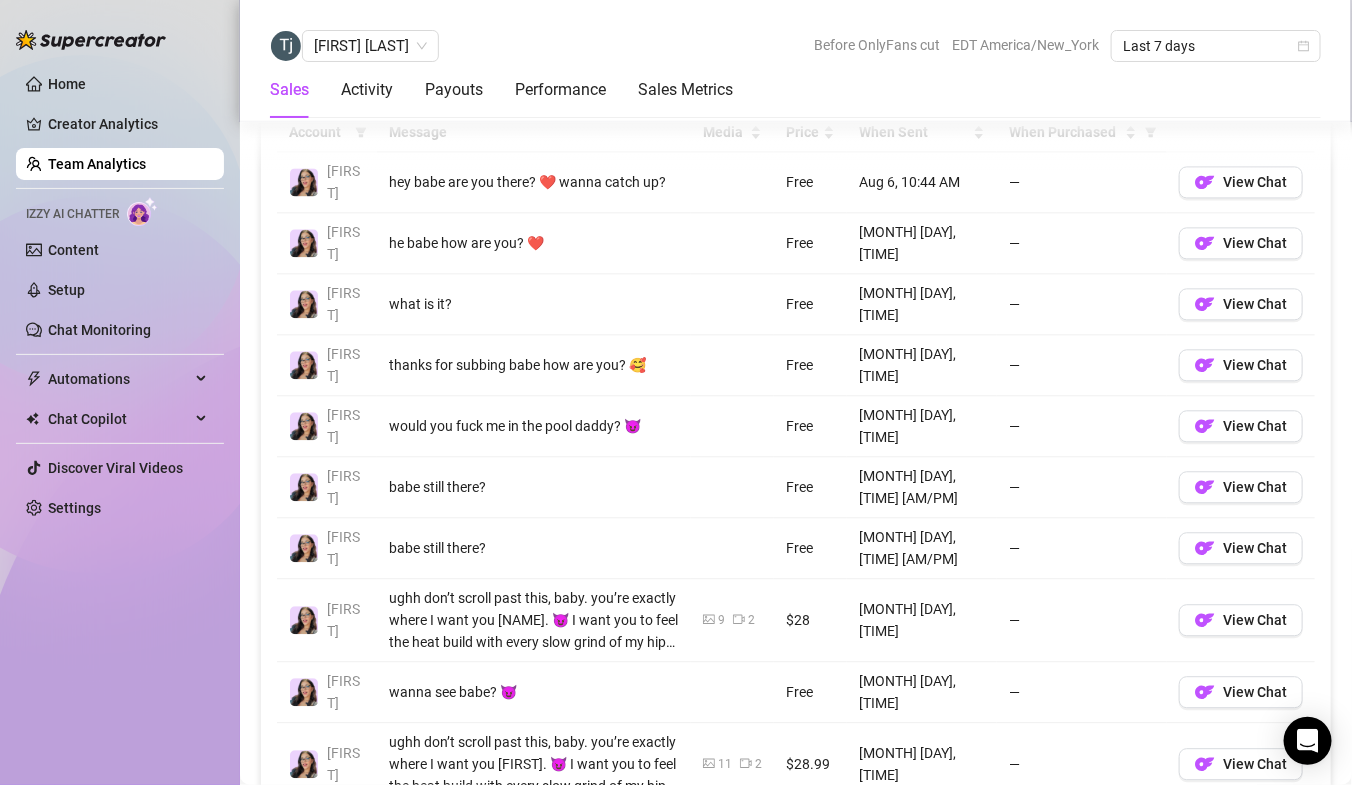 scroll, scrollTop: 1495, scrollLeft: 0, axis: vertical 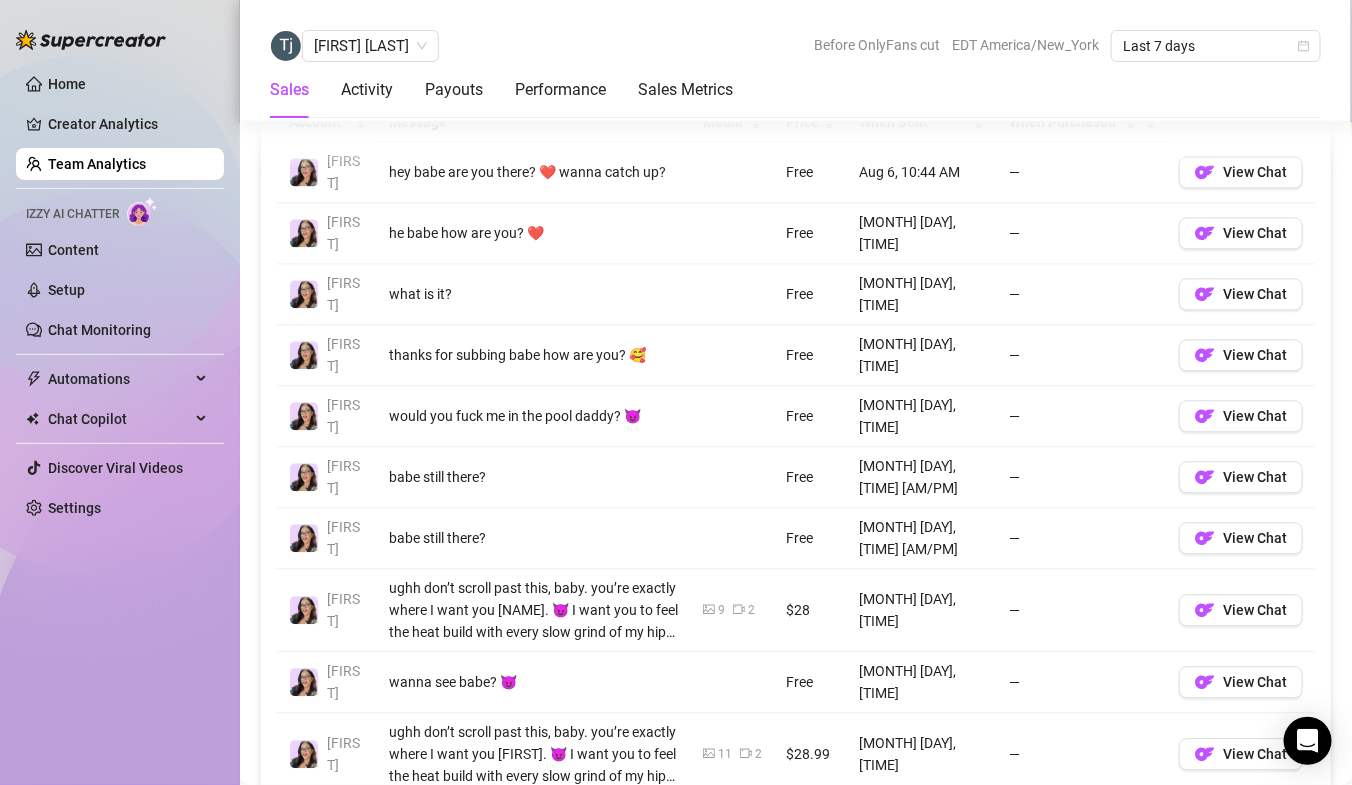 click on "6" at bounding box center [1193, 824] 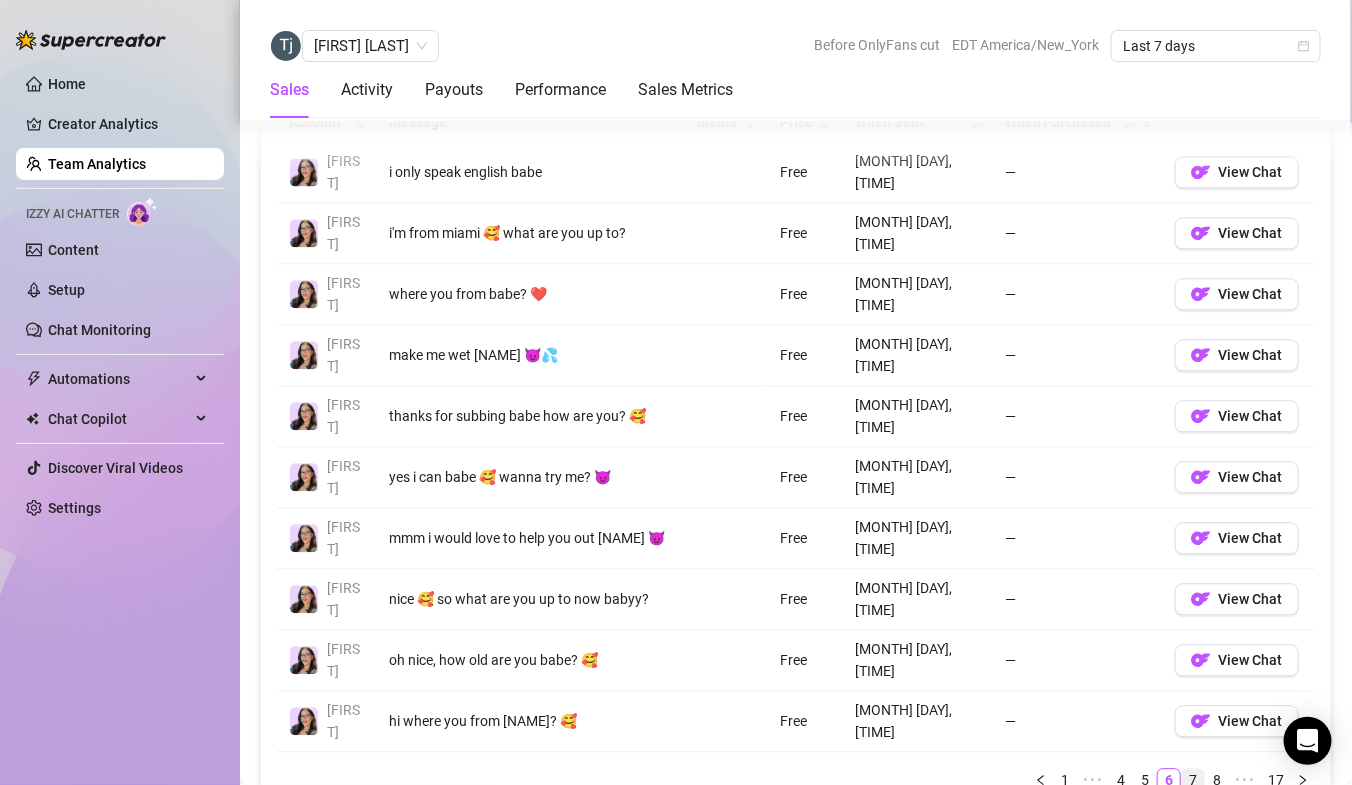 click on "7" at bounding box center [1193, 780] 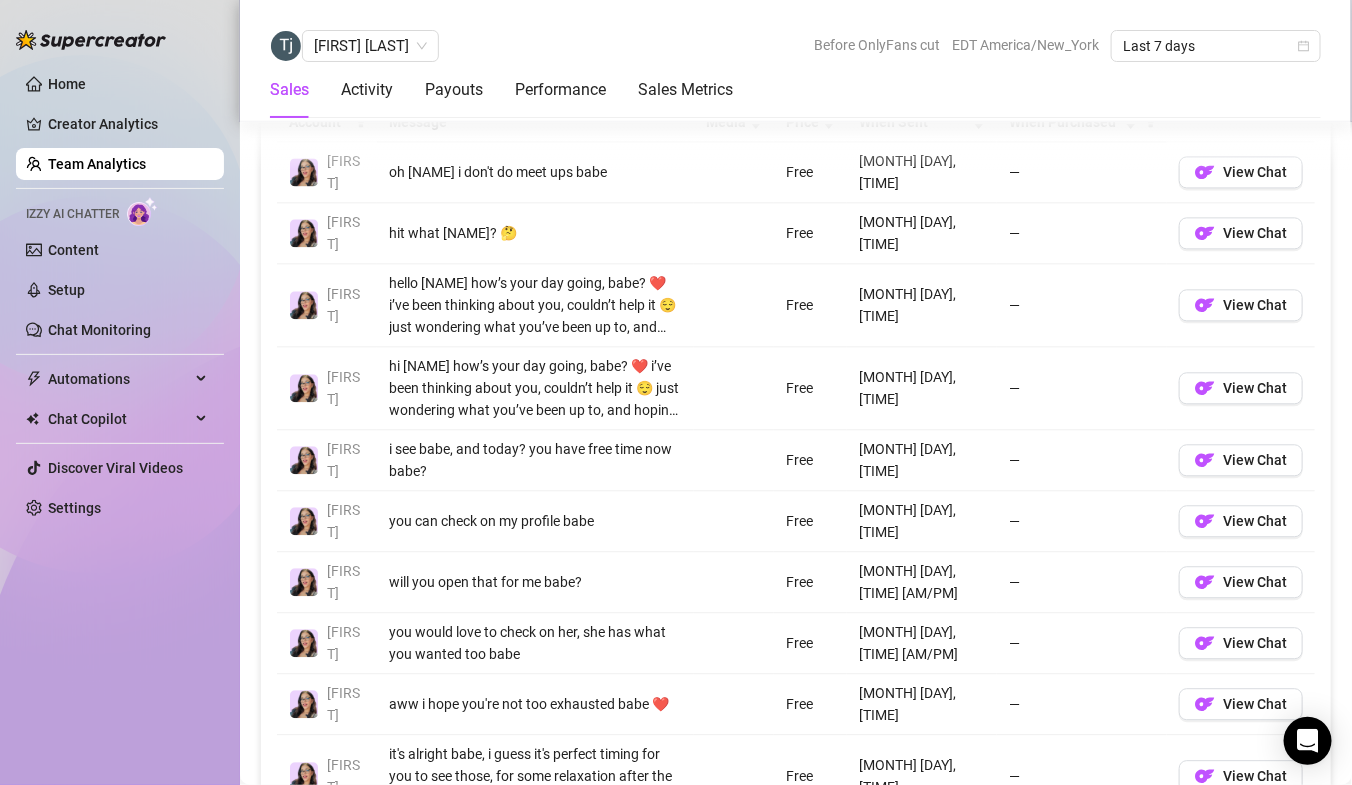 click on "1" at bounding box center [1065, 846] 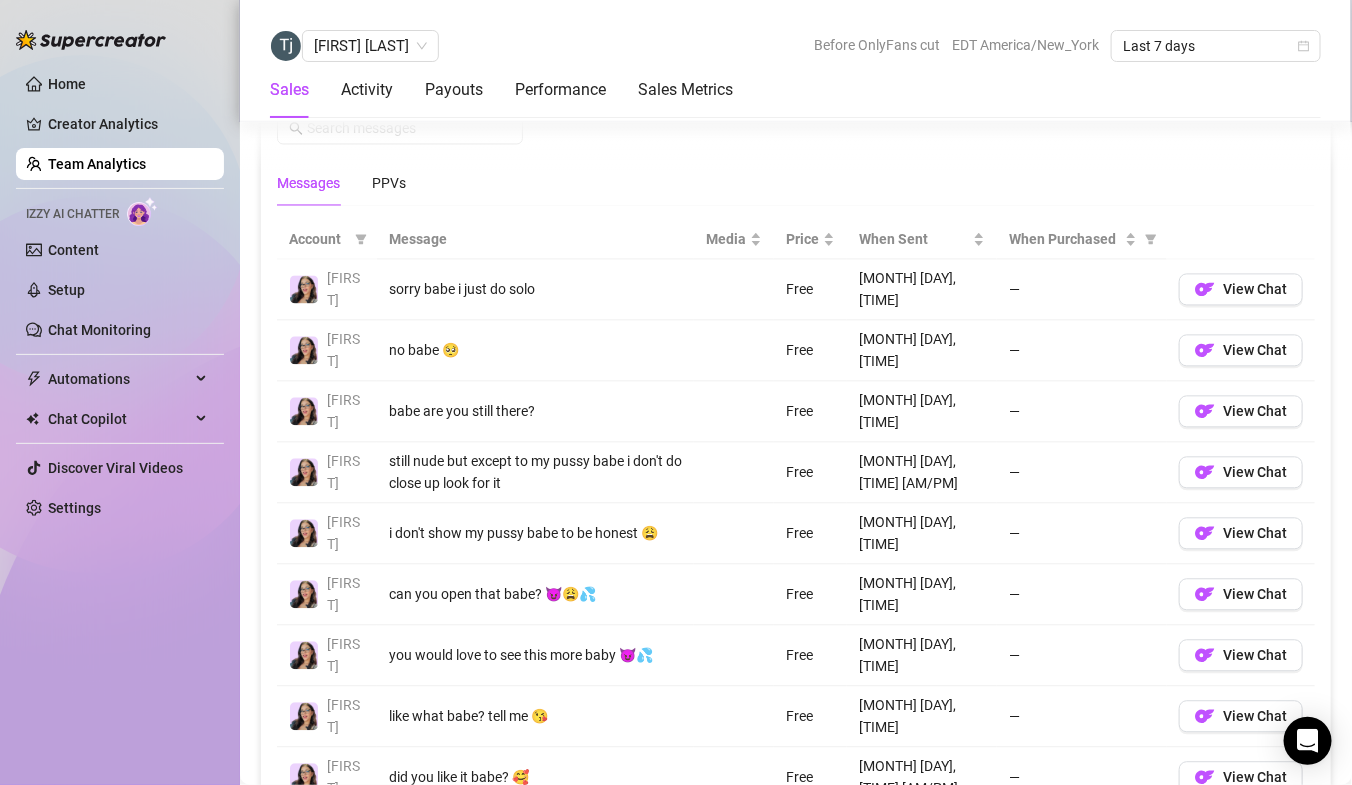 scroll, scrollTop: 1380, scrollLeft: 0, axis: vertical 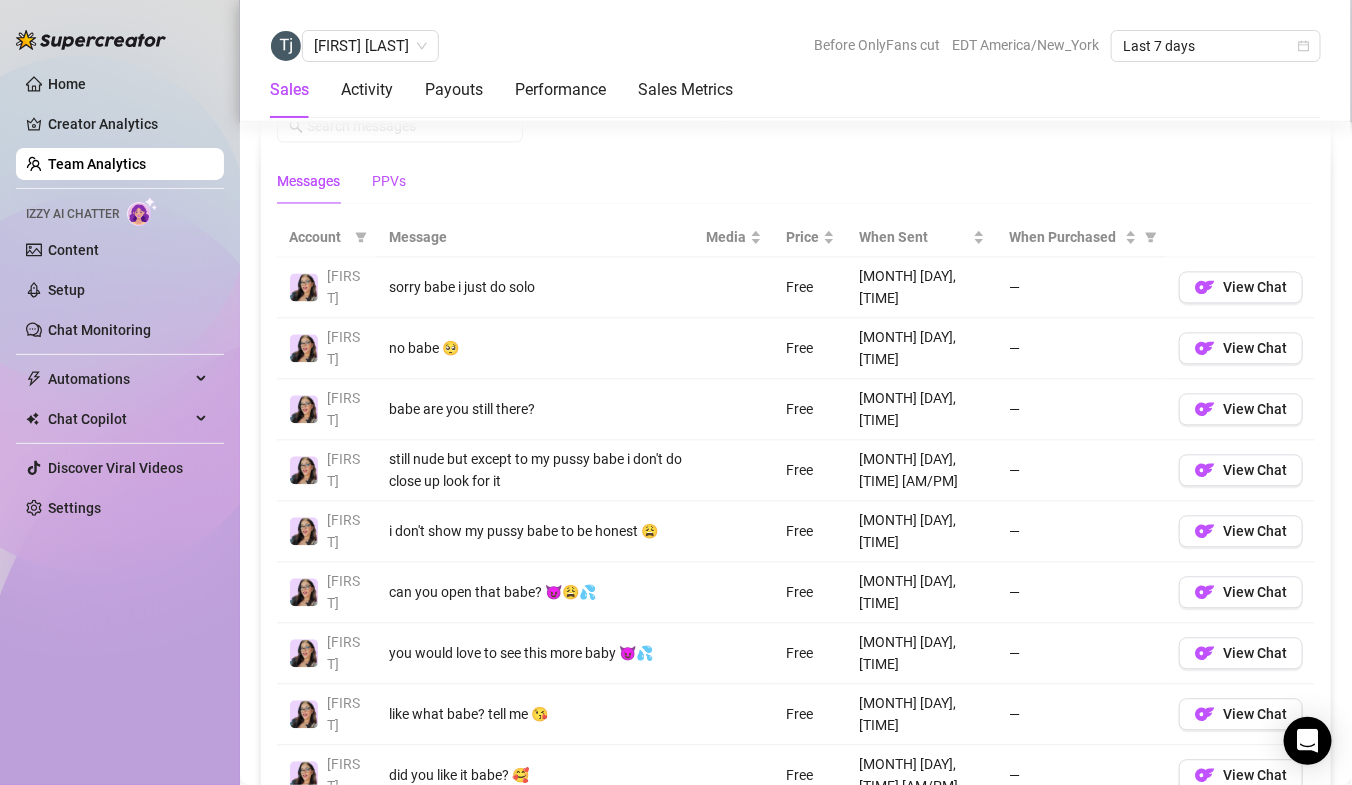 click on "PPVs" at bounding box center [389, 181] 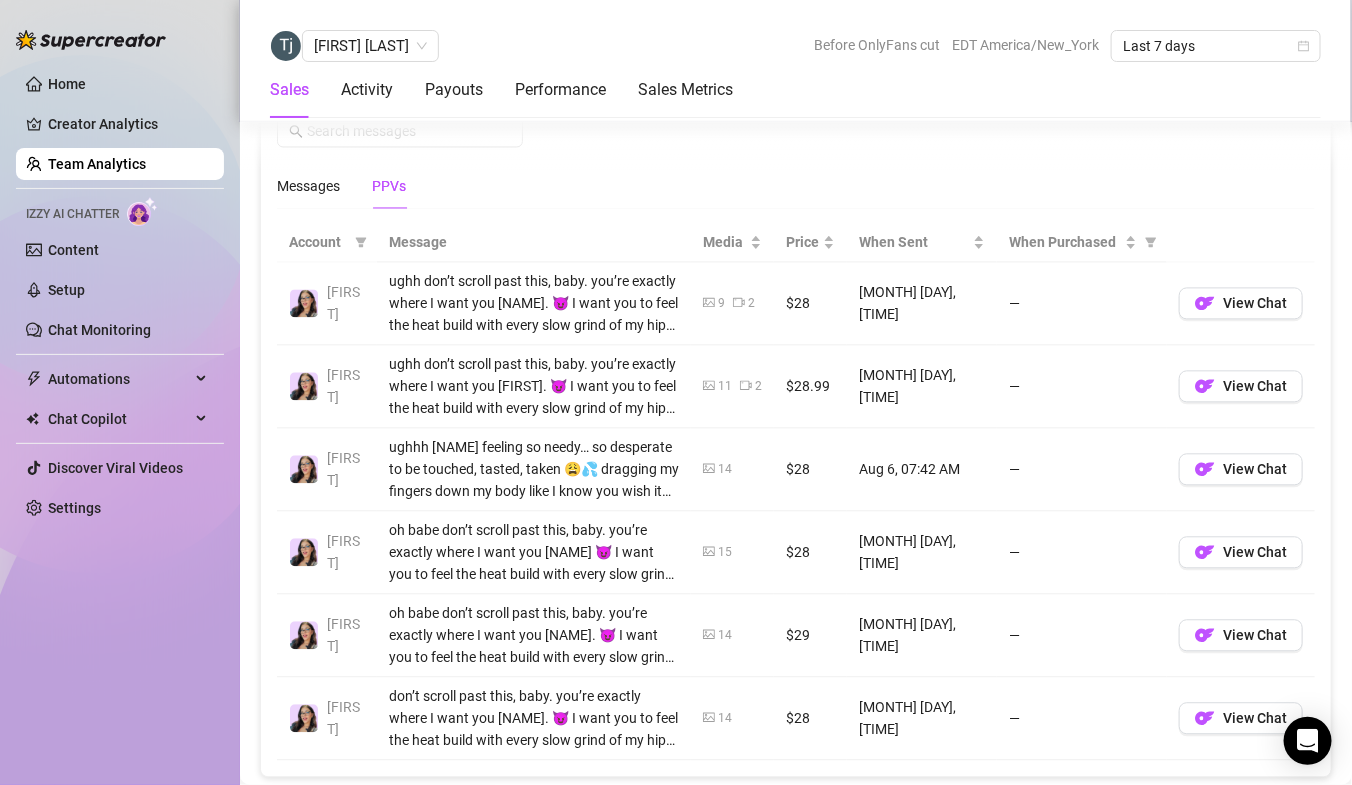 scroll, scrollTop: 1378, scrollLeft: 0, axis: vertical 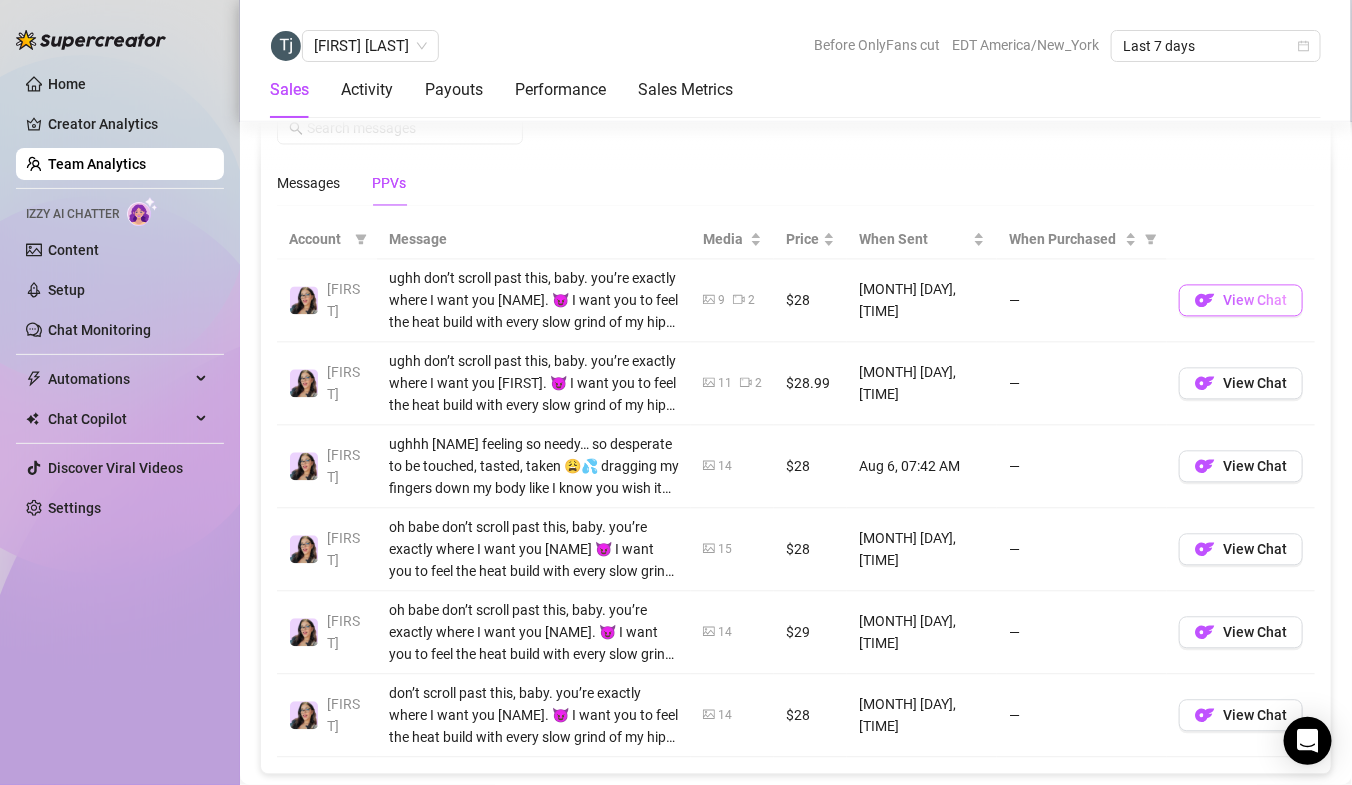 click on "View Chat" at bounding box center [1255, 300] 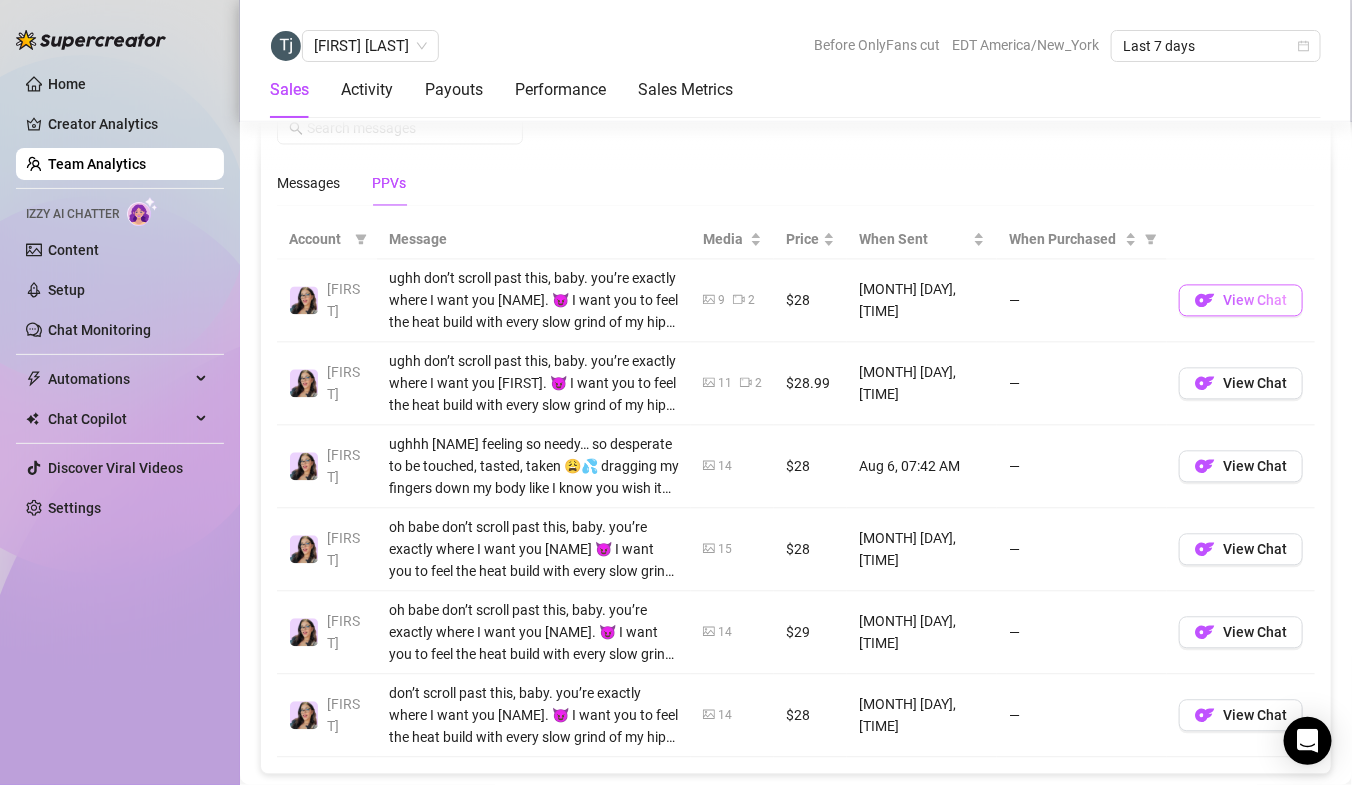 click at bounding box center [1205, 300] 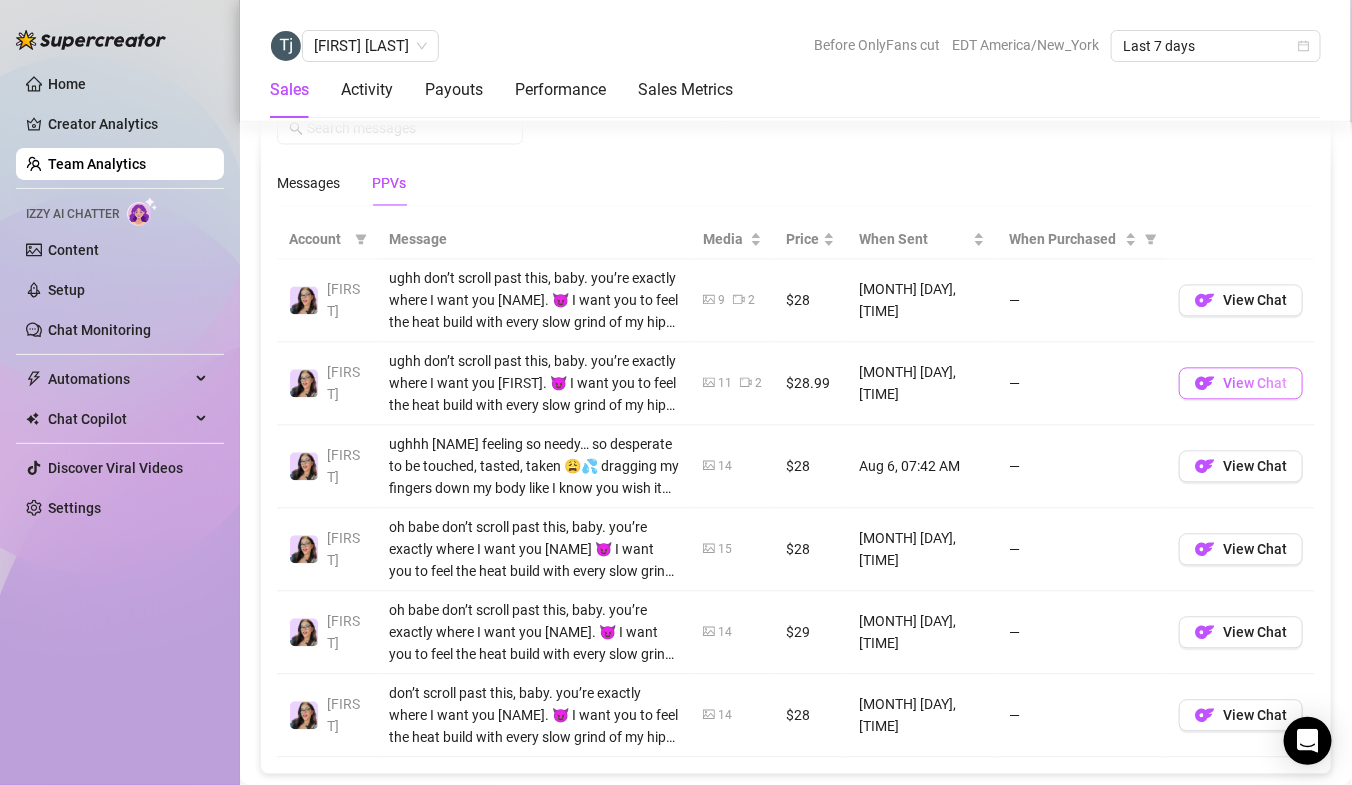 click on "View Chat" at bounding box center [1255, 383] 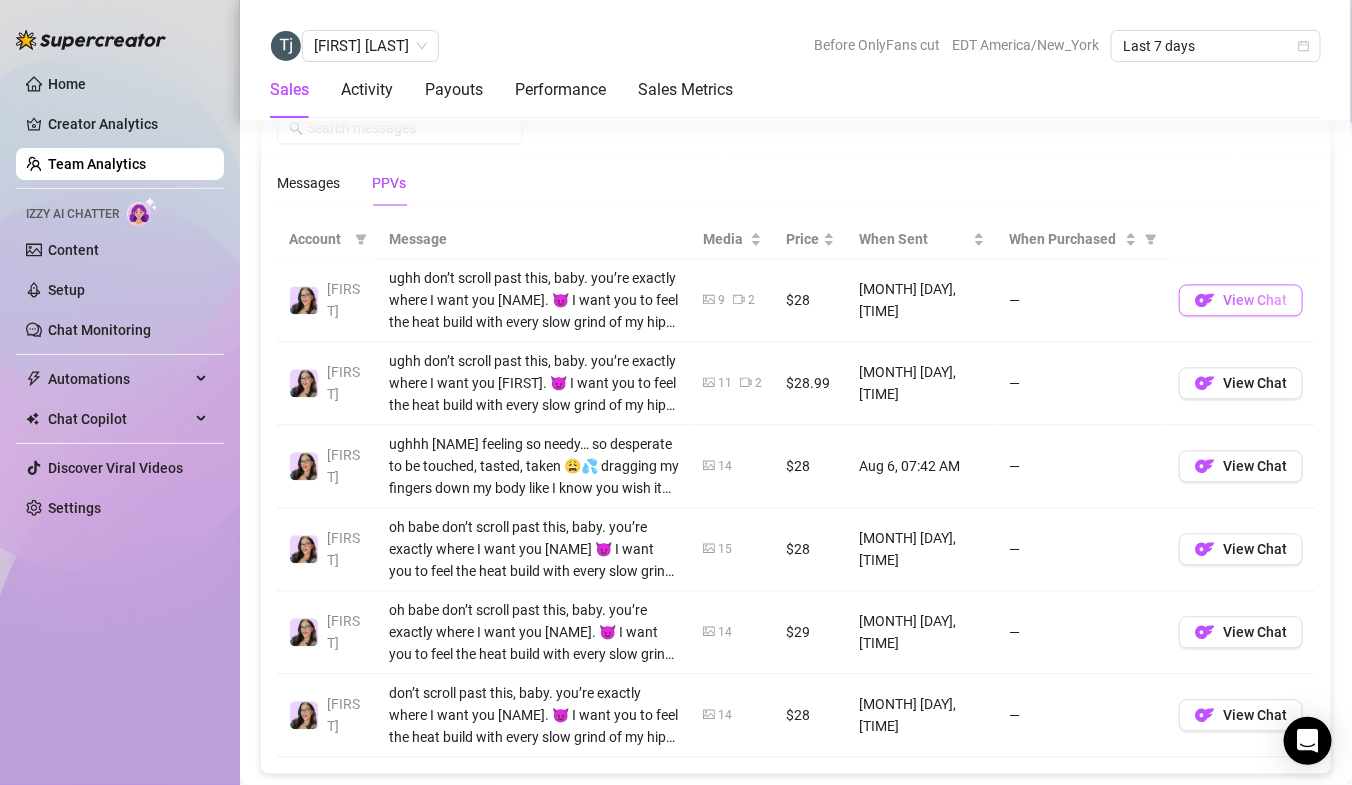click on "View Chat" at bounding box center [1255, 300] 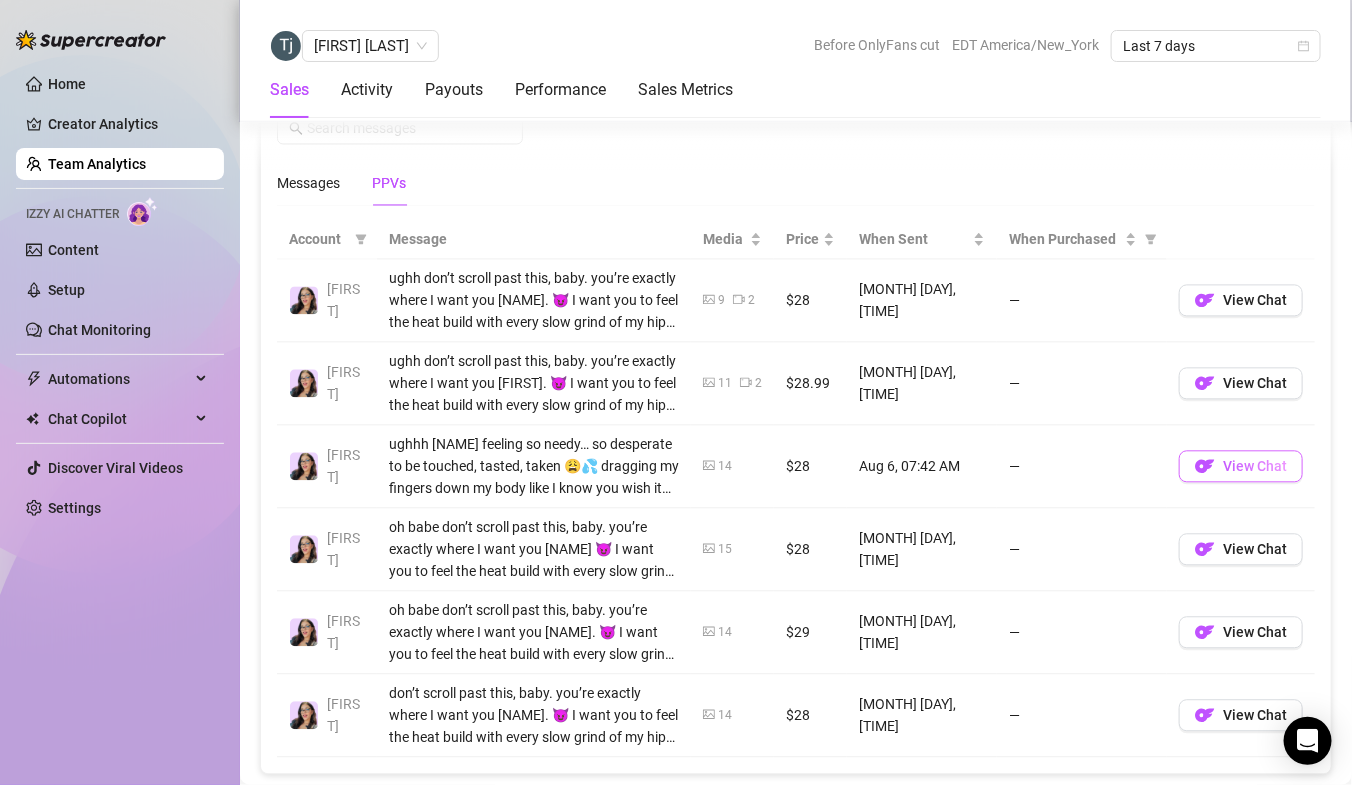 click on "View Chat" at bounding box center (1255, 466) 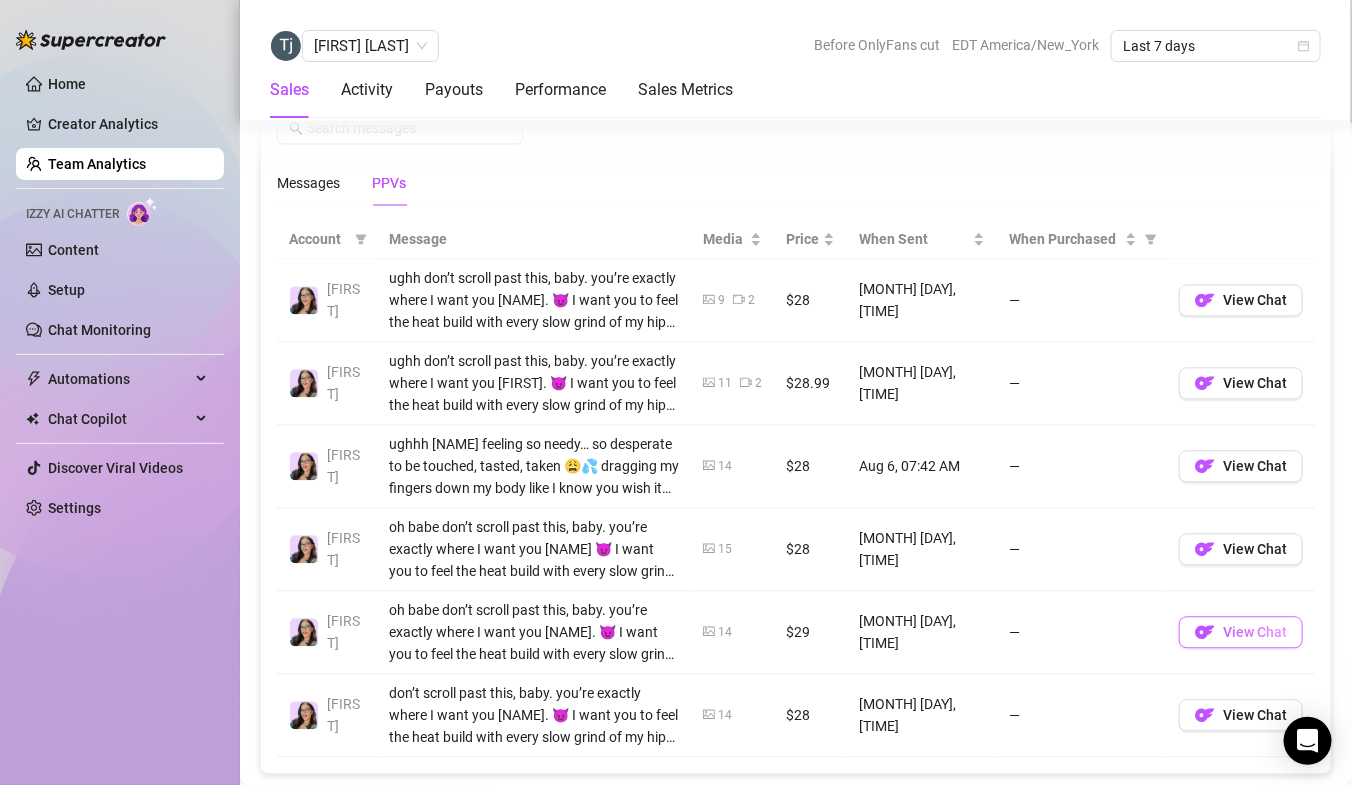 click on "View Chat" at bounding box center (1255, 632) 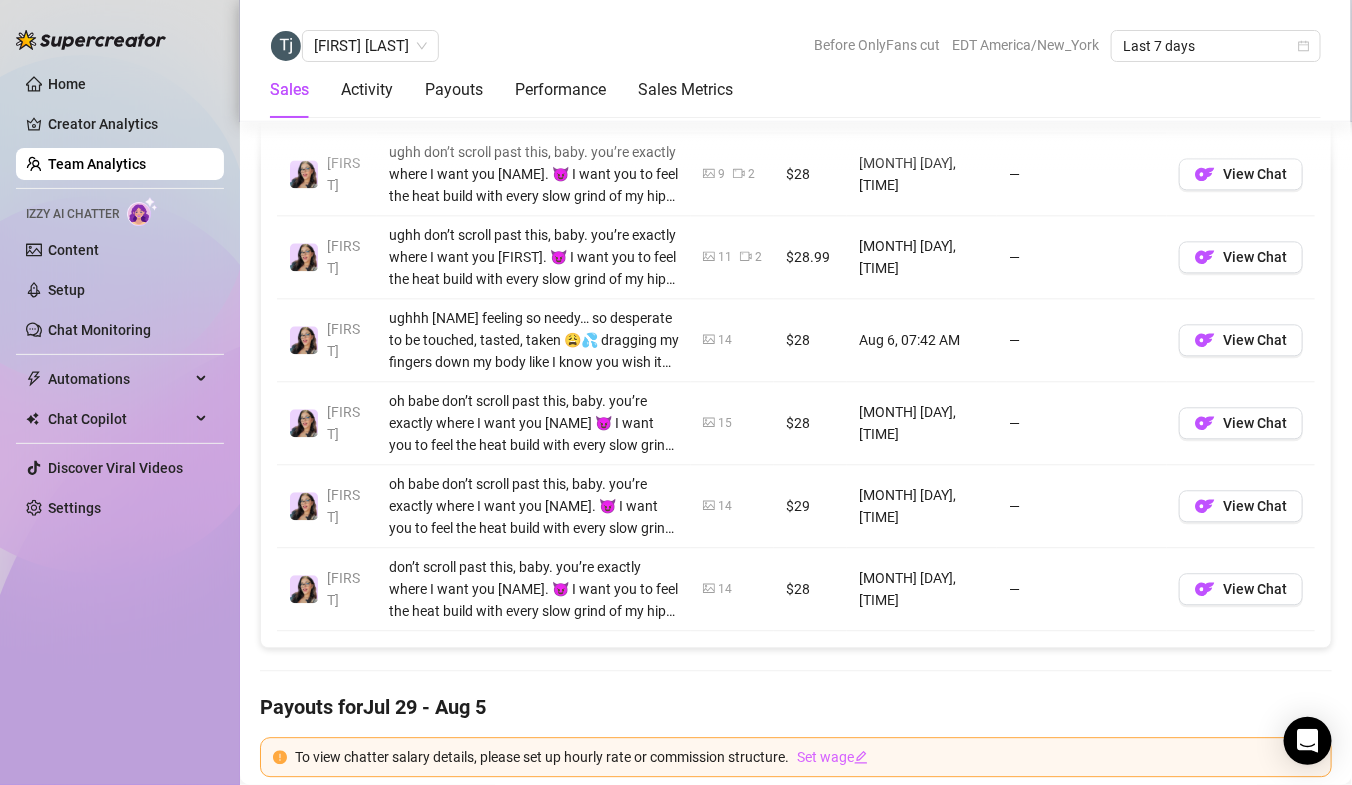 scroll, scrollTop: 1515, scrollLeft: 0, axis: vertical 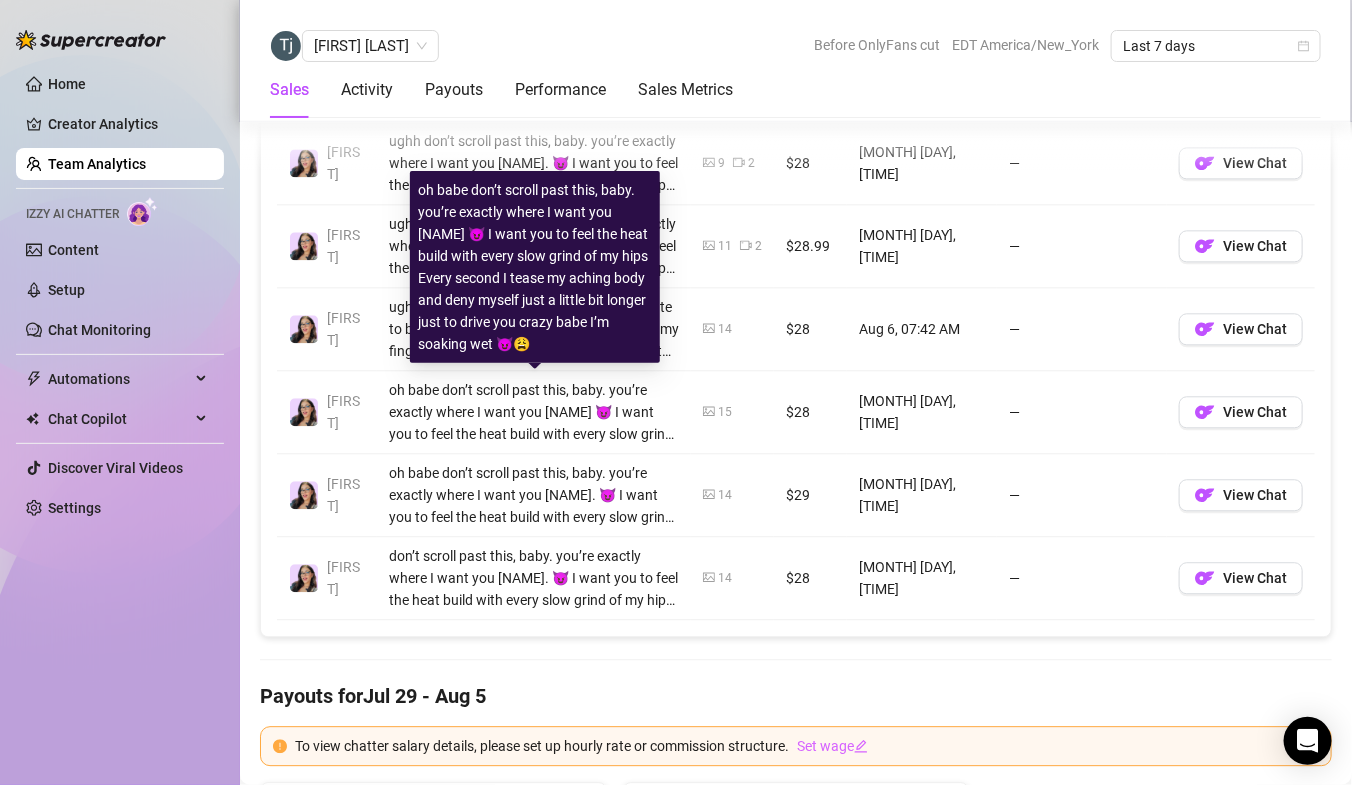 click on "oh babe don’t scroll past this, baby. you’re exactly where I want you [NAME] 😈 I want you to feel the heat build with every slow grind of my hips Every second I tease my aching body and deny myself just a little bit longer just to drive you crazy babe I’m soaking wet 😈😩" at bounding box center [534, 412] 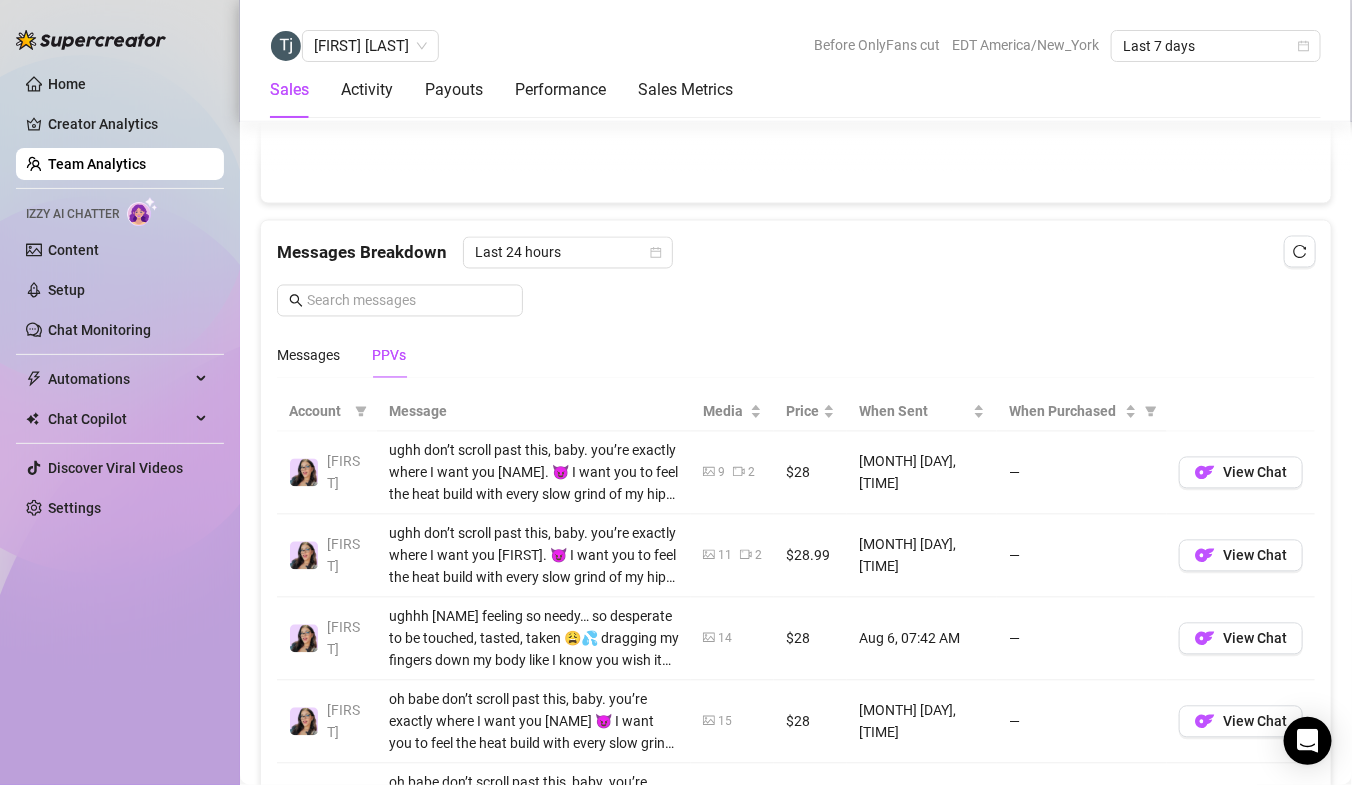 scroll, scrollTop: 1185, scrollLeft: 0, axis: vertical 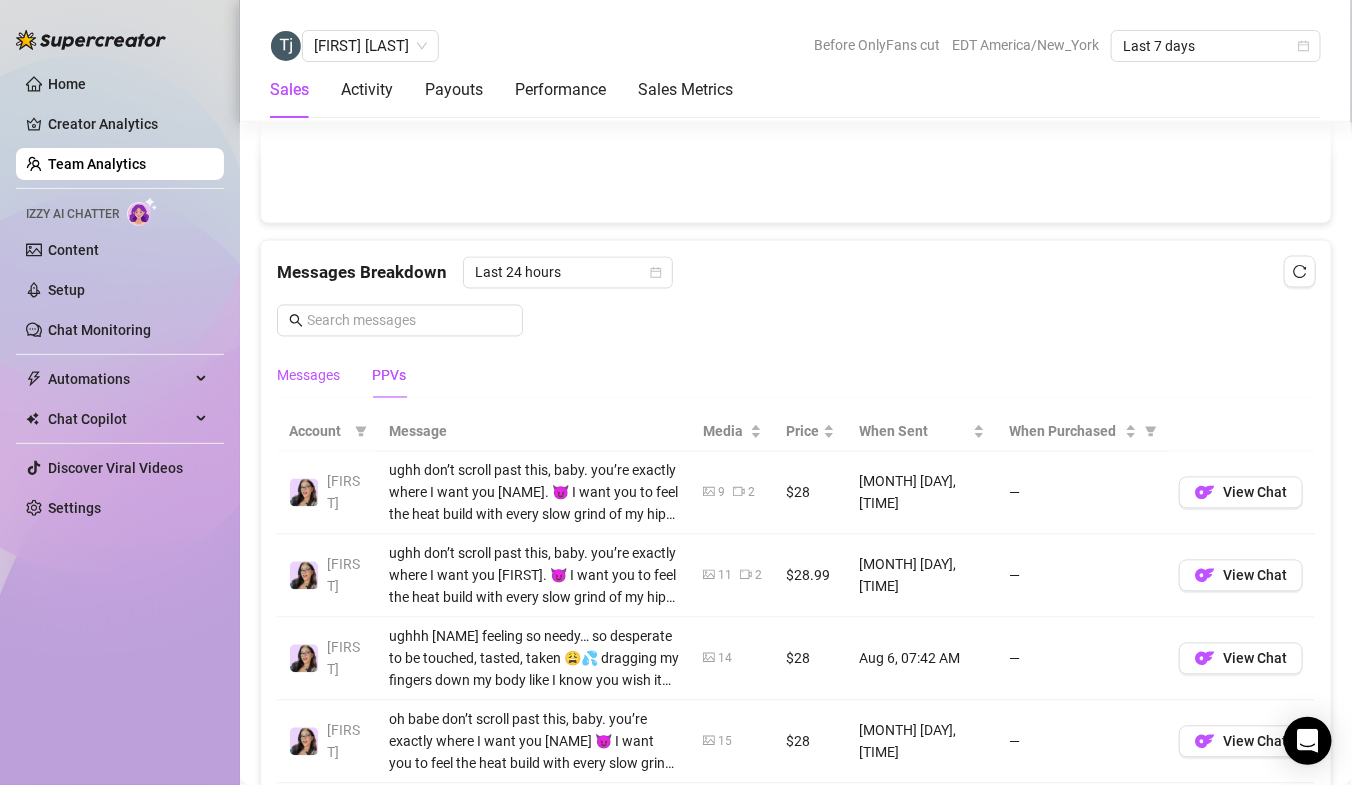 click on "Messages" at bounding box center (308, 376) 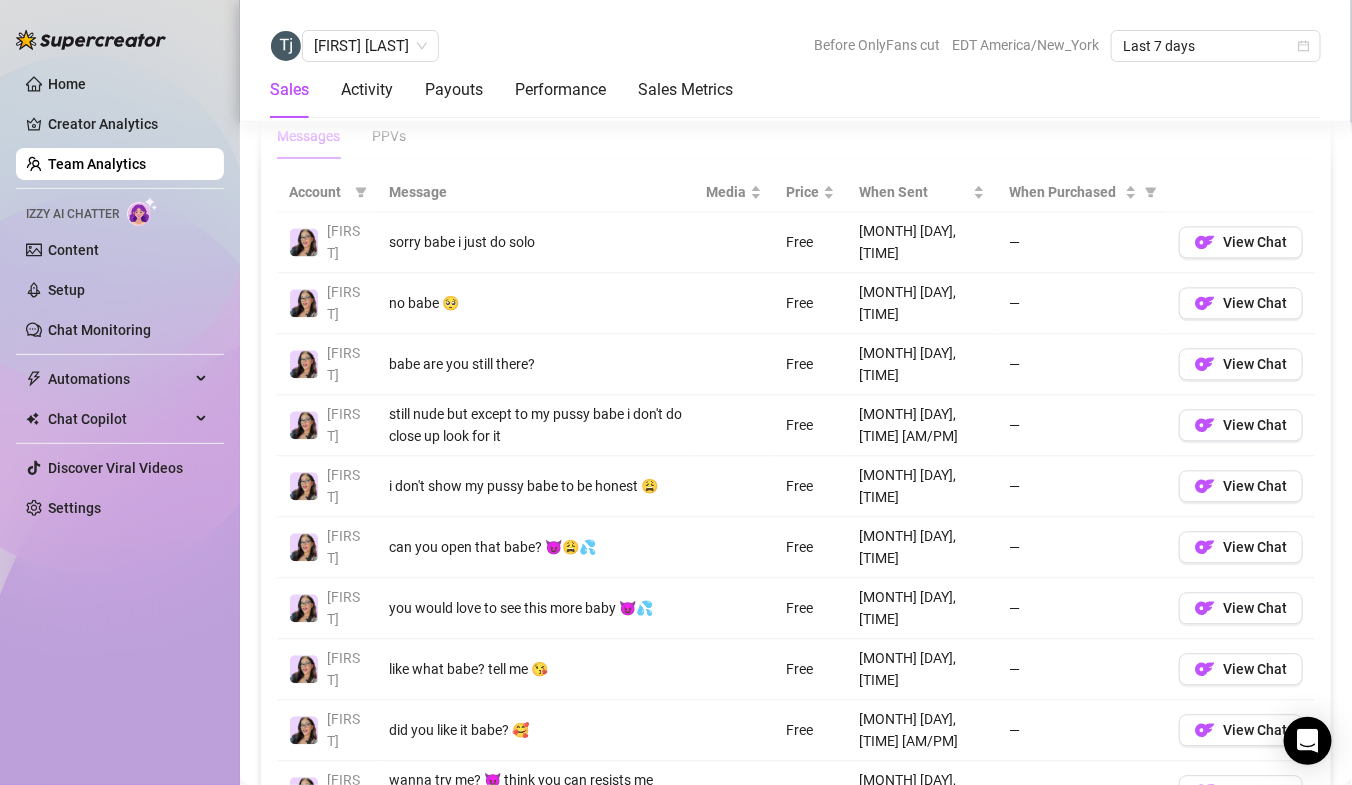 scroll, scrollTop: 1490, scrollLeft: 0, axis: vertical 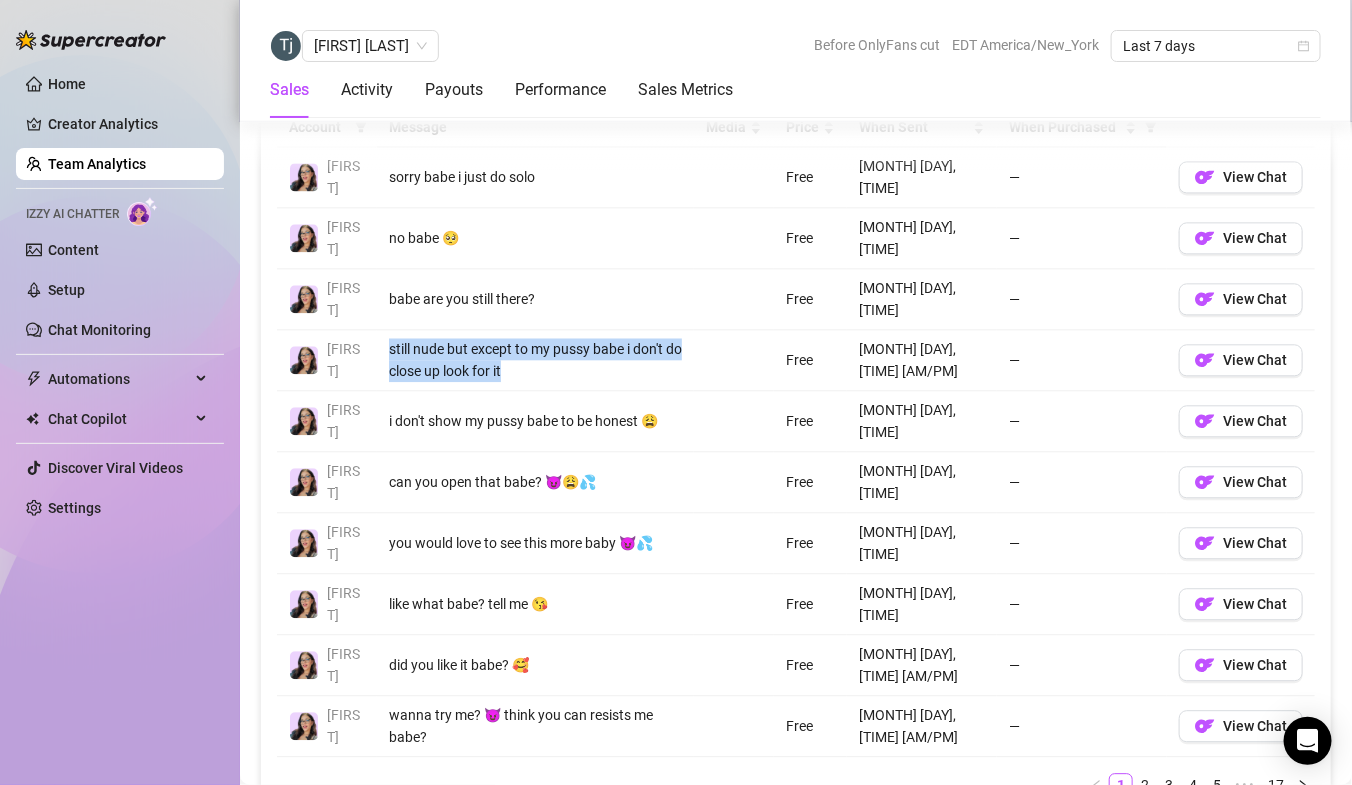 drag, startPoint x: 582, startPoint y: 328, endPoint x: 385, endPoint y: 306, distance: 198.22462 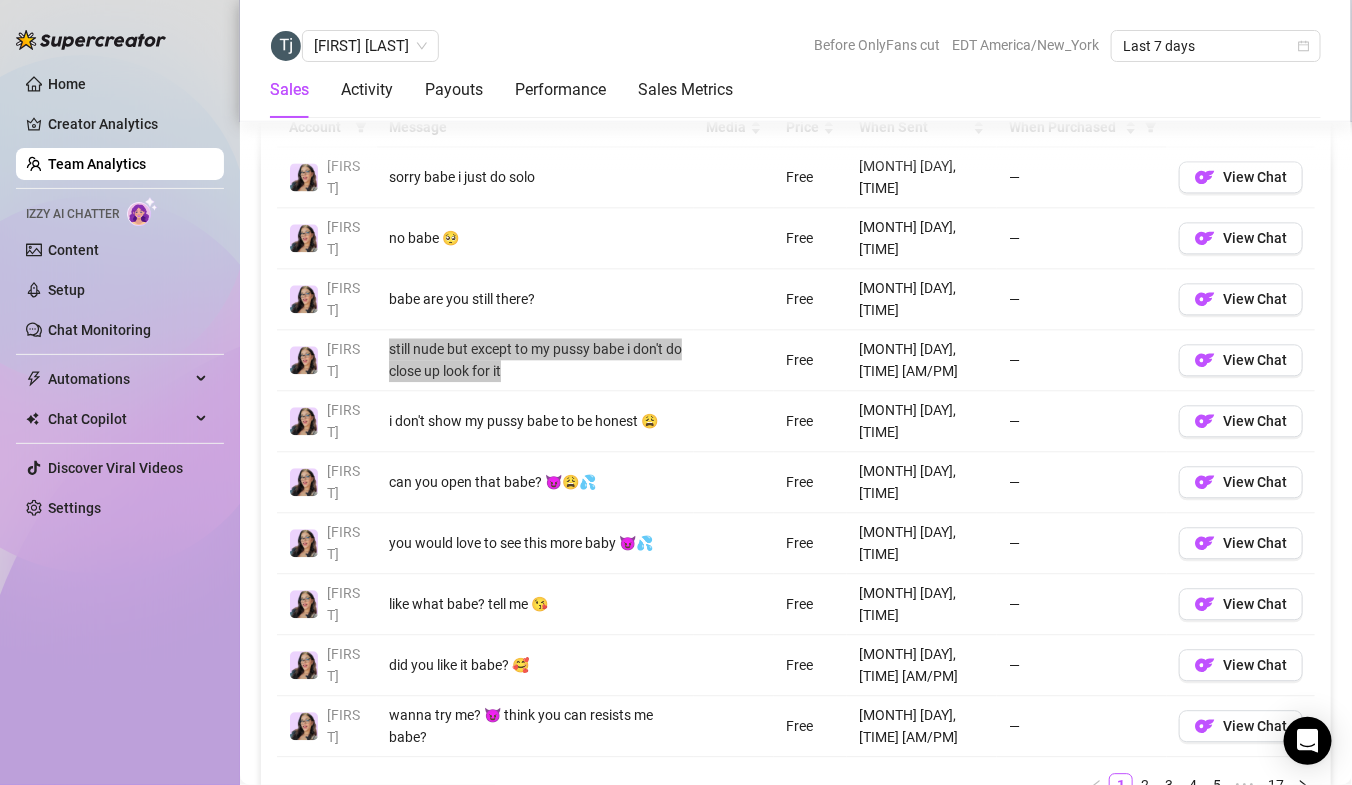scroll, scrollTop: 1492, scrollLeft: 0, axis: vertical 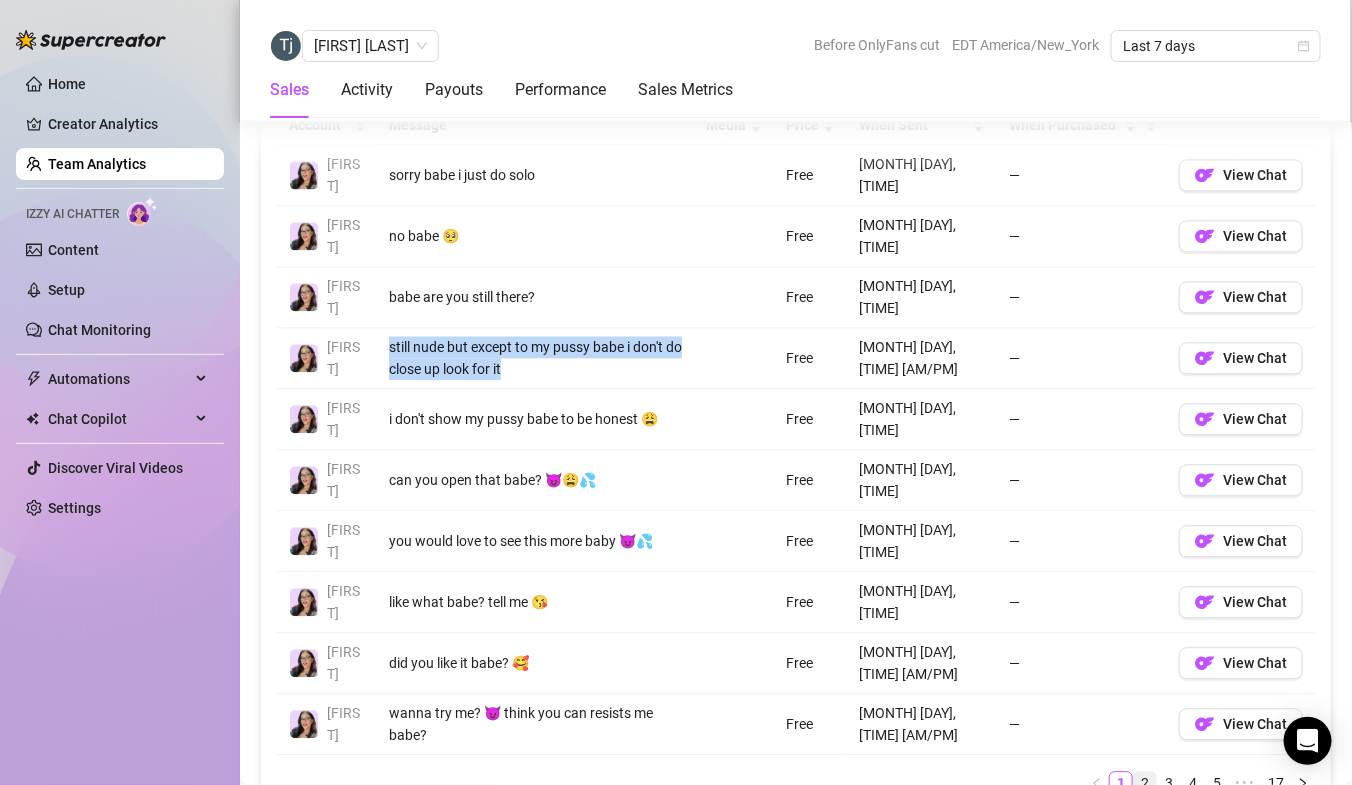click on "2" at bounding box center [1145, 783] 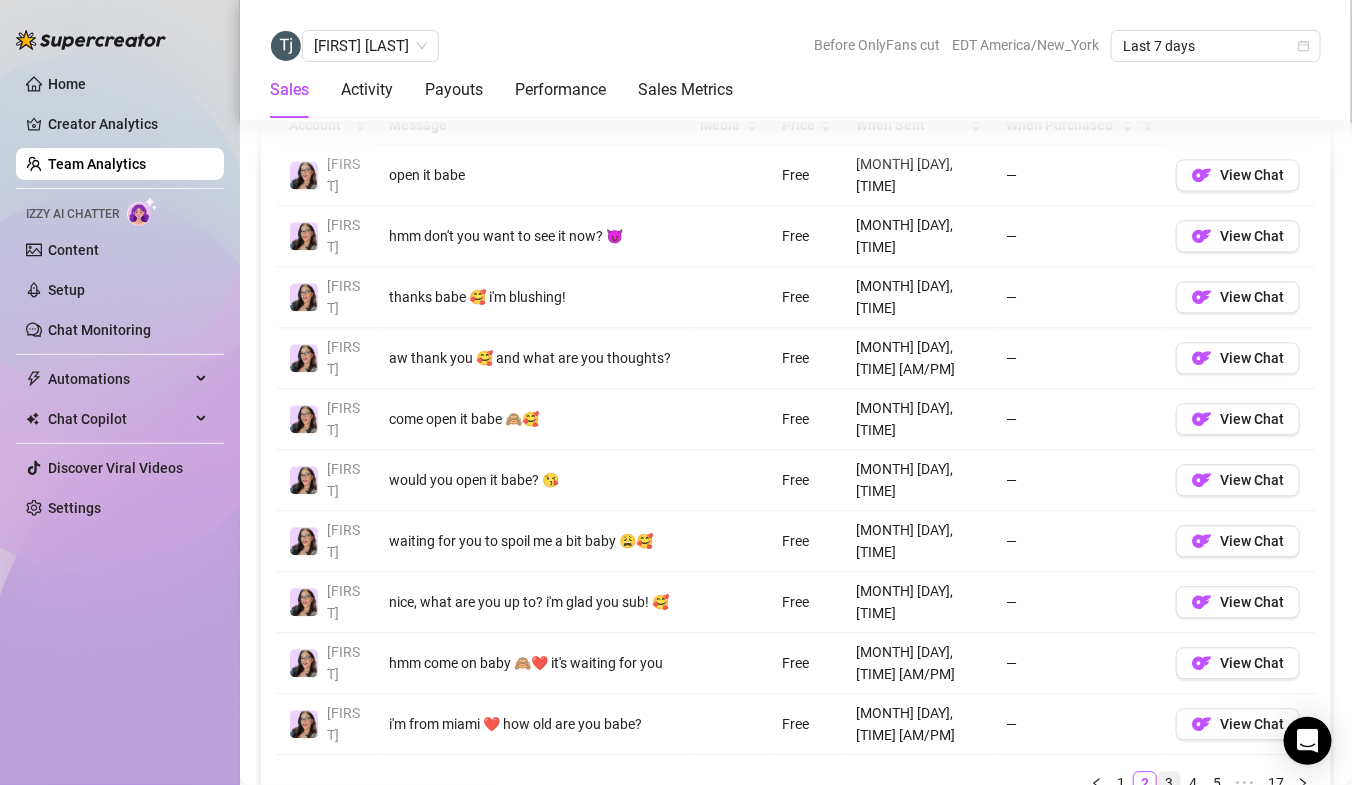 click on "3" at bounding box center [1169, 783] 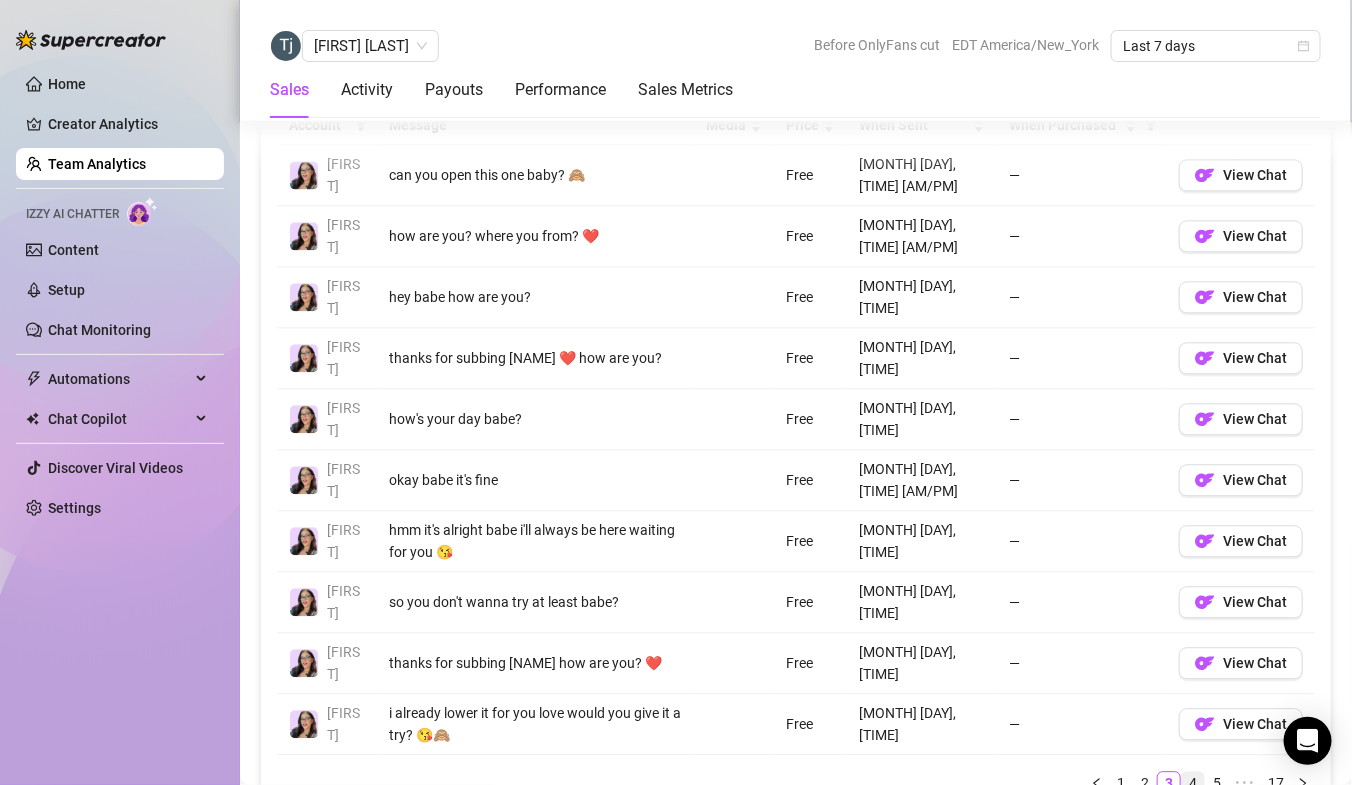 click on "4" at bounding box center [1193, 783] 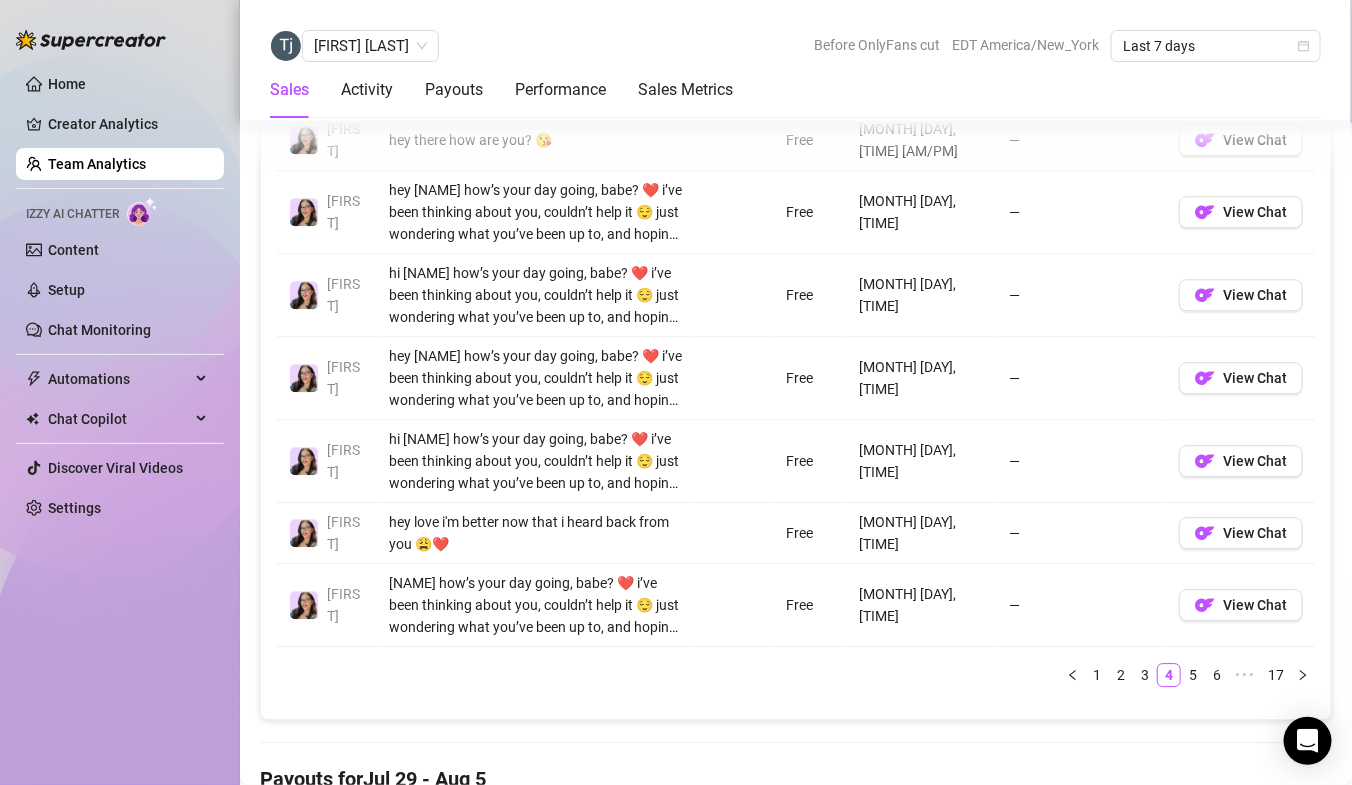 scroll, scrollTop: 1737, scrollLeft: 0, axis: vertical 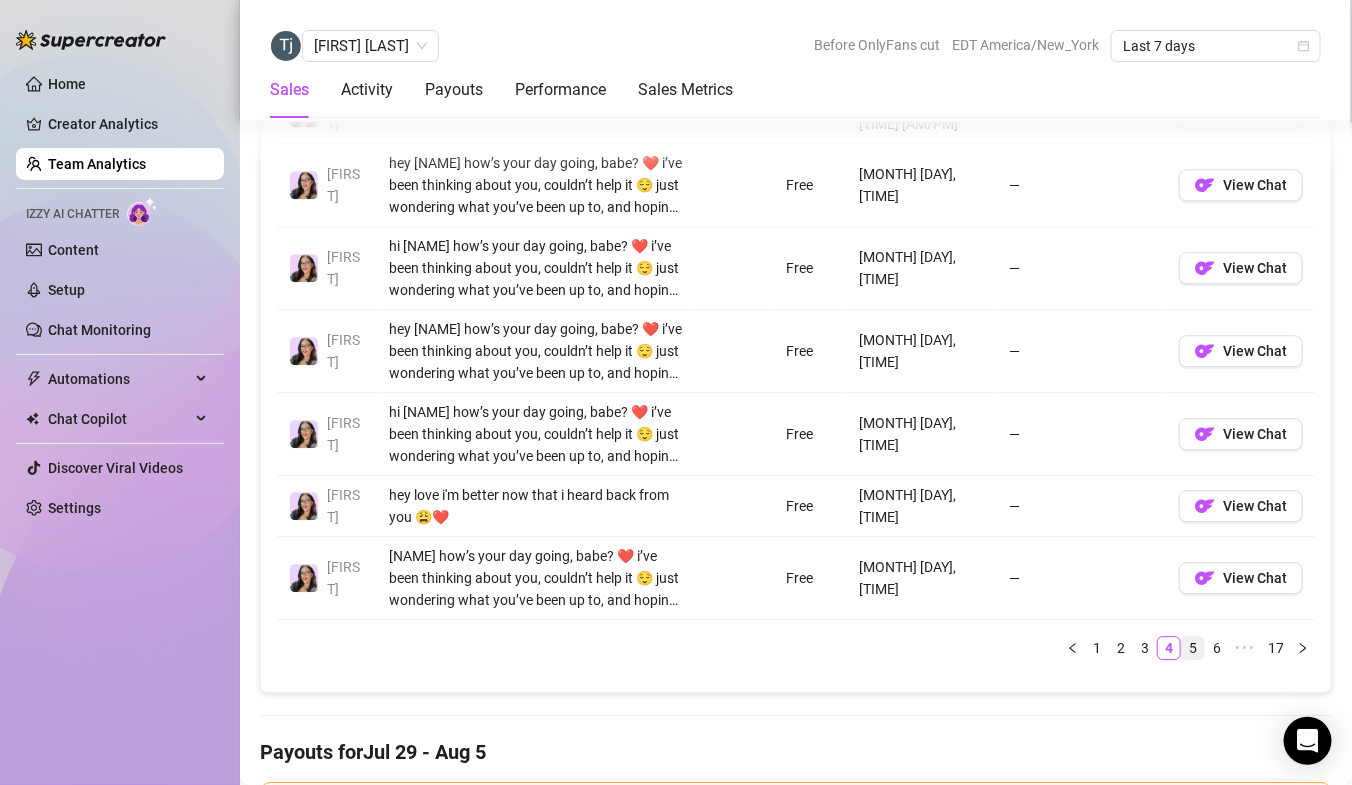 click on "5" at bounding box center [1193, 648] 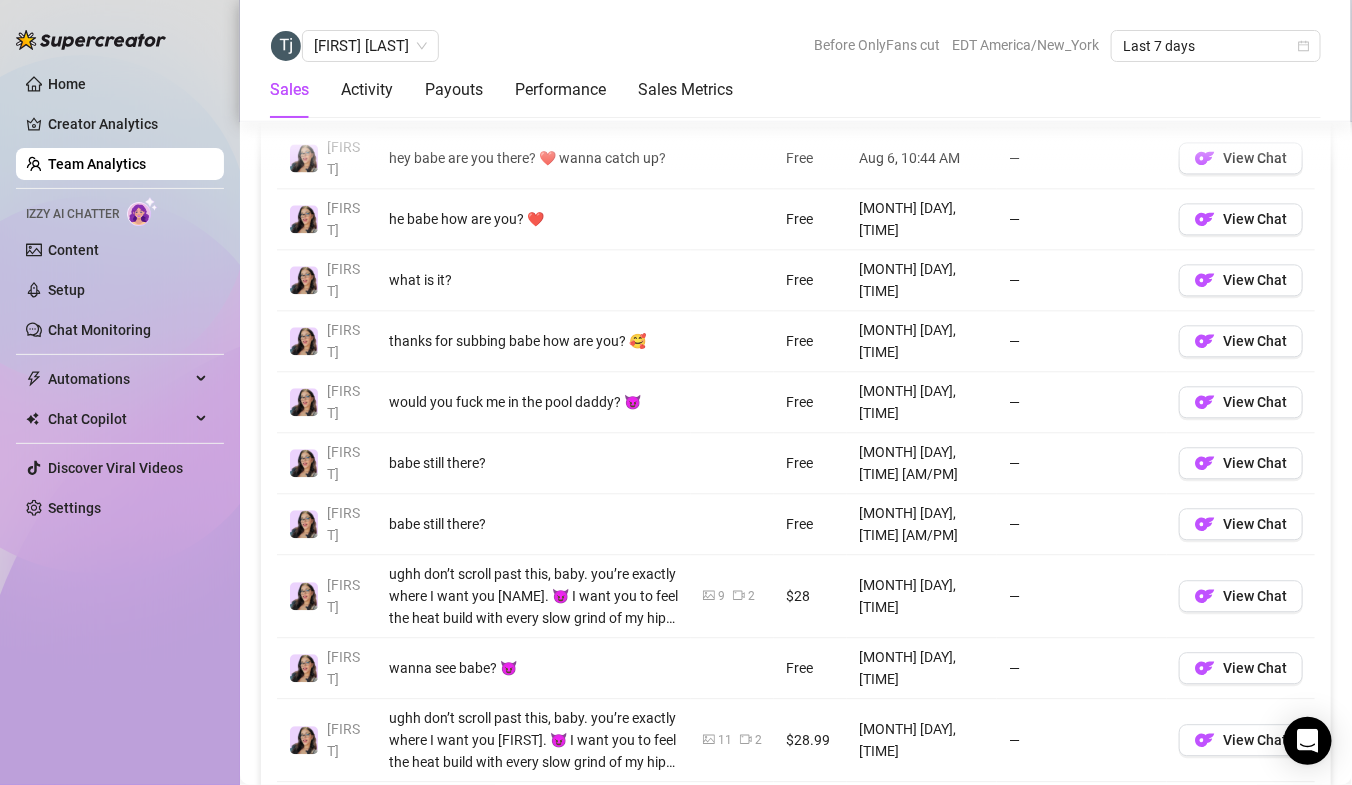 scroll, scrollTop: 1532, scrollLeft: 0, axis: vertical 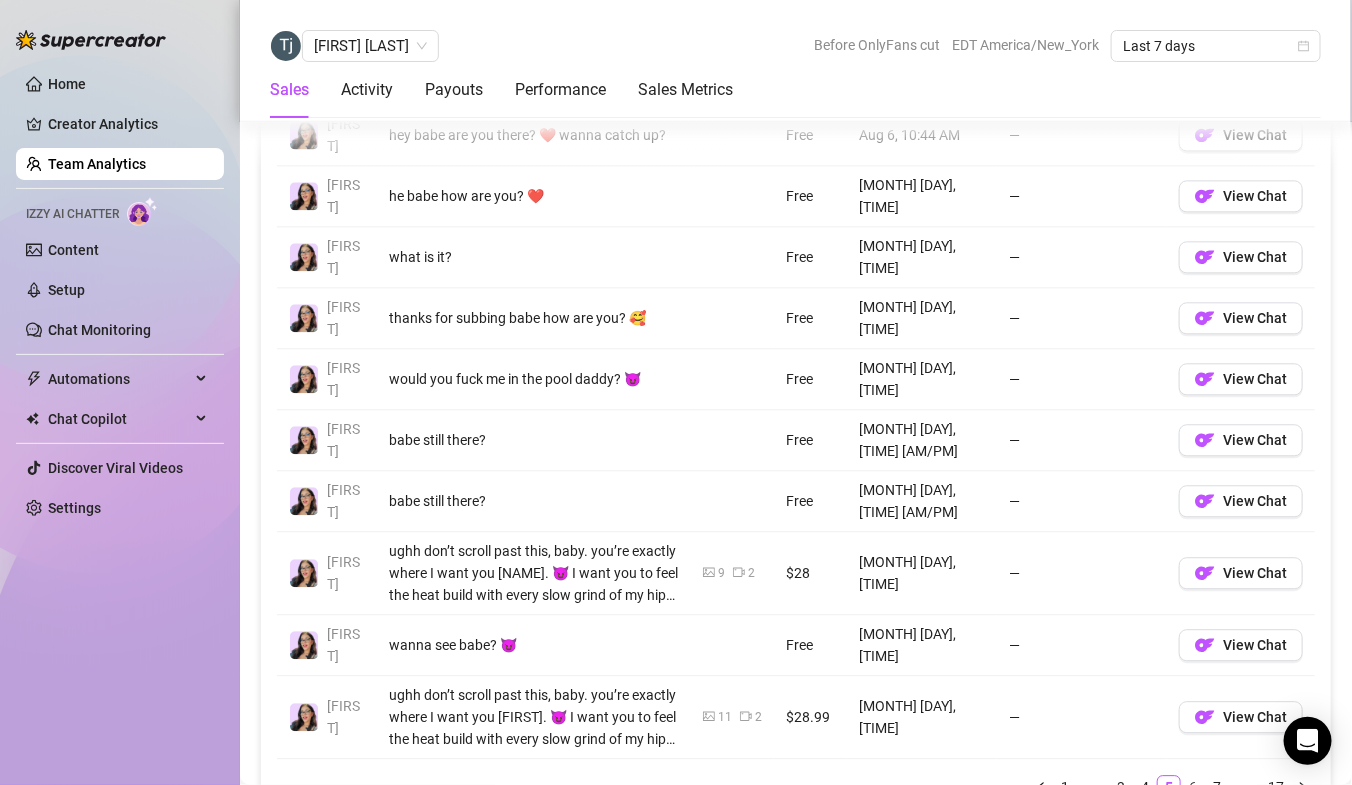 click on "3" at bounding box center (1121, 787) 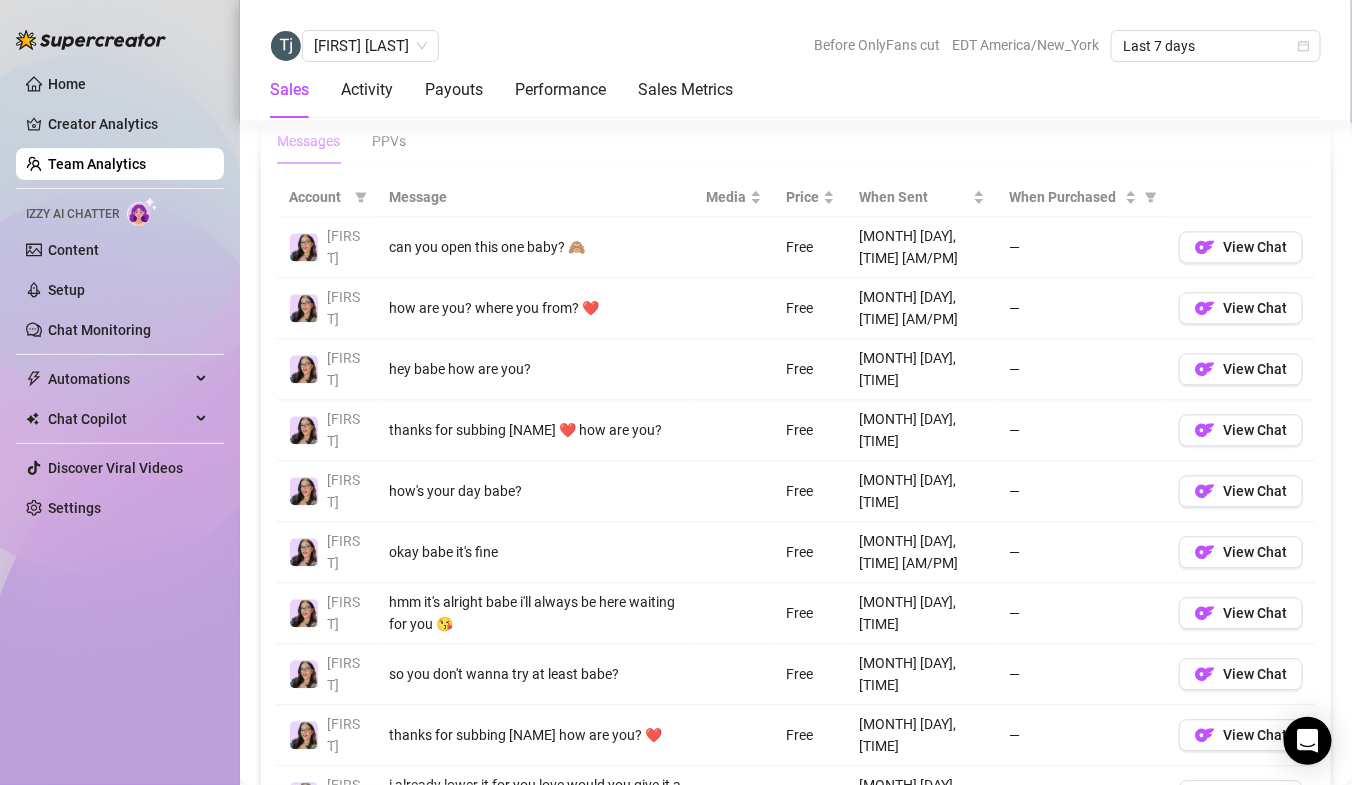 scroll, scrollTop: 1431, scrollLeft: 0, axis: vertical 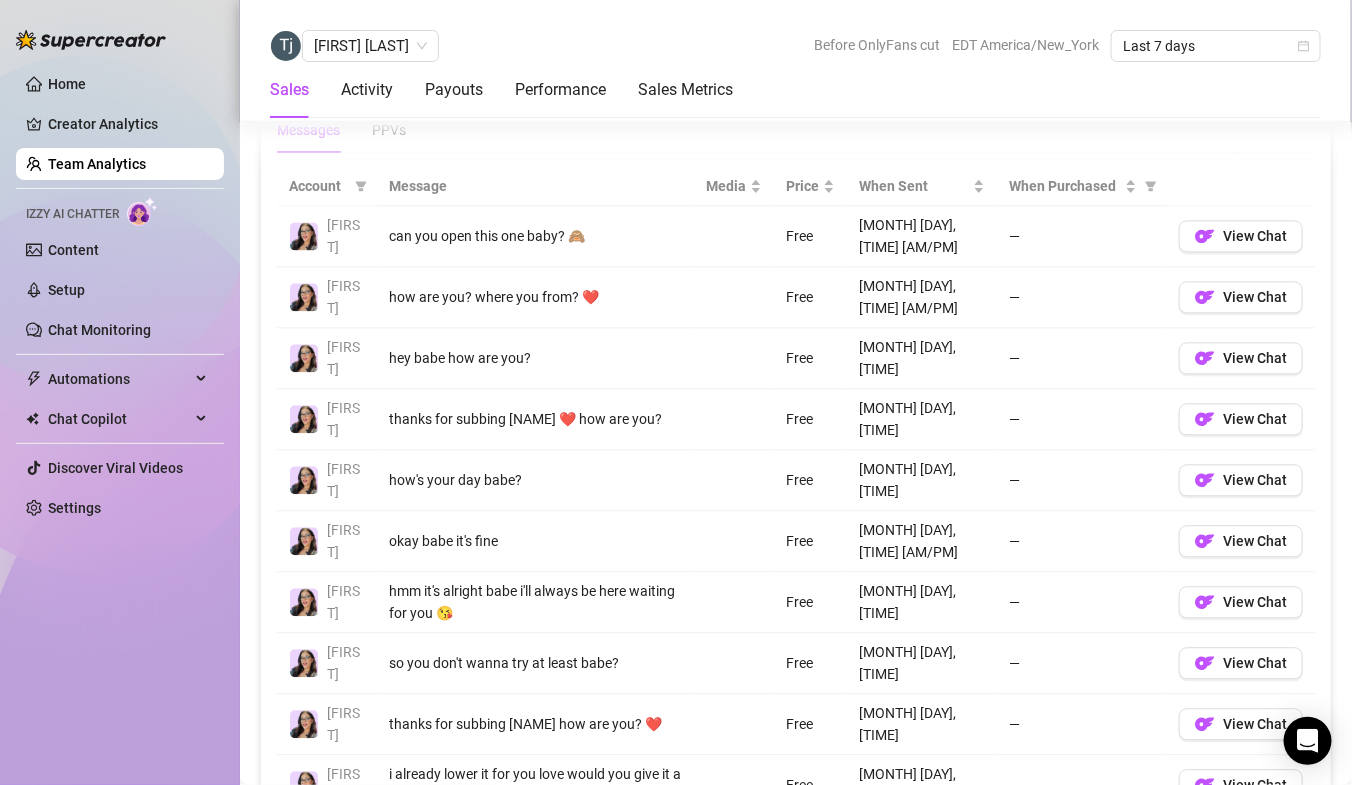 click on "5" at bounding box center [1217, 844] 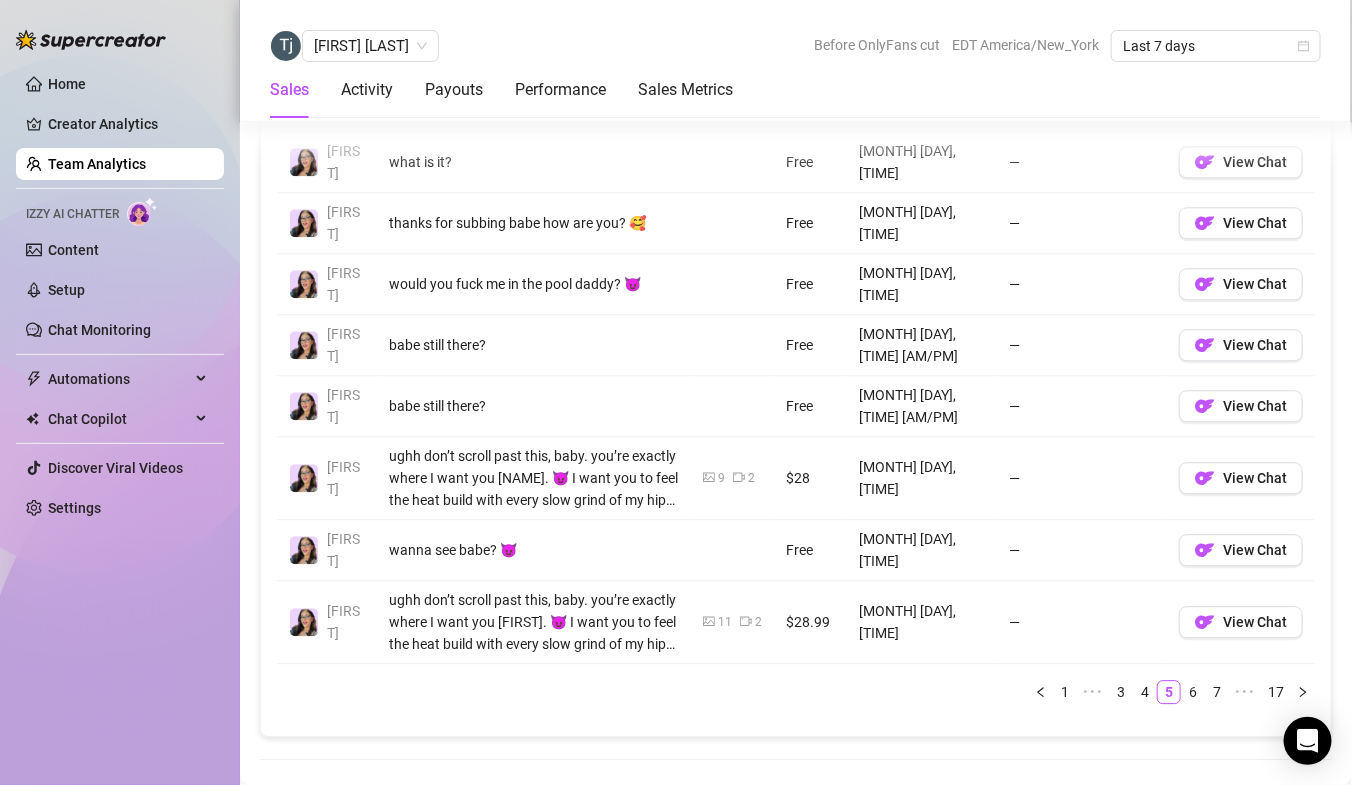 scroll, scrollTop: 1631, scrollLeft: 0, axis: vertical 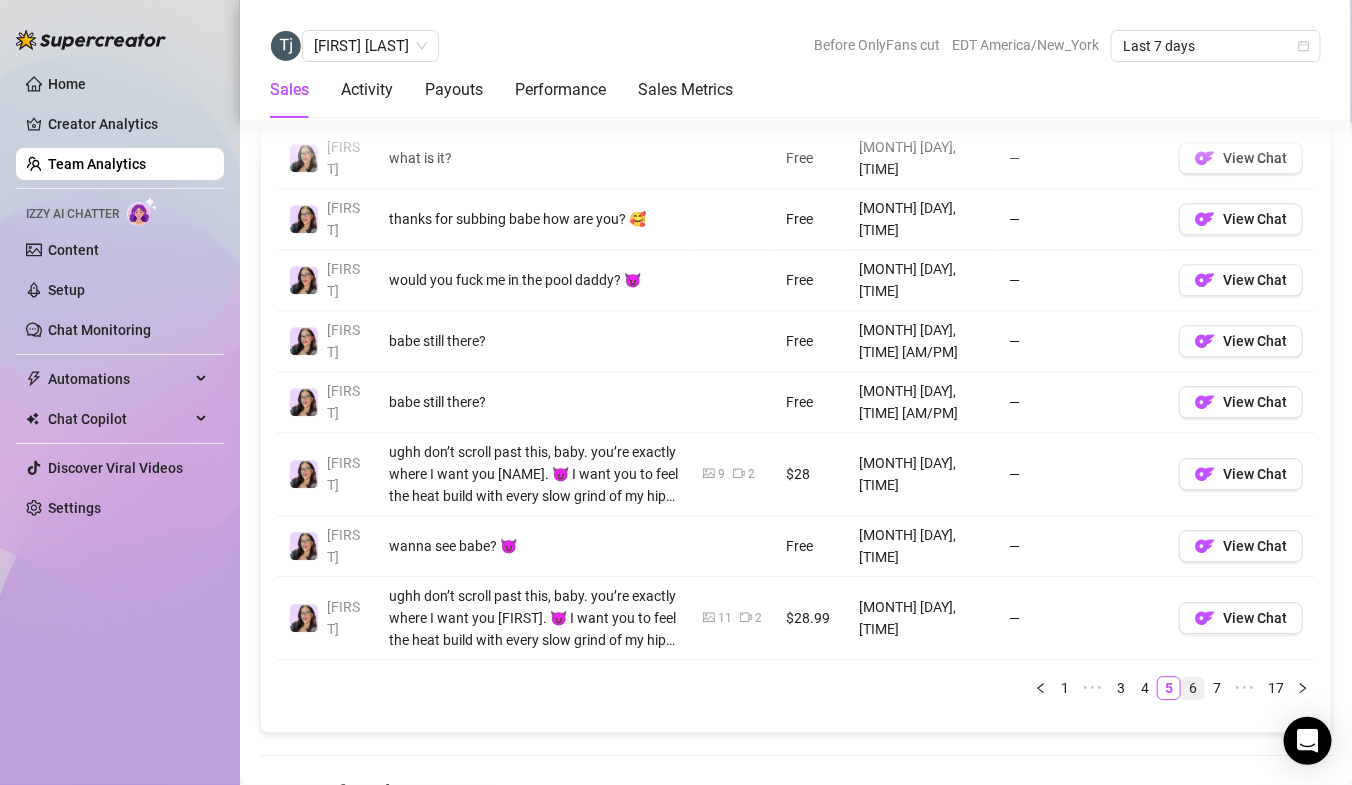 click on "6" at bounding box center (1193, 688) 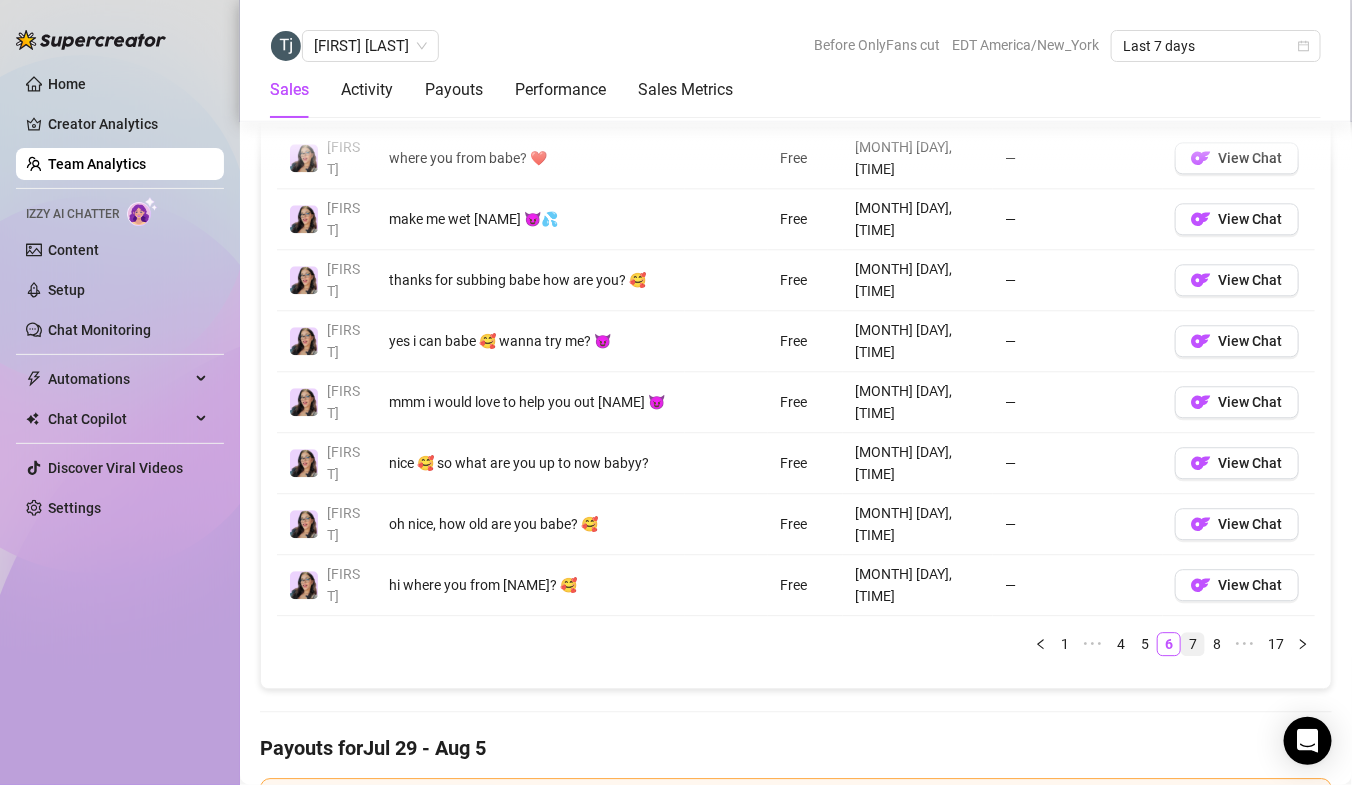 click on "7" at bounding box center [1193, 644] 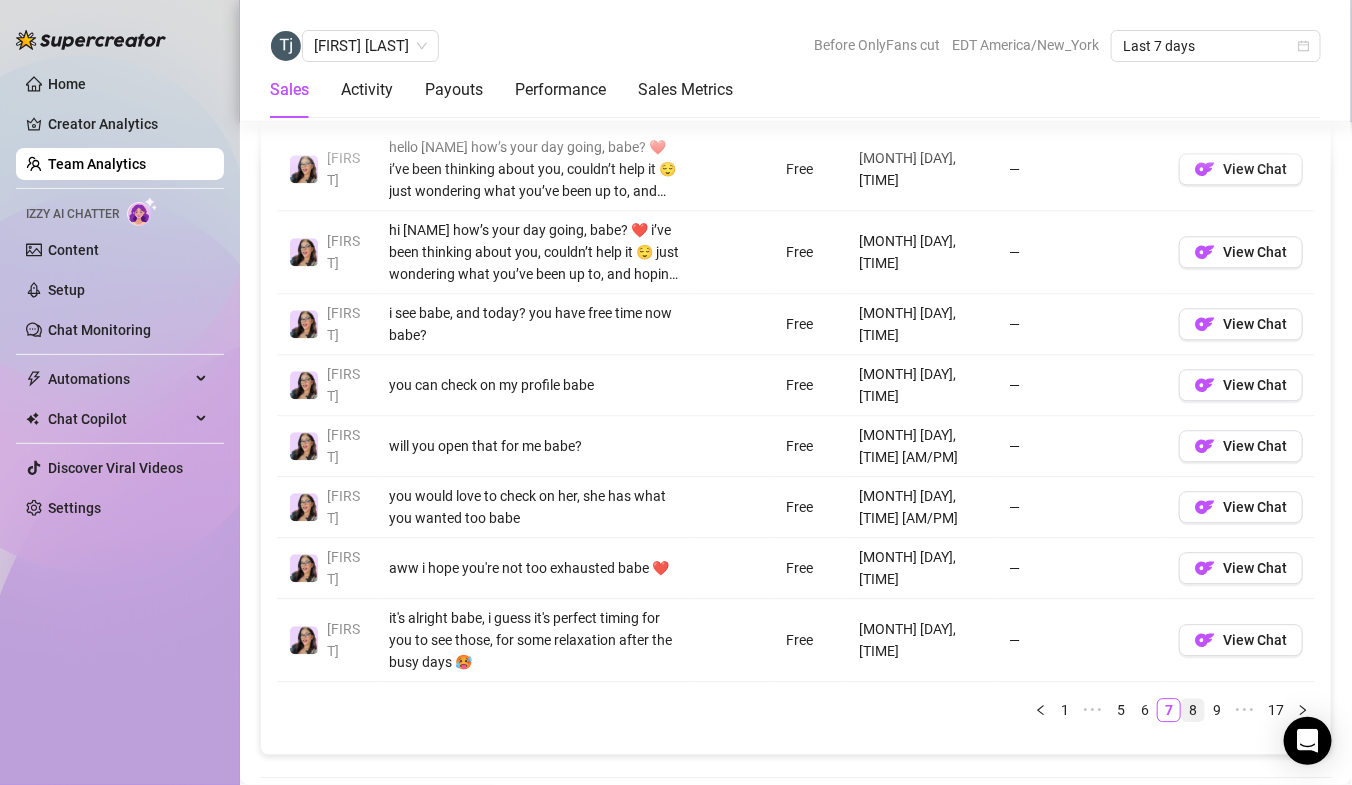 click on "8" at bounding box center (1193, 710) 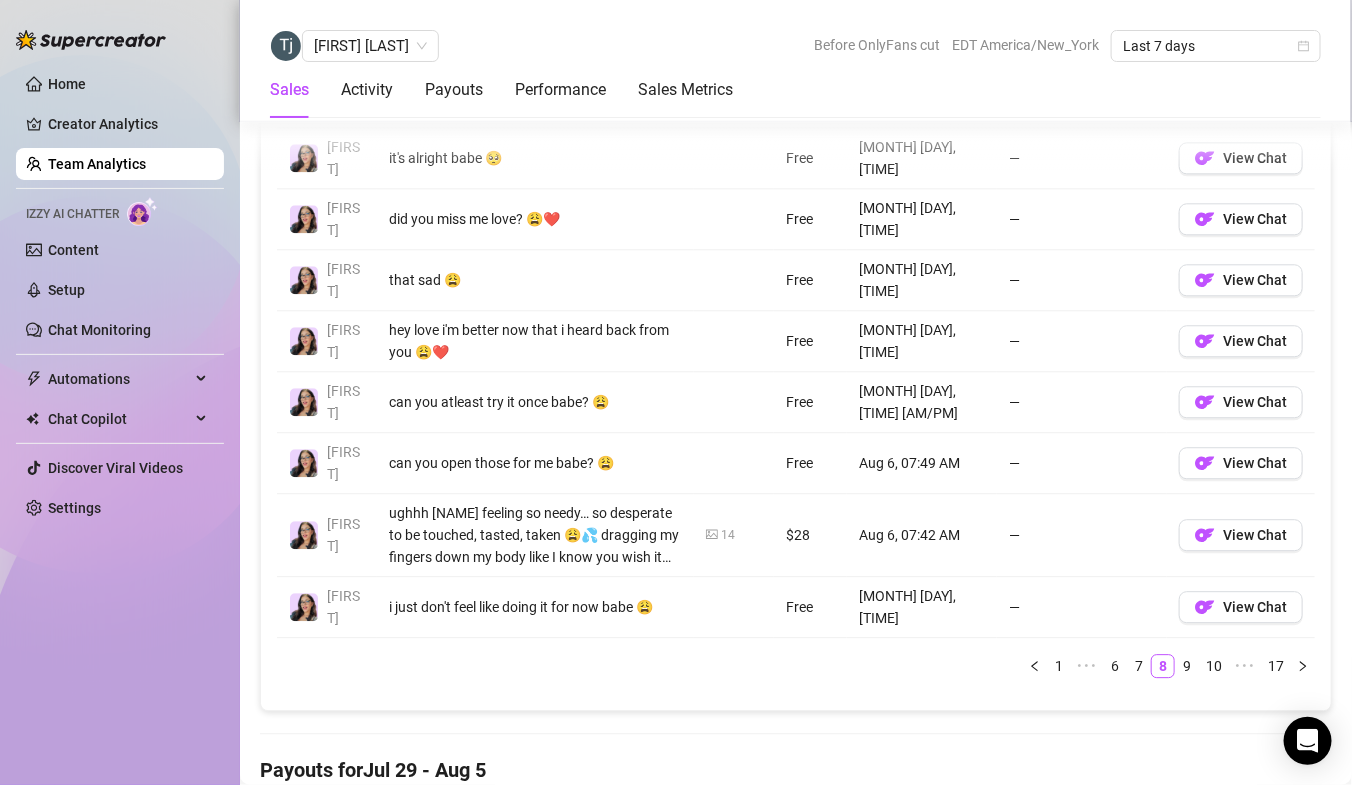 click on "1" at bounding box center [1059, 666] 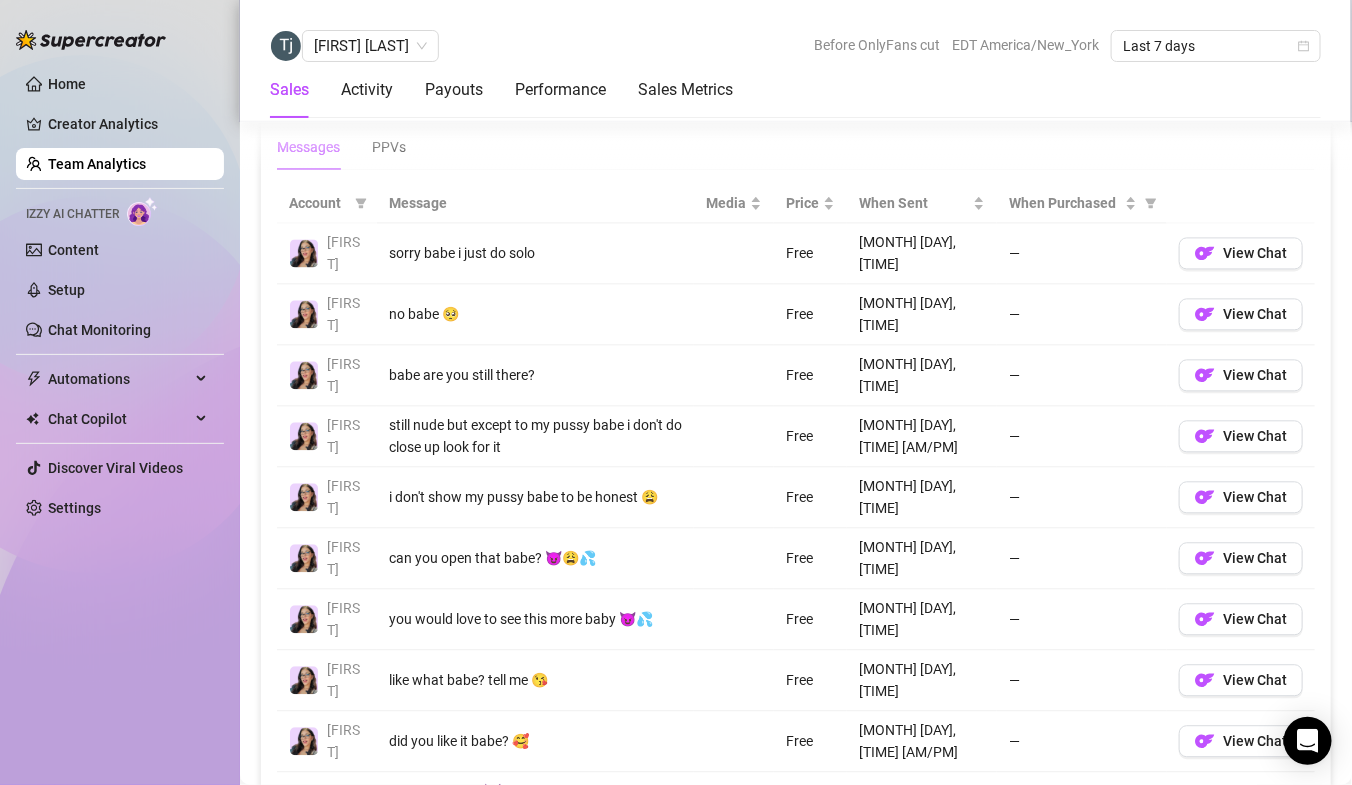 scroll, scrollTop: 1411, scrollLeft: 0, axis: vertical 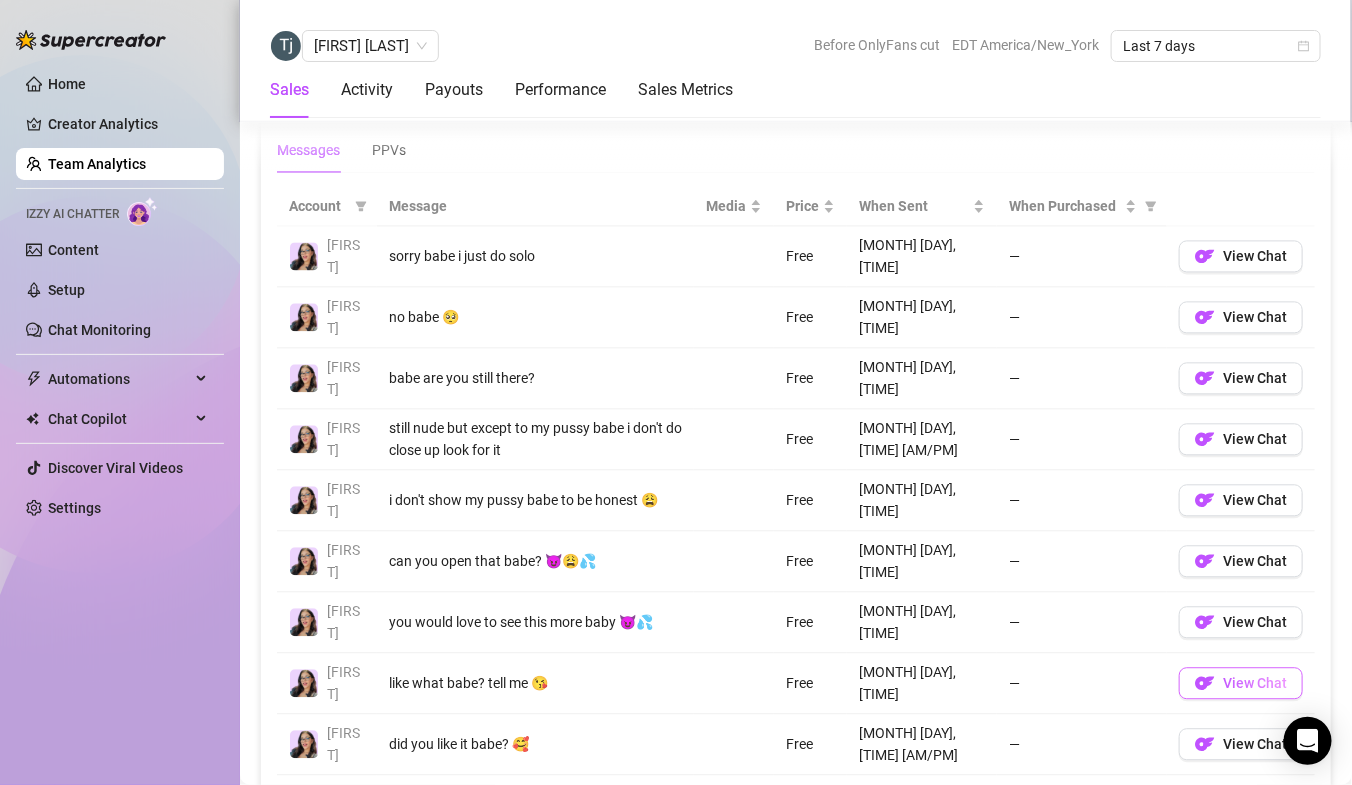 click on "View Chat" at bounding box center (1255, 683) 